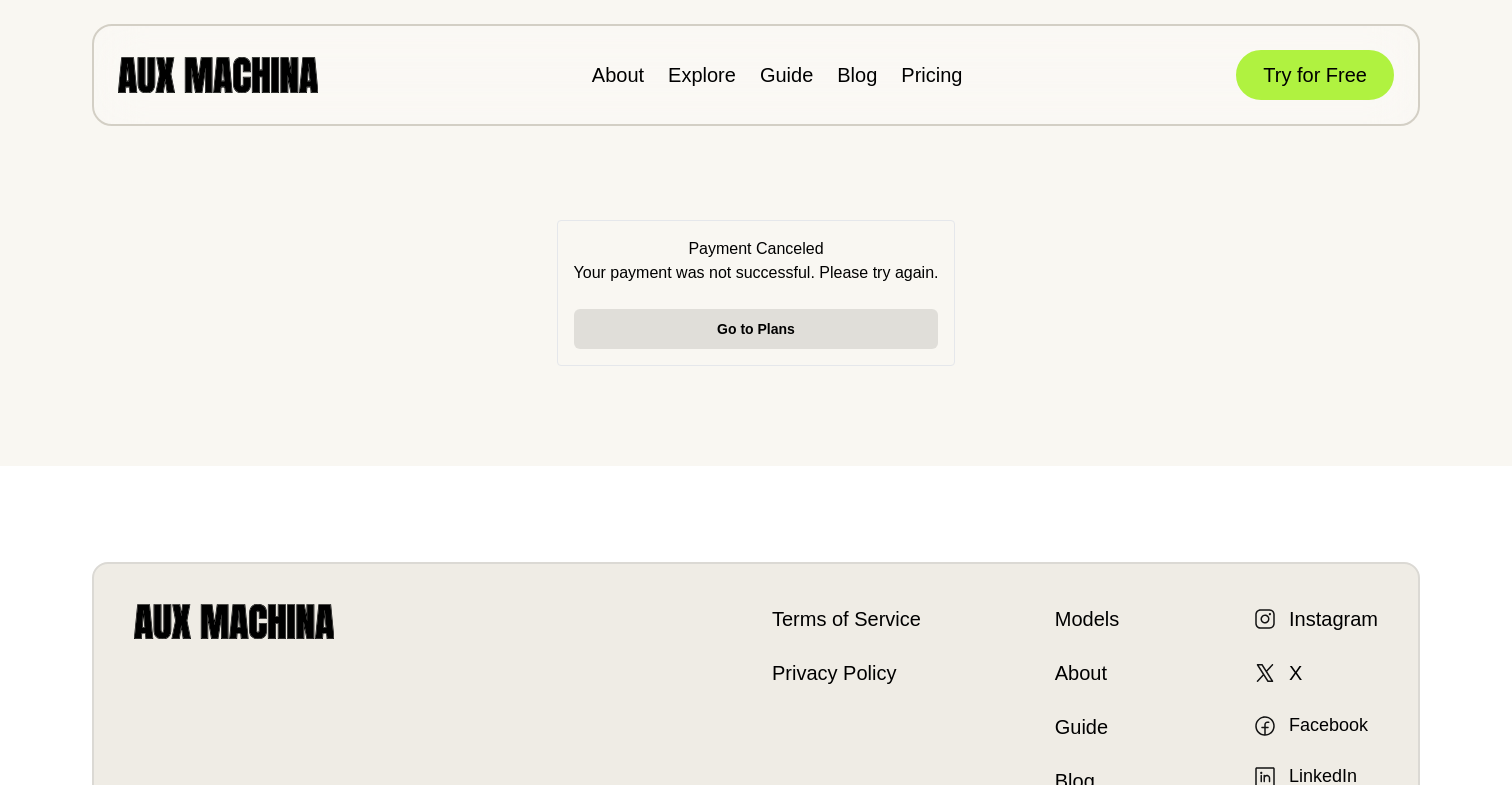 scroll, scrollTop: 0, scrollLeft: 0, axis: both 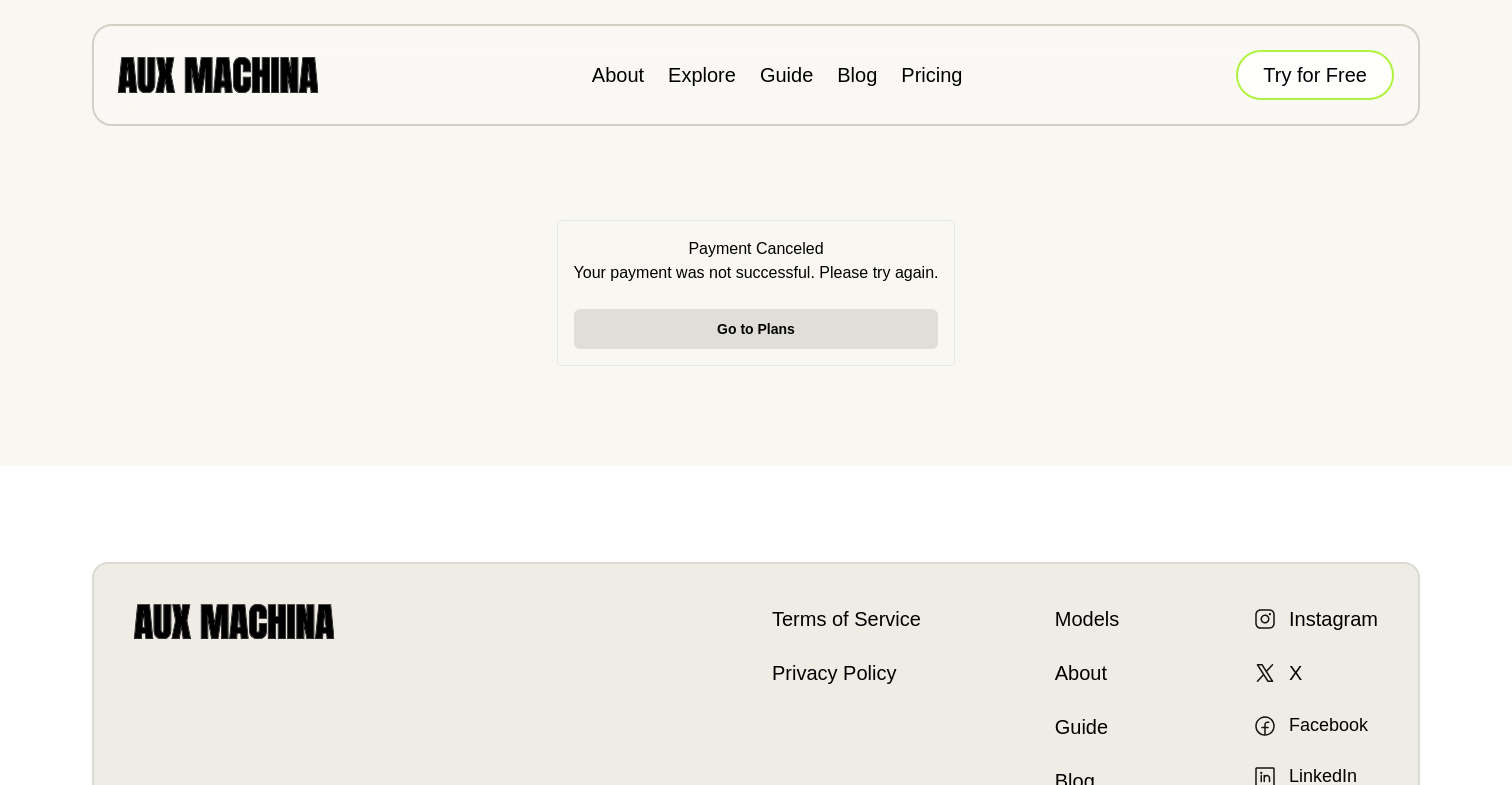 click on "Try for Free" at bounding box center [1315, 75] 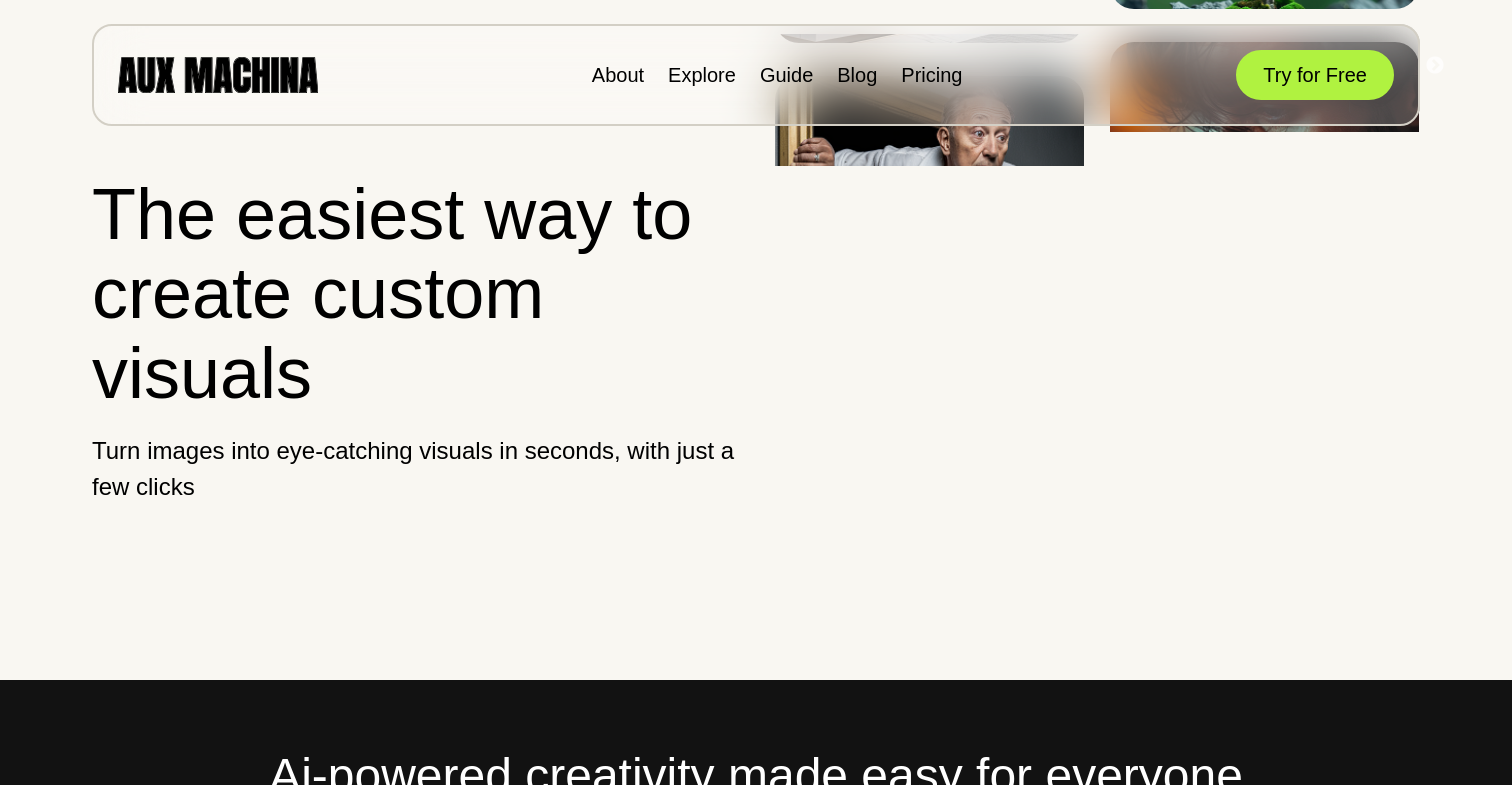 scroll, scrollTop: 0, scrollLeft: 0, axis: both 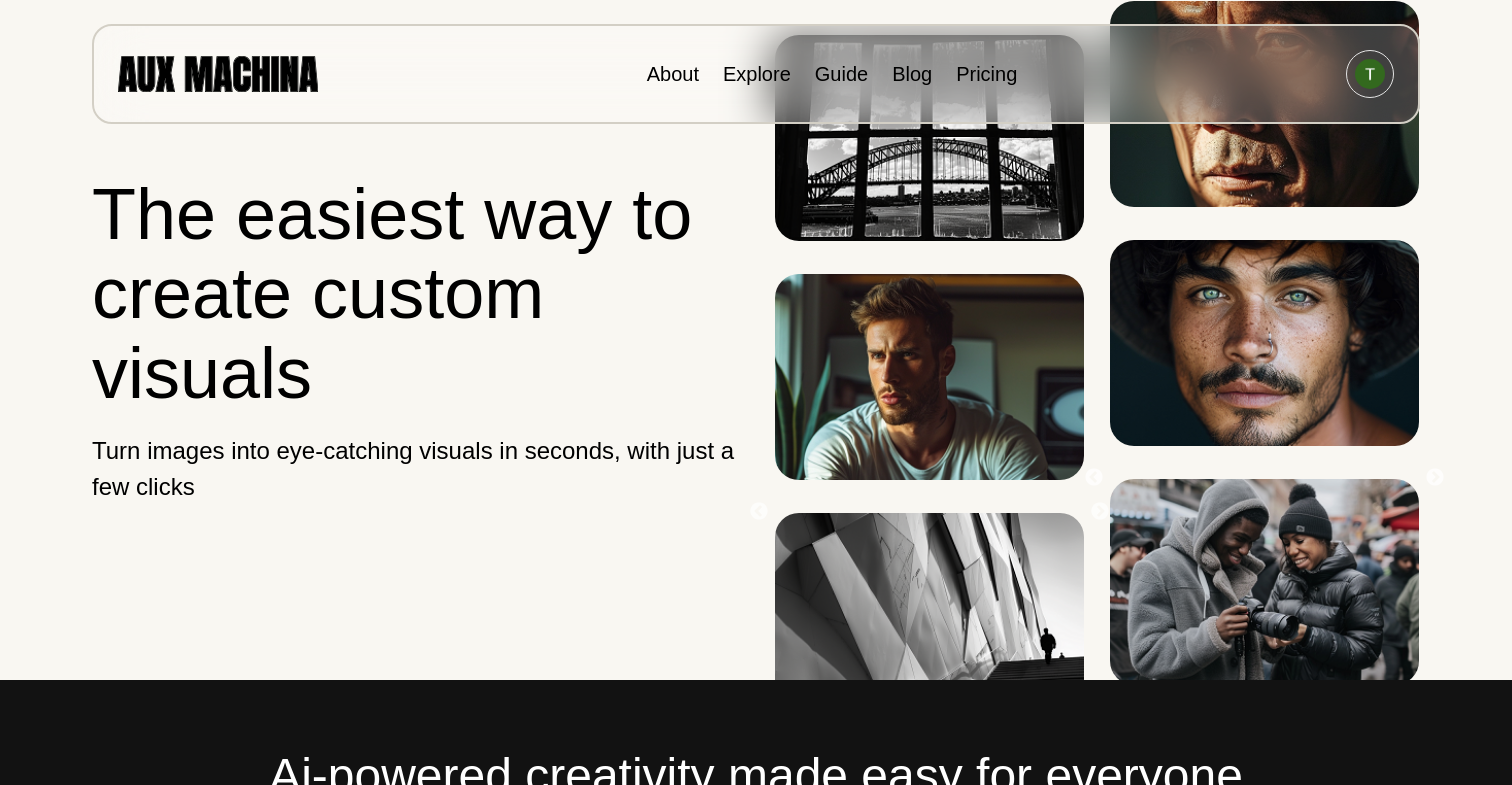 click at bounding box center (218, 73) 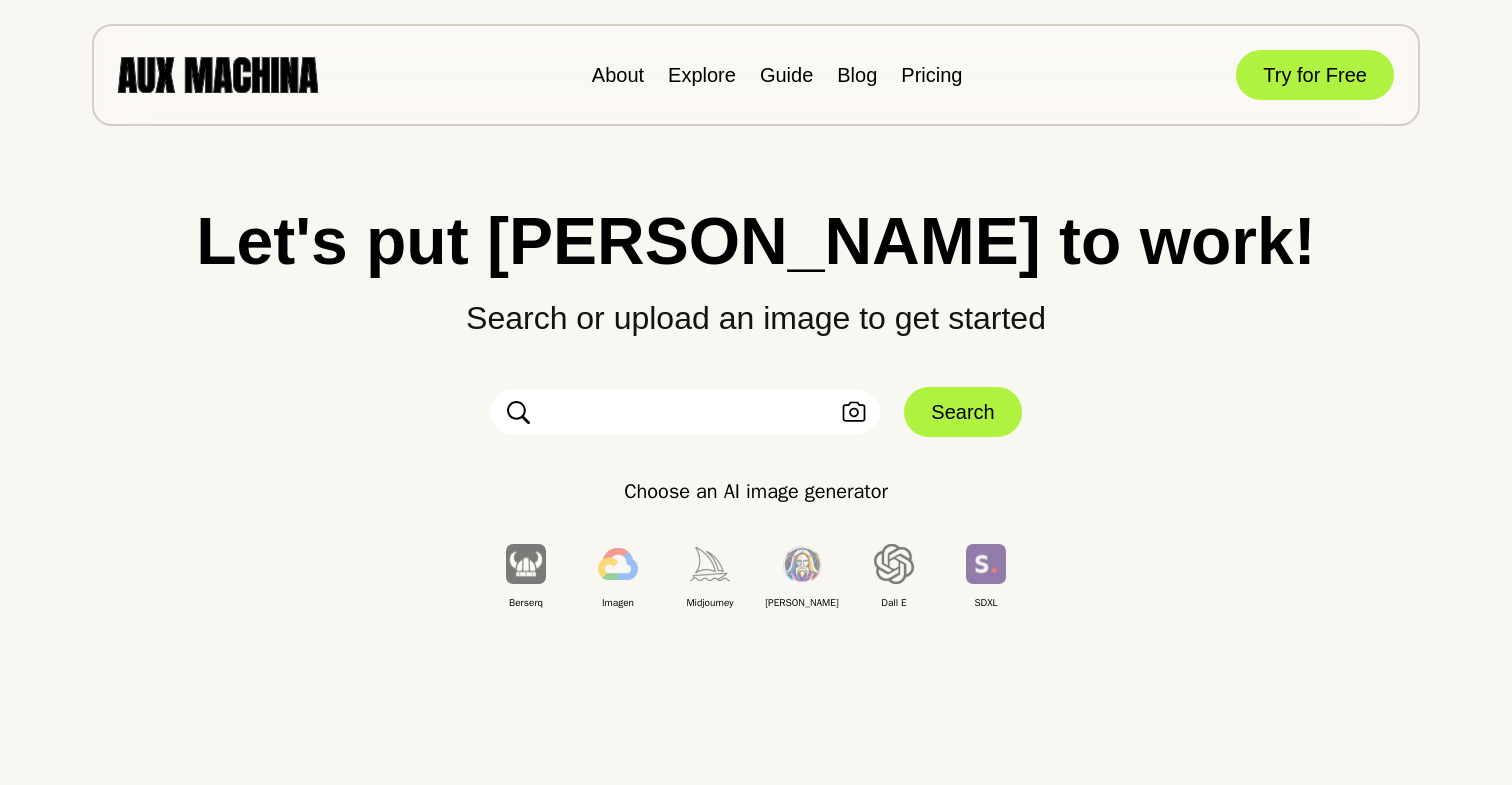 scroll, scrollTop: 0, scrollLeft: 0, axis: both 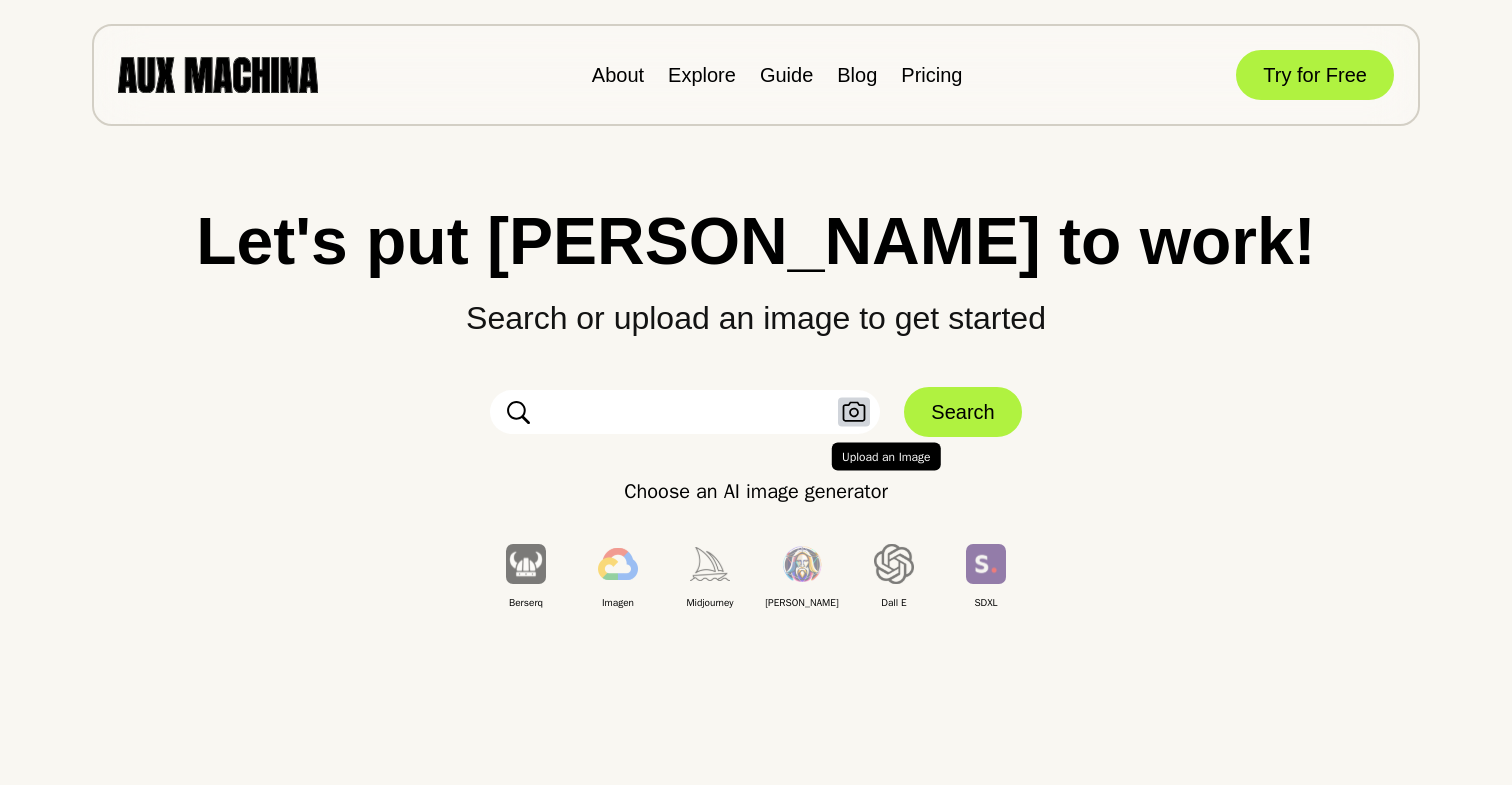 type on "**********" 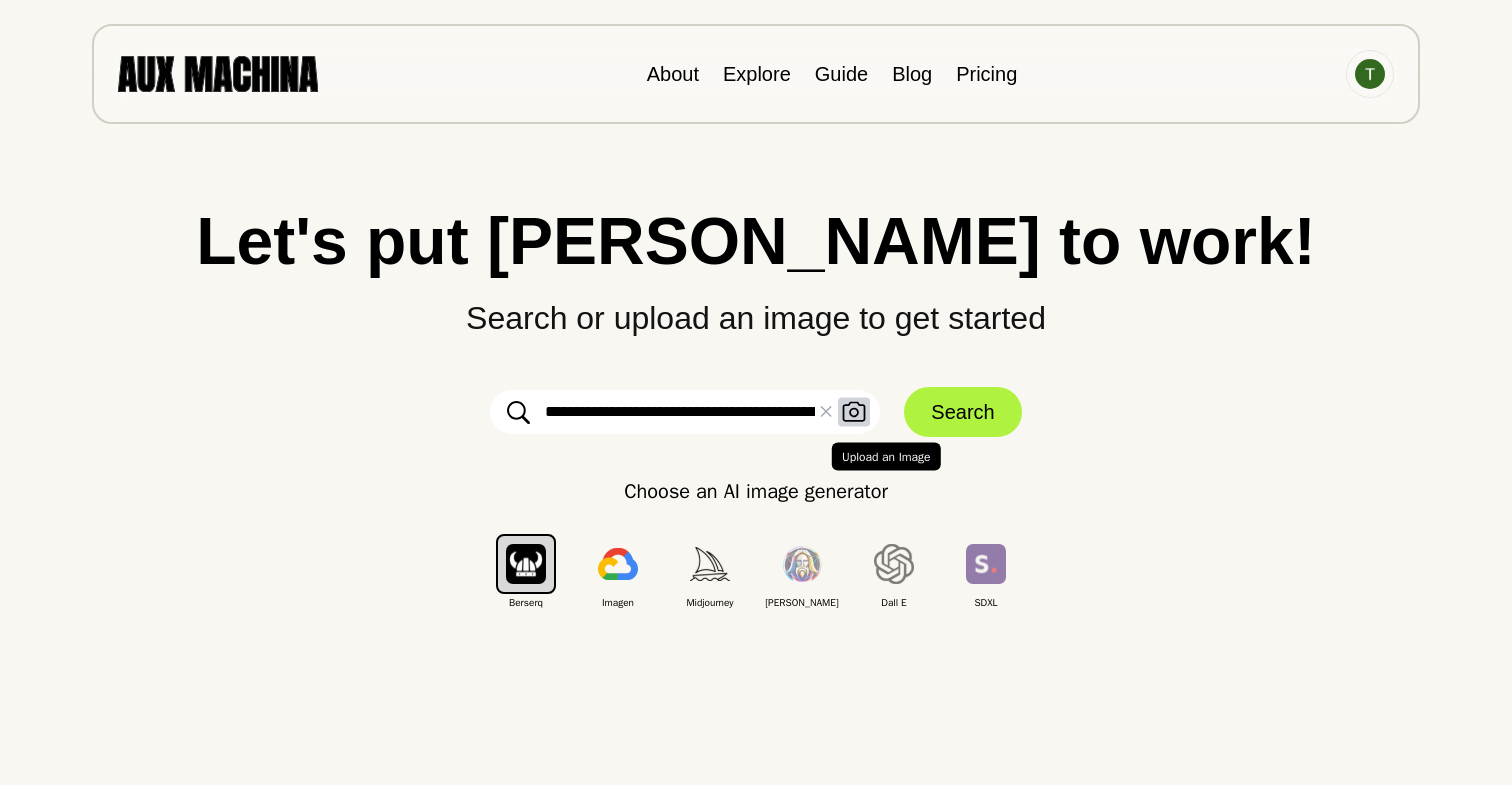 click 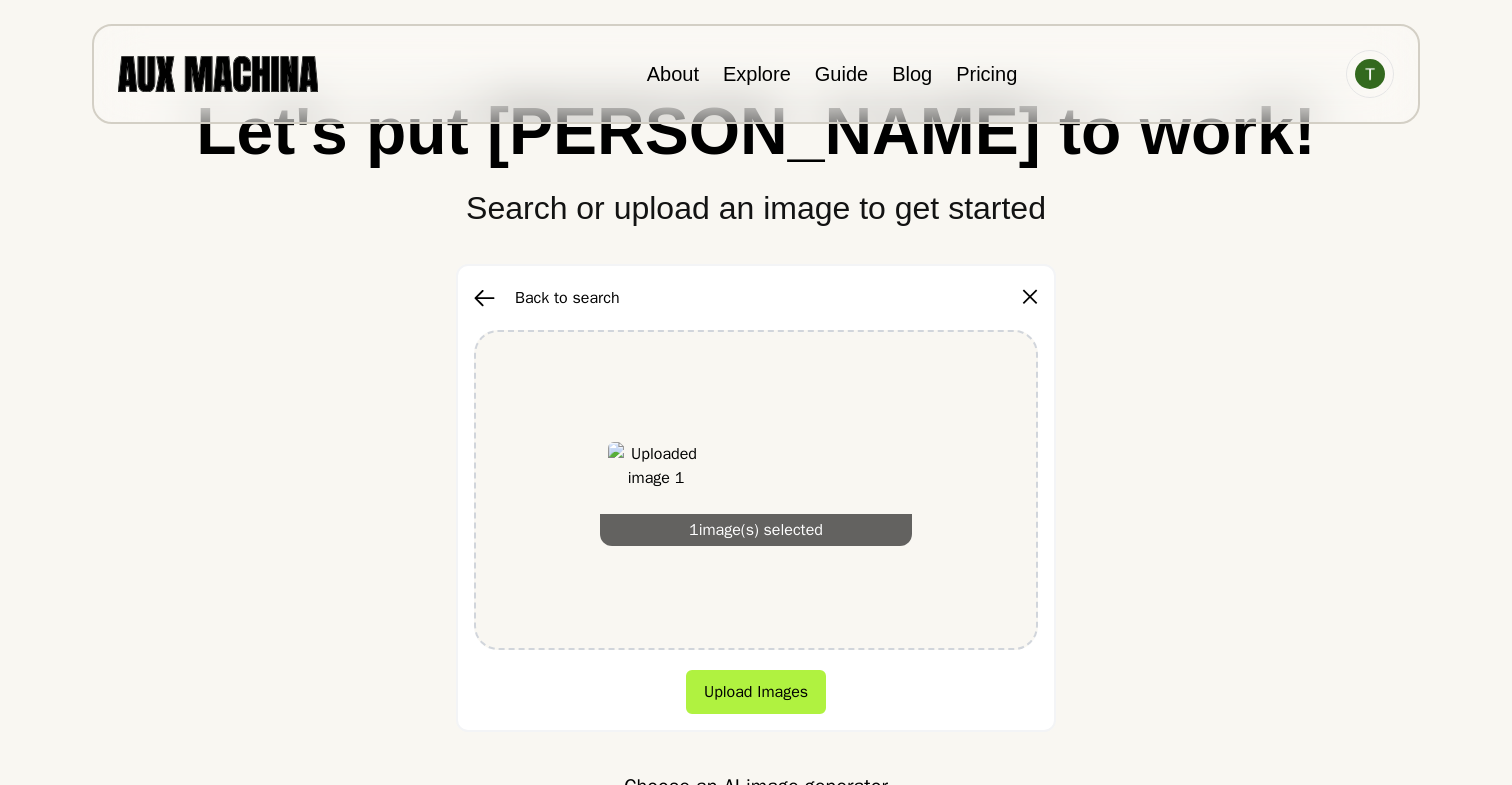 scroll, scrollTop: 152, scrollLeft: 0, axis: vertical 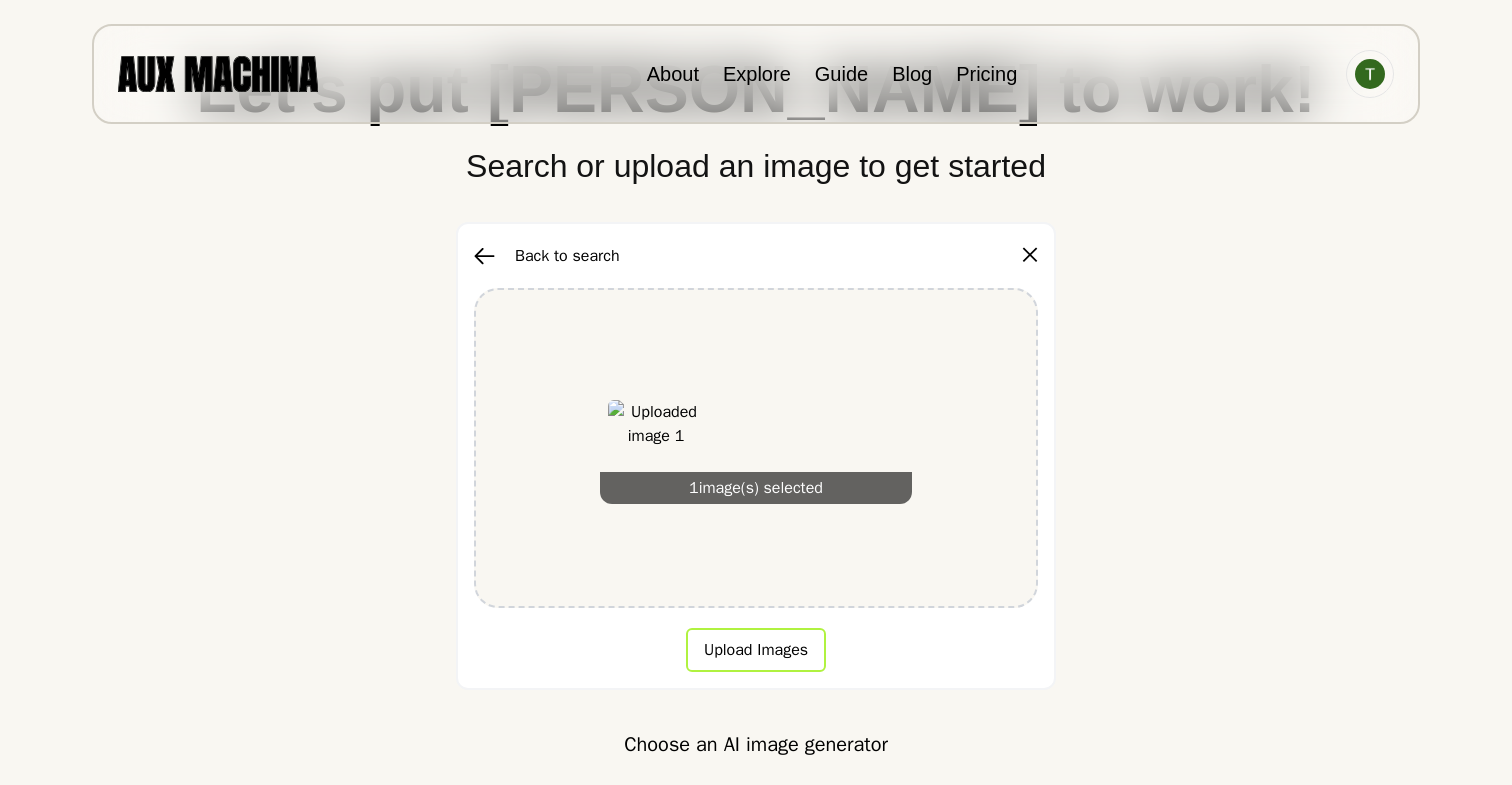 click on "Upload Images" at bounding box center [756, 650] 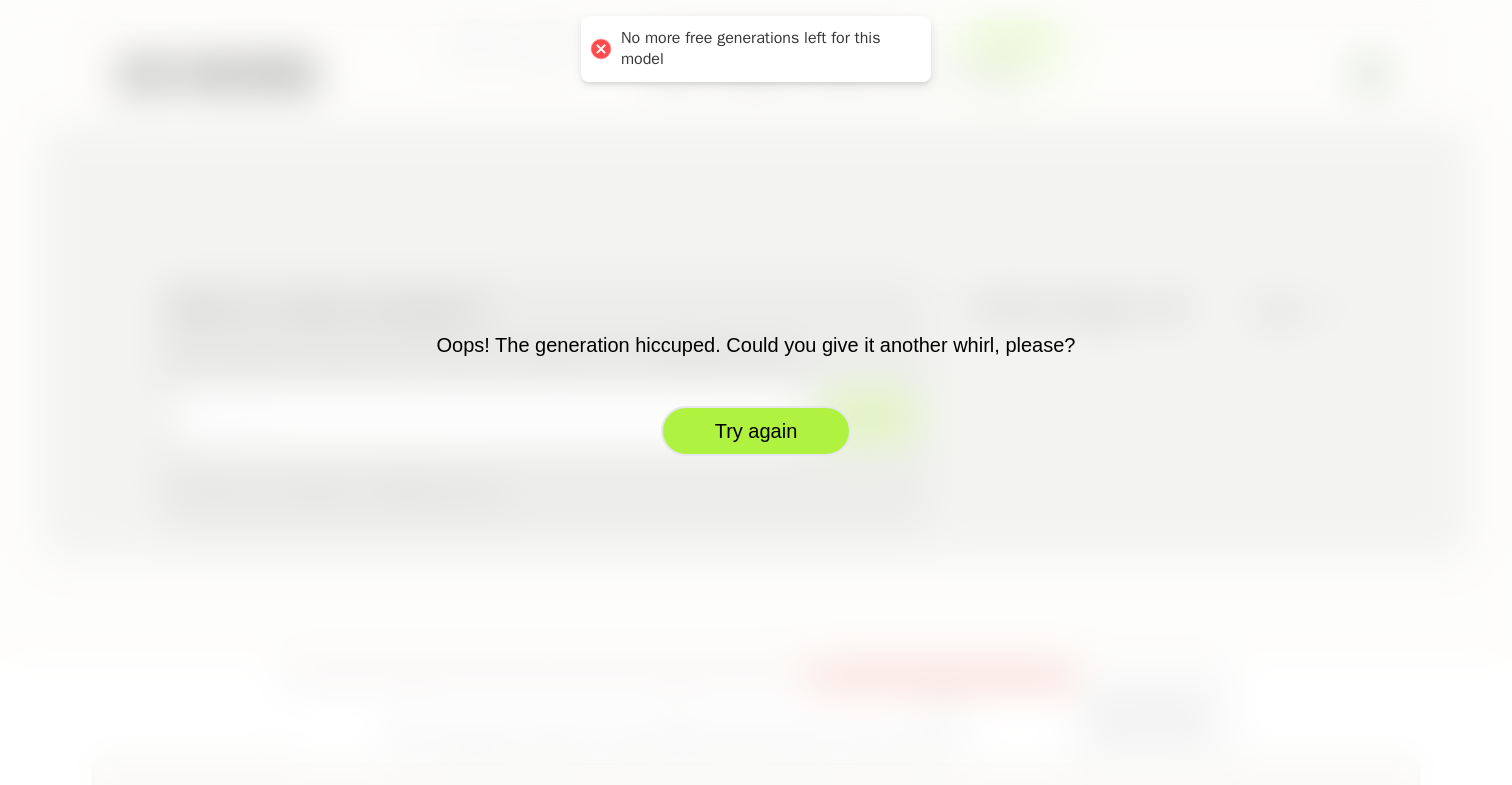 click on "Try again" at bounding box center [756, 431] 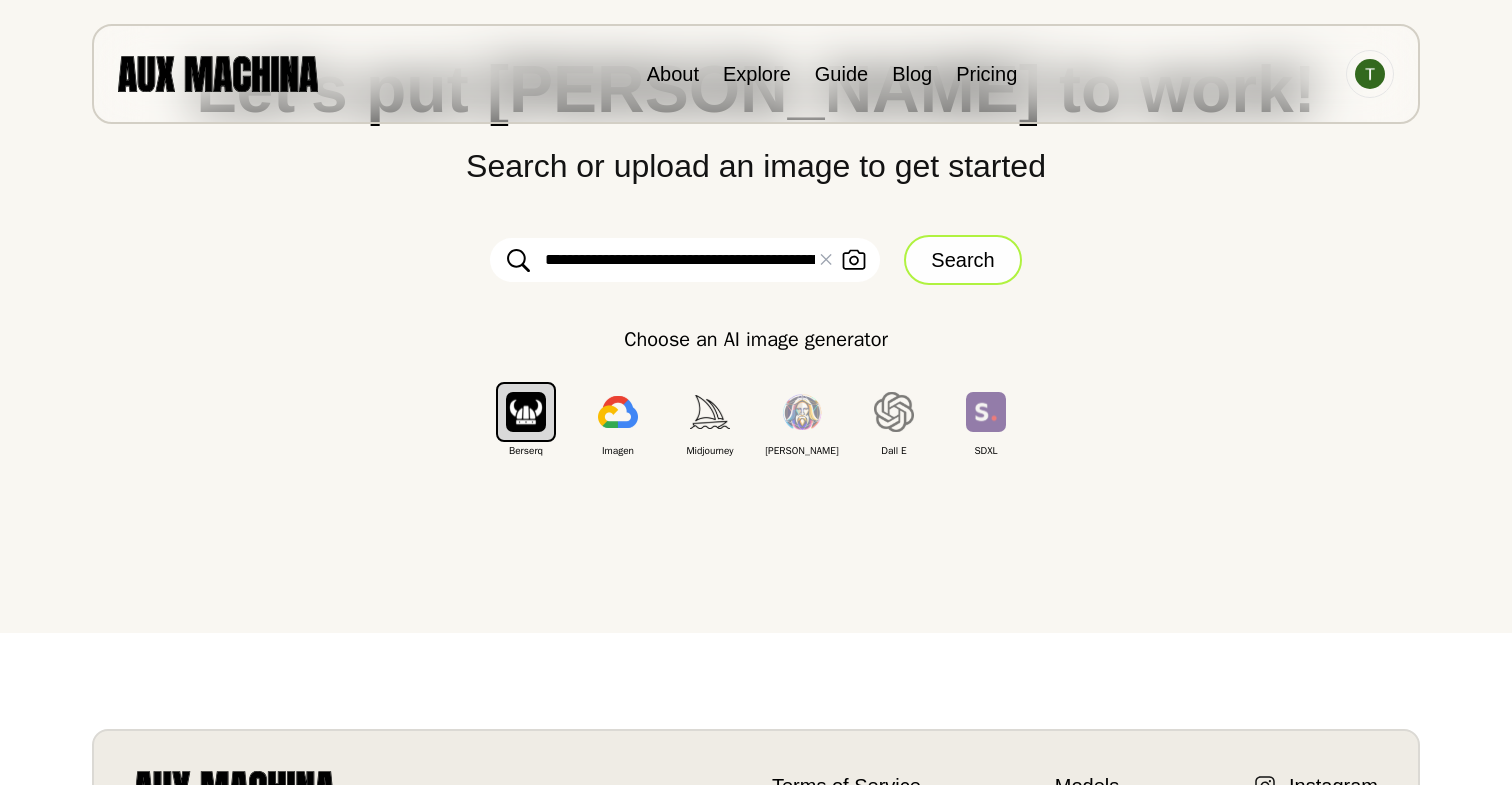 click on "Search" at bounding box center [962, 260] 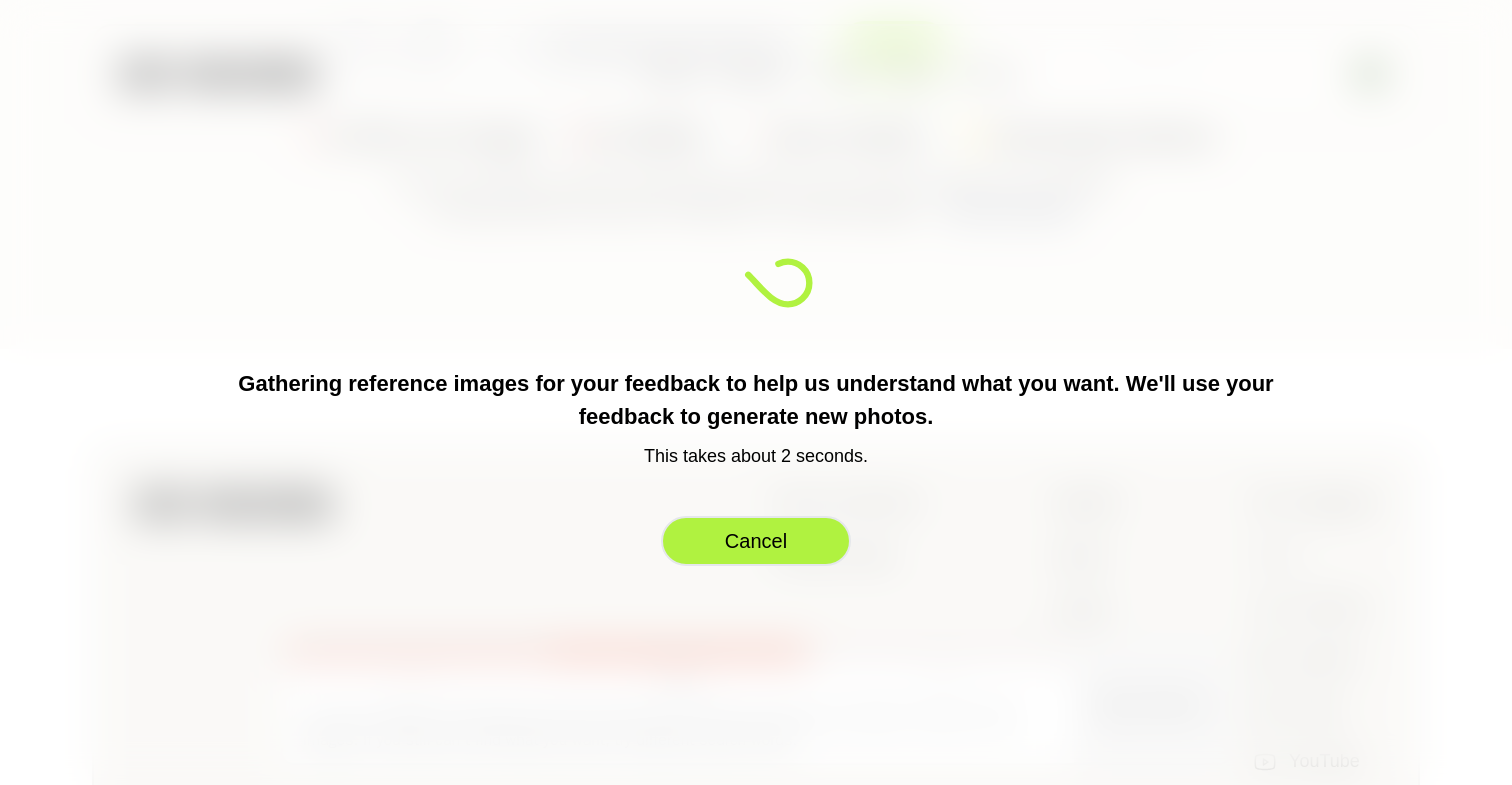 click on "Cancel" at bounding box center [756, 541] 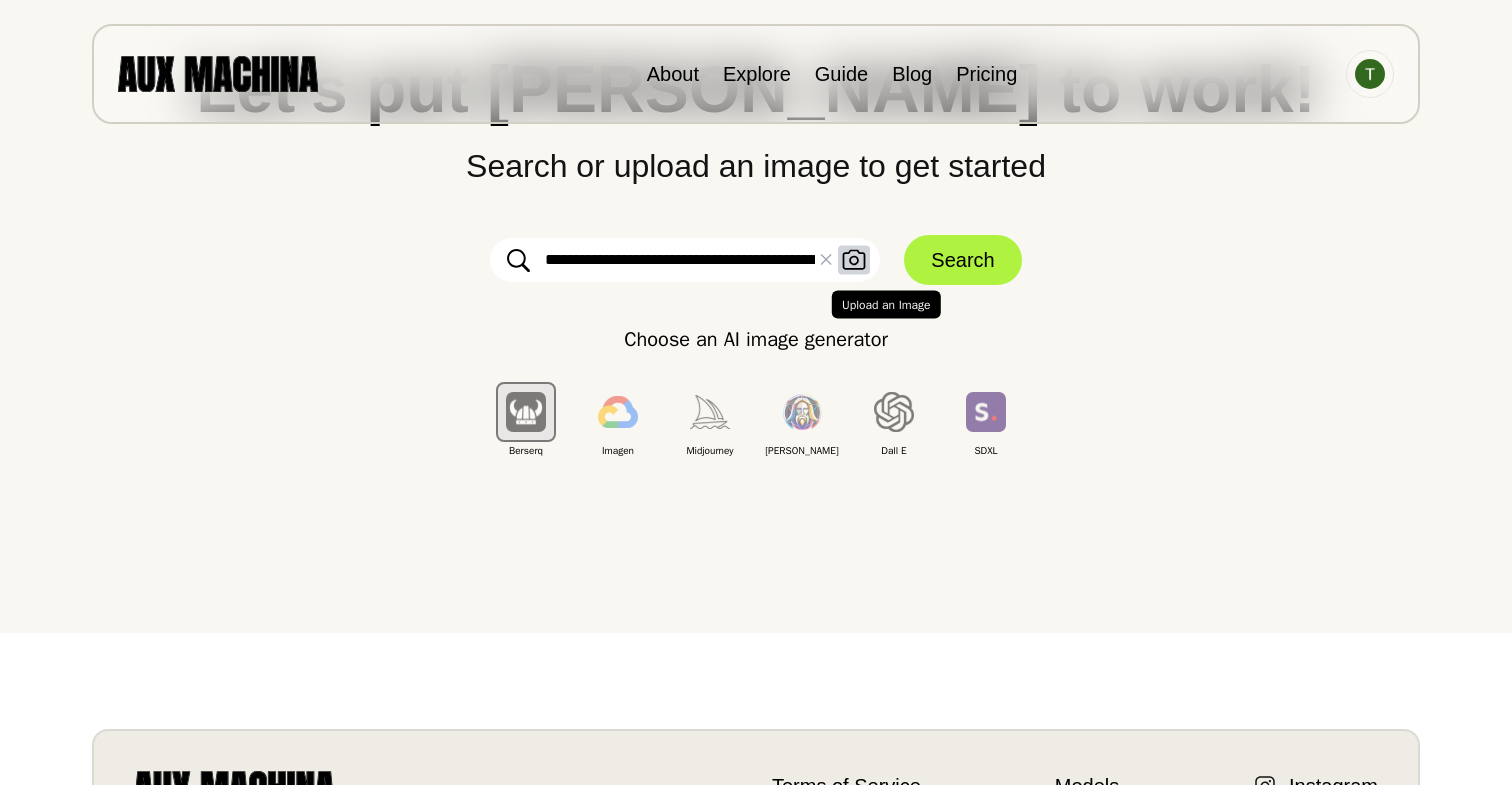 click 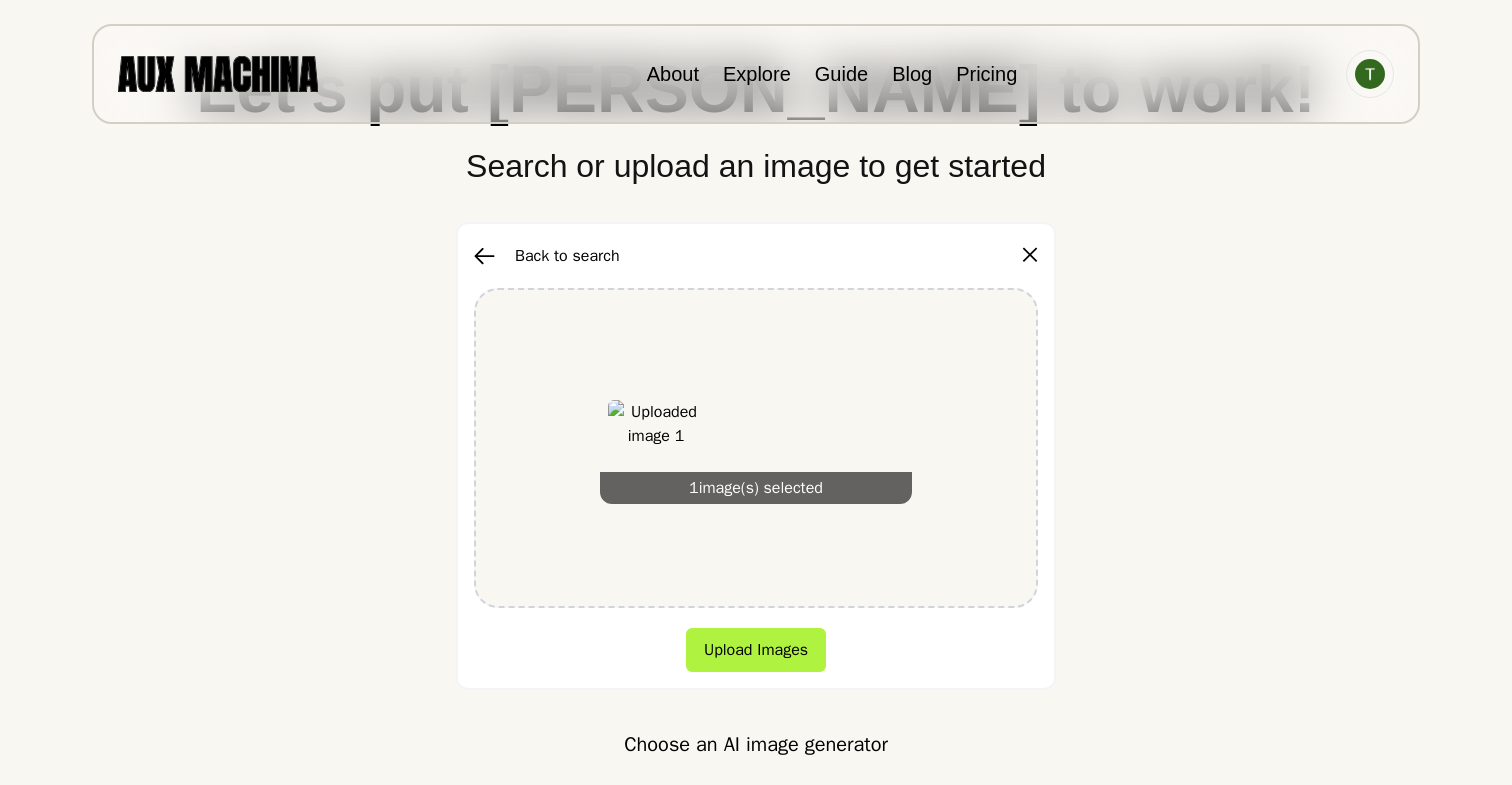 click 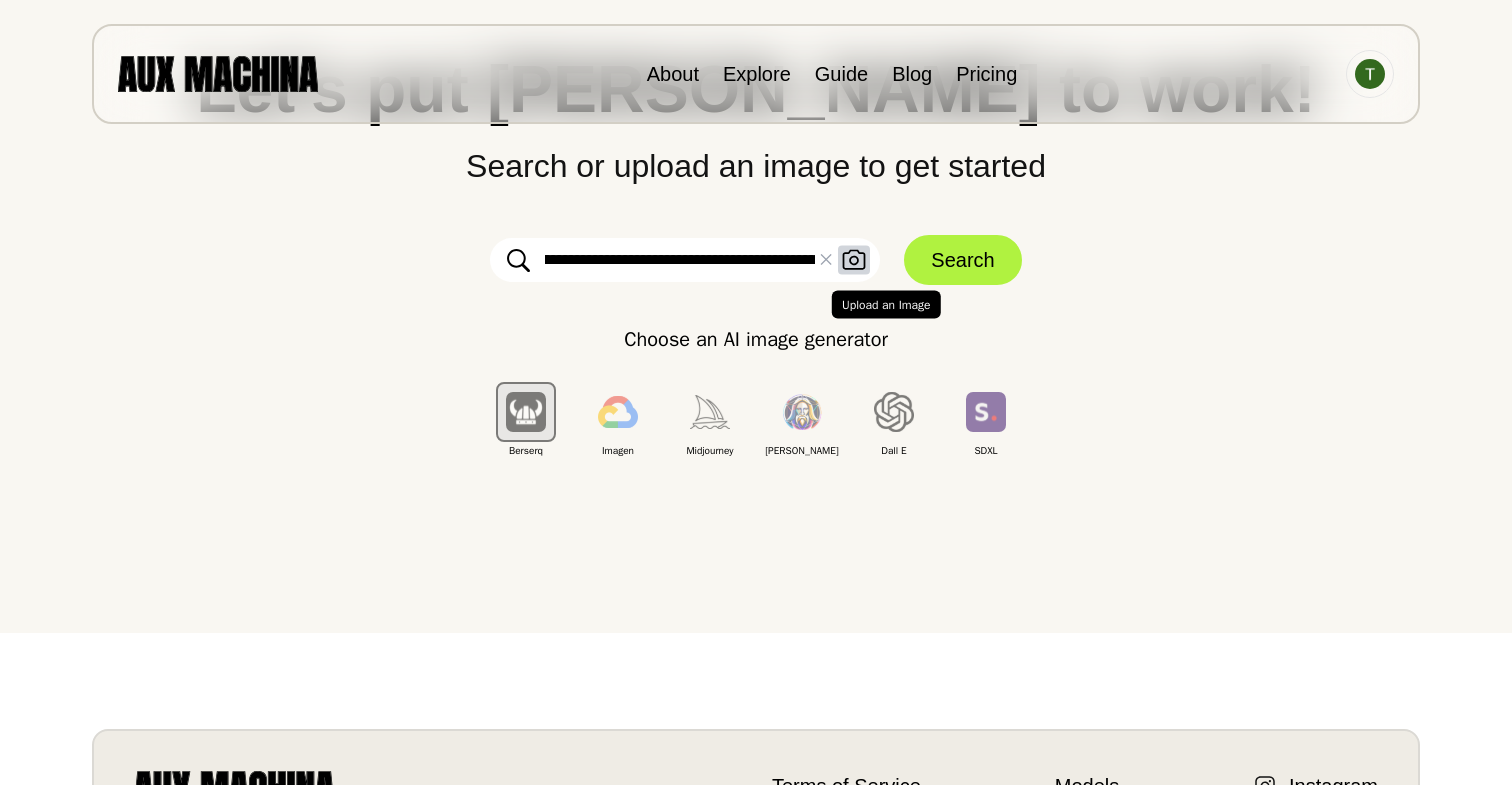 scroll, scrollTop: 0, scrollLeft: 382, axis: horizontal 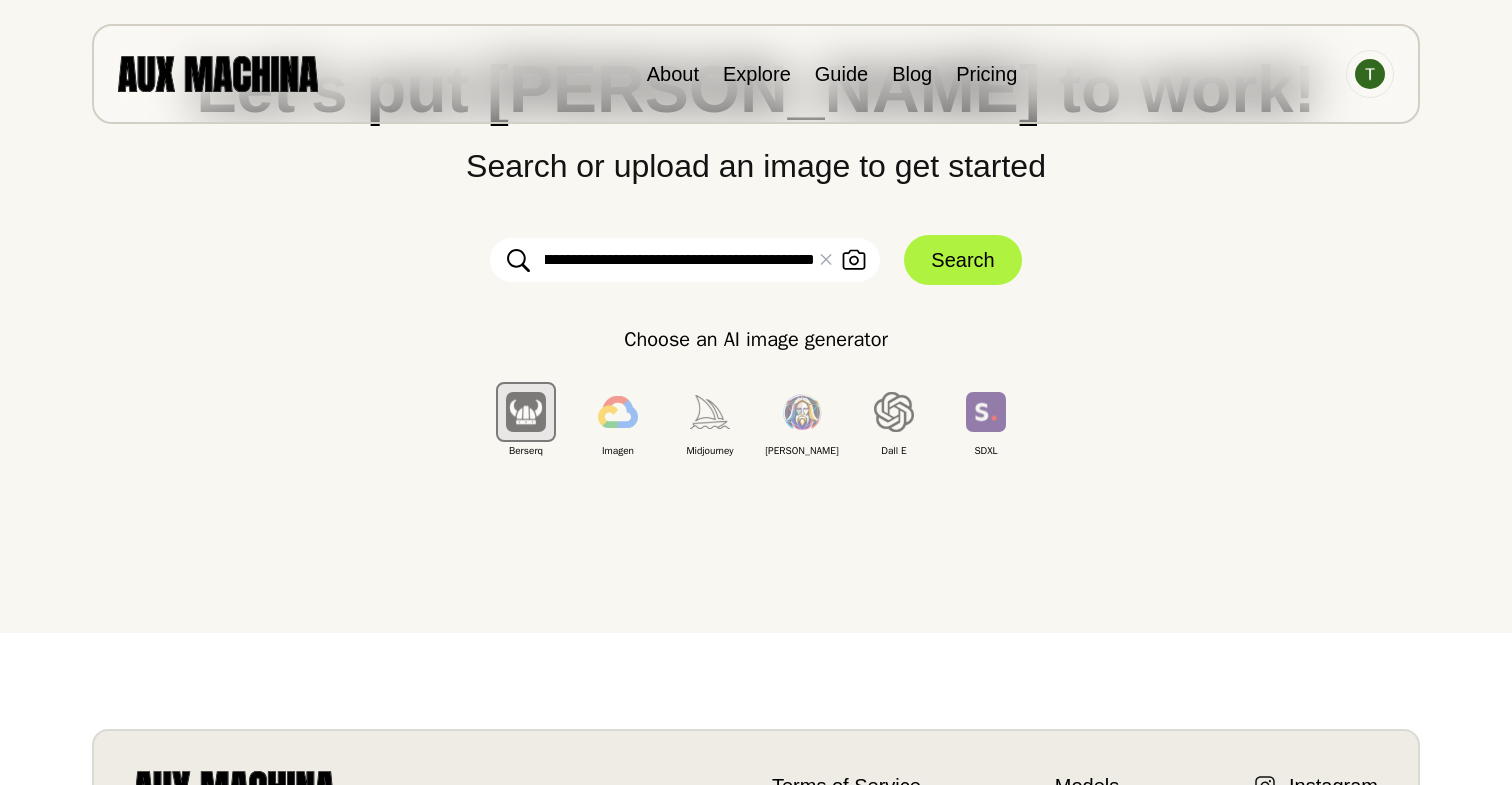 drag, startPoint x: 545, startPoint y: 259, endPoint x: 885, endPoint y: 271, distance: 340.2117 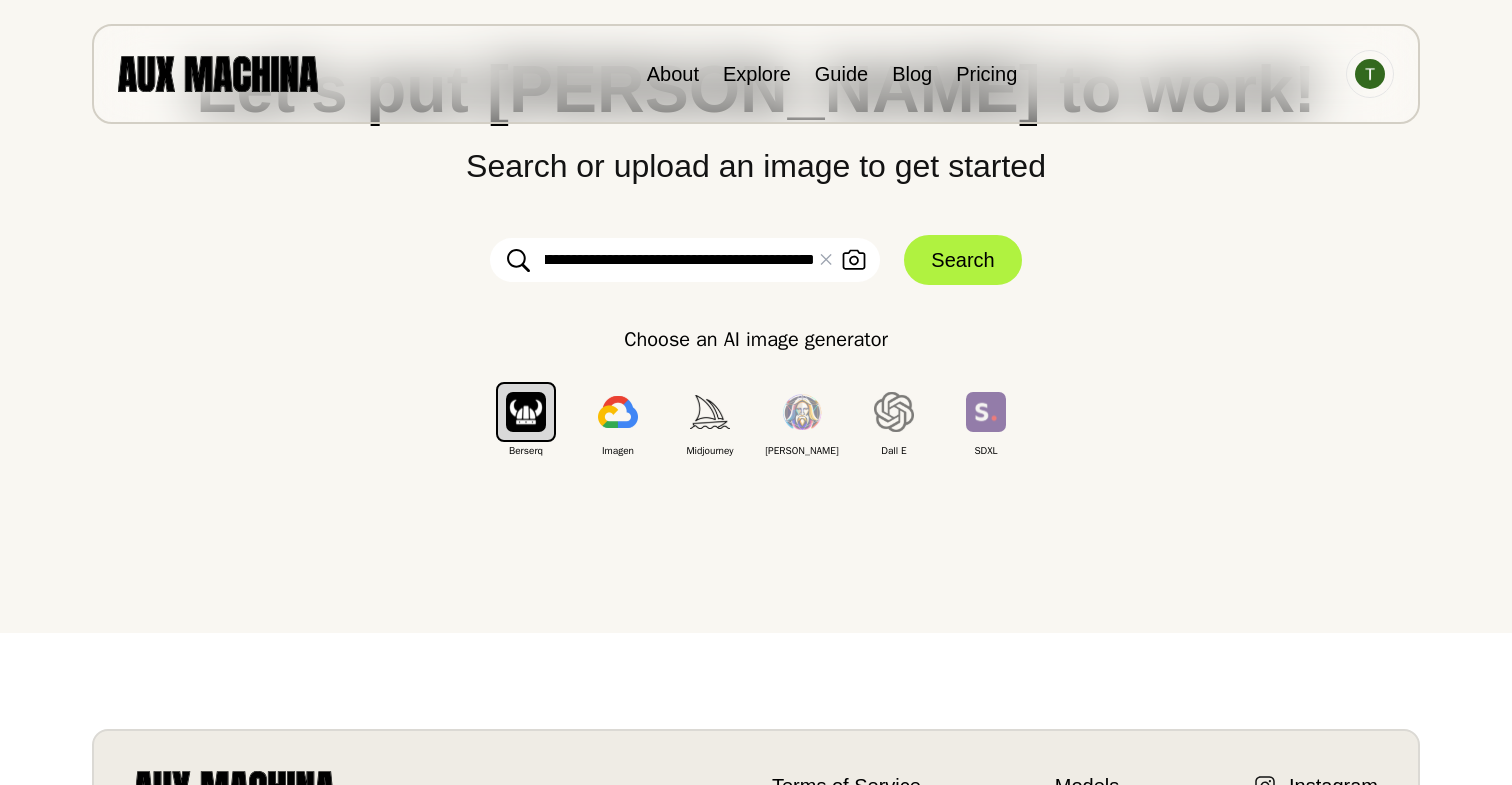 scroll, scrollTop: 0, scrollLeft: 166, axis: horizontal 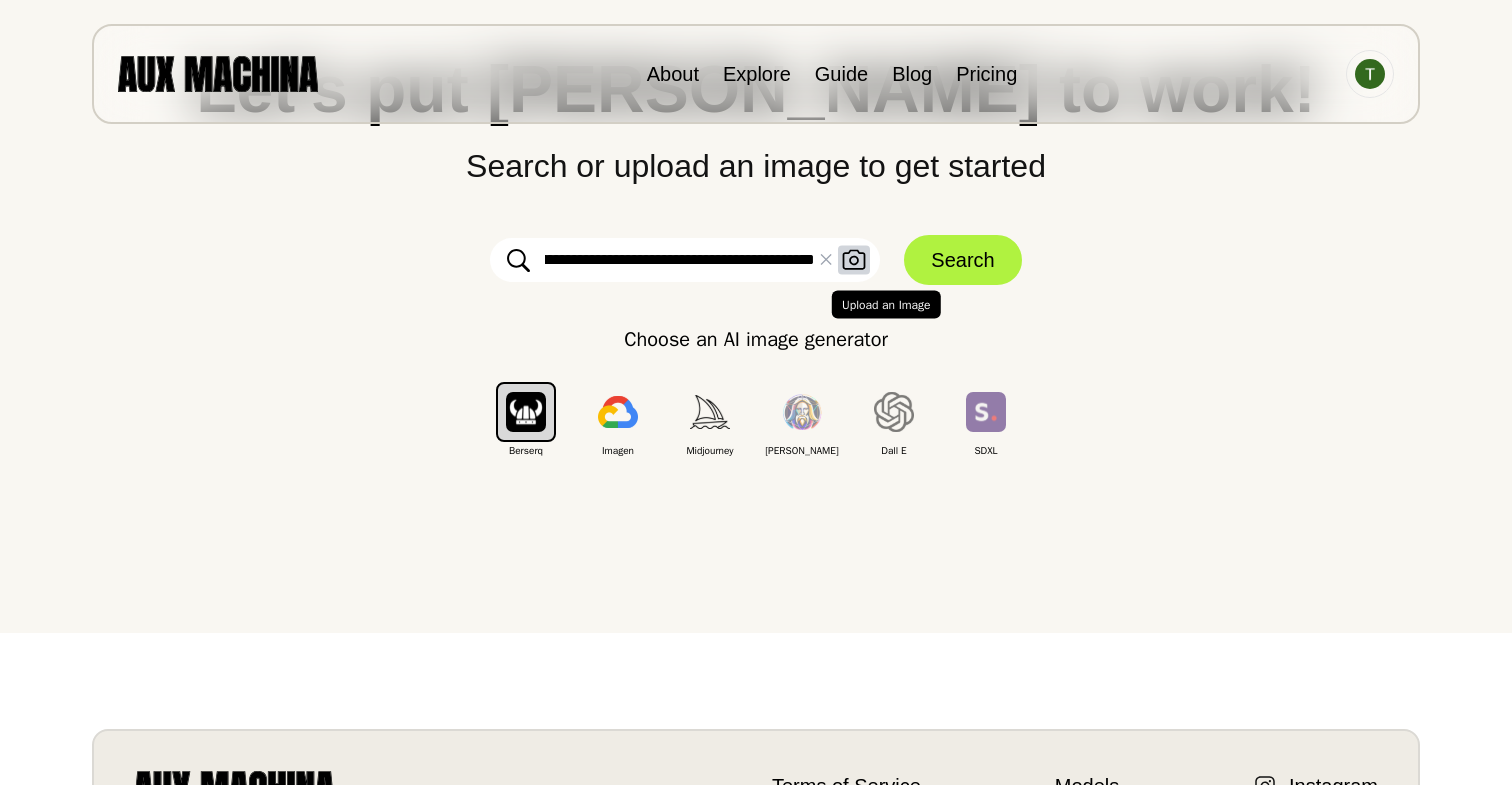 type on "**********" 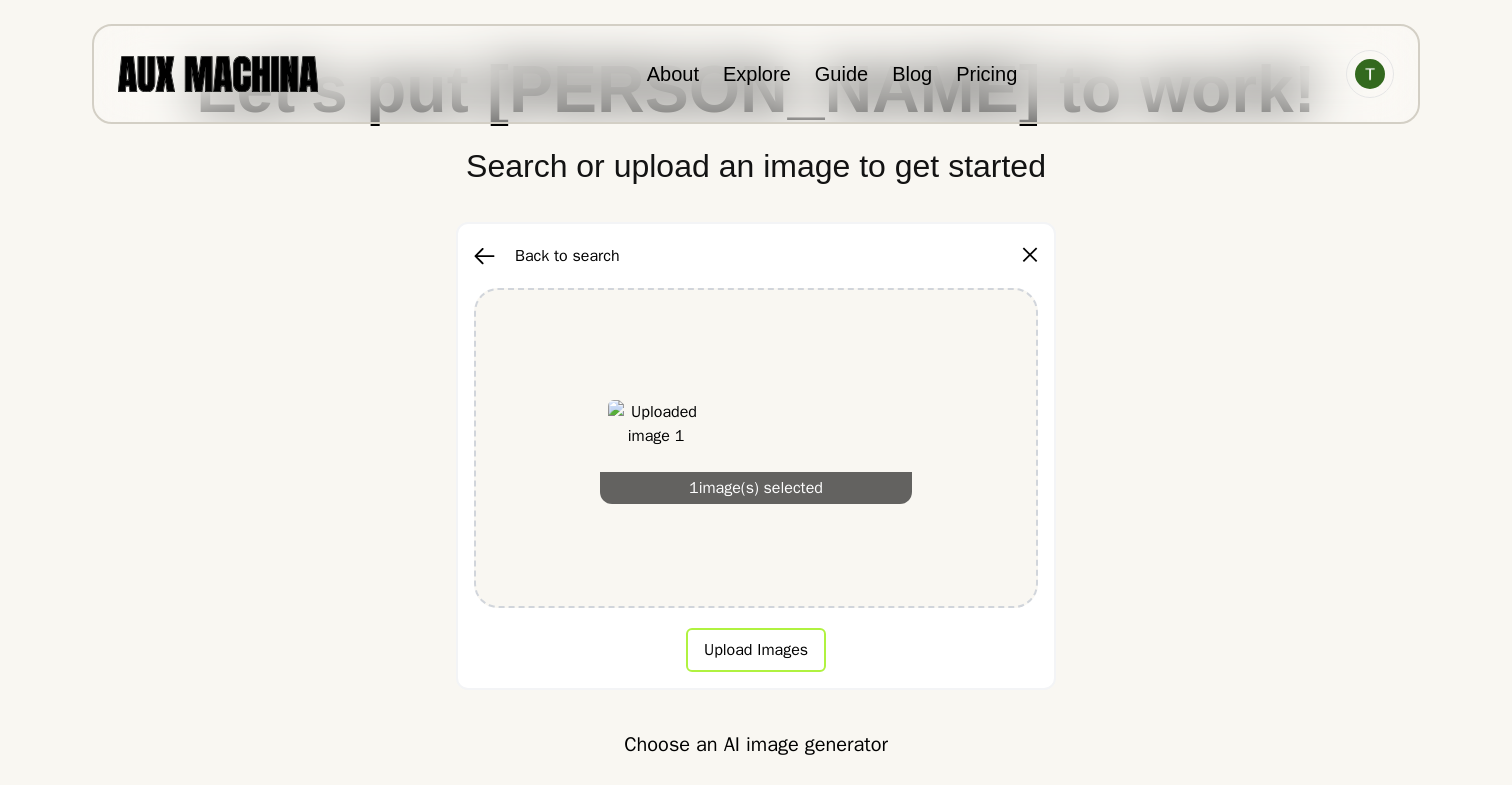 click on "Upload Images" at bounding box center (756, 650) 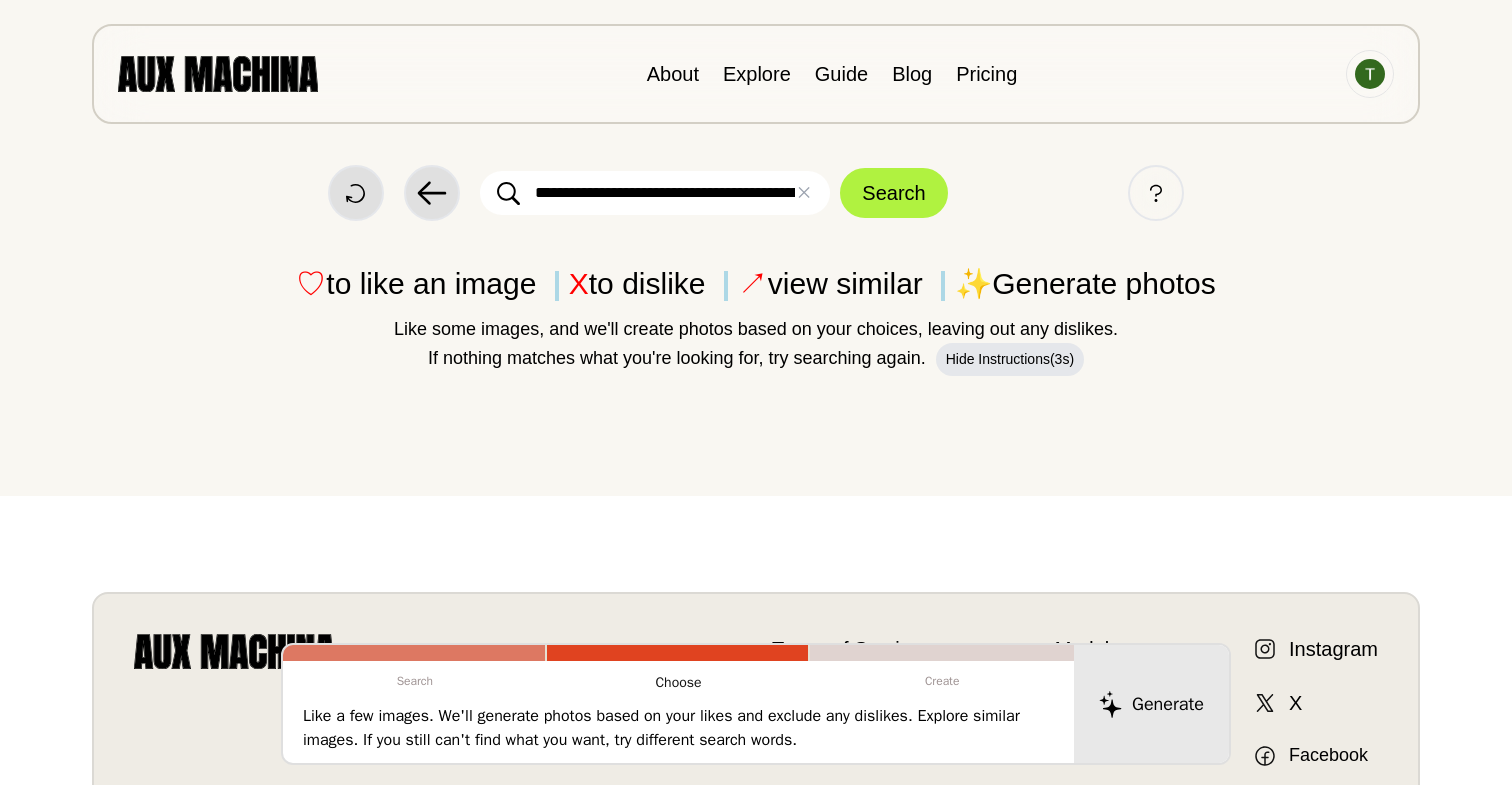 scroll, scrollTop: 0, scrollLeft: 0, axis: both 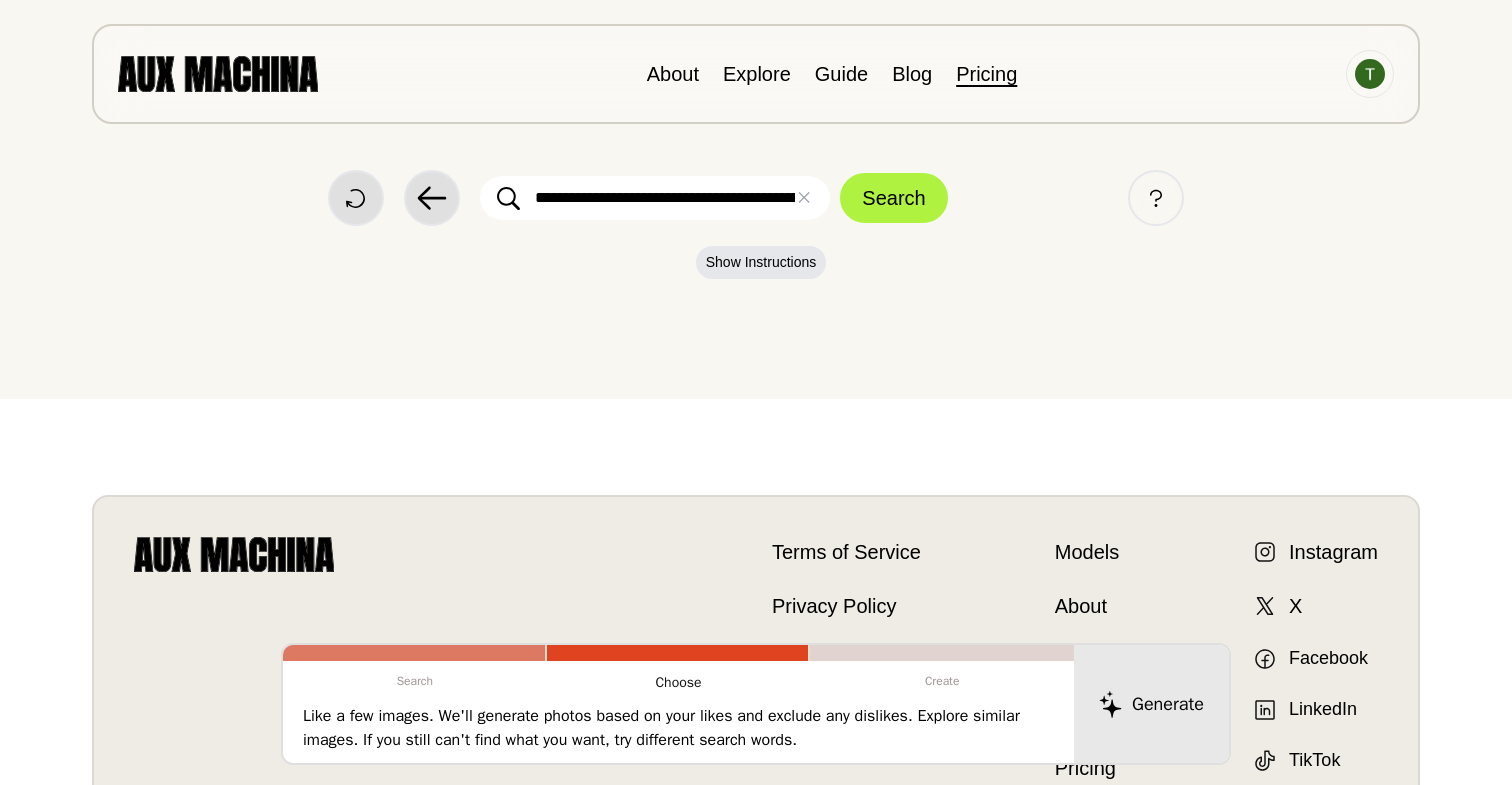 click on "Pricing" at bounding box center [986, 74] 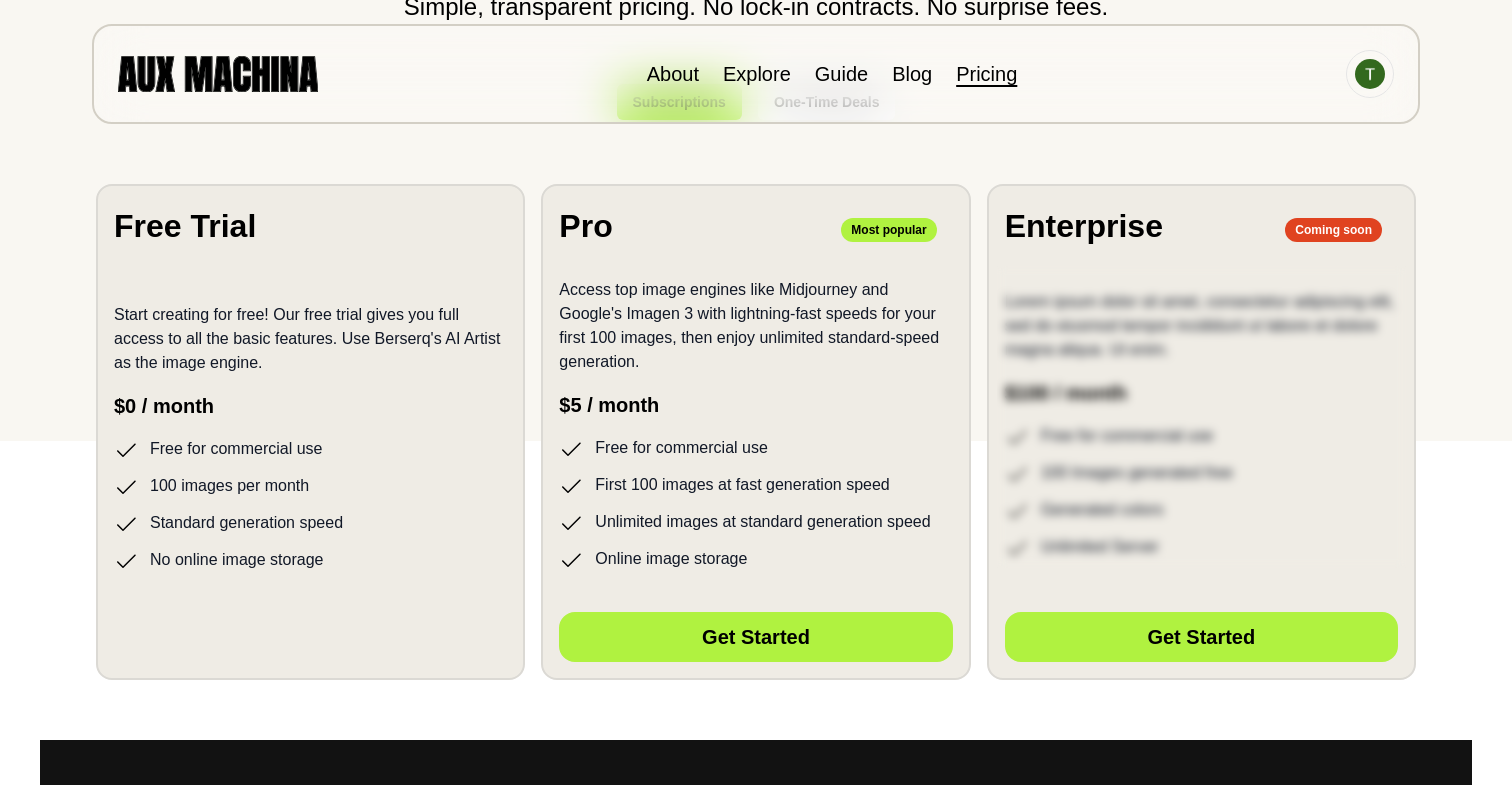 scroll, scrollTop: 346, scrollLeft: 0, axis: vertical 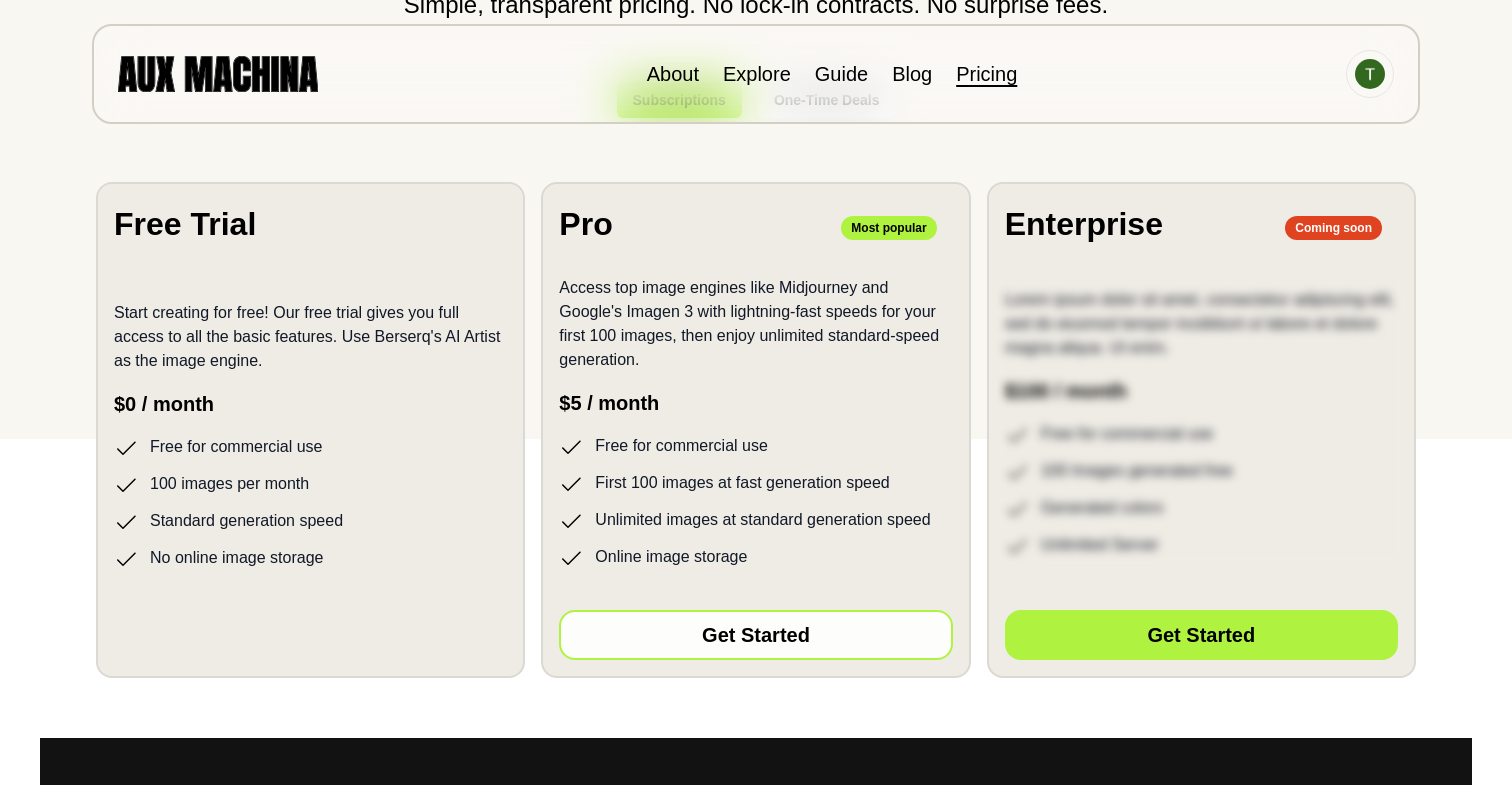click on "Get Started" at bounding box center [755, 635] 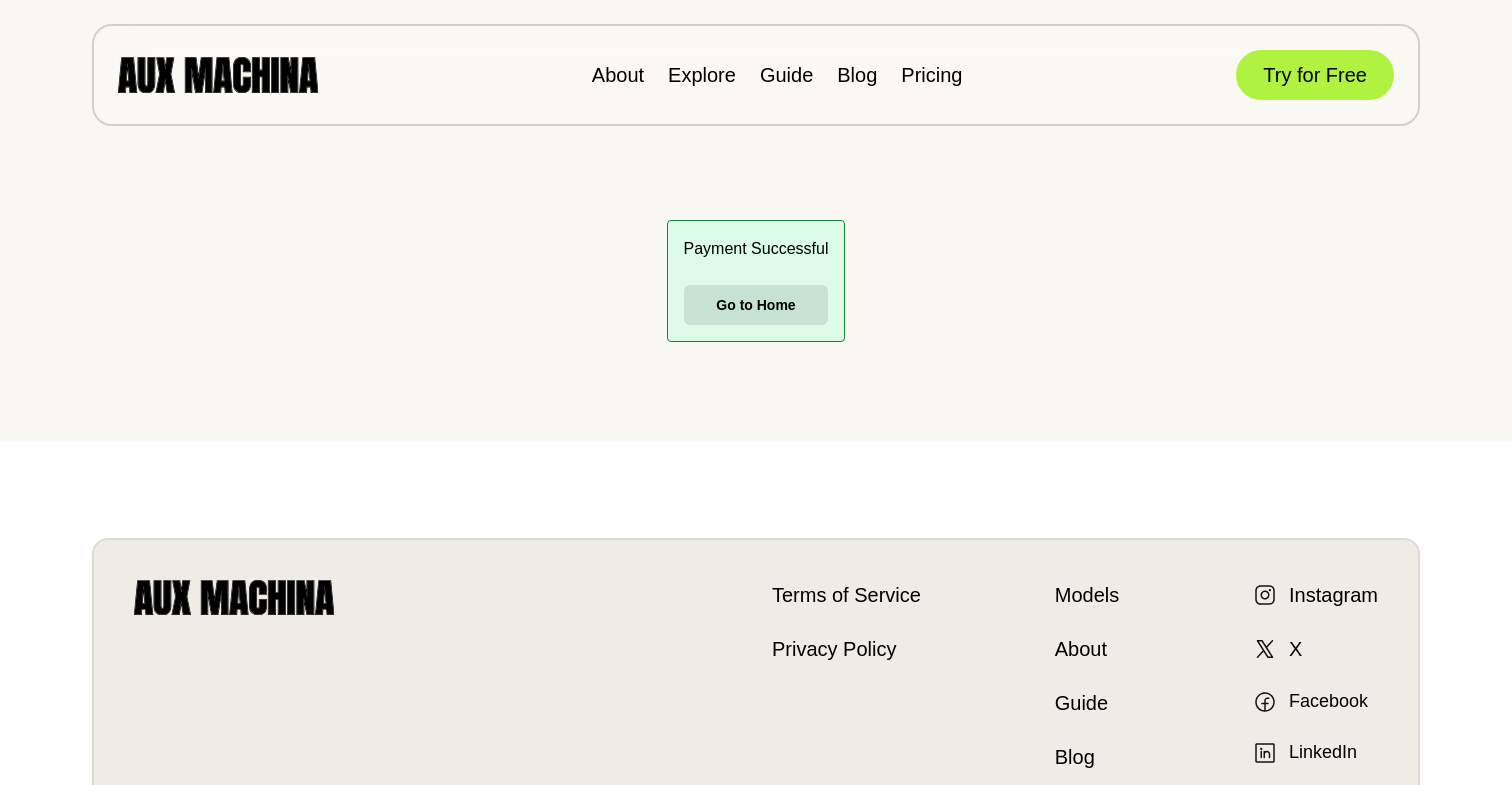 scroll, scrollTop: 0, scrollLeft: 0, axis: both 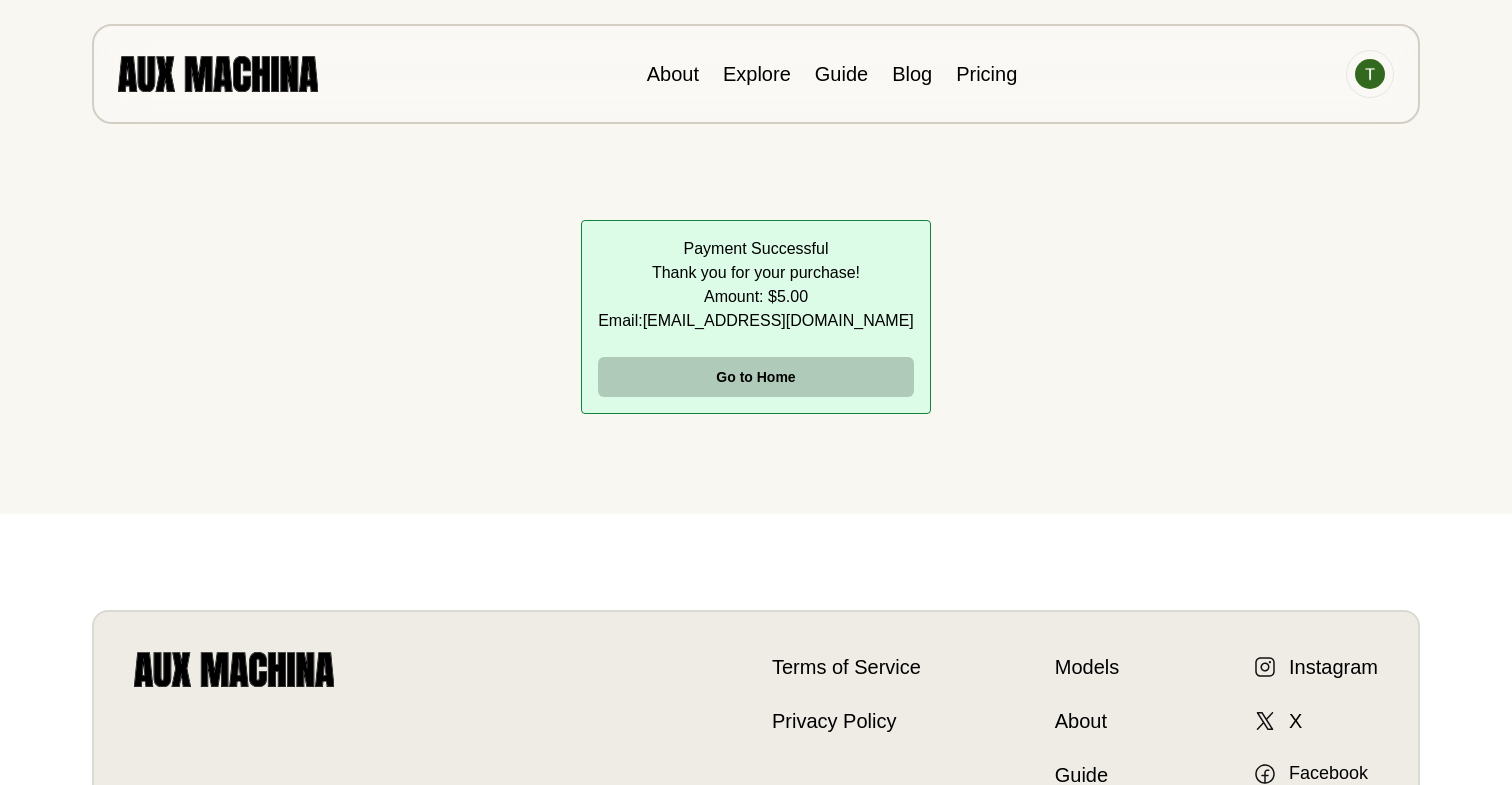 click on "Go to Home" at bounding box center [756, 377] 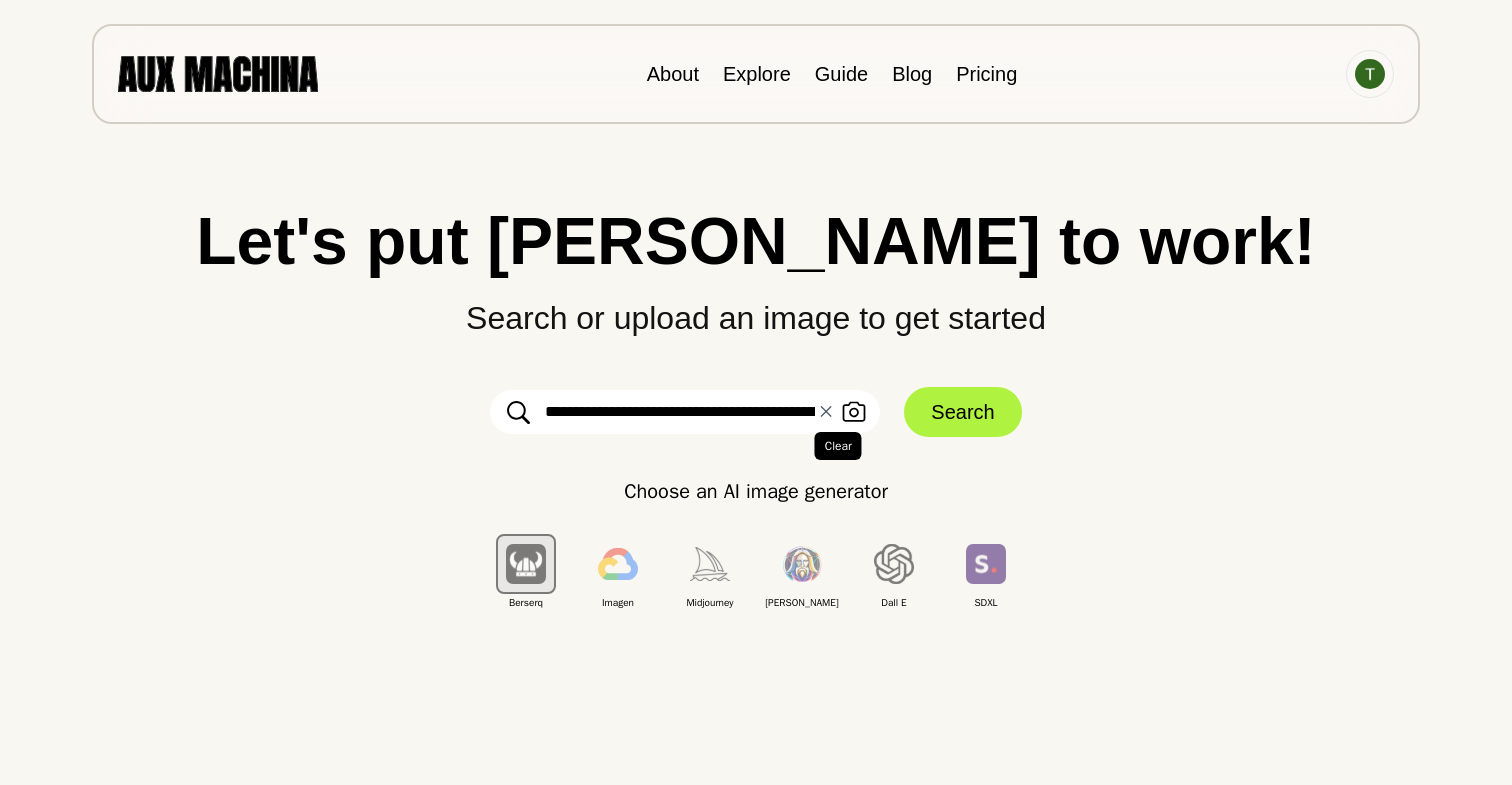 click on "✕ Clear" at bounding box center [826, 412] 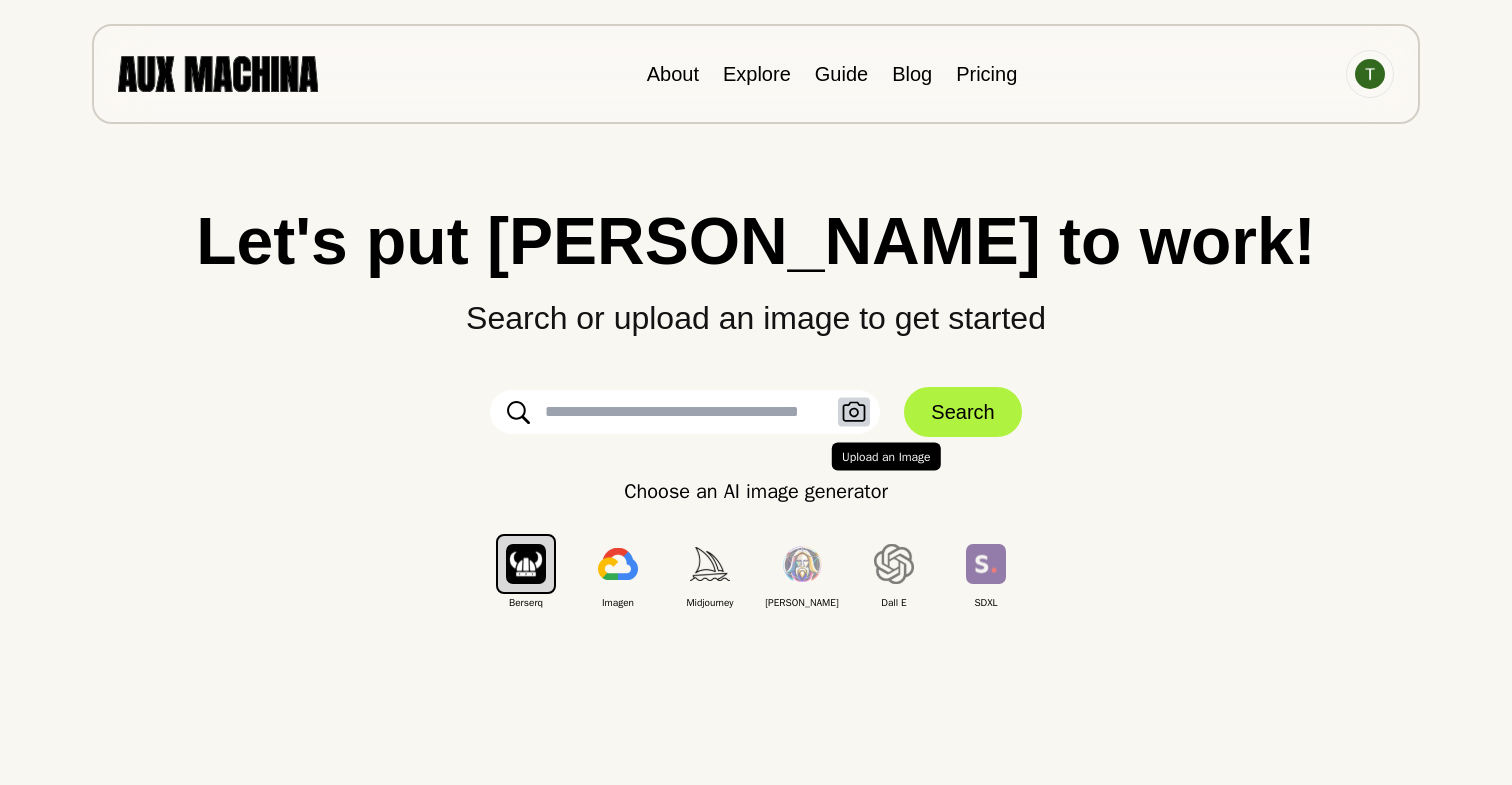 click 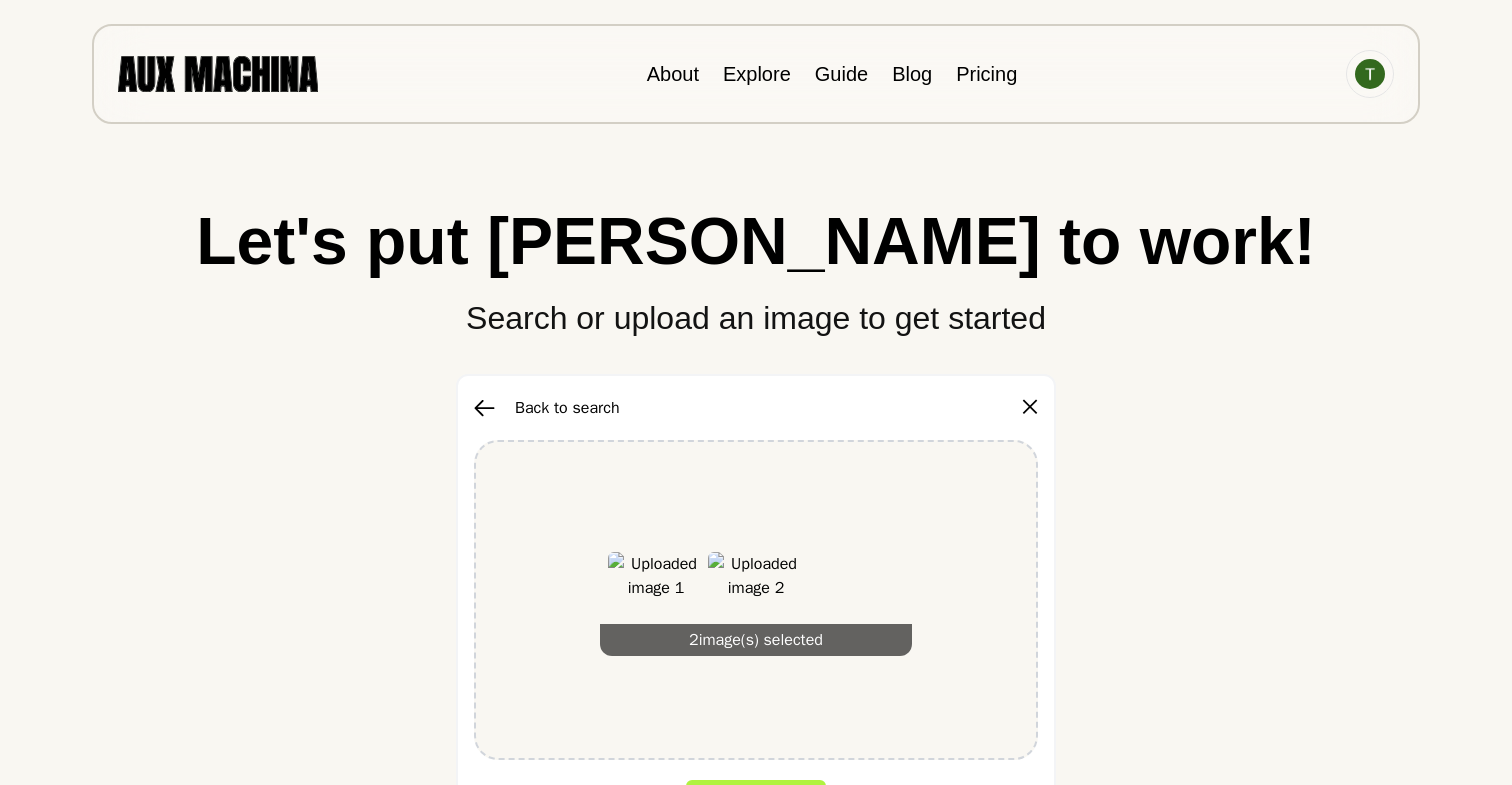 click on "Back to search ✕" at bounding box center (756, 408) 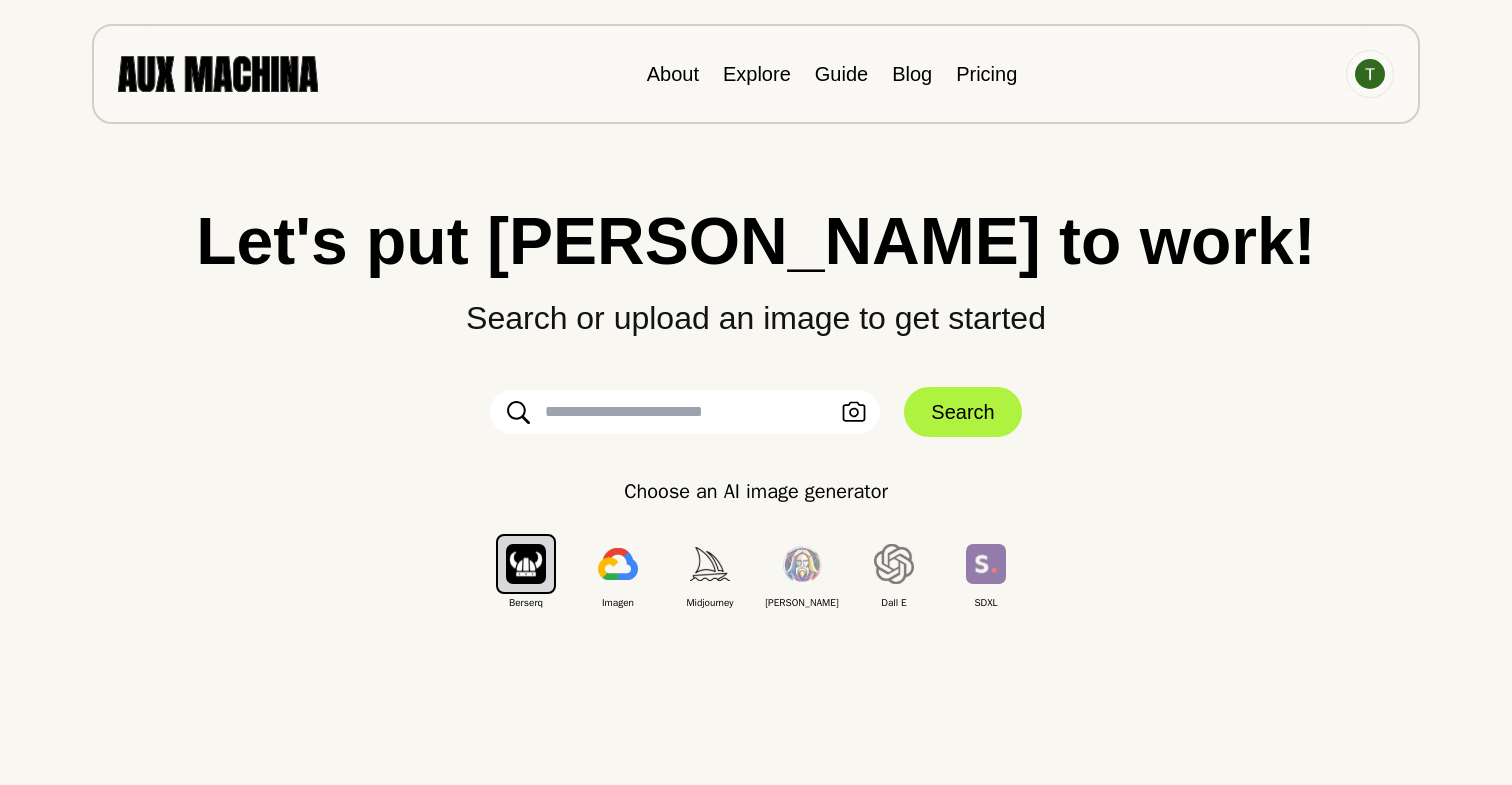 click at bounding box center [685, 412] 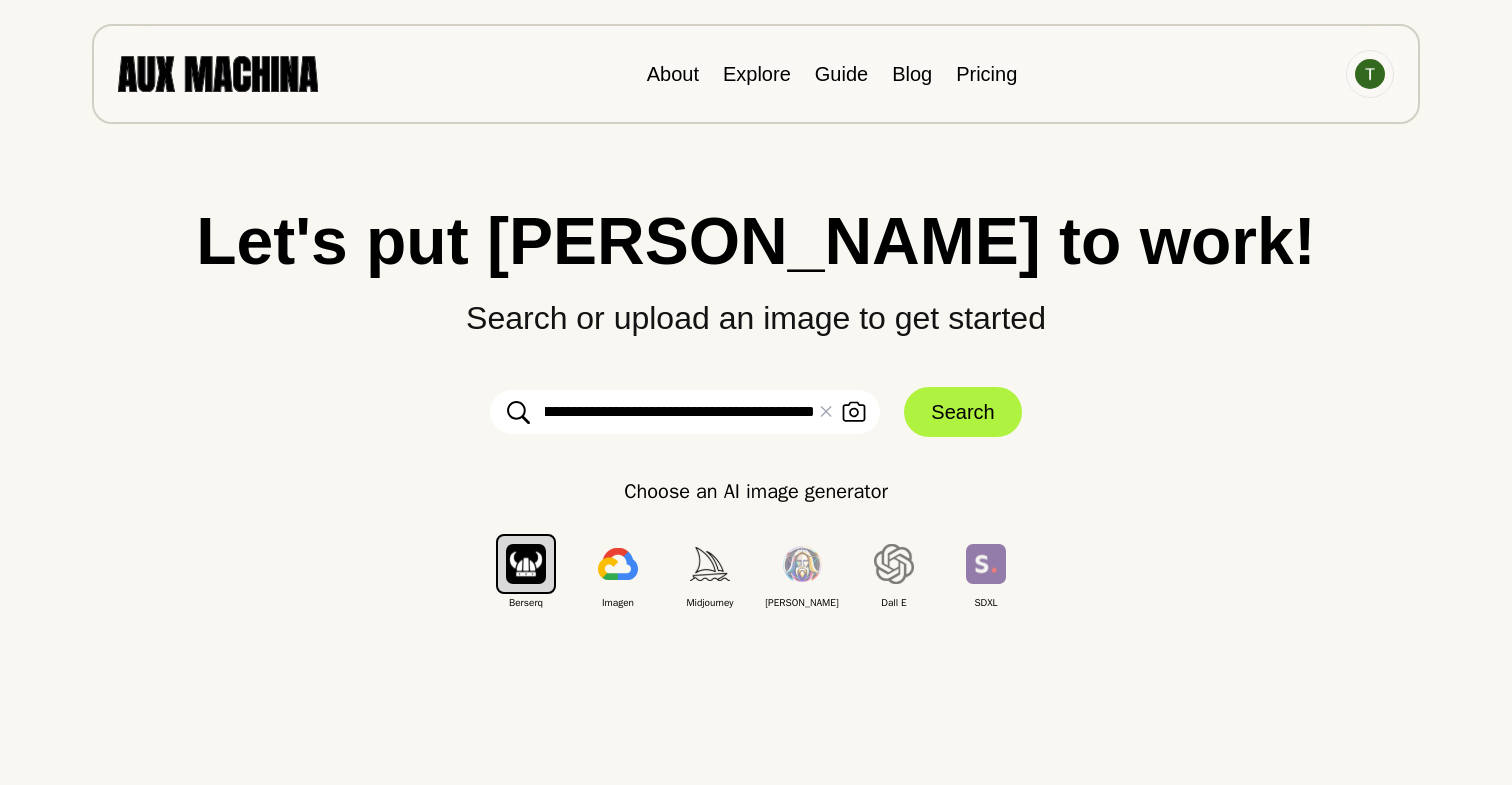 scroll, scrollTop: 0, scrollLeft: 309, axis: horizontal 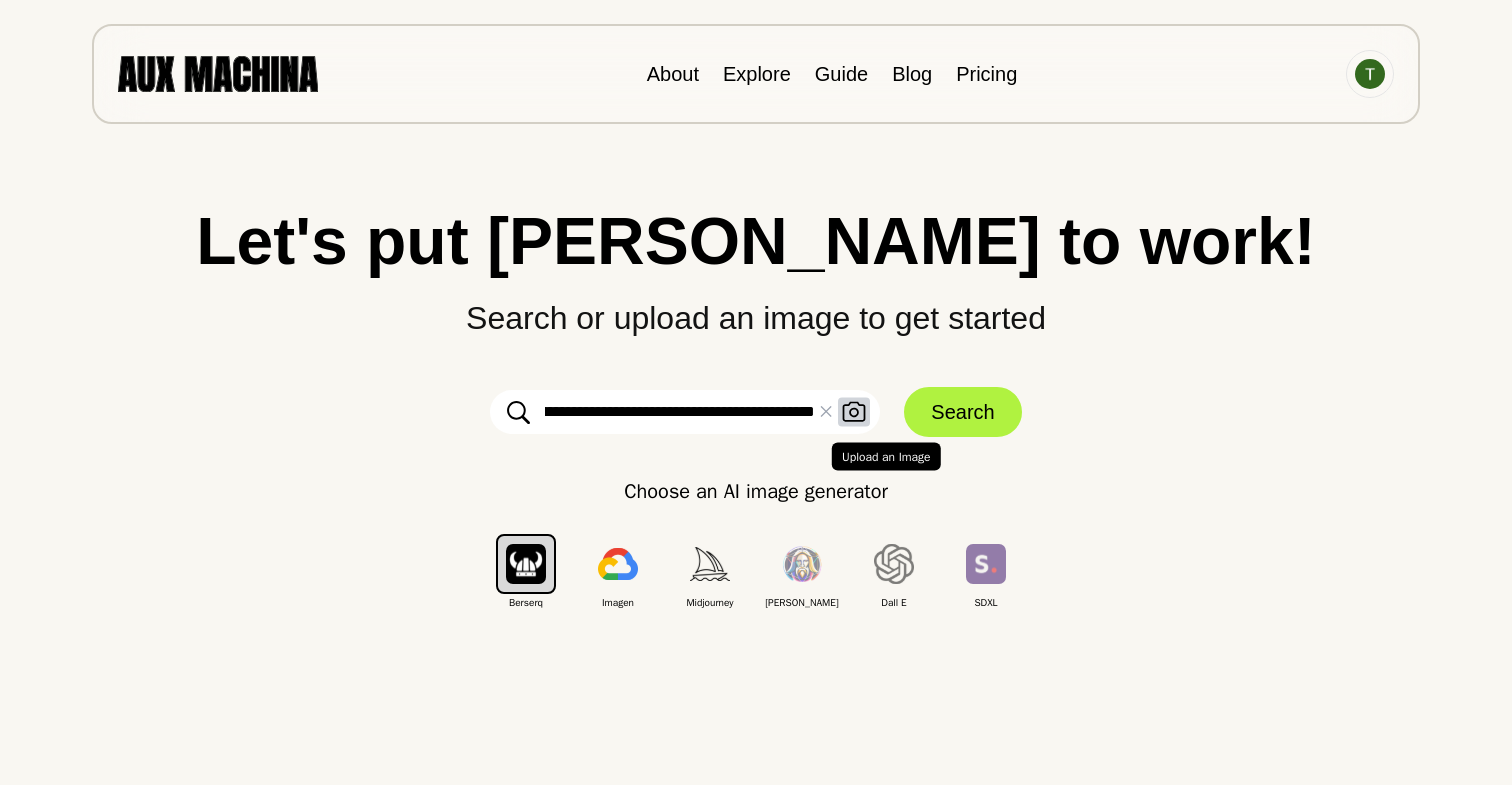 type on "**********" 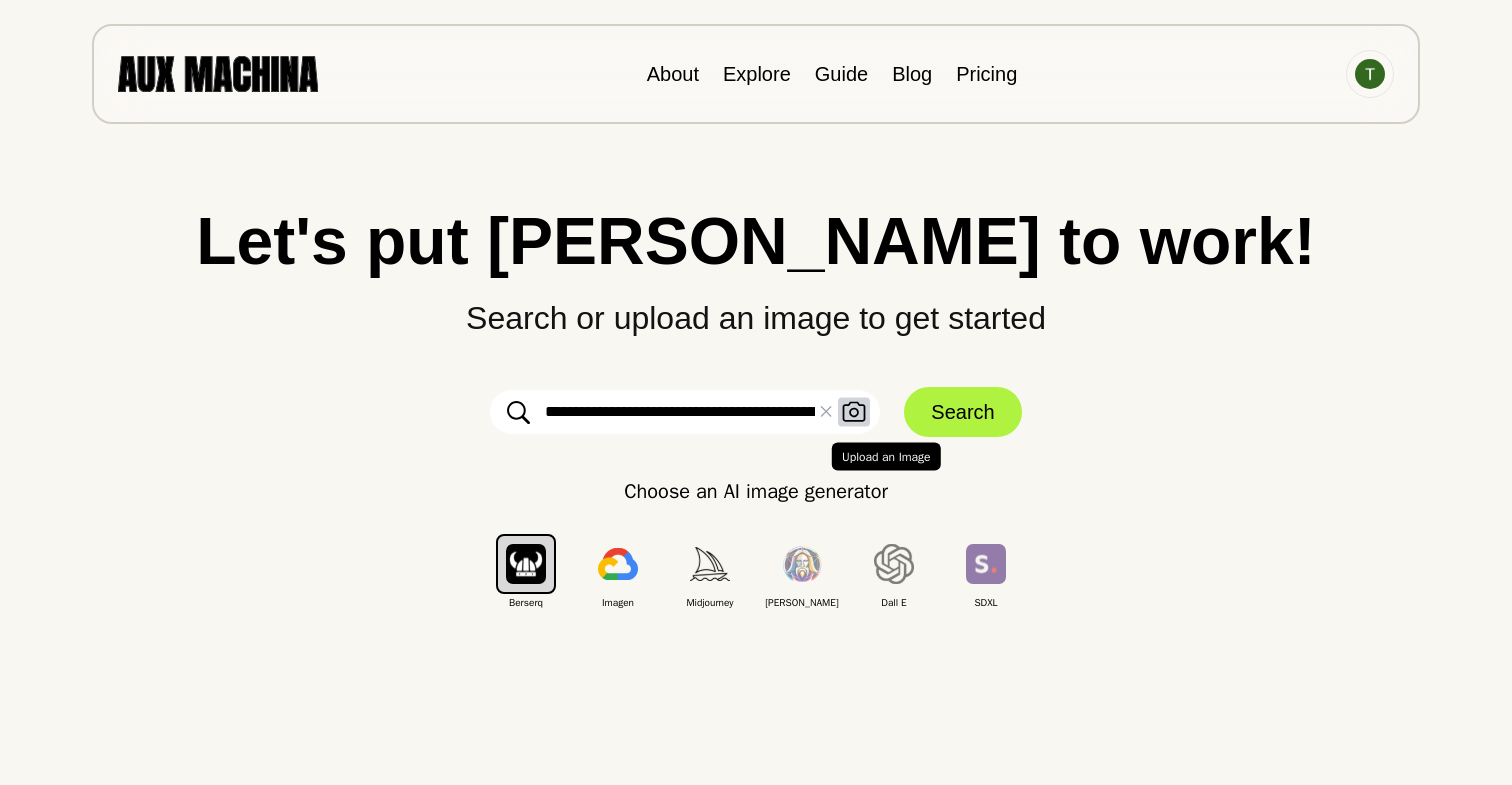 click 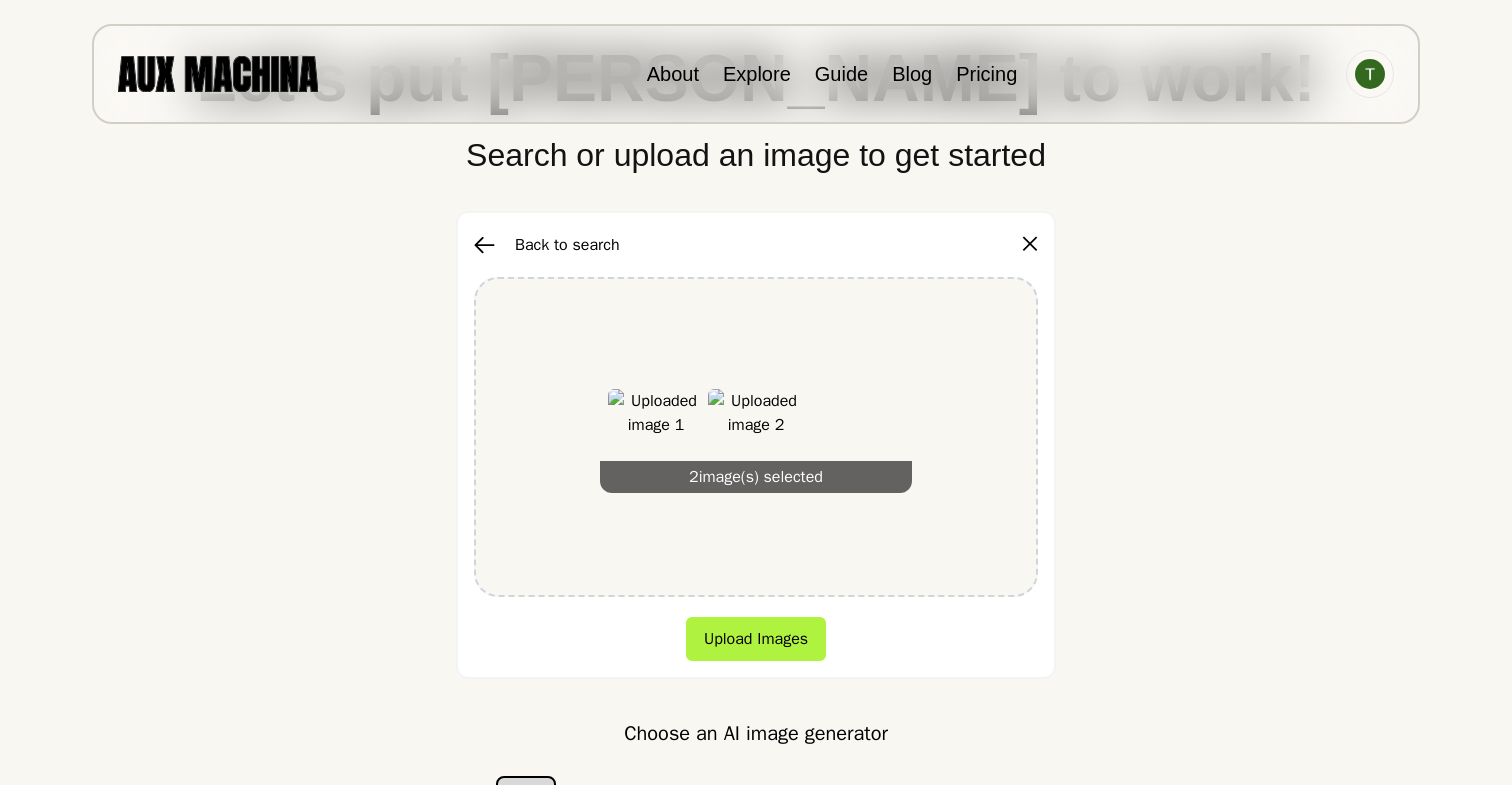 scroll, scrollTop: 209, scrollLeft: 0, axis: vertical 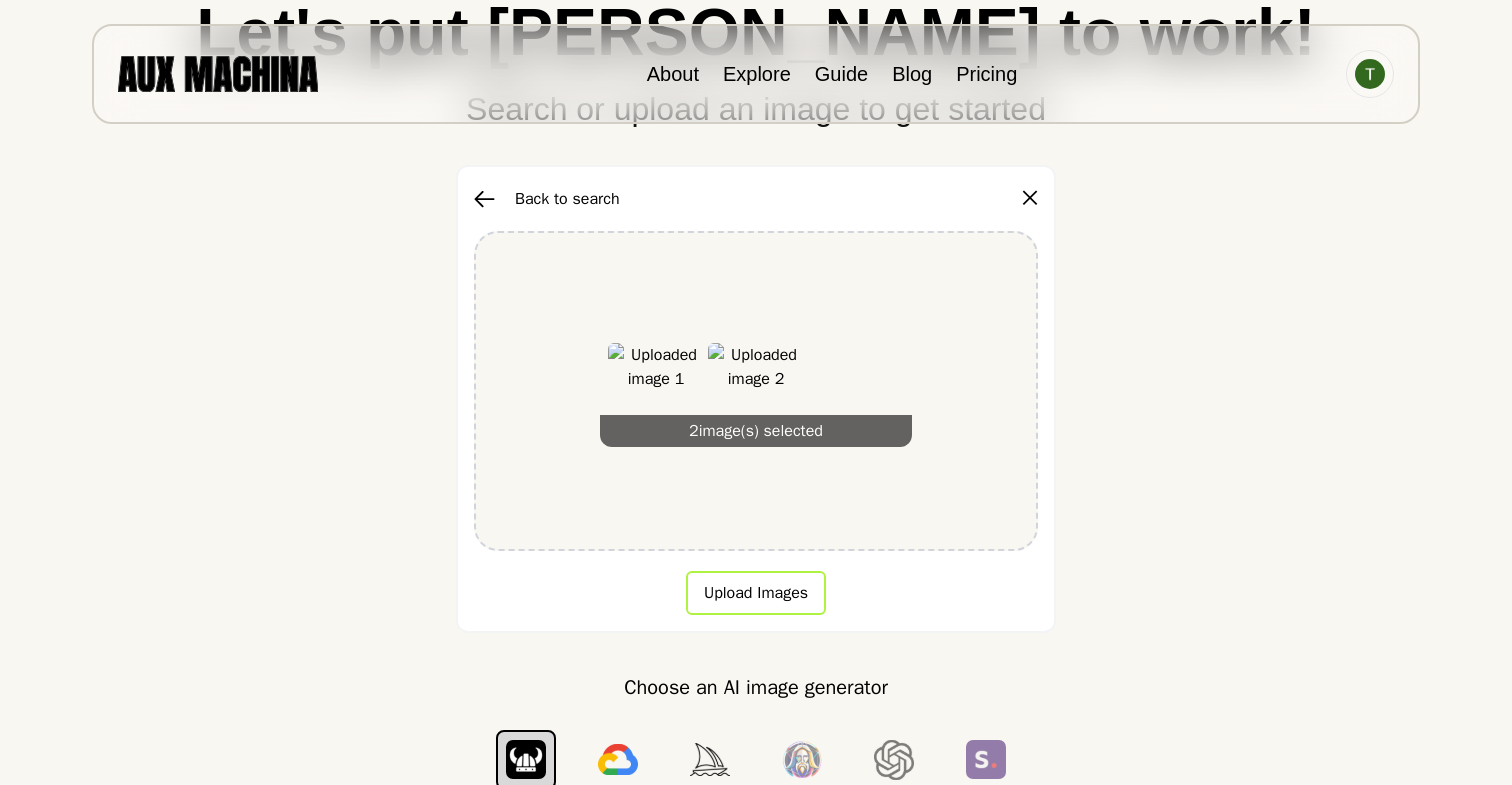 click on "Upload Images" at bounding box center (756, 593) 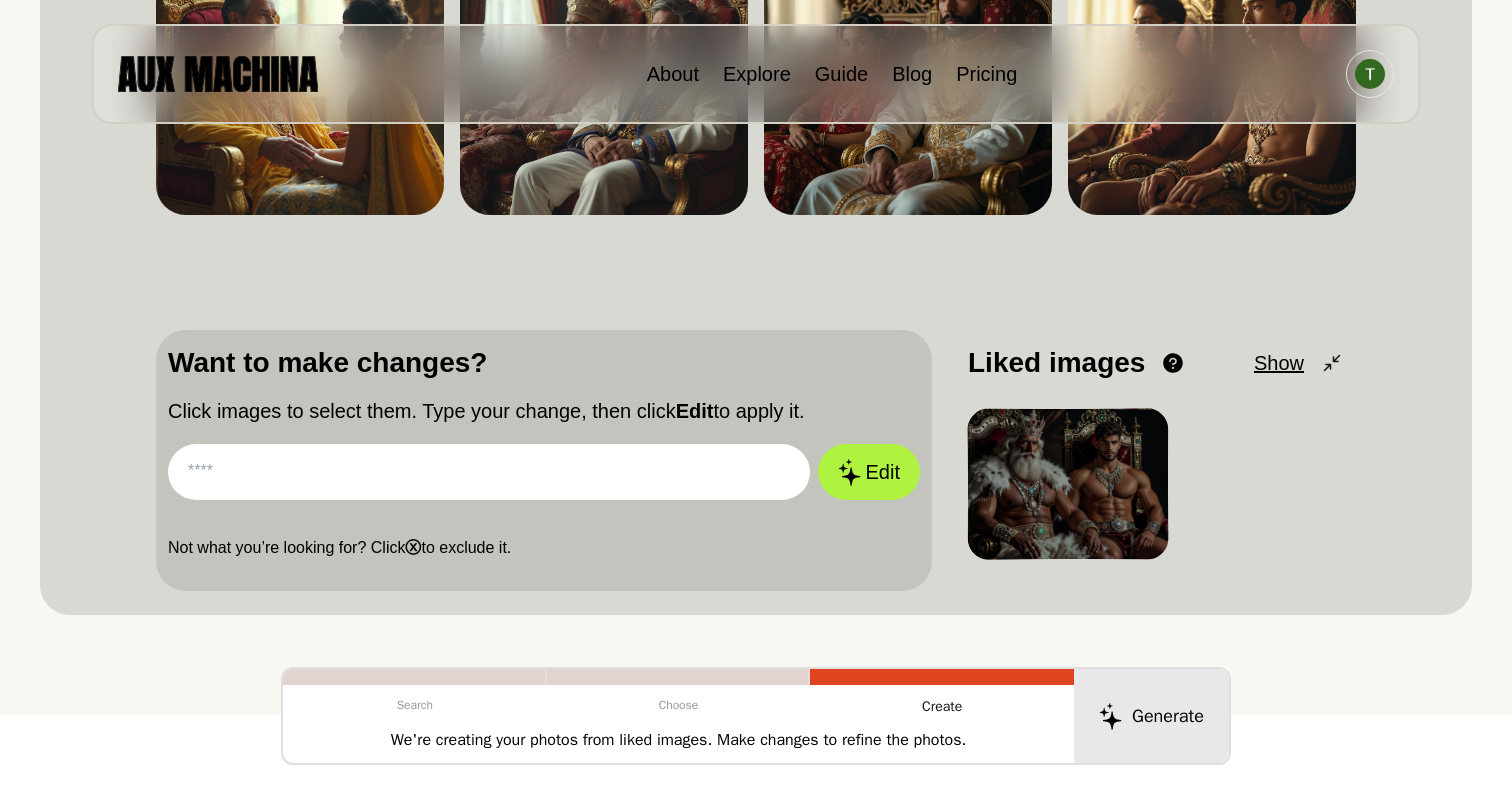 scroll, scrollTop: 0, scrollLeft: 0, axis: both 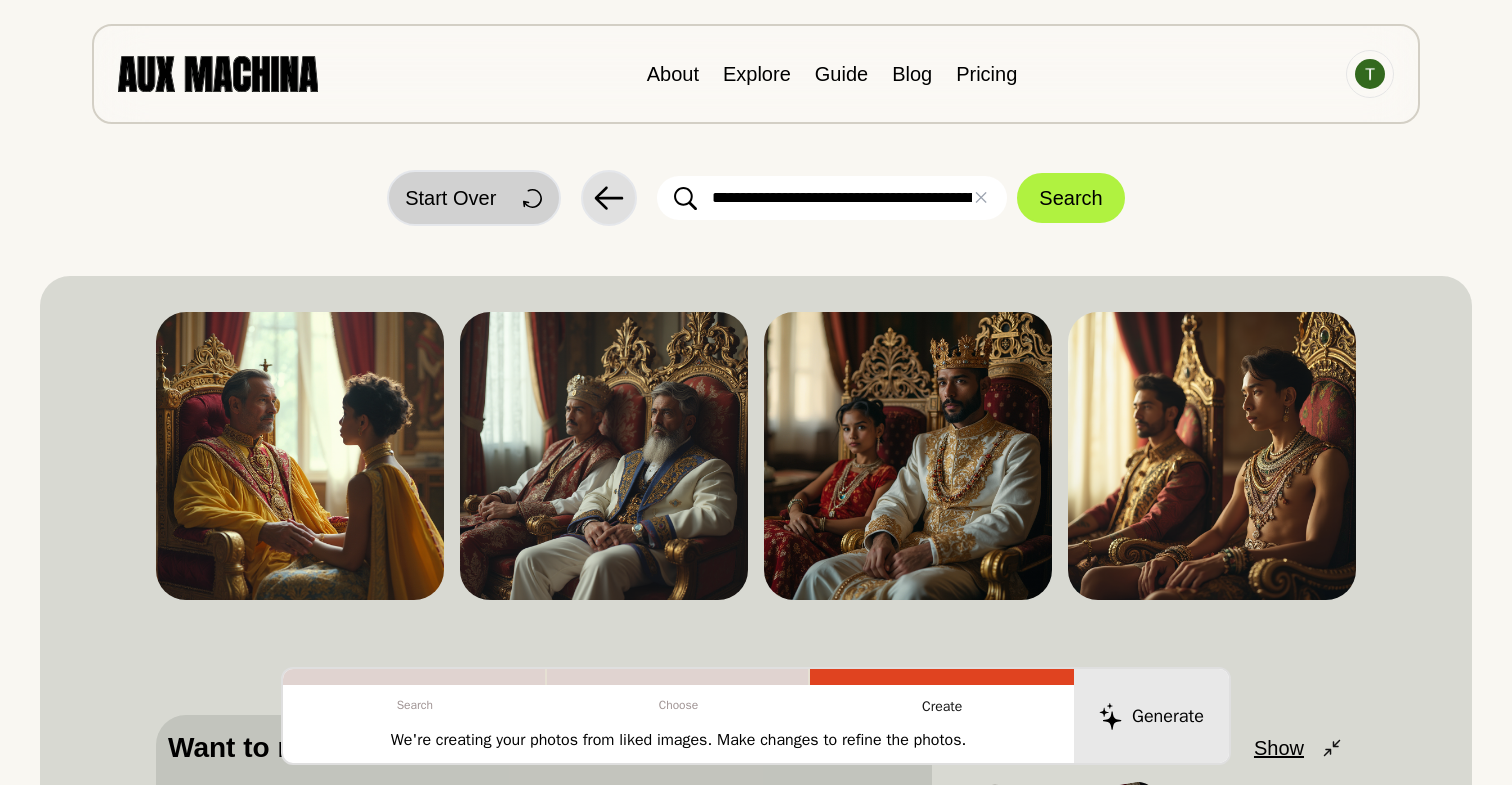 click on "Start Over" at bounding box center [450, 198] 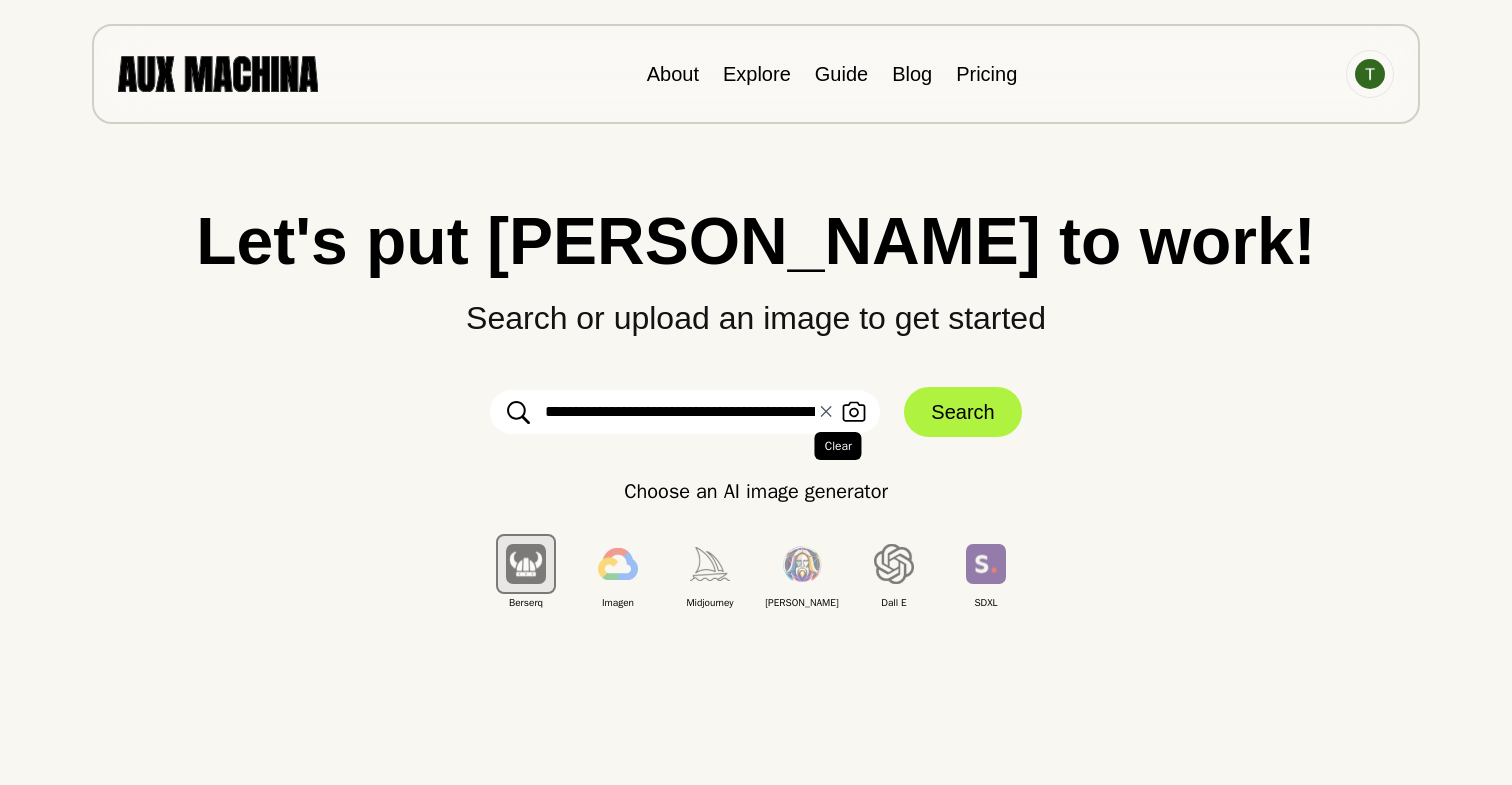 click on "✕ Clear" at bounding box center [826, 412] 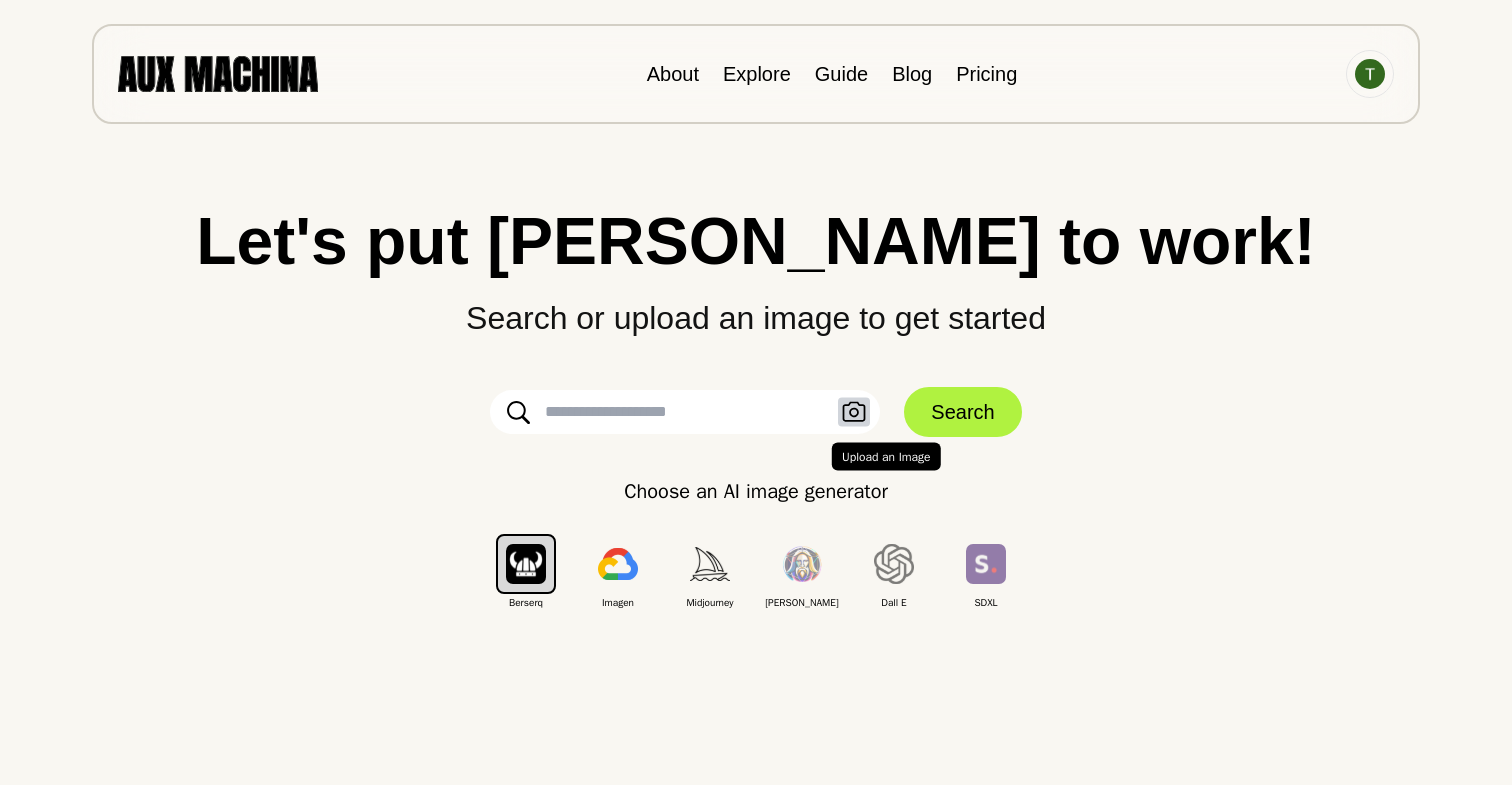 click 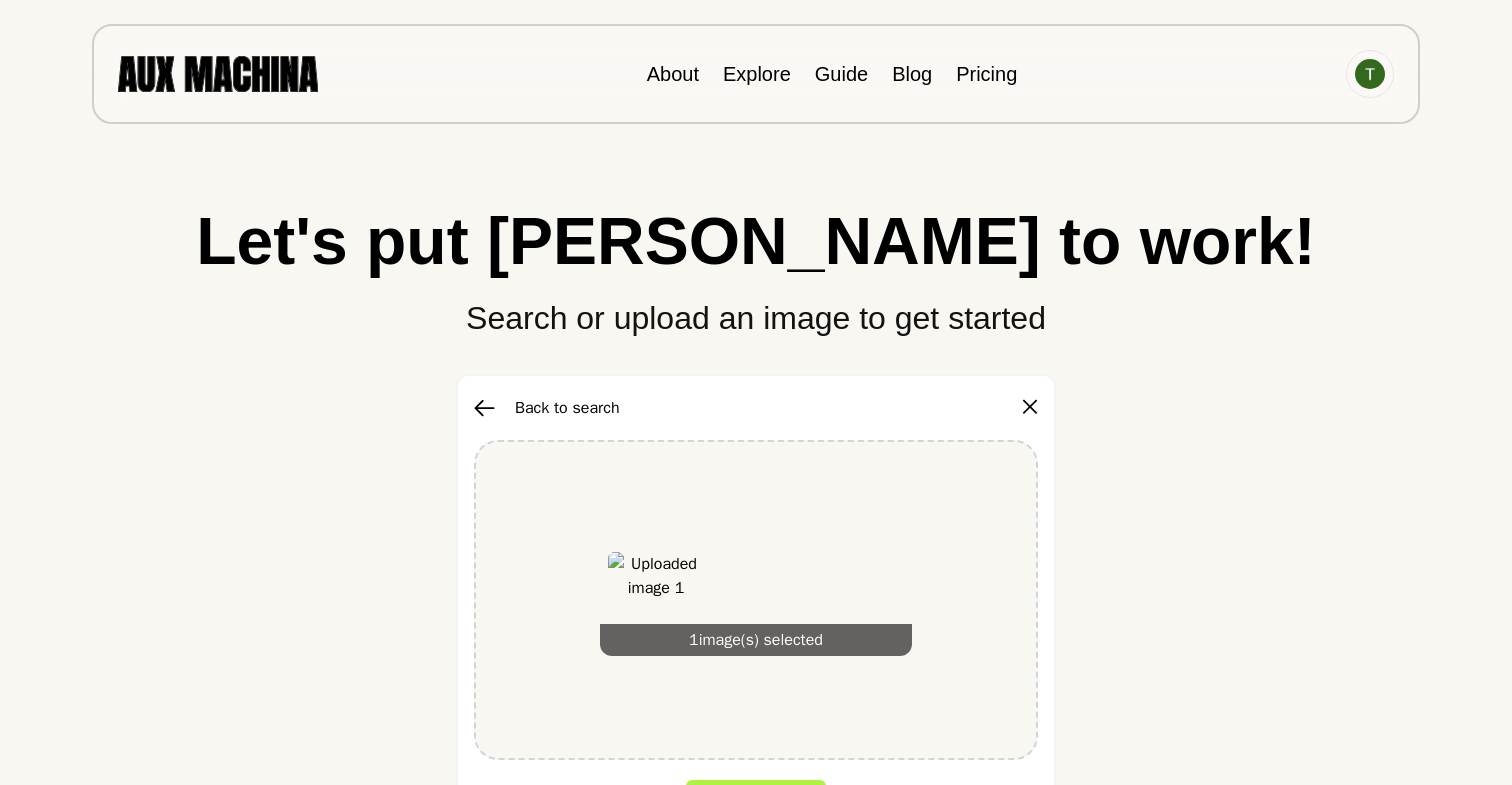 click on "Back to search" at bounding box center (547, 408) 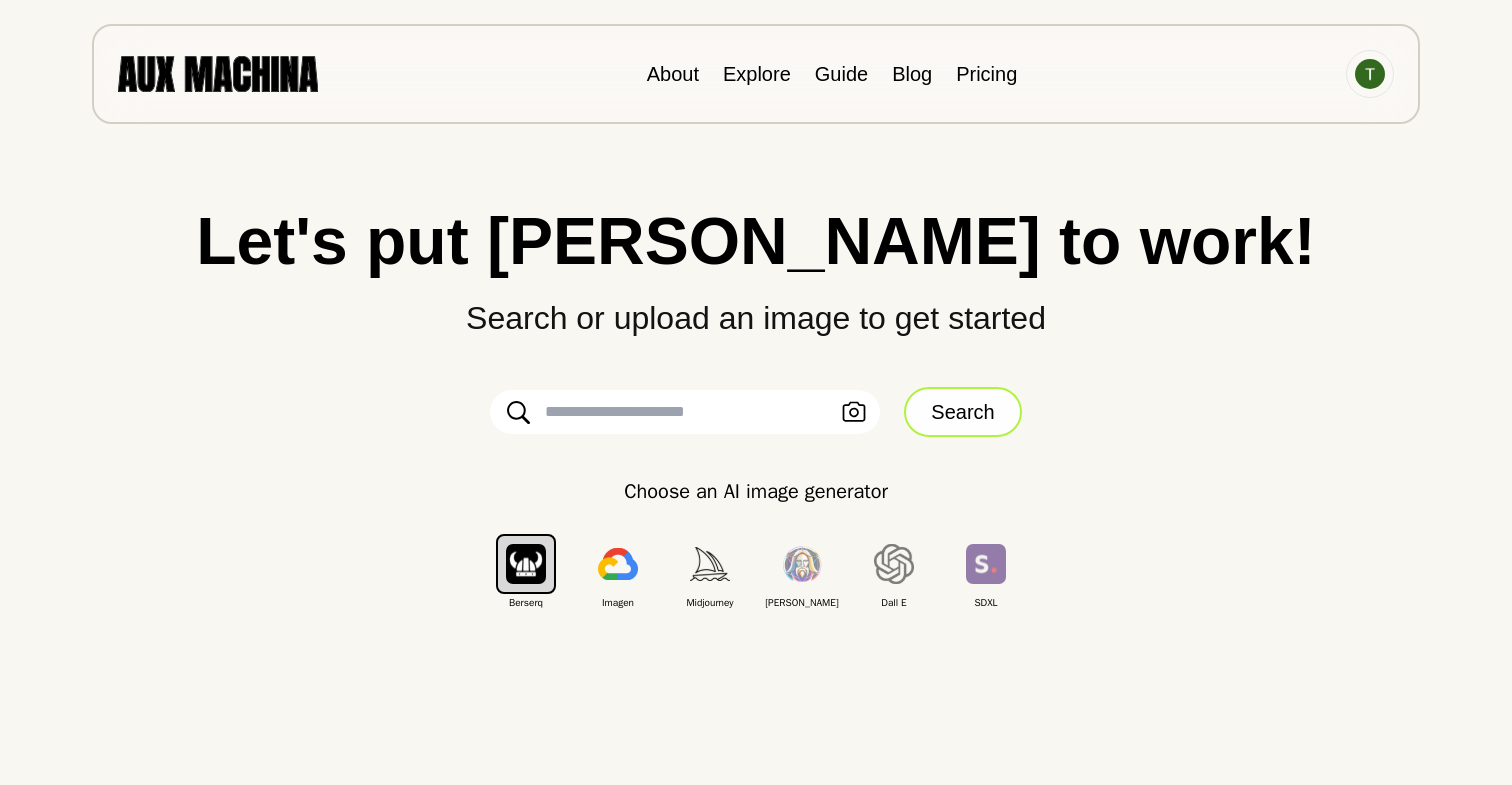 click on "Search" at bounding box center (962, 412) 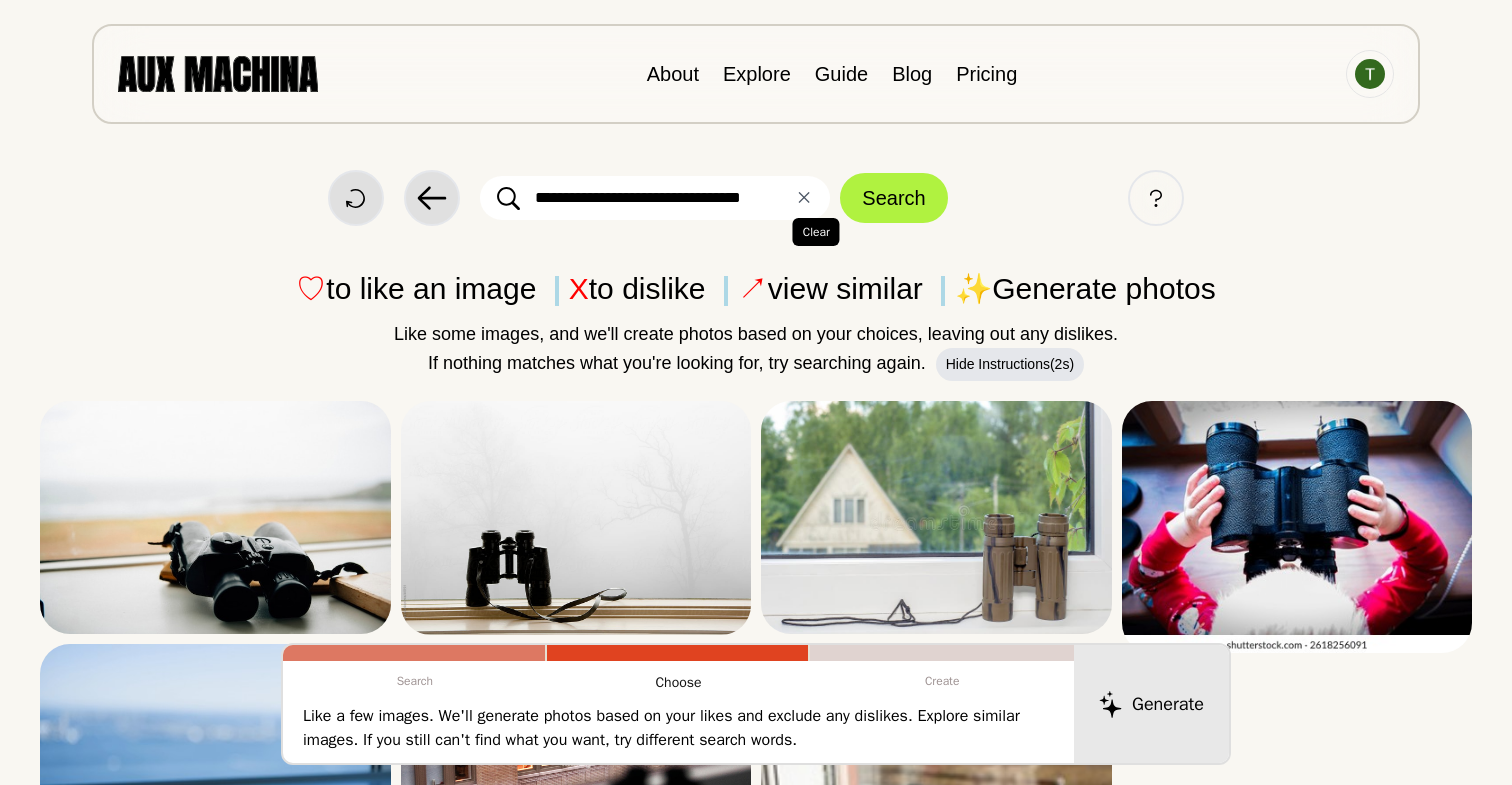 click on "✕ Clear" at bounding box center [804, 198] 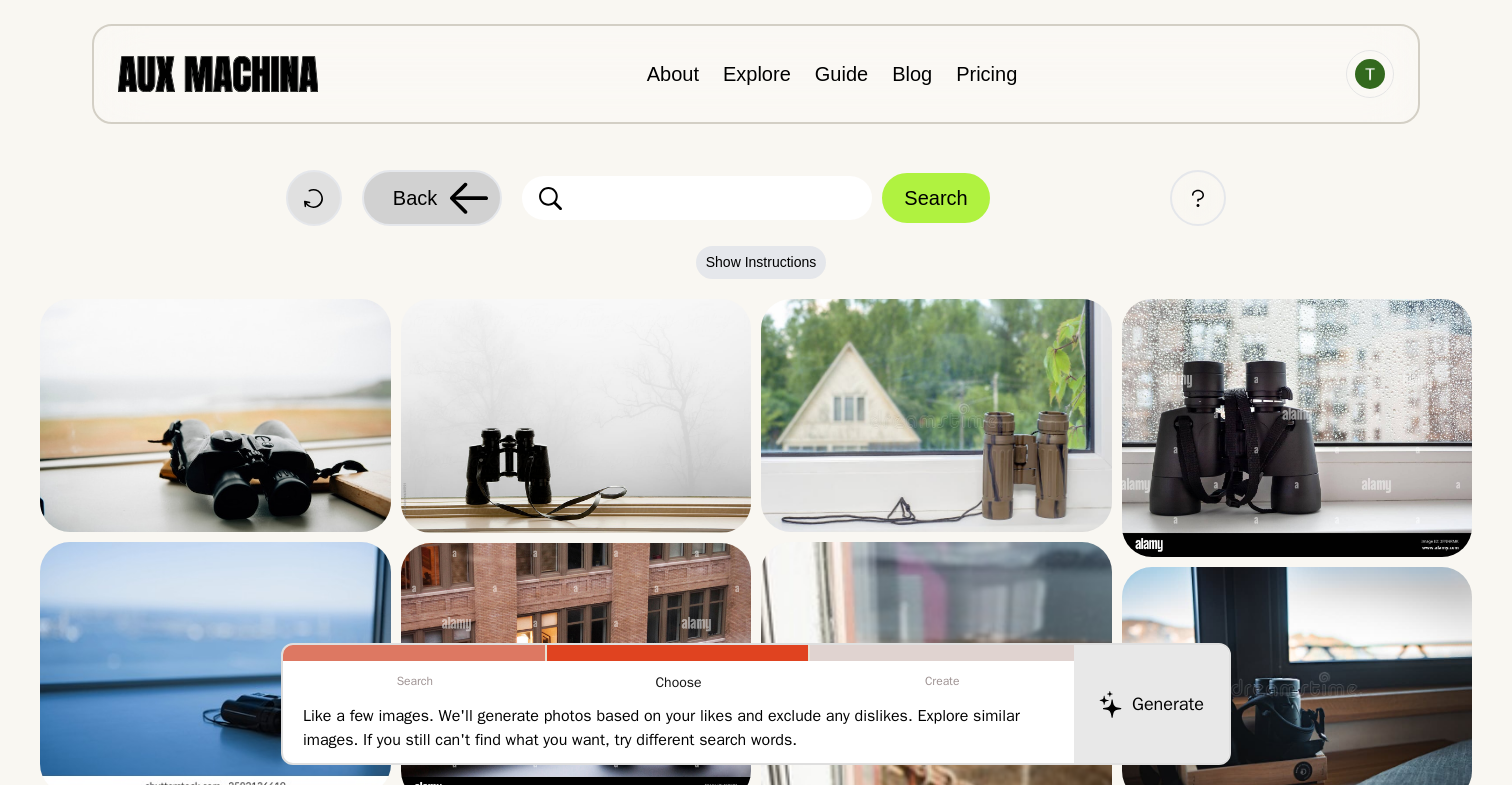 click 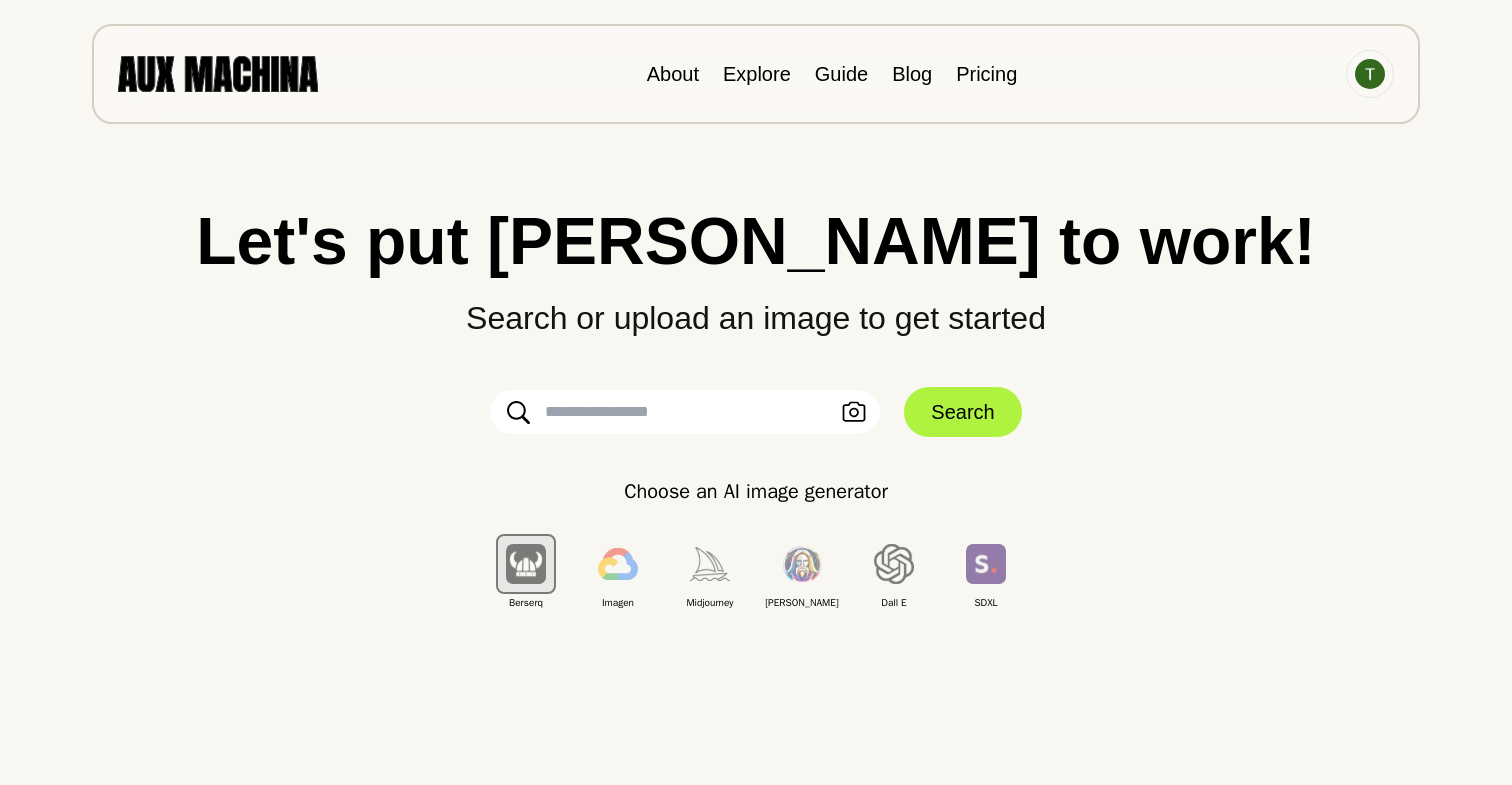 click at bounding box center (685, 412) 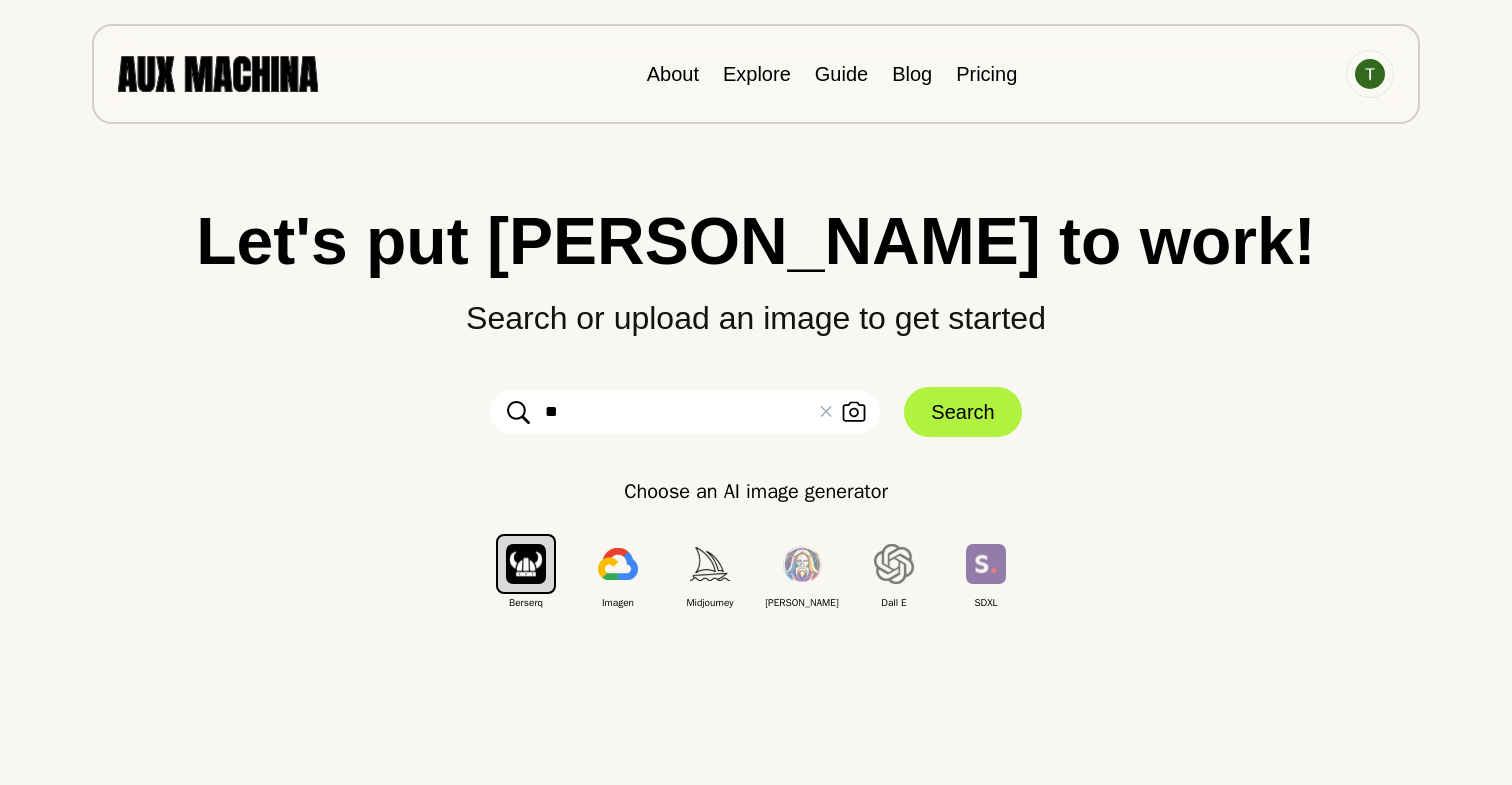 type on "*" 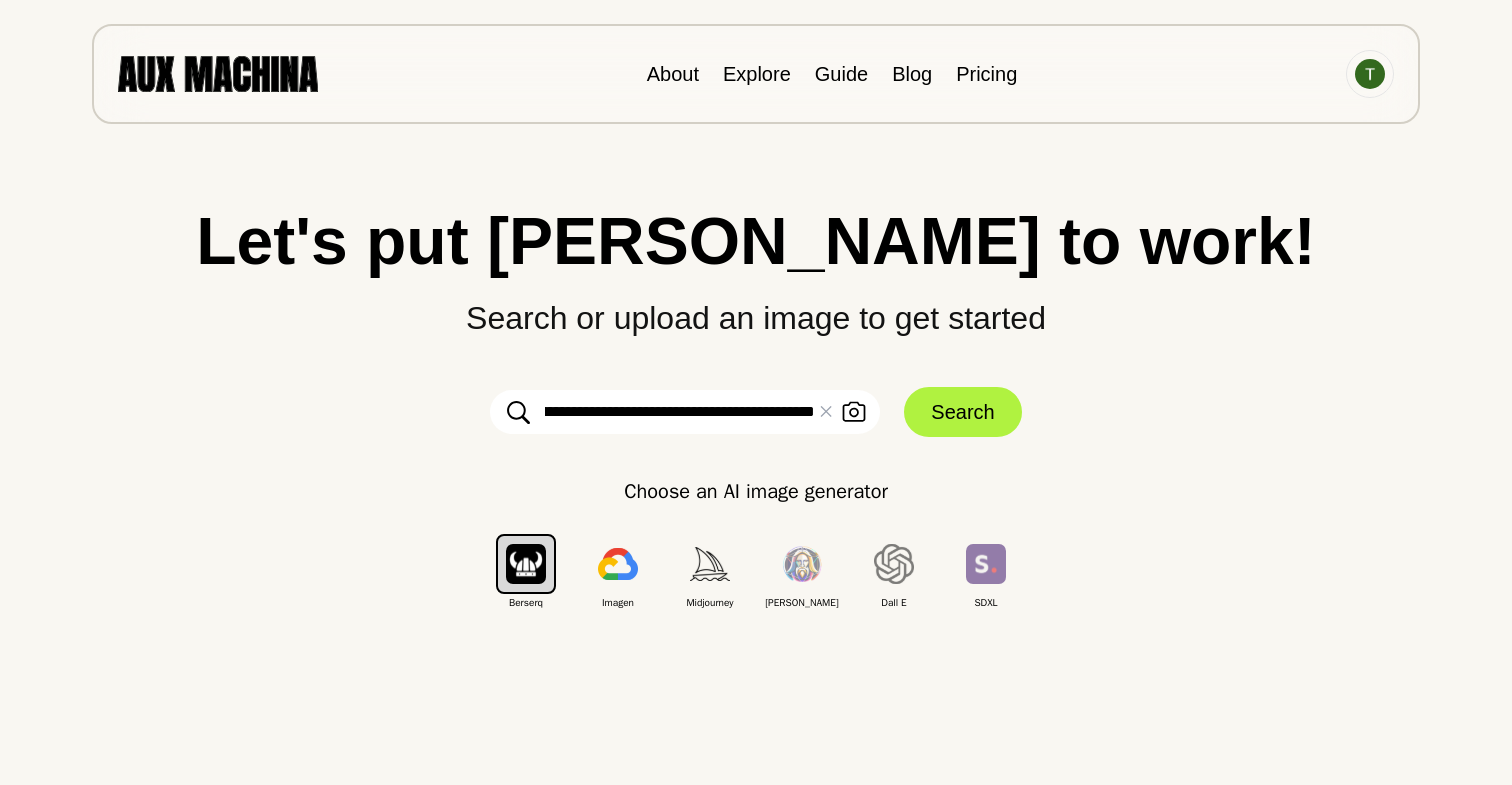 scroll, scrollTop: 0, scrollLeft: 292, axis: horizontal 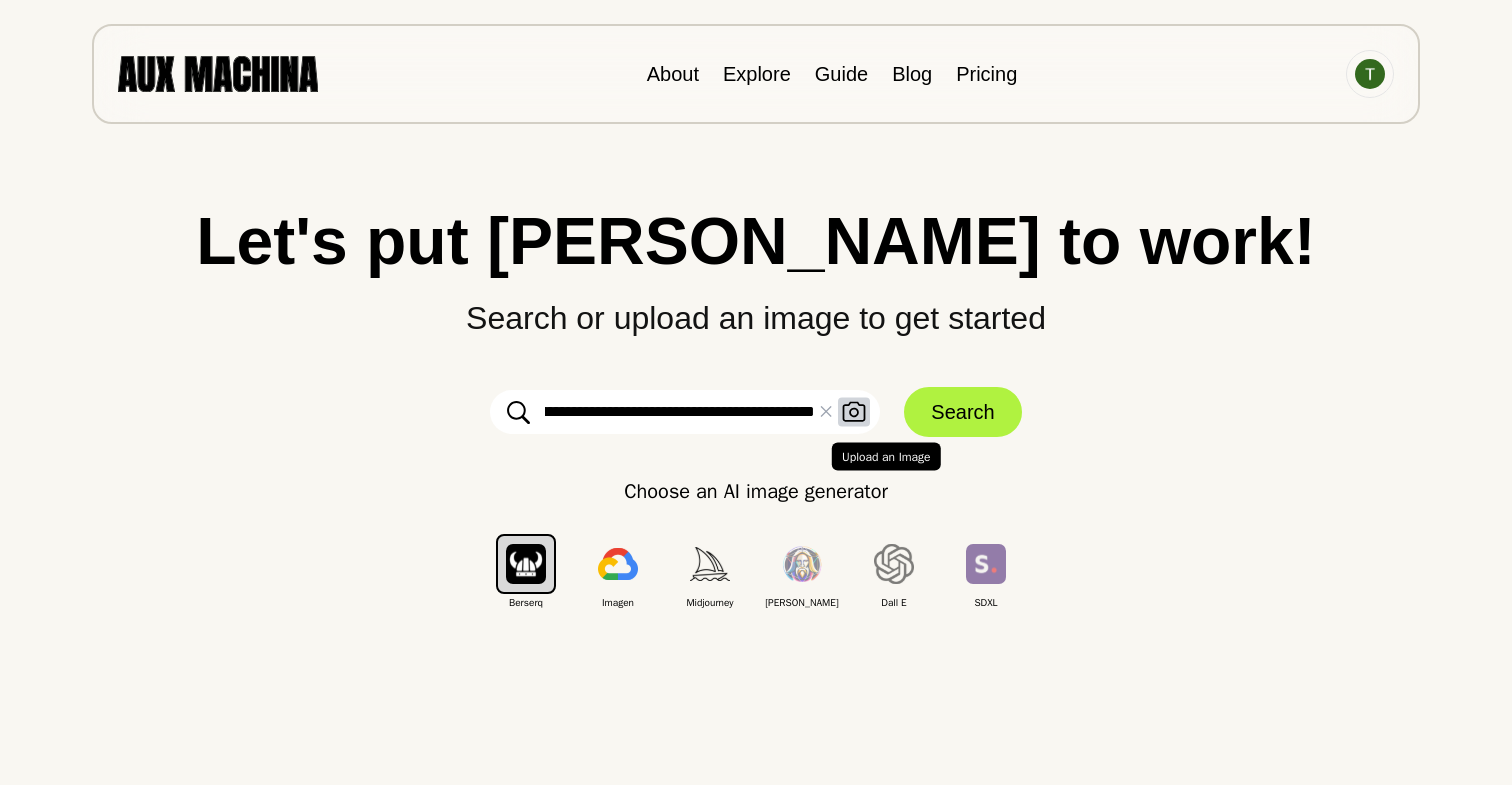 type on "**********" 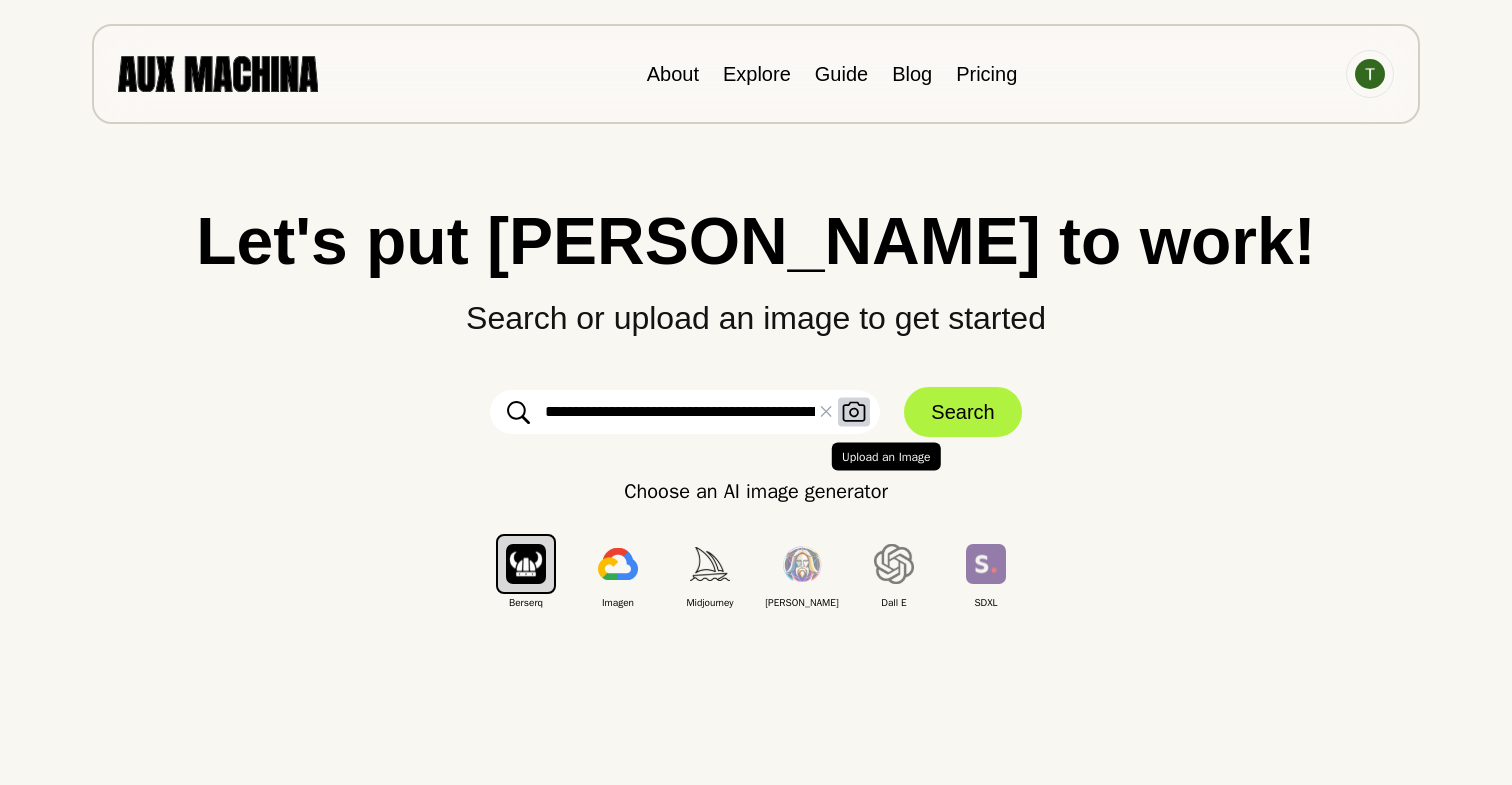 click 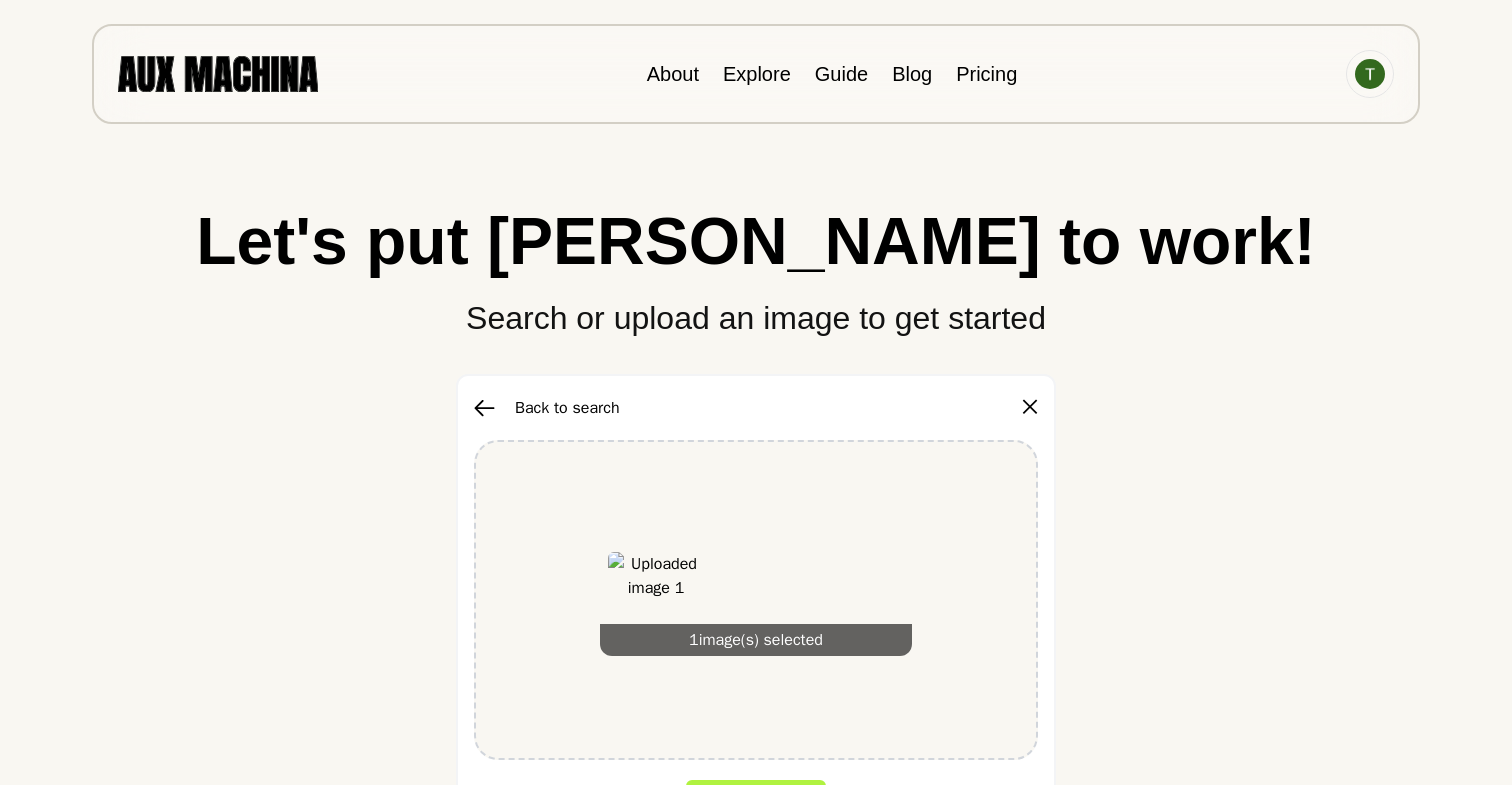 click 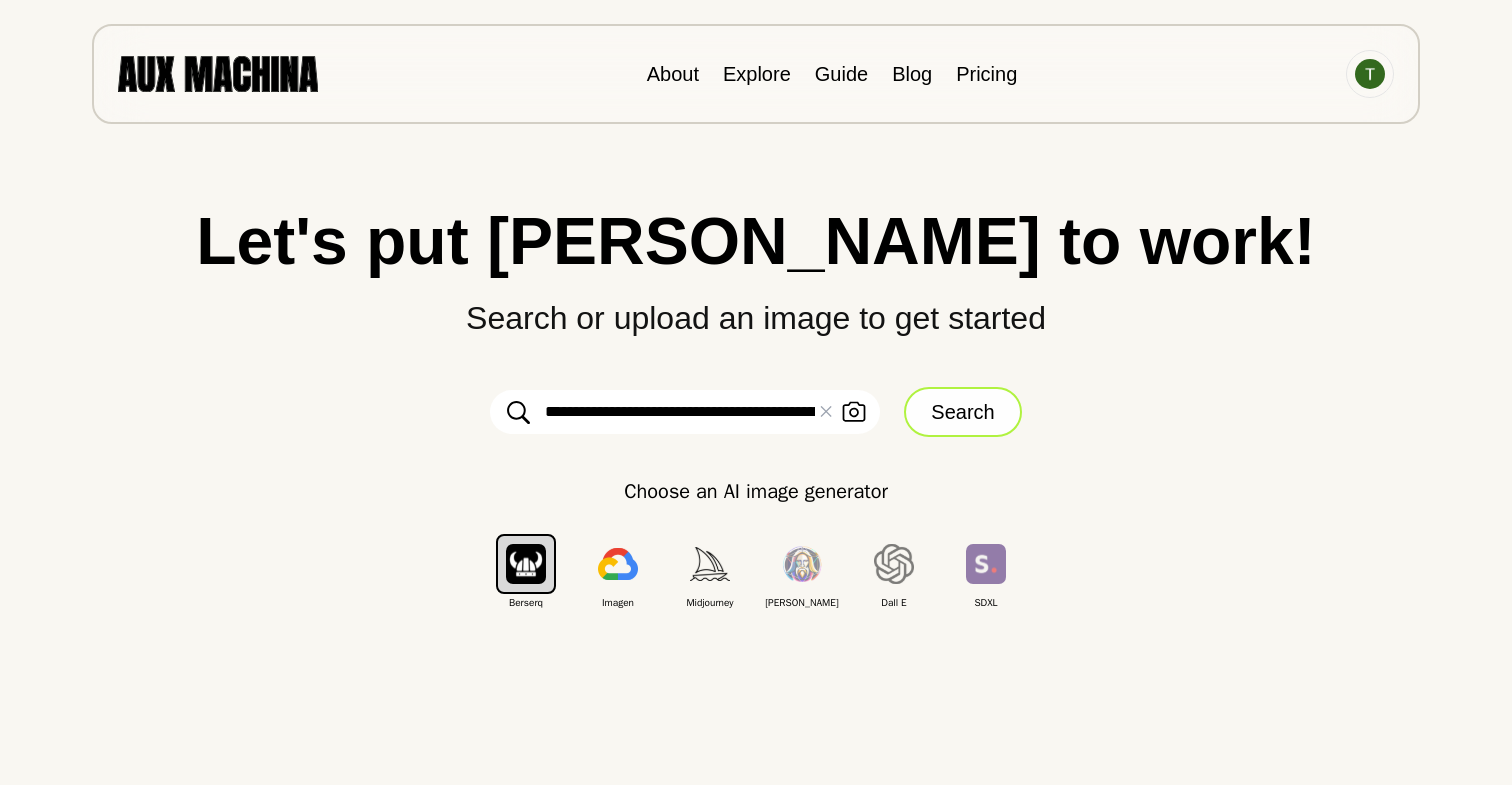 click on "Search" at bounding box center [962, 412] 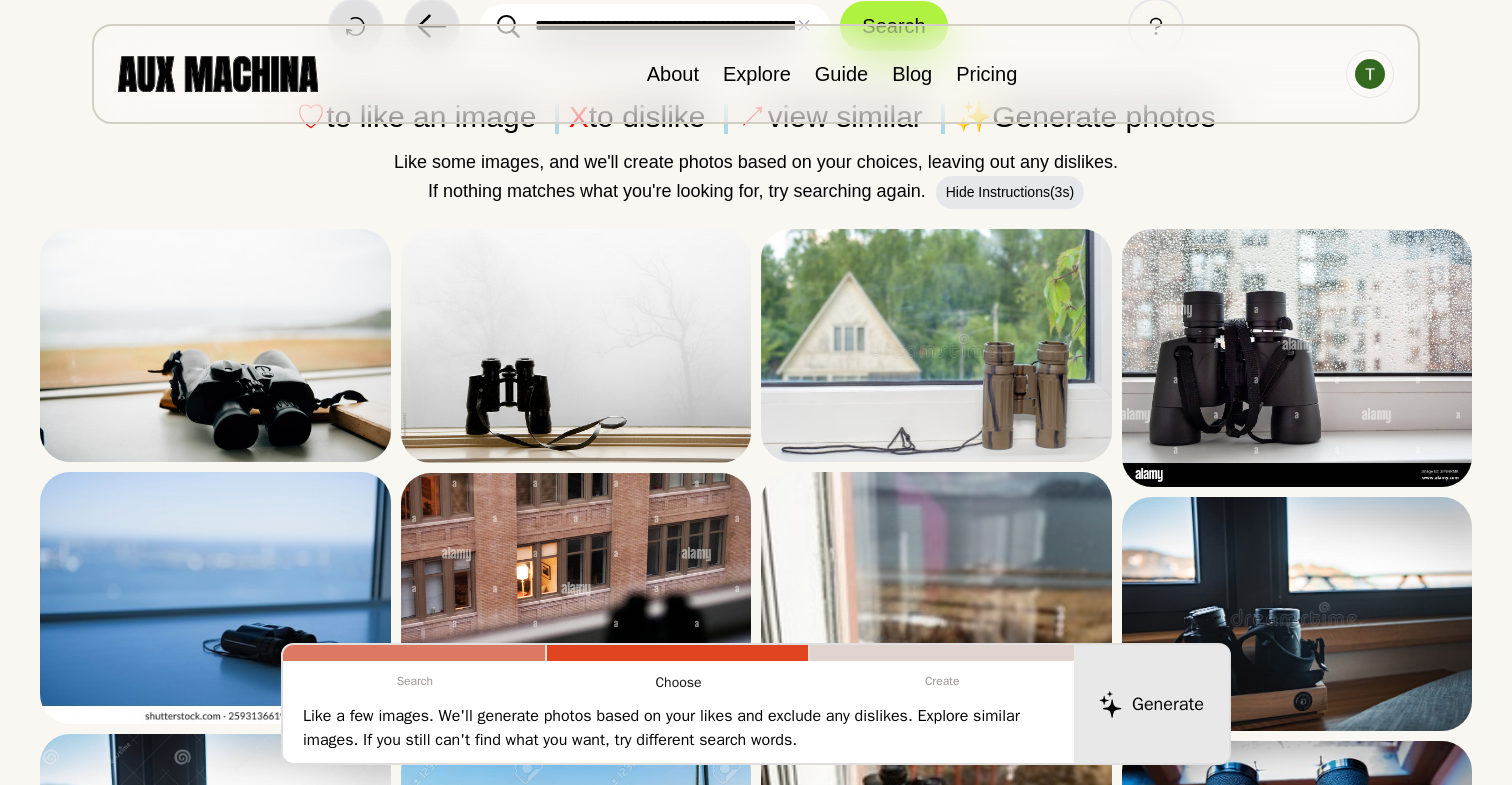 scroll, scrollTop: 0, scrollLeft: 0, axis: both 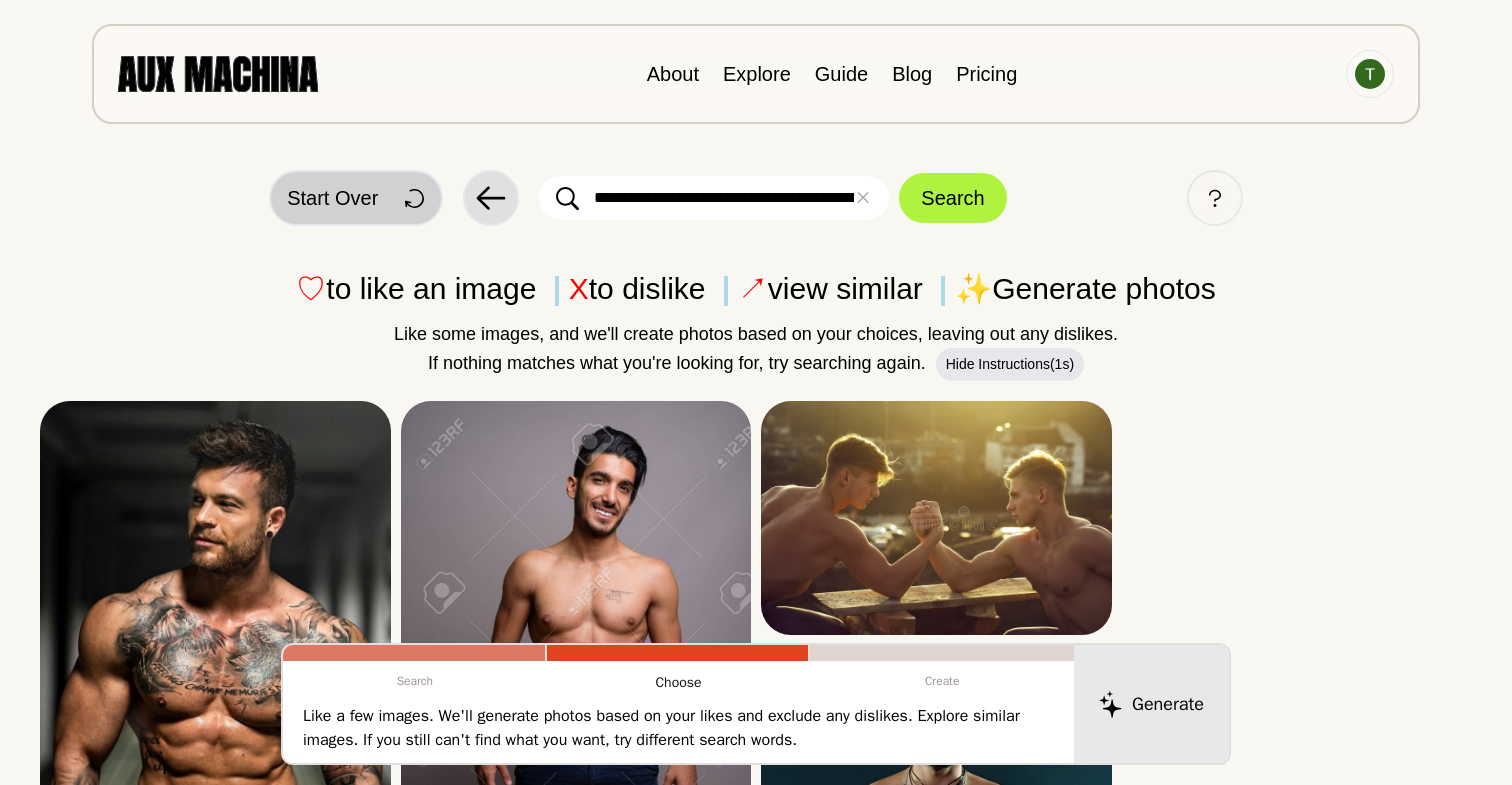 click on "Start Over" at bounding box center (356, 198) 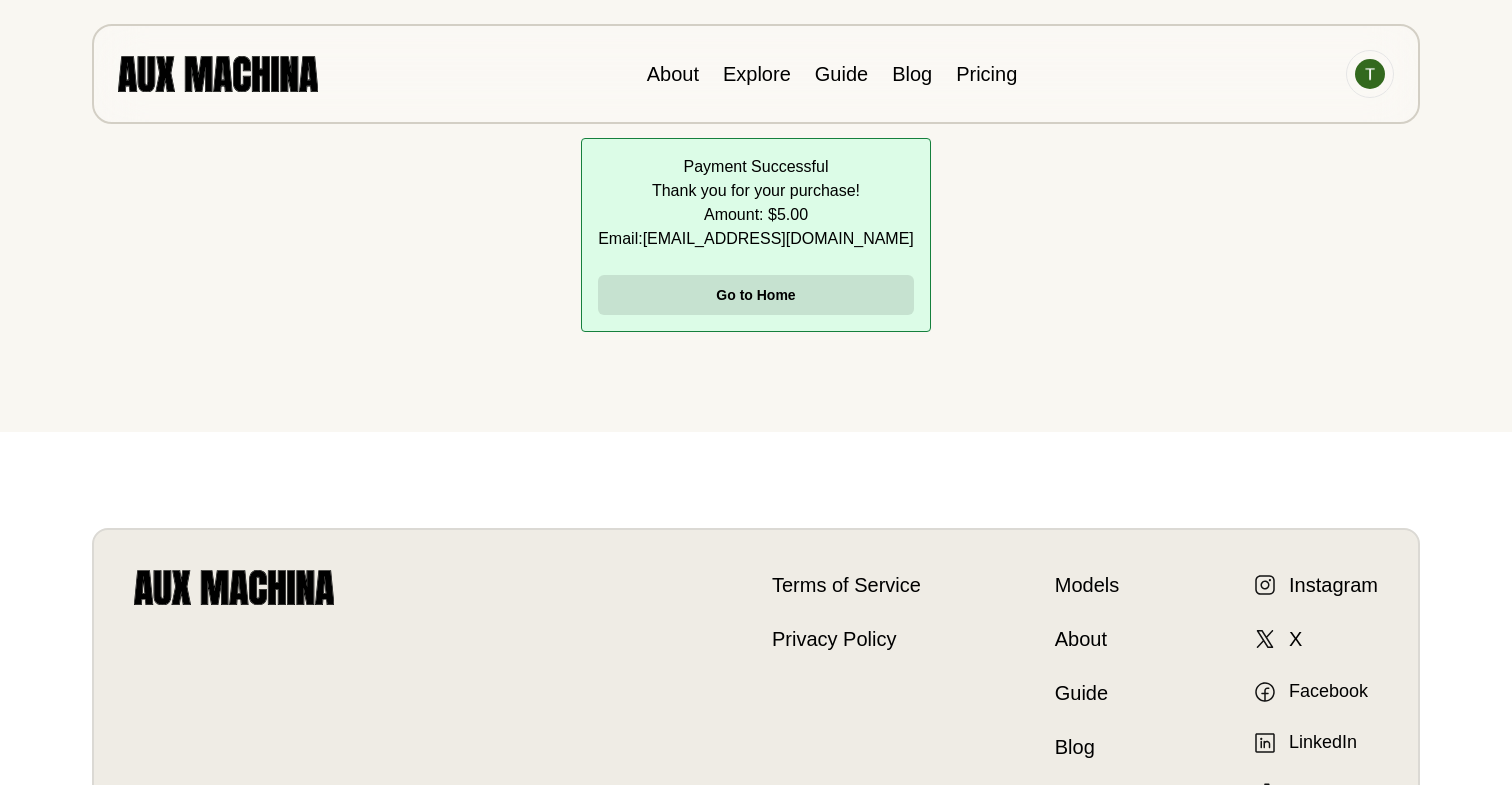 scroll, scrollTop: 0, scrollLeft: 0, axis: both 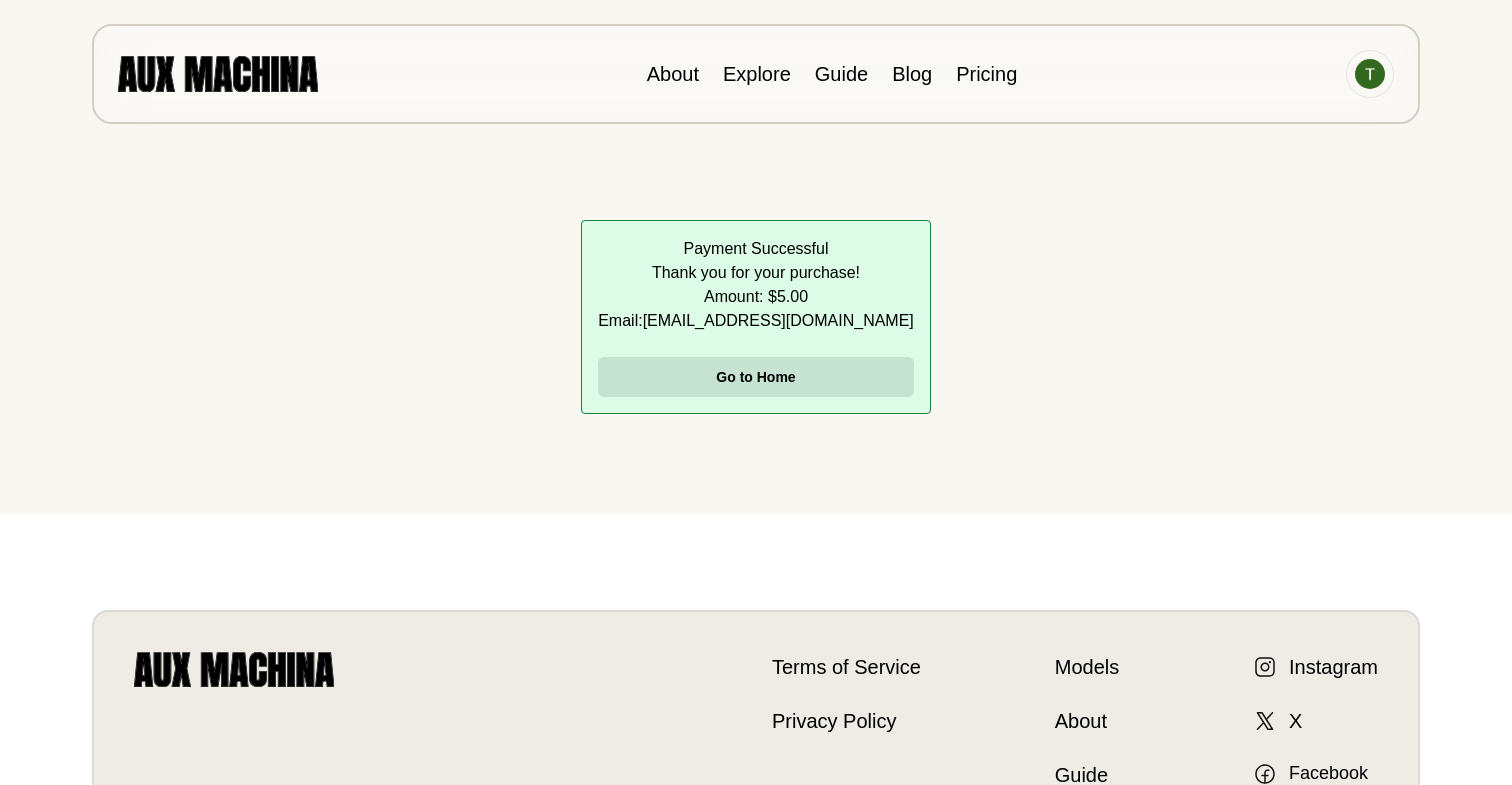 click at bounding box center [218, 73] 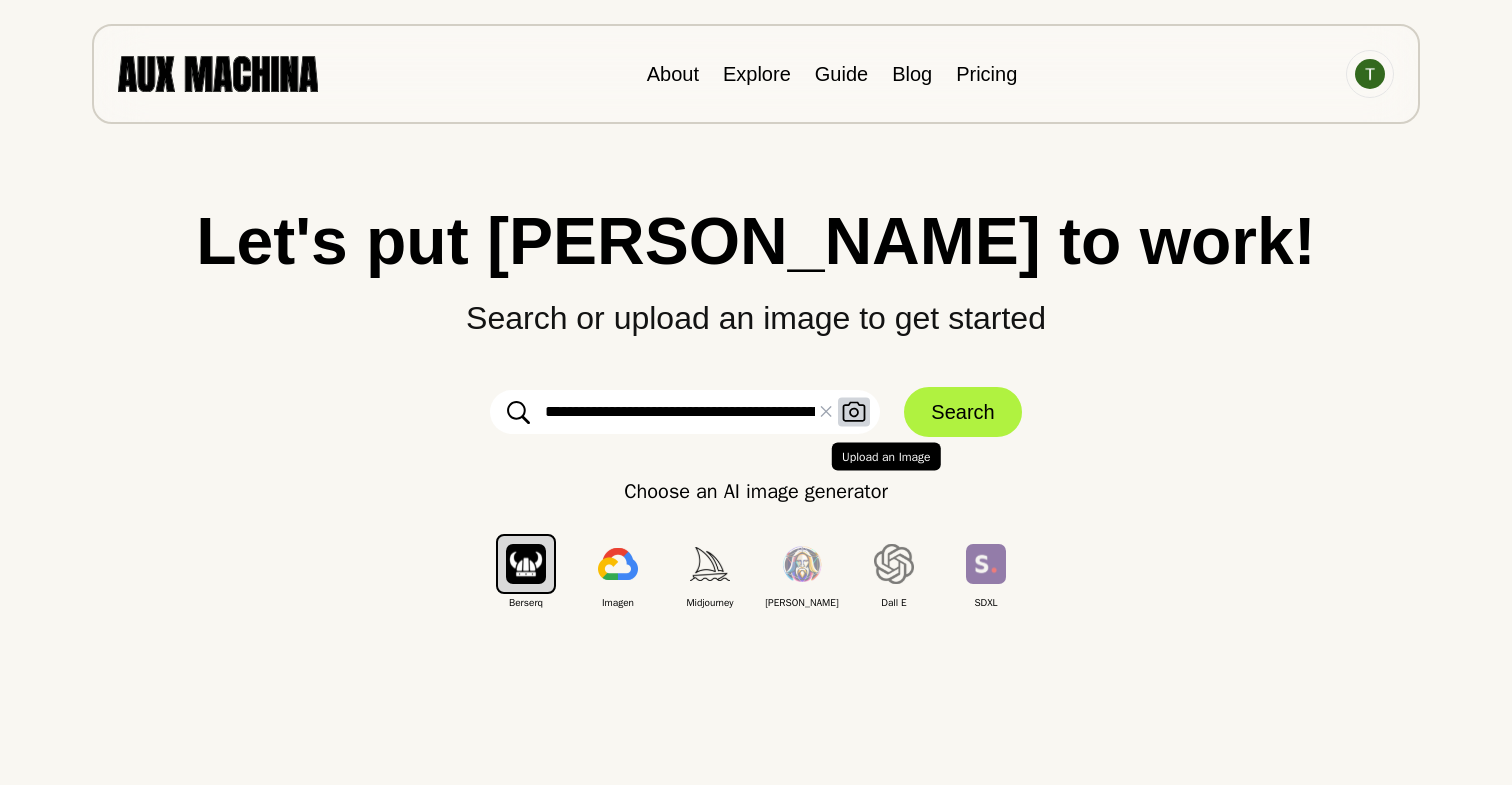 click 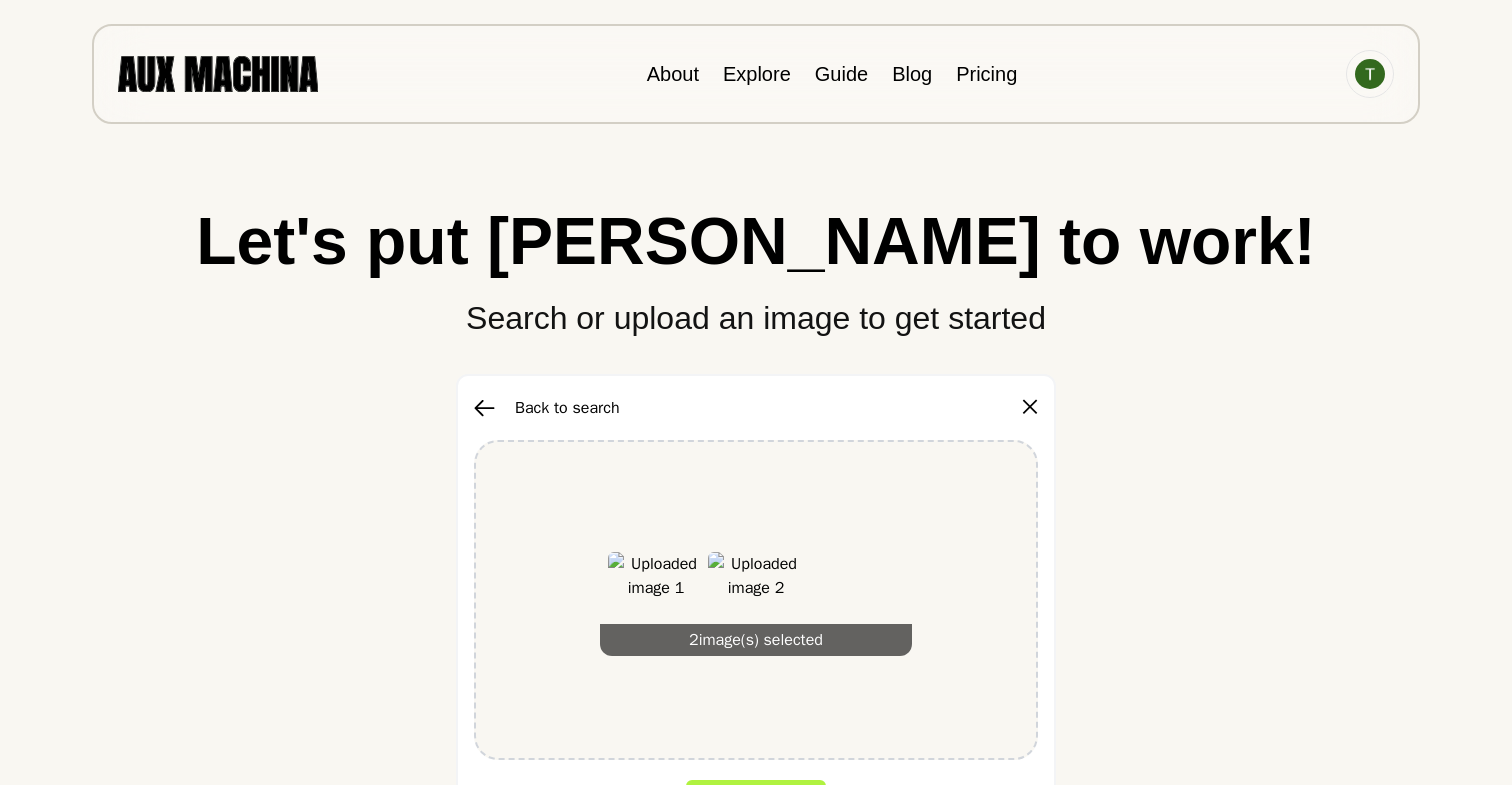 click on "Back to search" at bounding box center (547, 408) 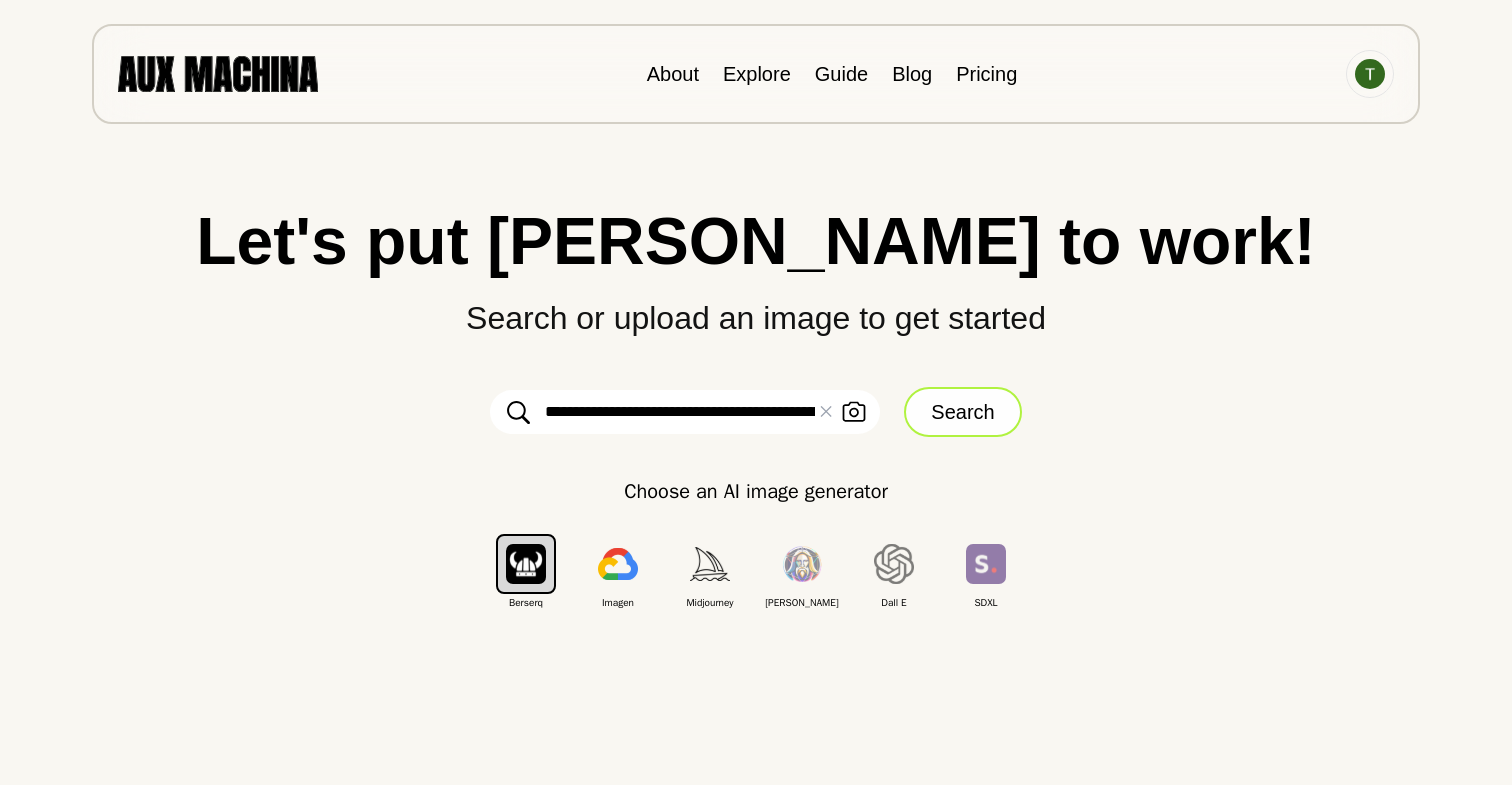 click on "Search" at bounding box center (962, 412) 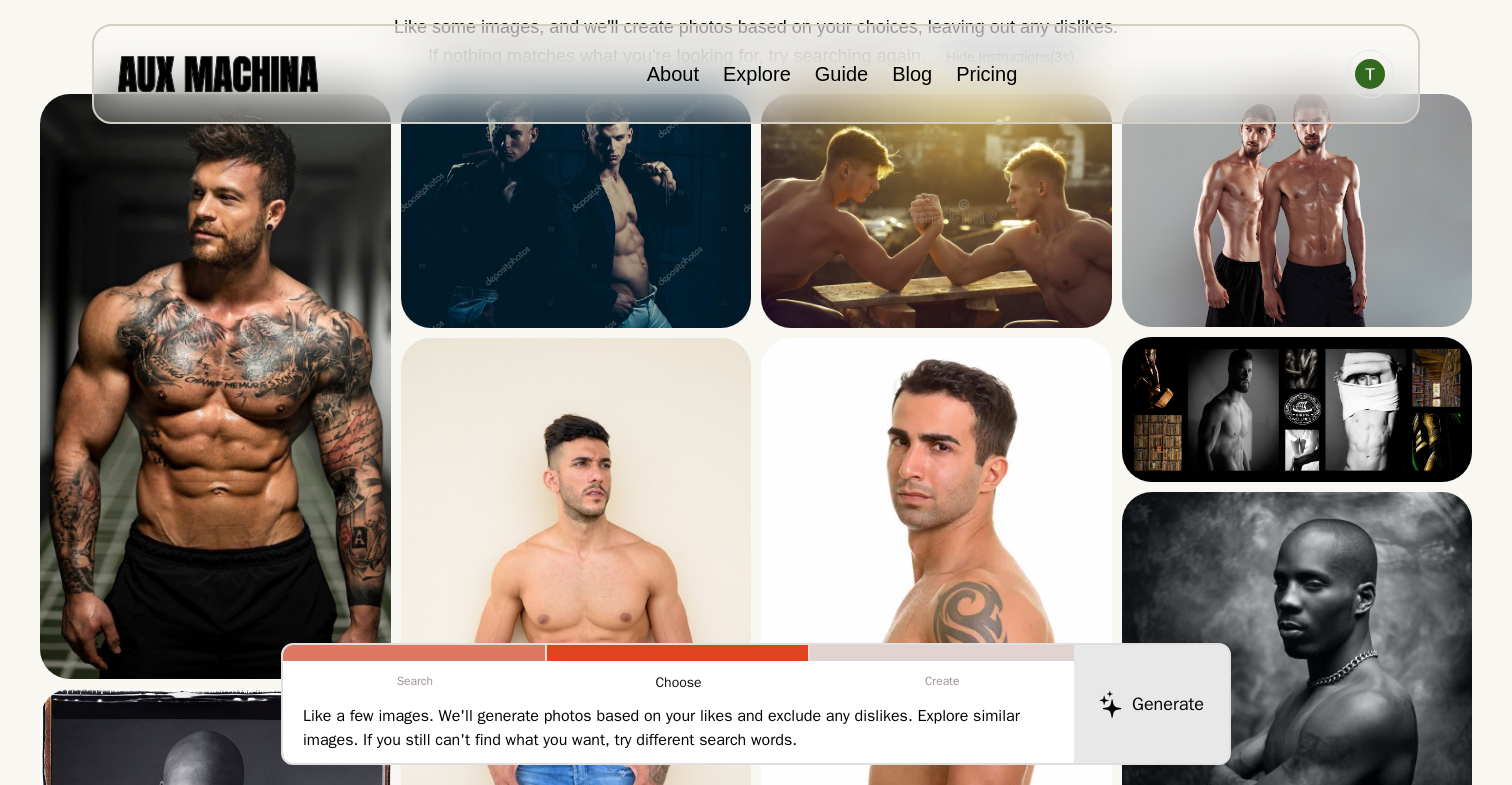 scroll, scrollTop: 305, scrollLeft: 0, axis: vertical 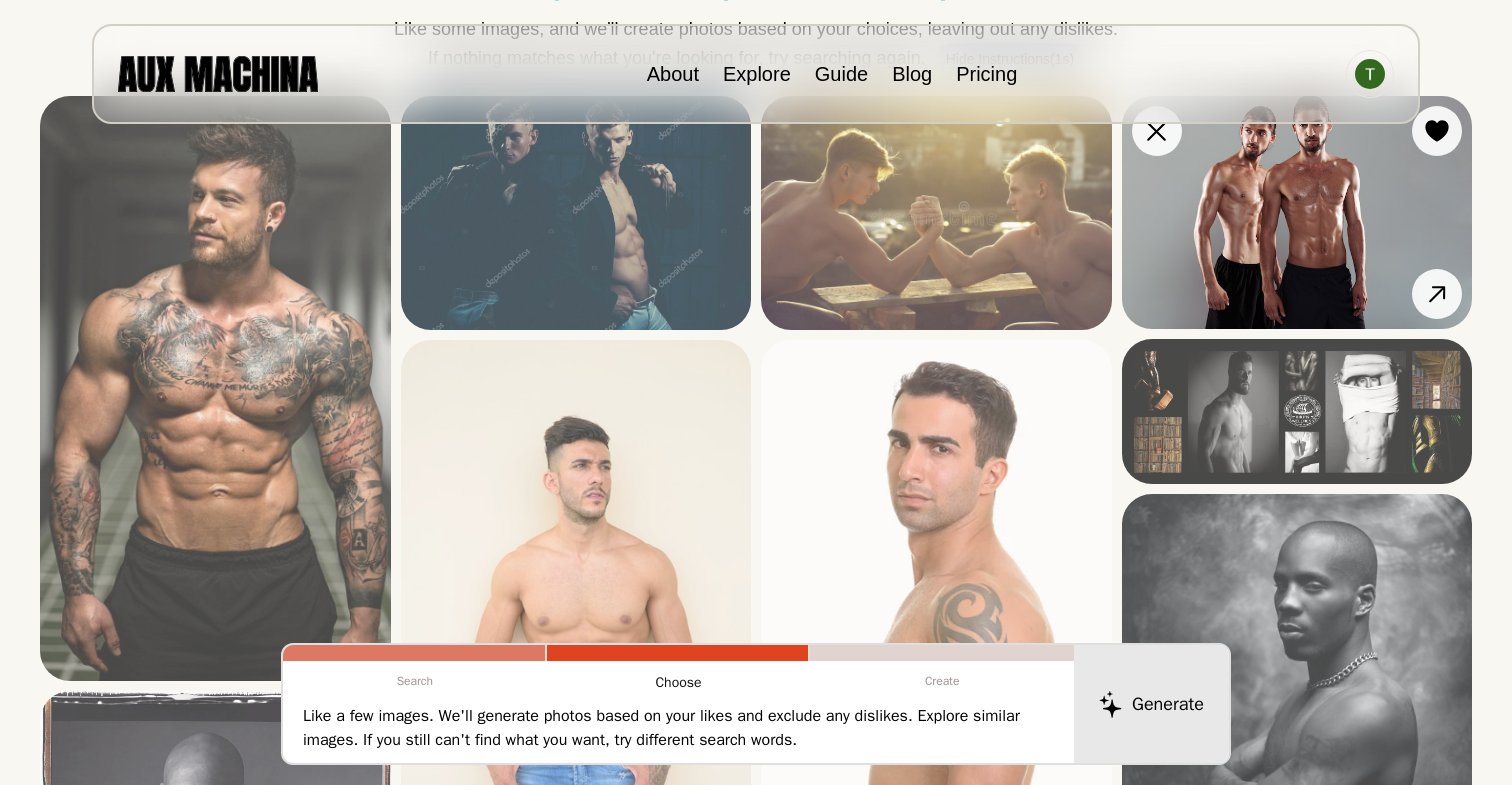 click at bounding box center (1297, 212) 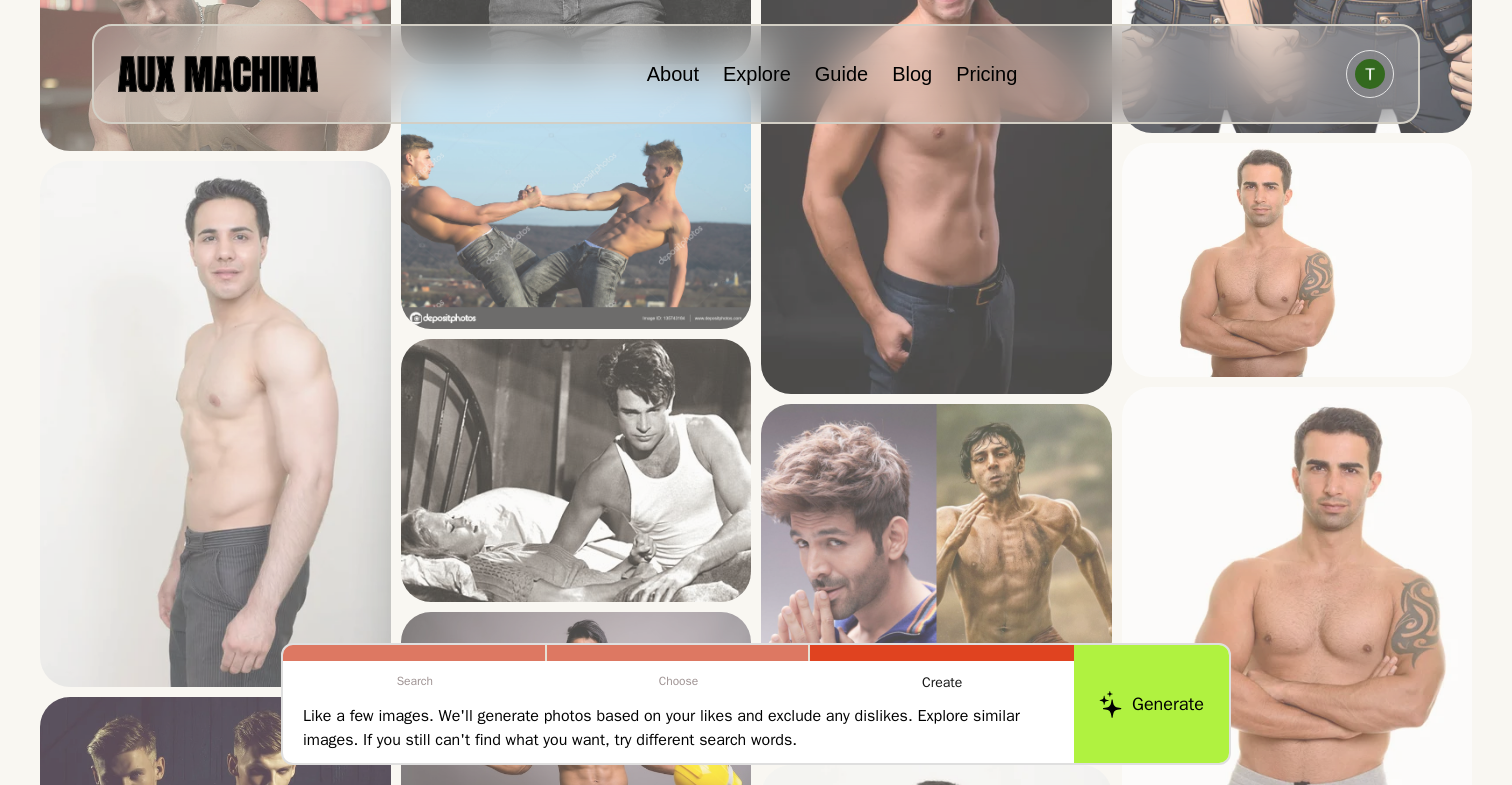 scroll, scrollTop: 2609, scrollLeft: 0, axis: vertical 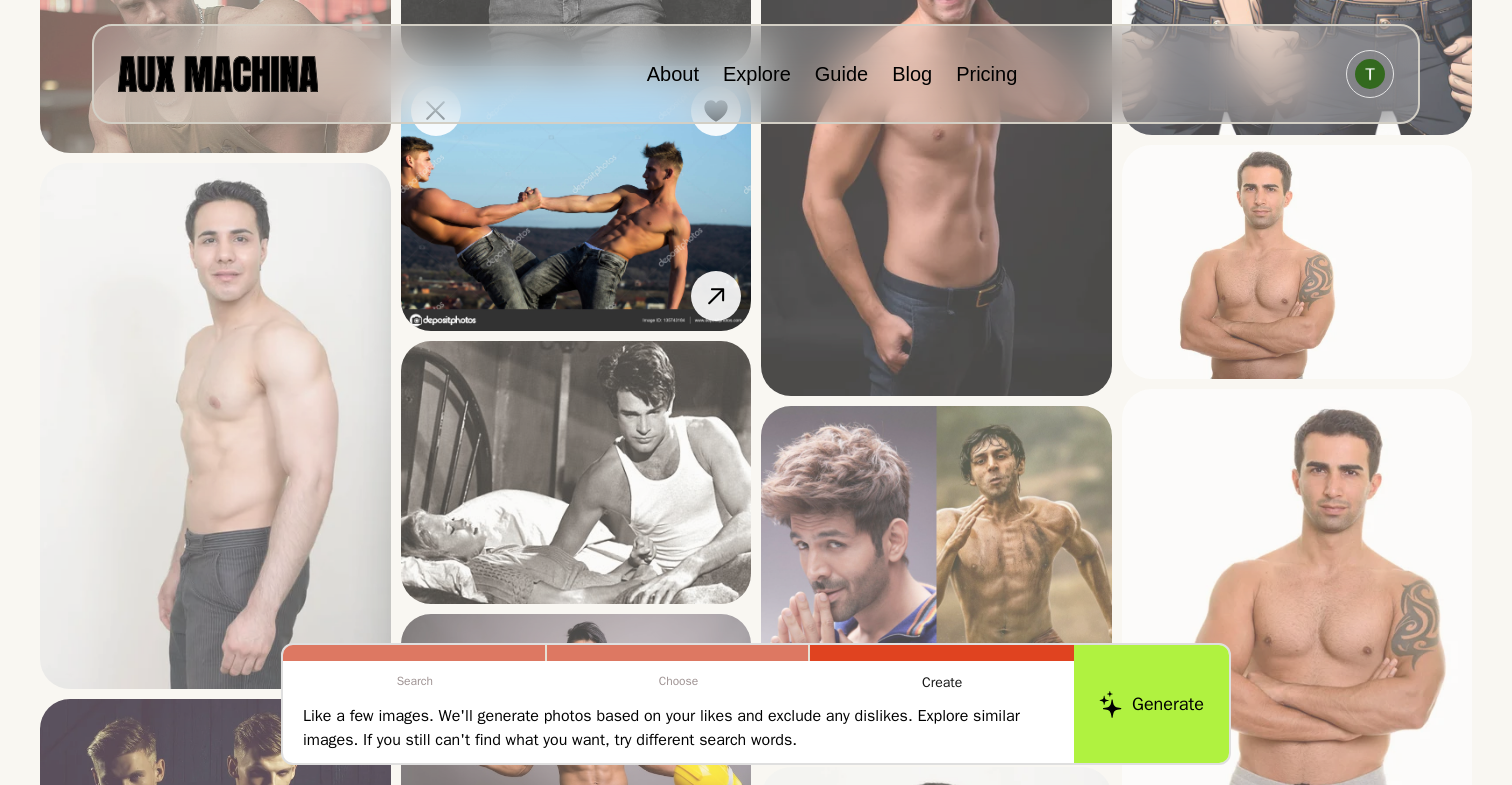 click at bounding box center (576, 204) 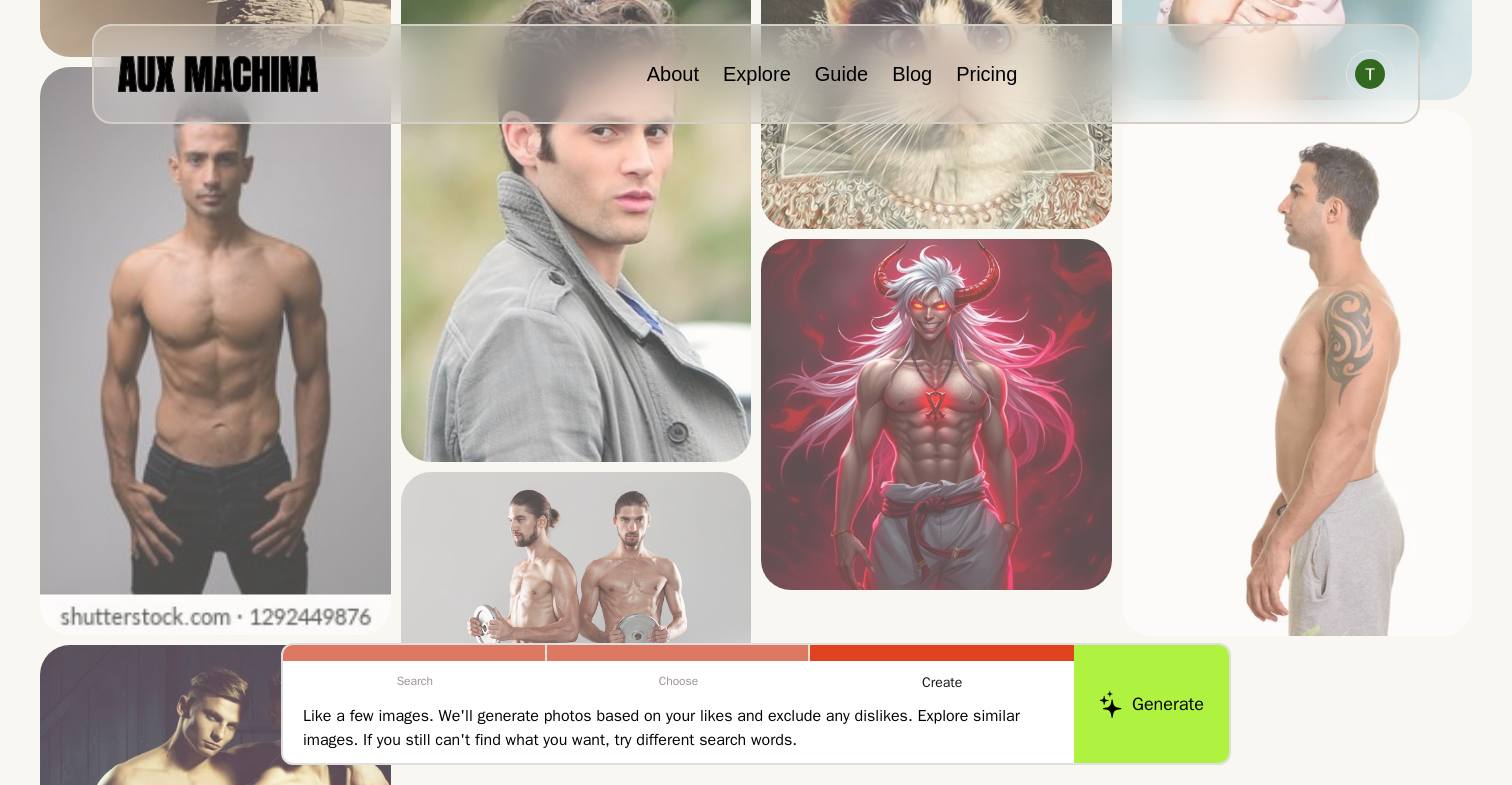 scroll, scrollTop: 4029, scrollLeft: 0, axis: vertical 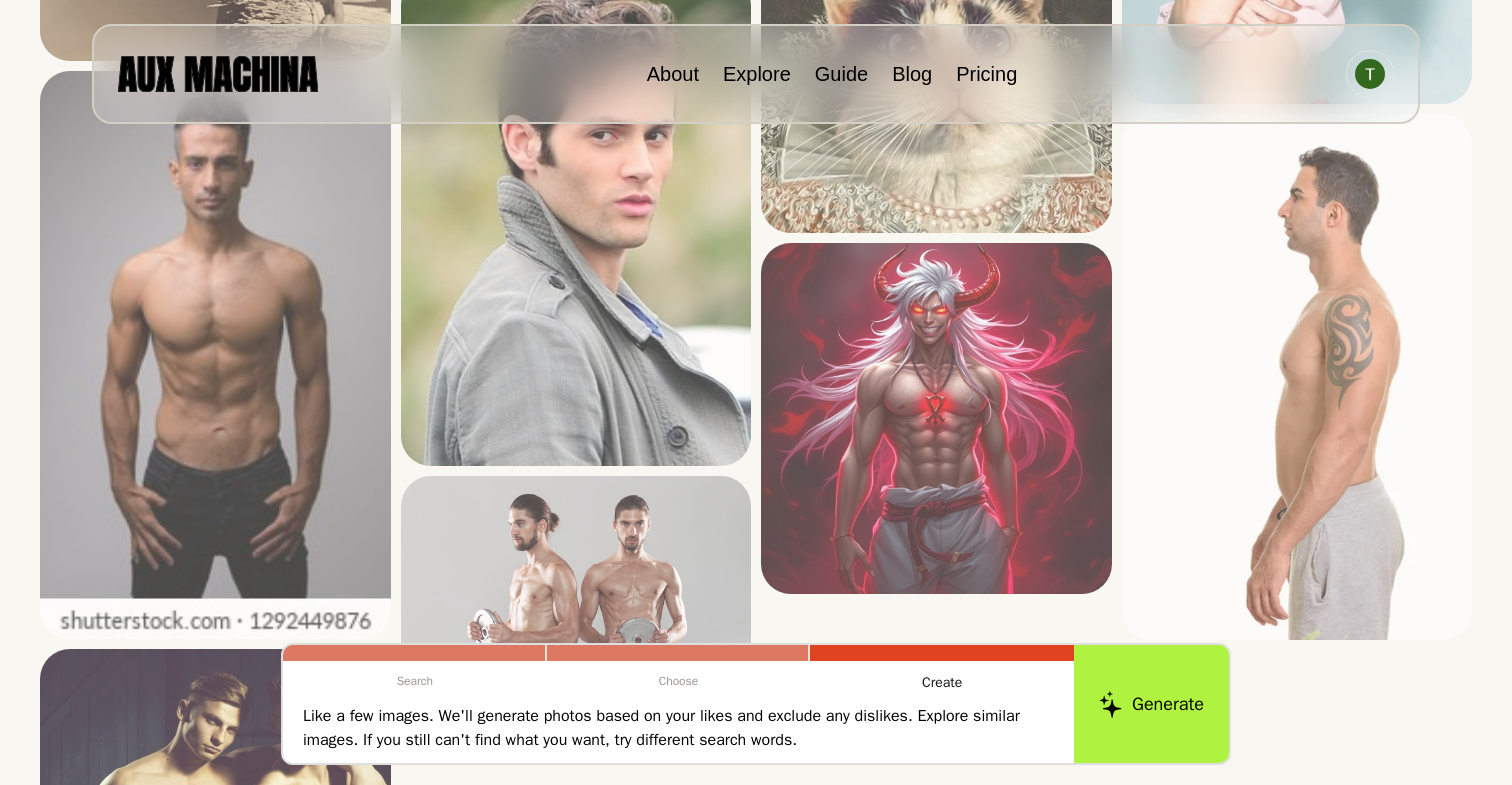 click at bounding box center [215, 354] 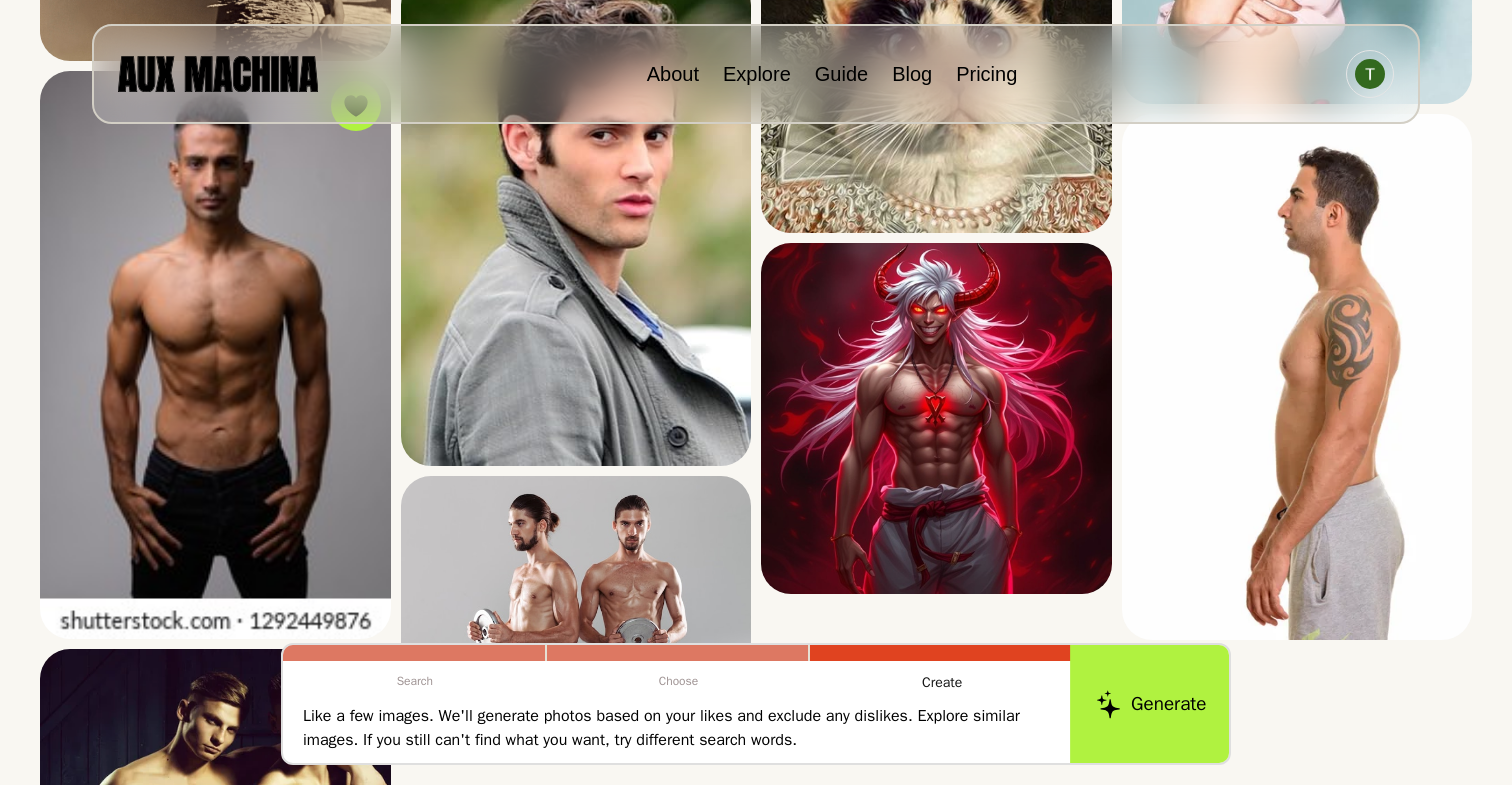 click on "Generate" at bounding box center (1151, 704) 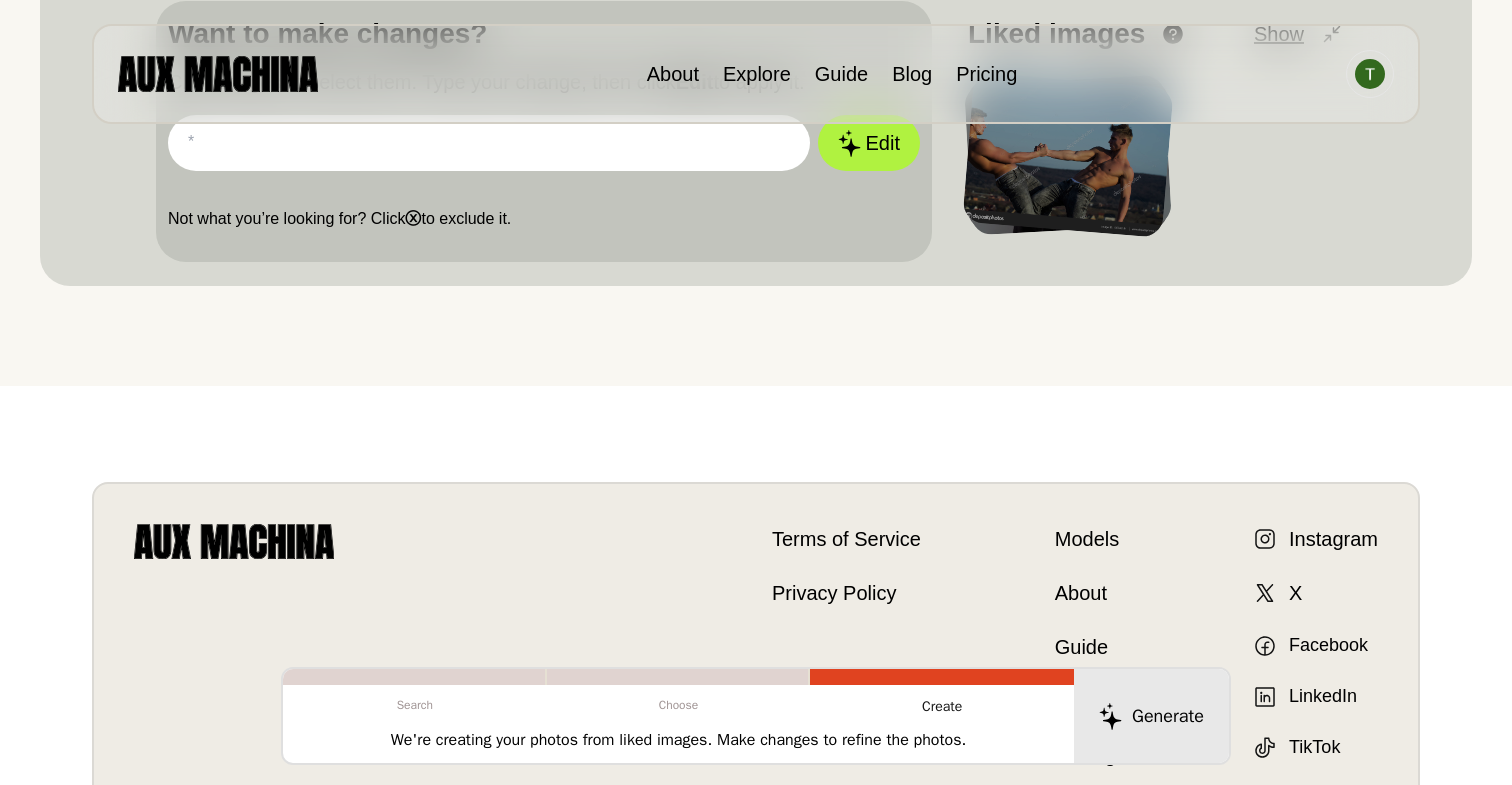 scroll, scrollTop: 495, scrollLeft: 0, axis: vertical 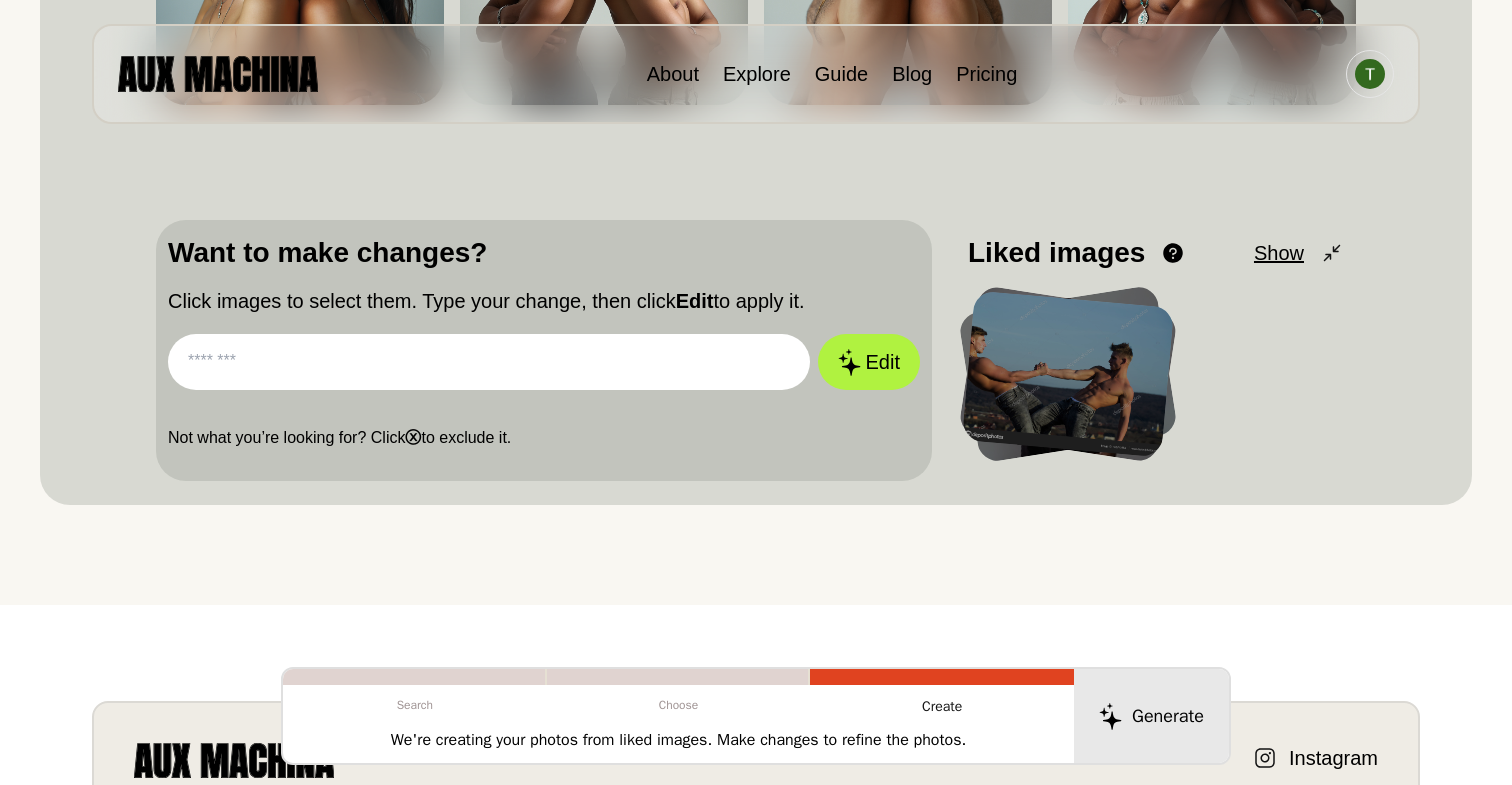 click on "Choose" at bounding box center (679, 705) 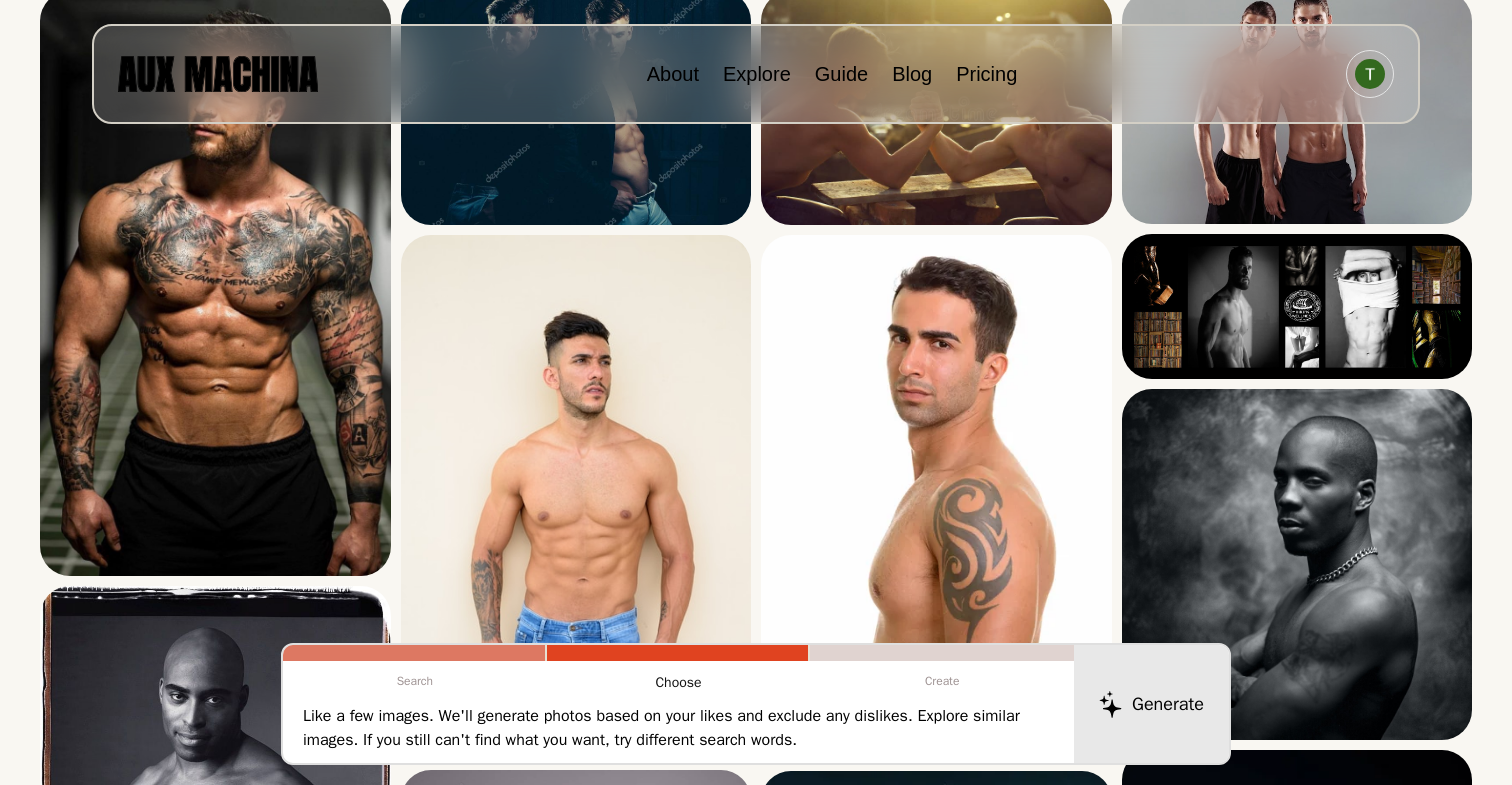 click on "Create" at bounding box center (942, 681) 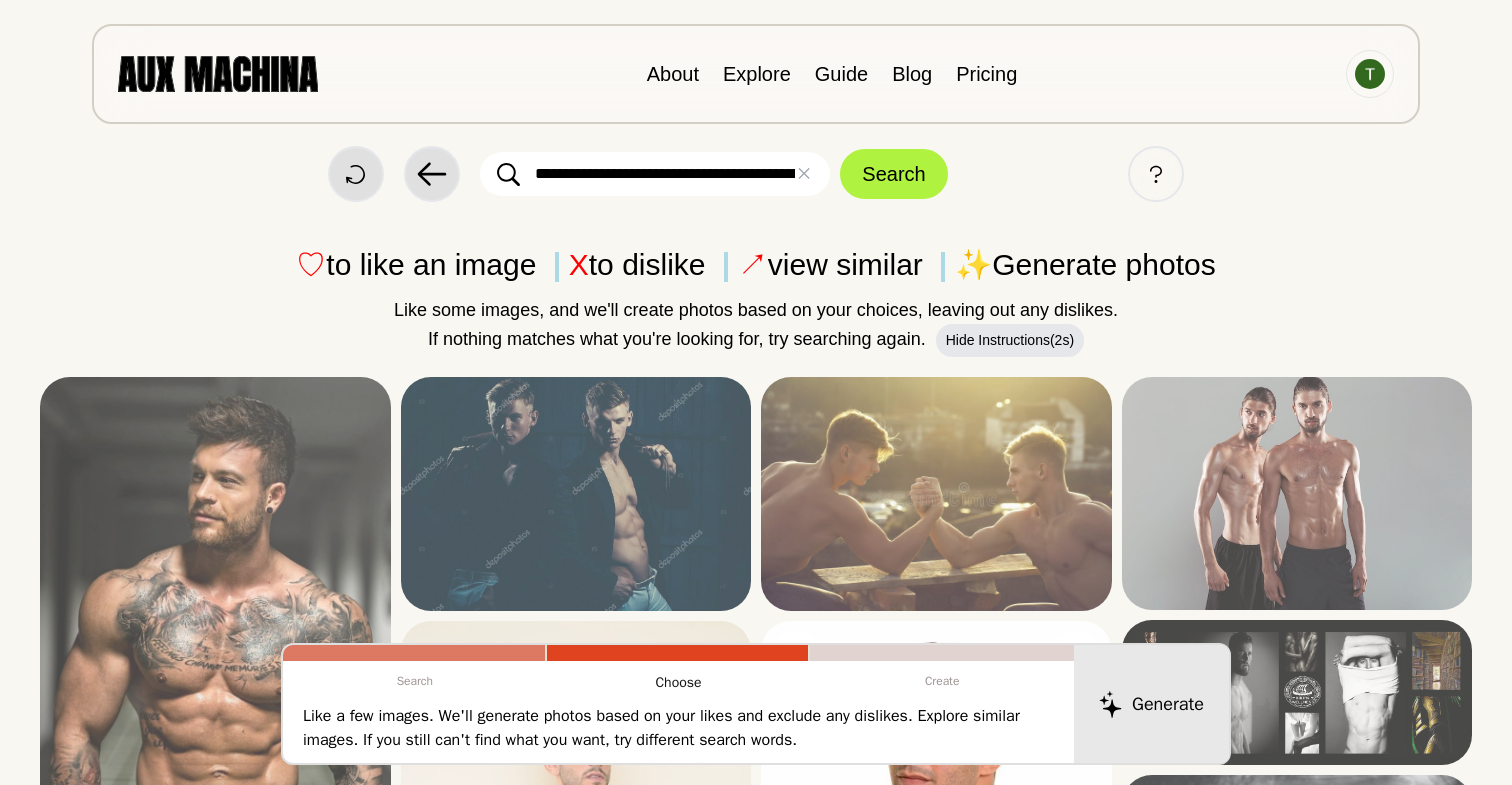 scroll, scrollTop: 0, scrollLeft: 0, axis: both 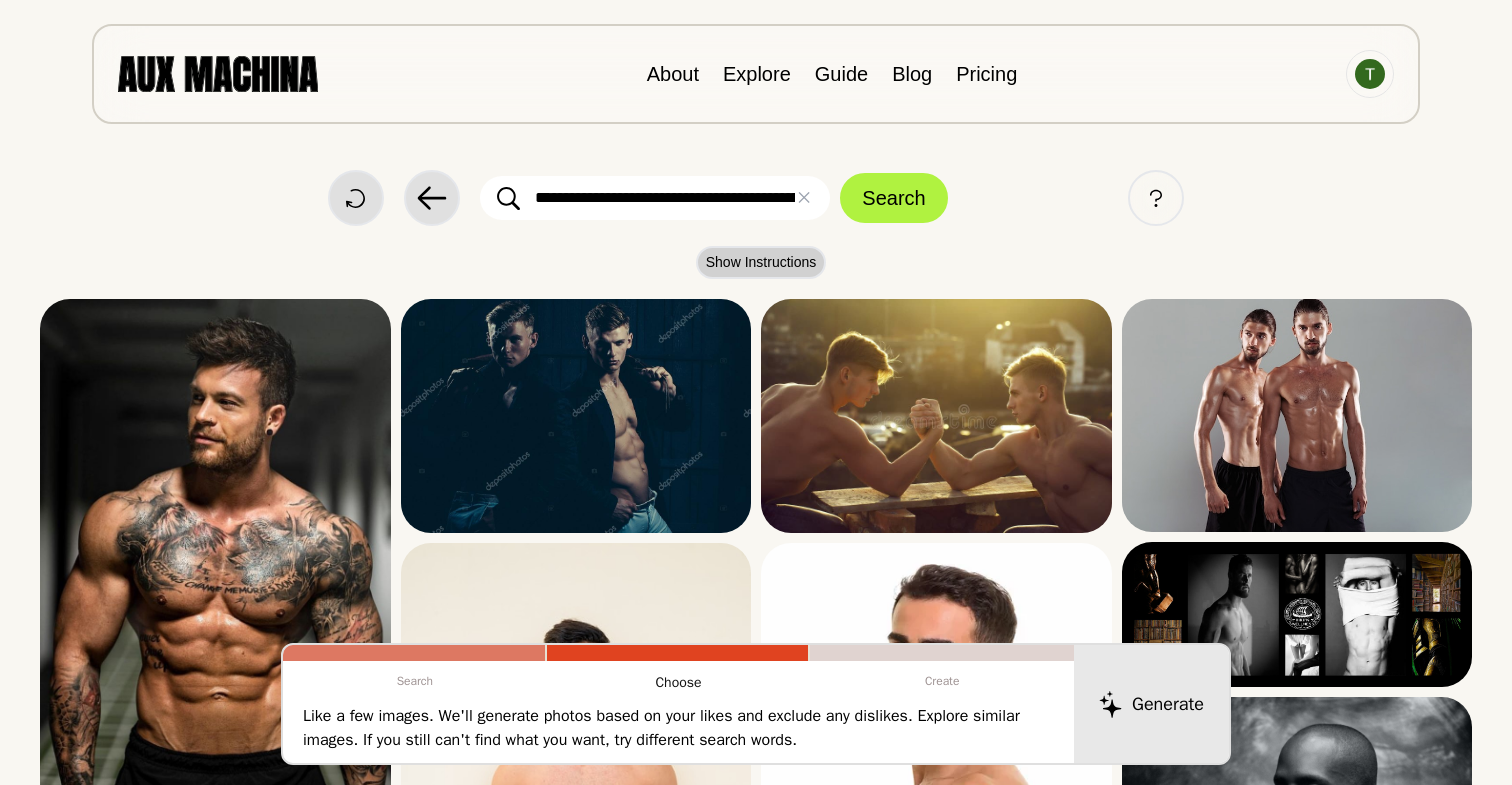 click on "Show Instructions" at bounding box center [761, 262] 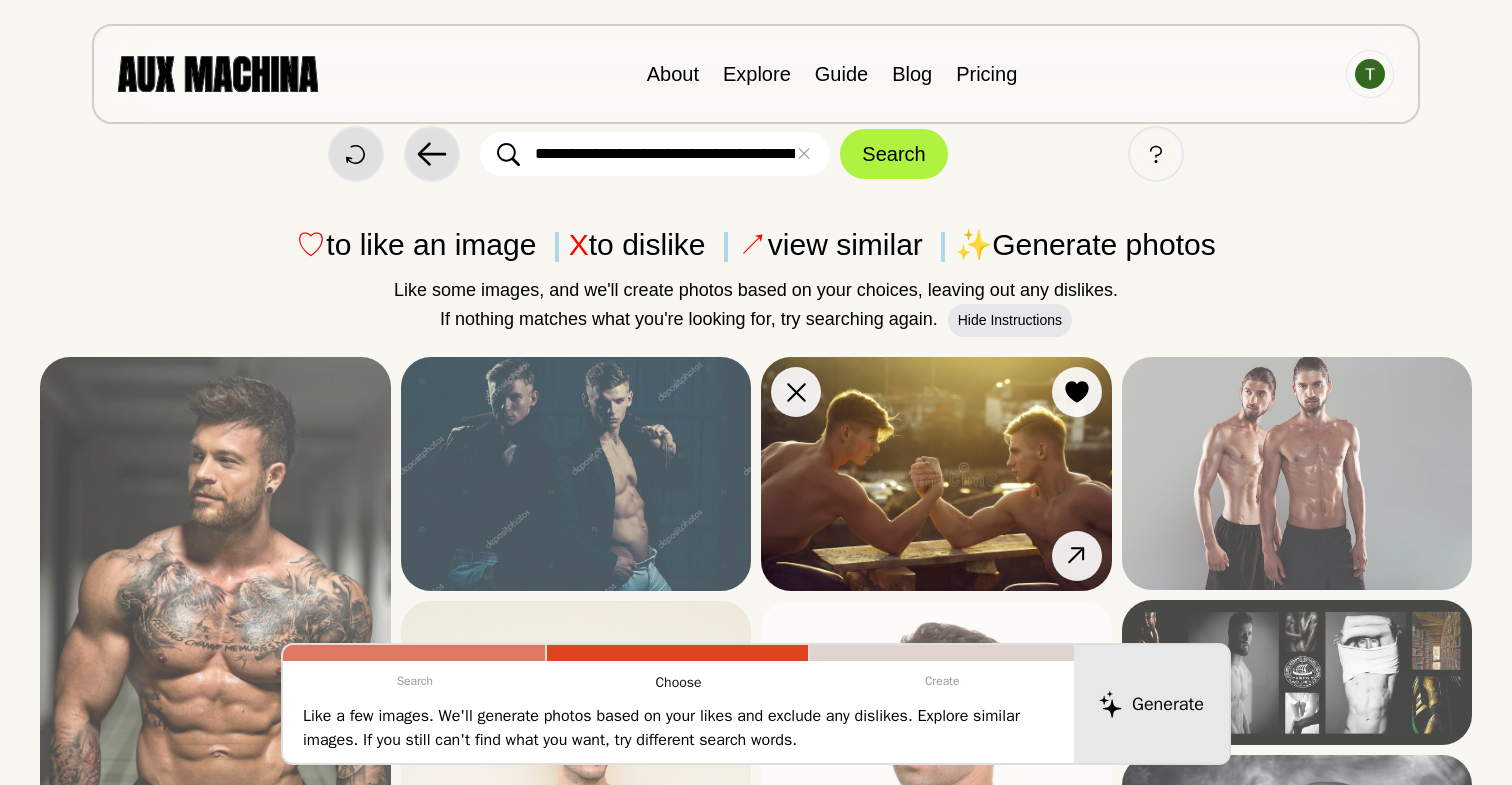 scroll, scrollTop: 0, scrollLeft: 0, axis: both 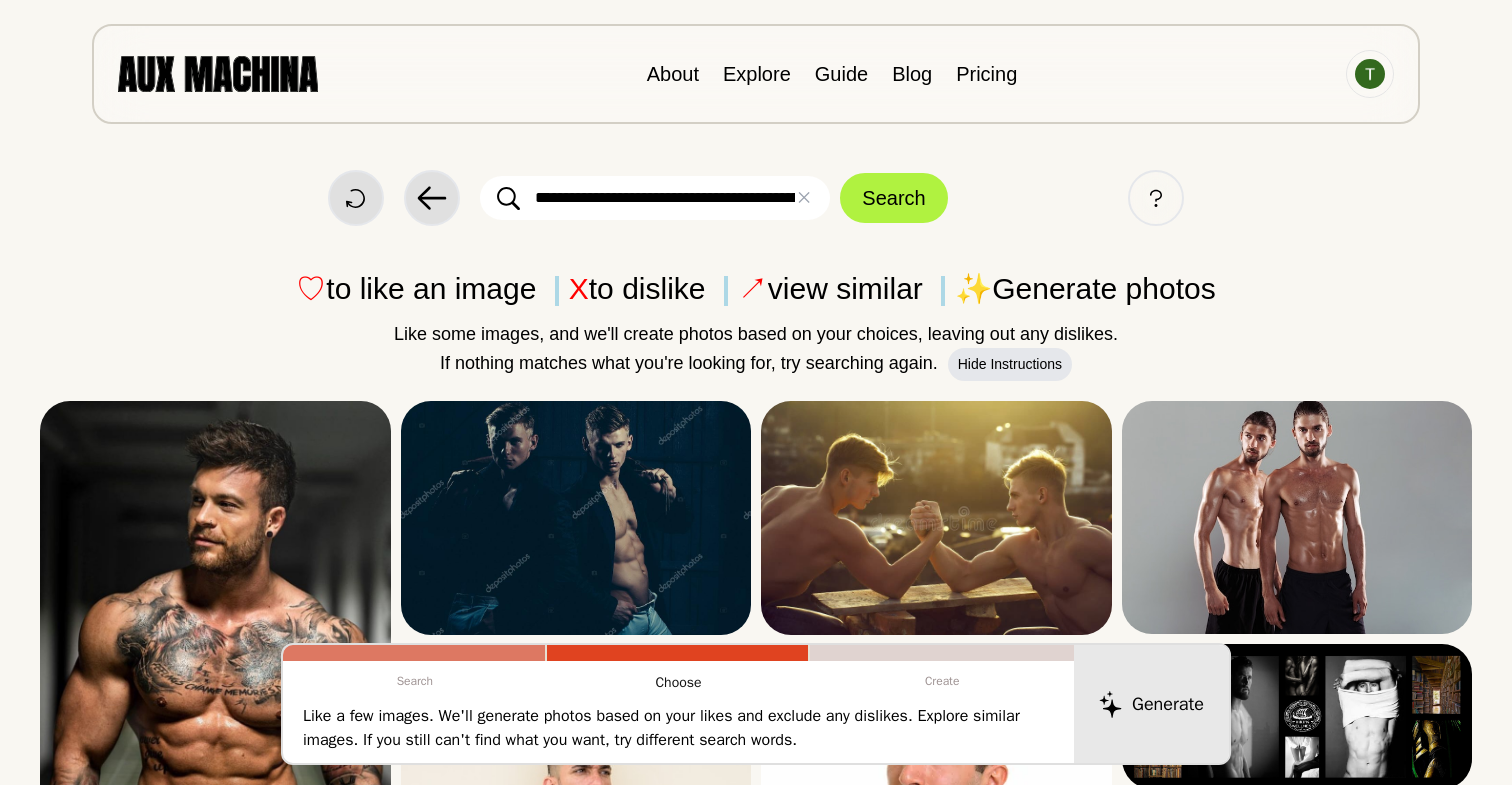 click at bounding box center [218, 73] 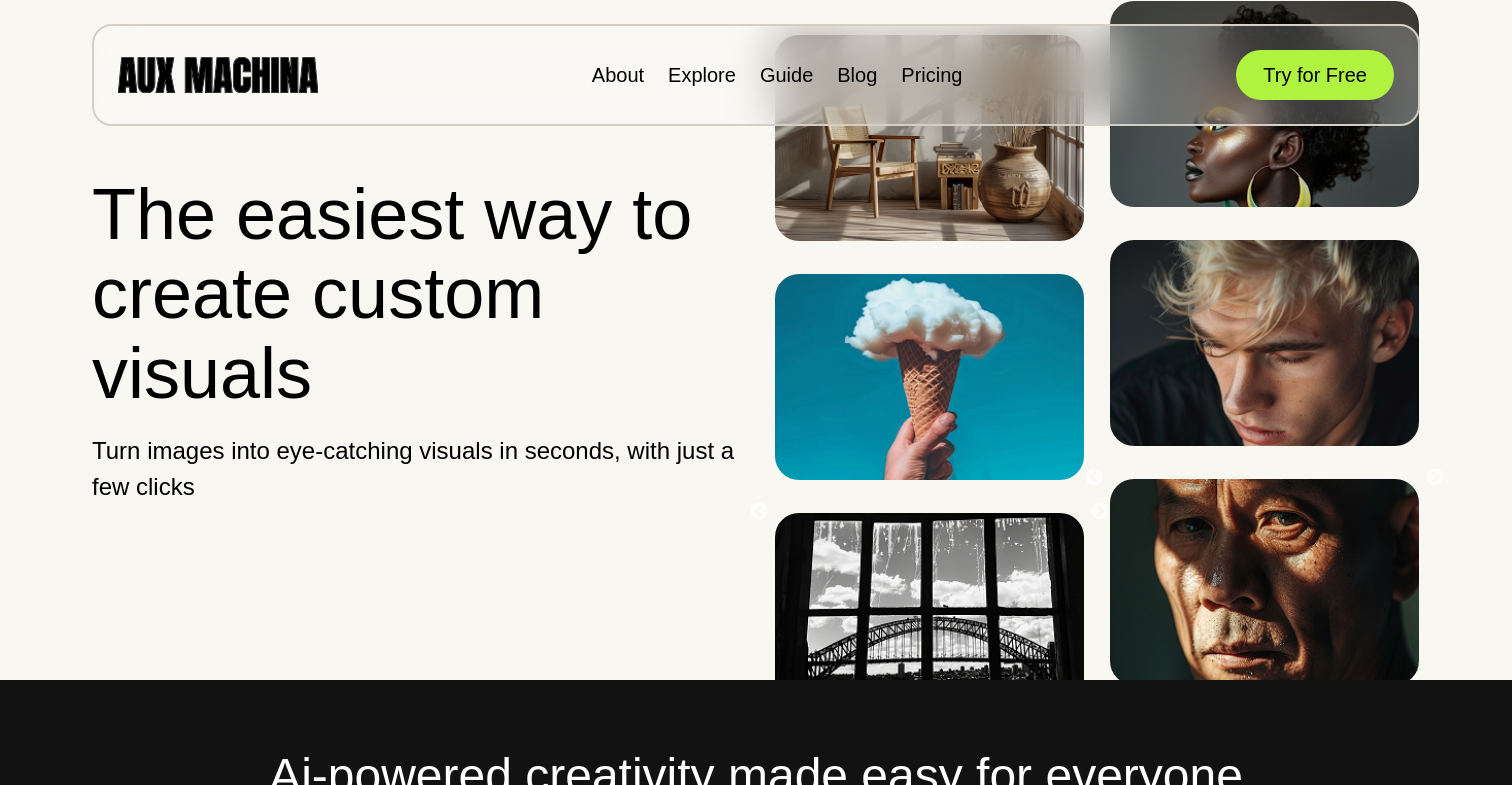 scroll, scrollTop: 0, scrollLeft: 0, axis: both 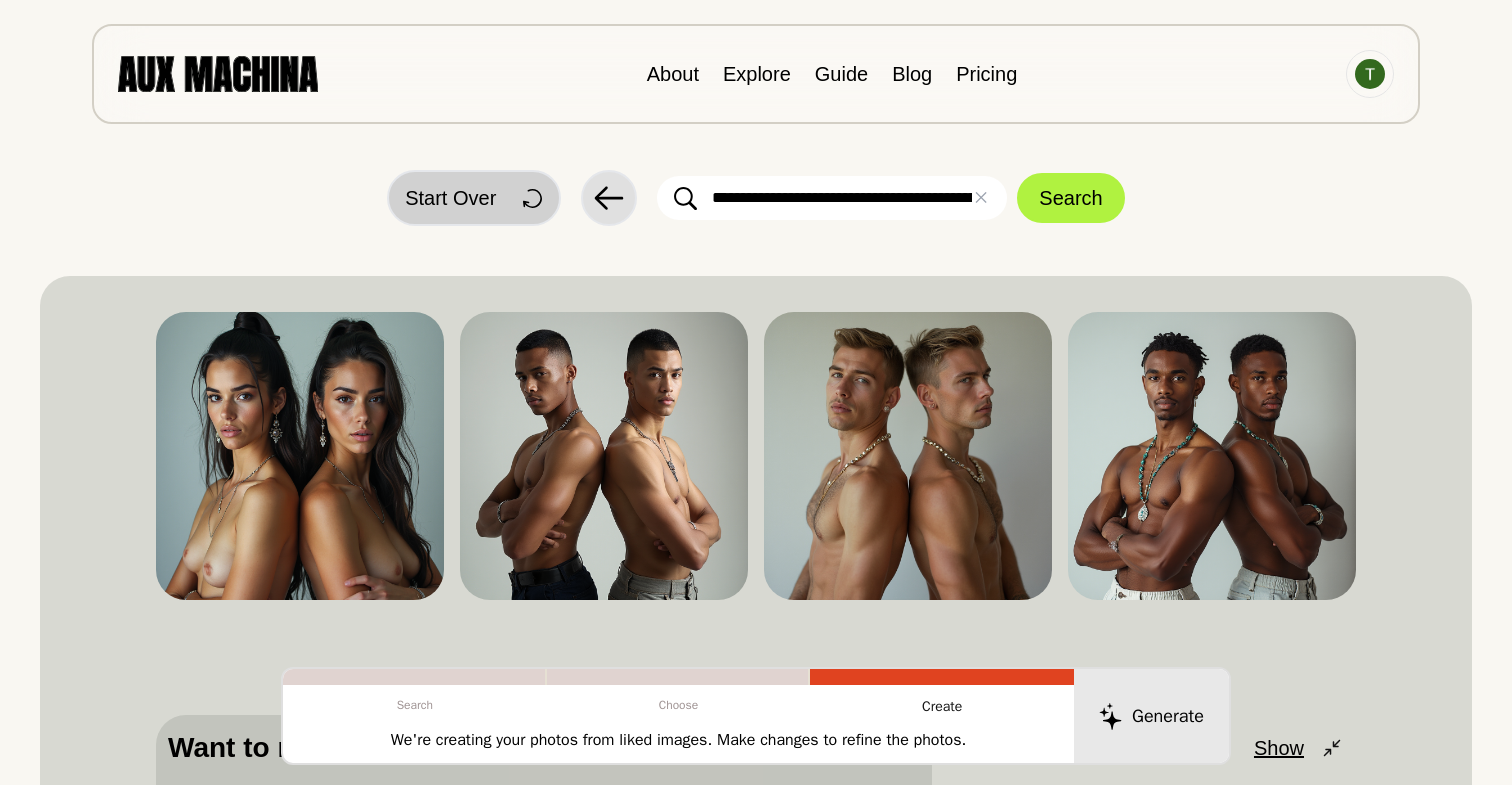 click on "Start Over" at bounding box center (450, 198) 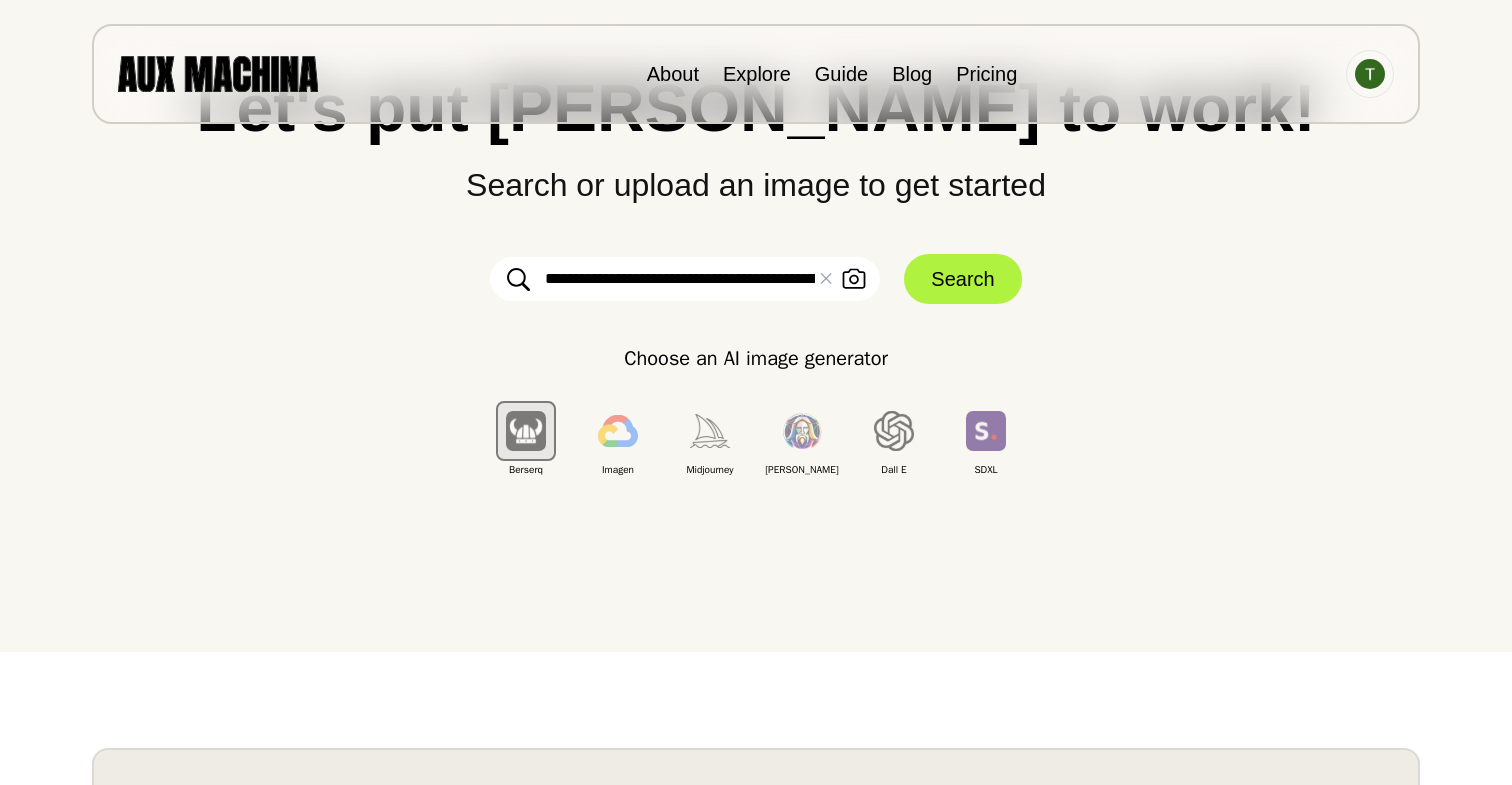 scroll, scrollTop: 142, scrollLeft: 0, axis: vertical 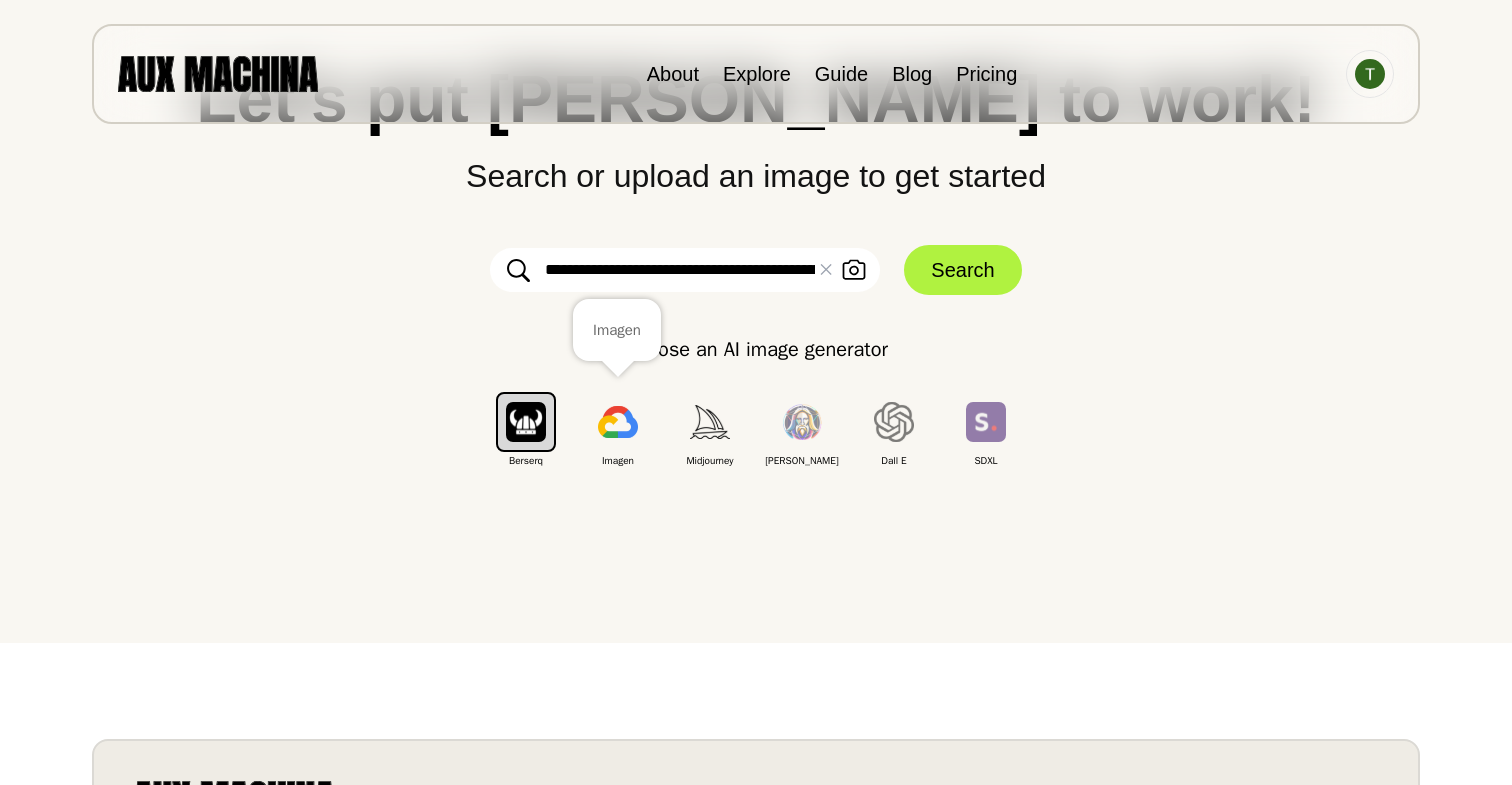 click at bounding box center [618, 422] 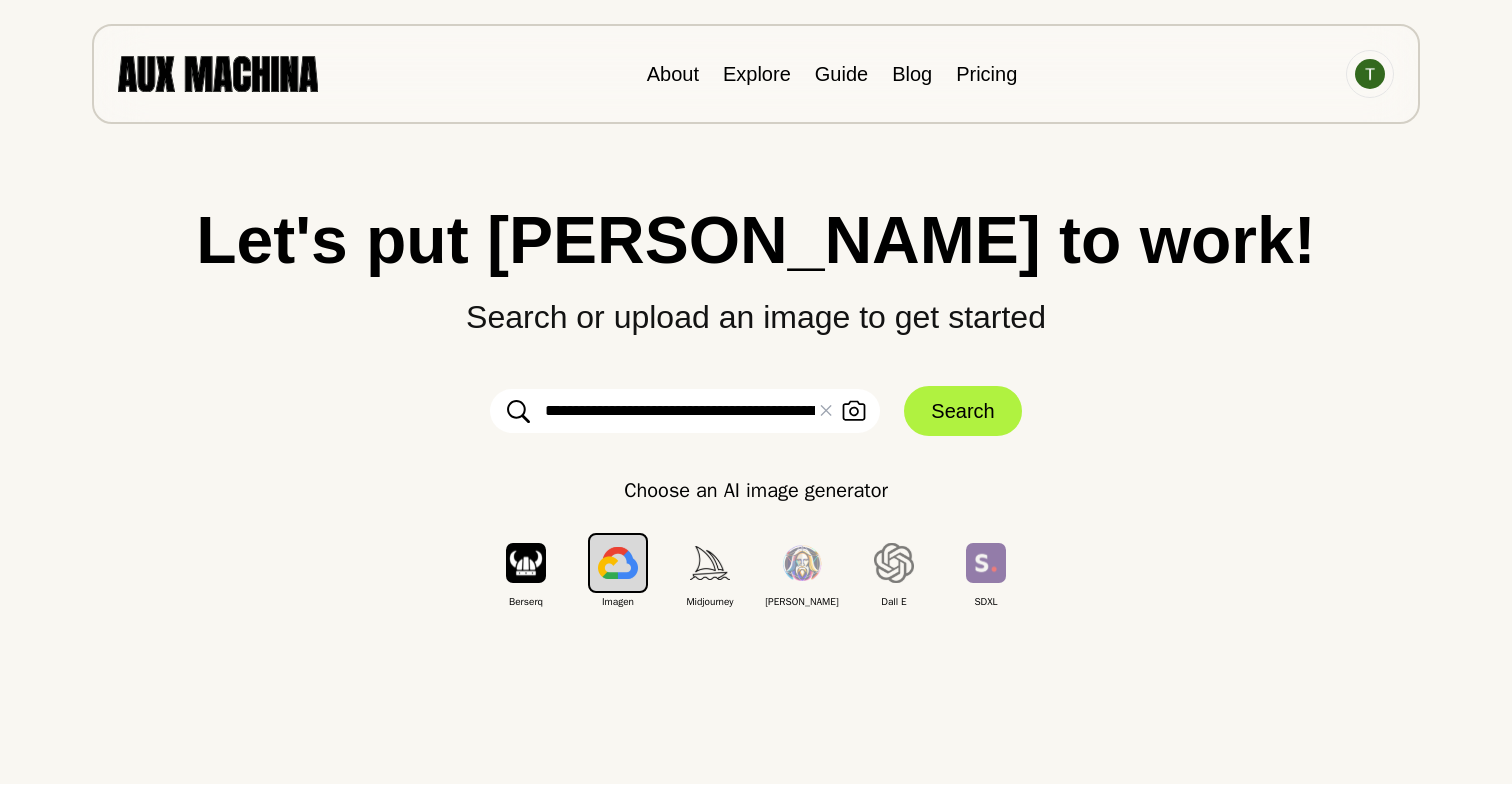 scroll, scrollTop: 0, scrollLeft: 0, axis: both 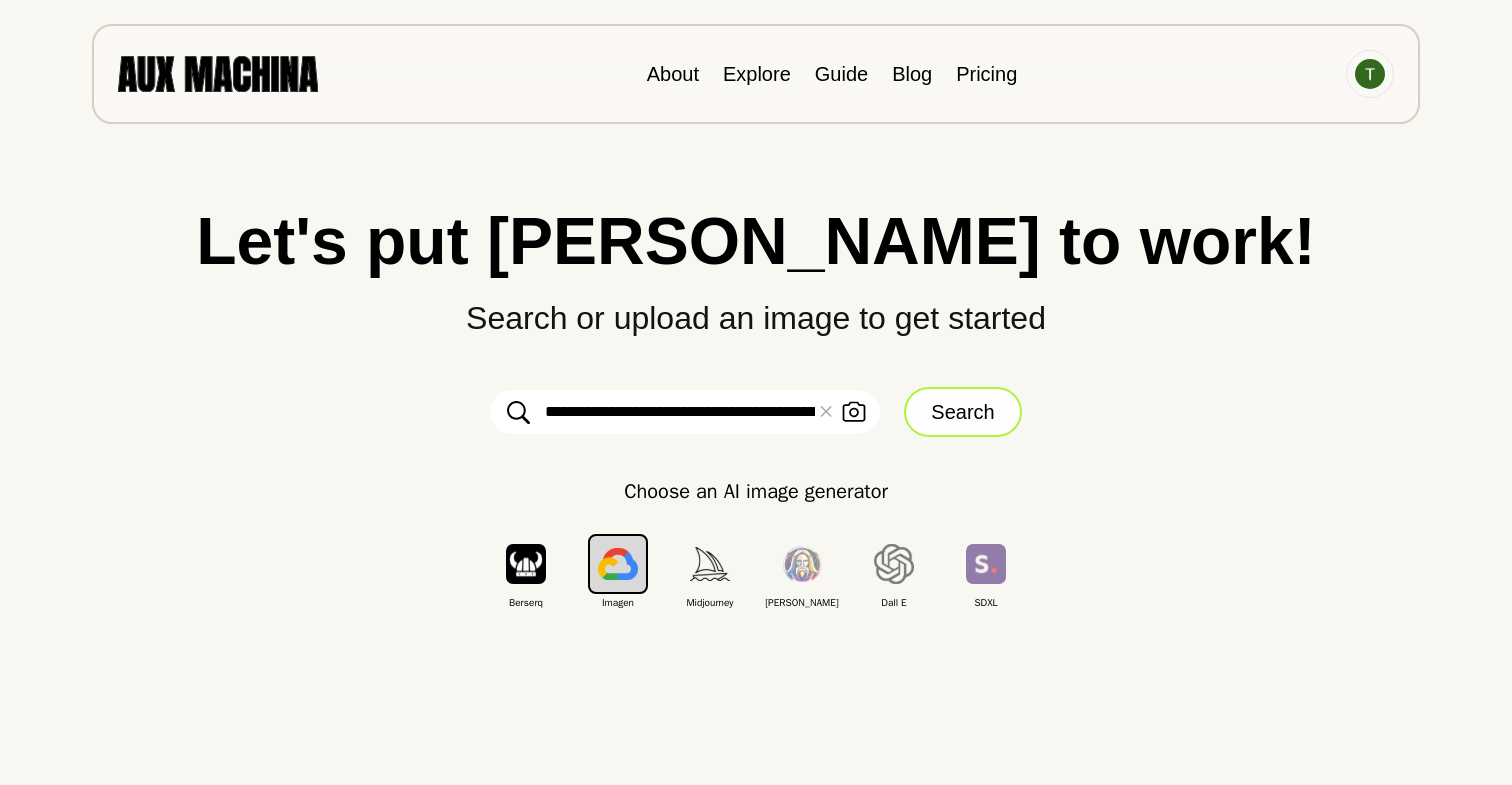 click on "Search" at bounding box center [962, 412] 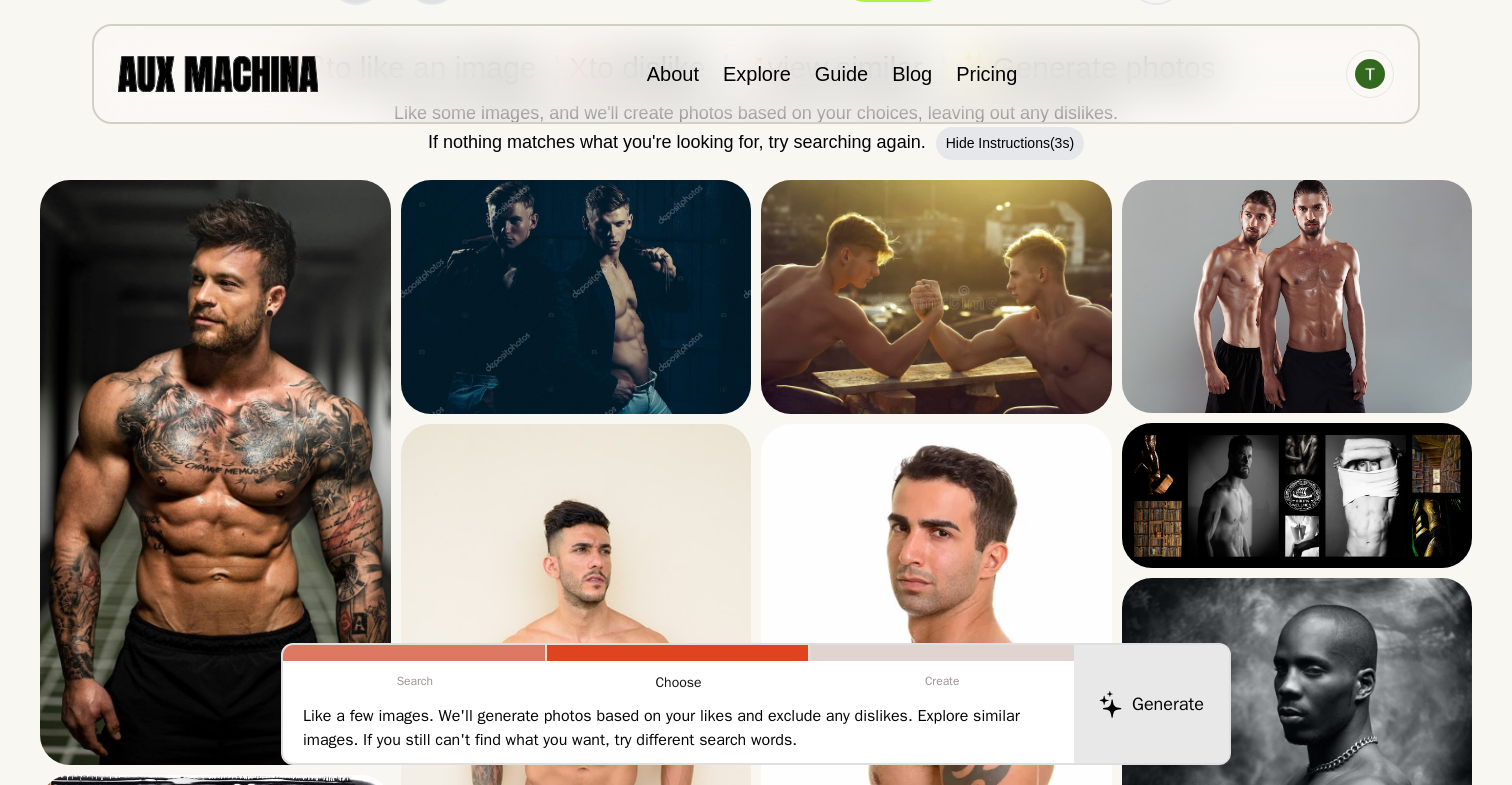 scroll, scrollTop: 222, scrollLeft: 0, axis: vertical 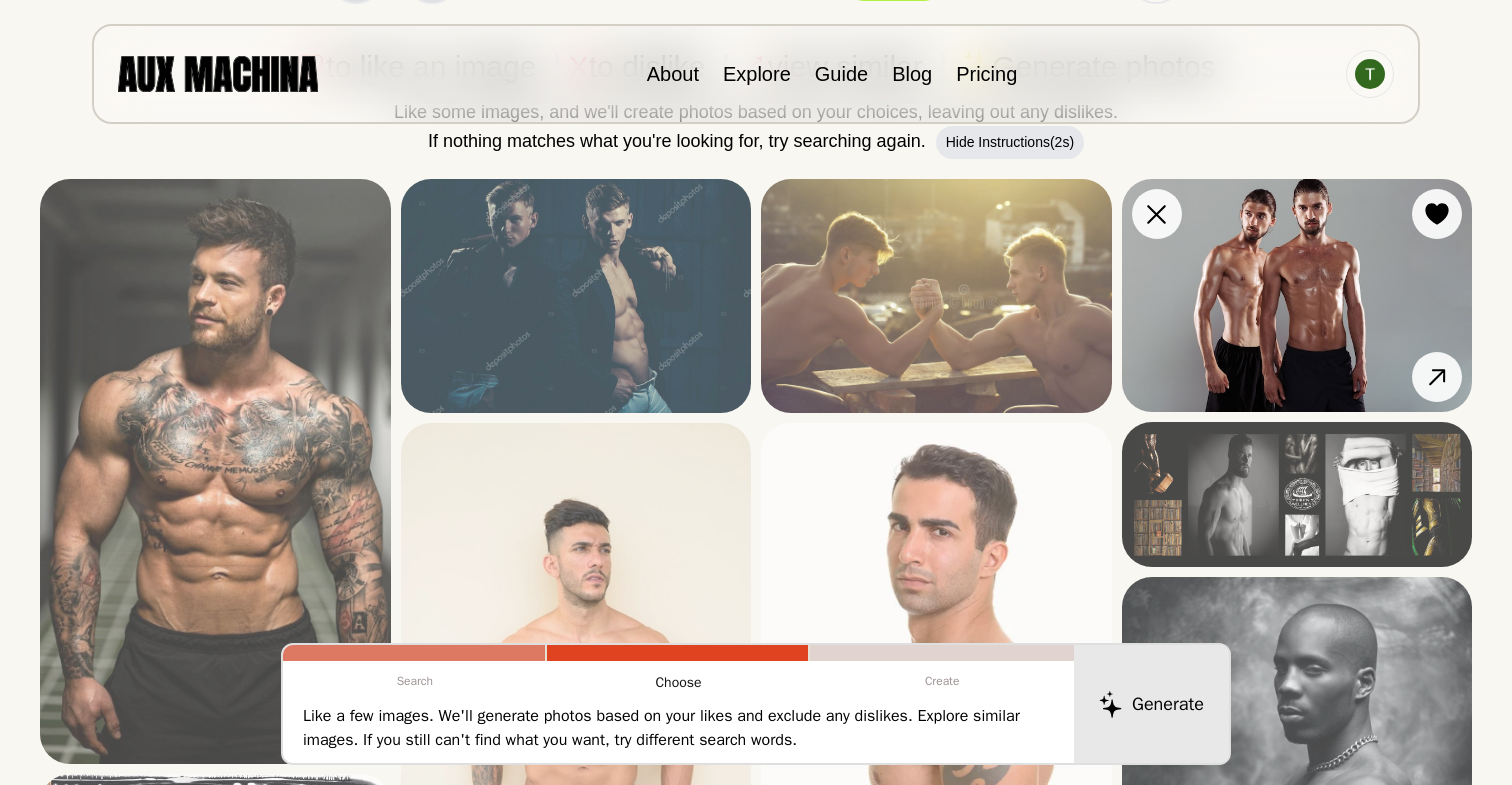 click at bounding box center [1297, 295] 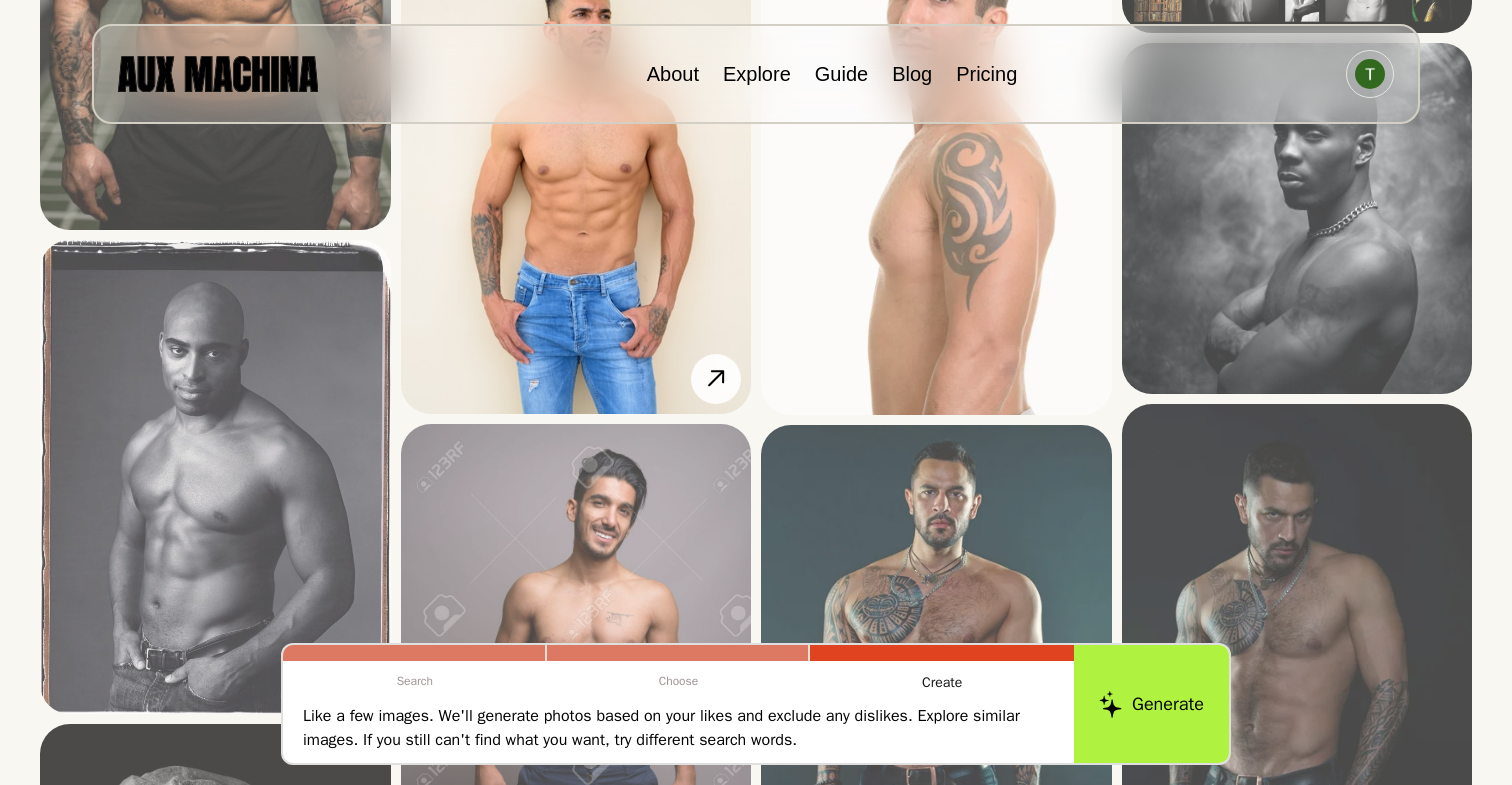 scroll, scrollTop: 706, scrollLeft: 0, axis: vertical 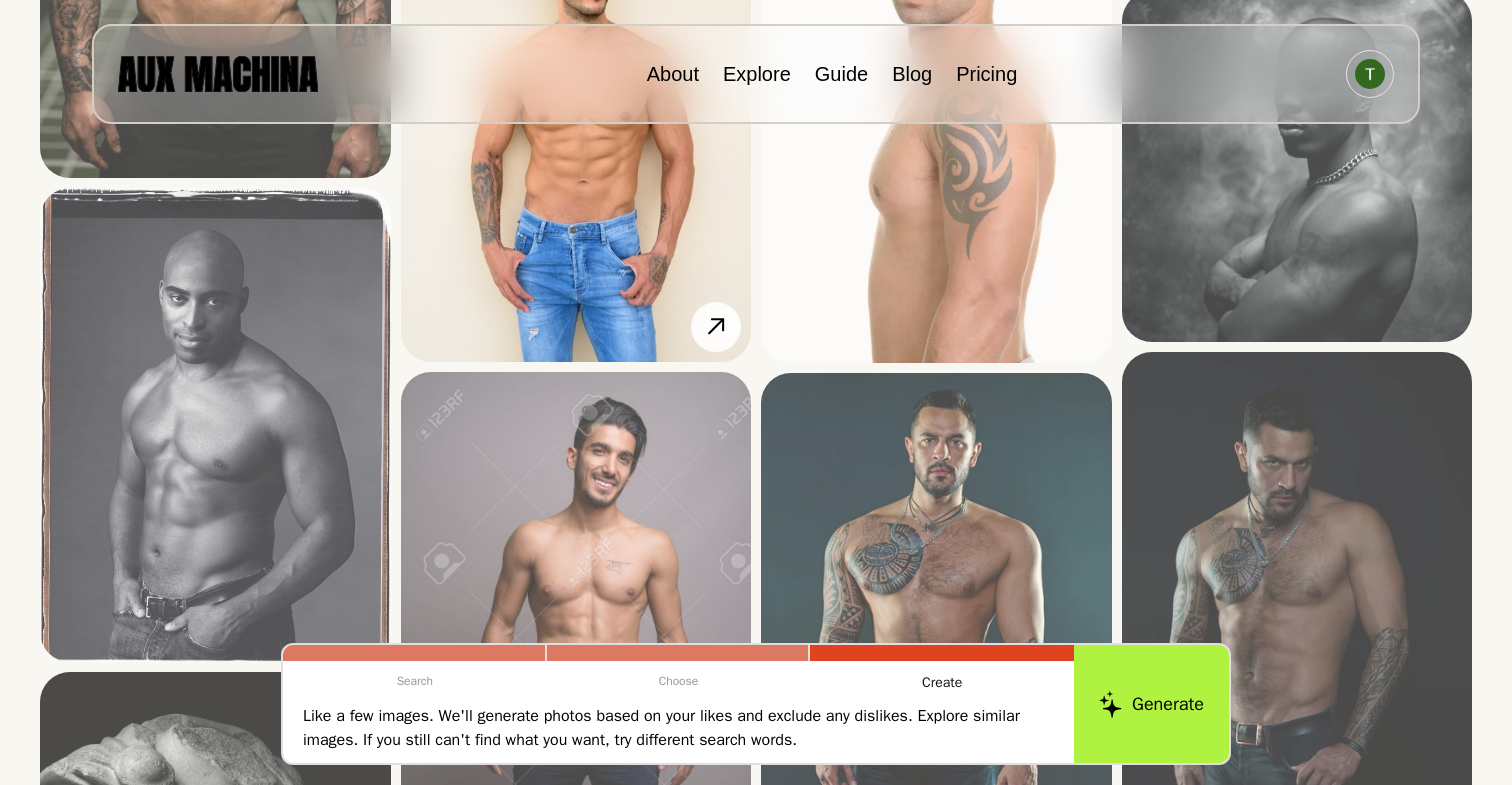 click at bounding box center [576, 99] 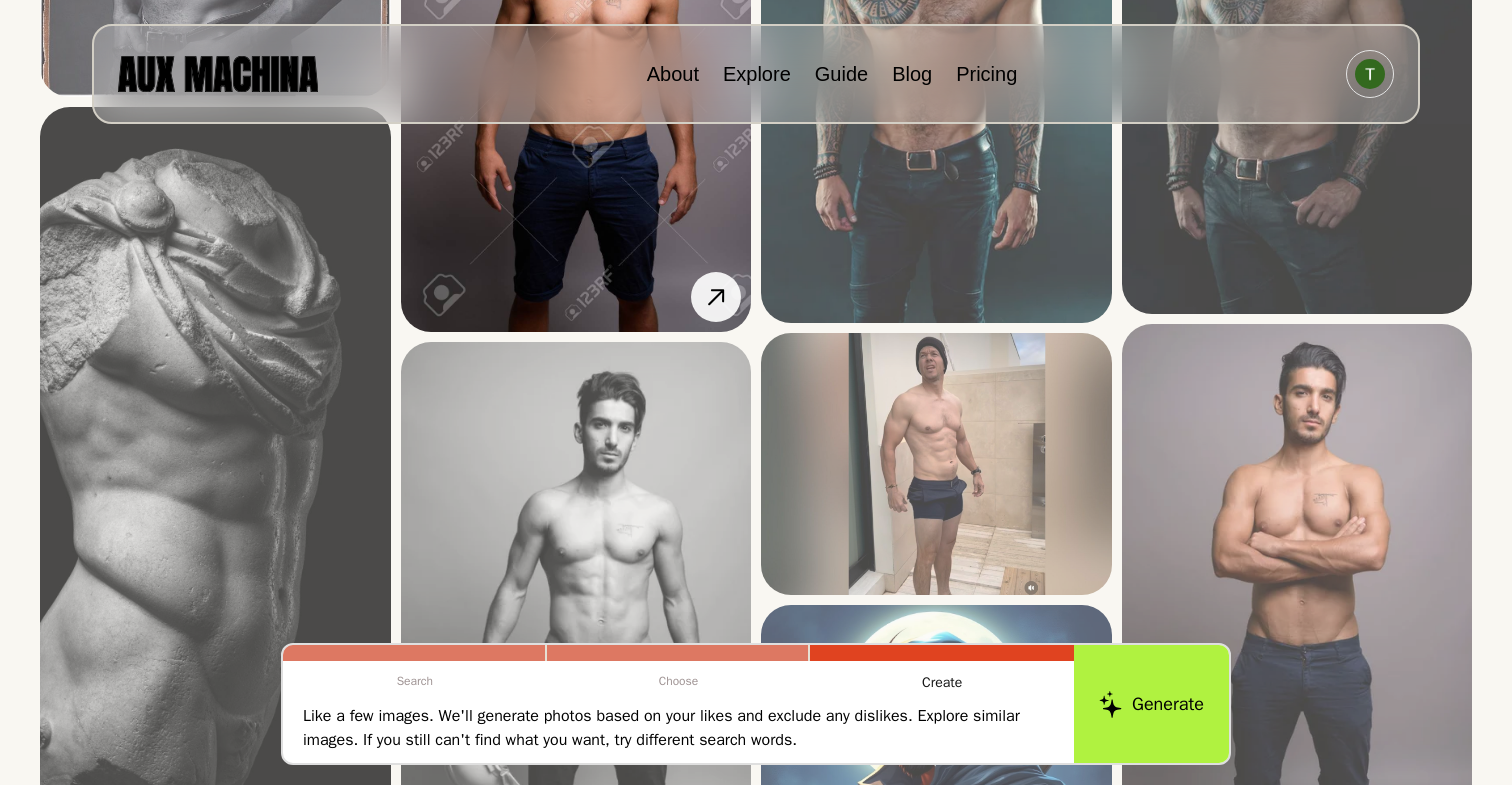 click at bounding box center [576, 70] 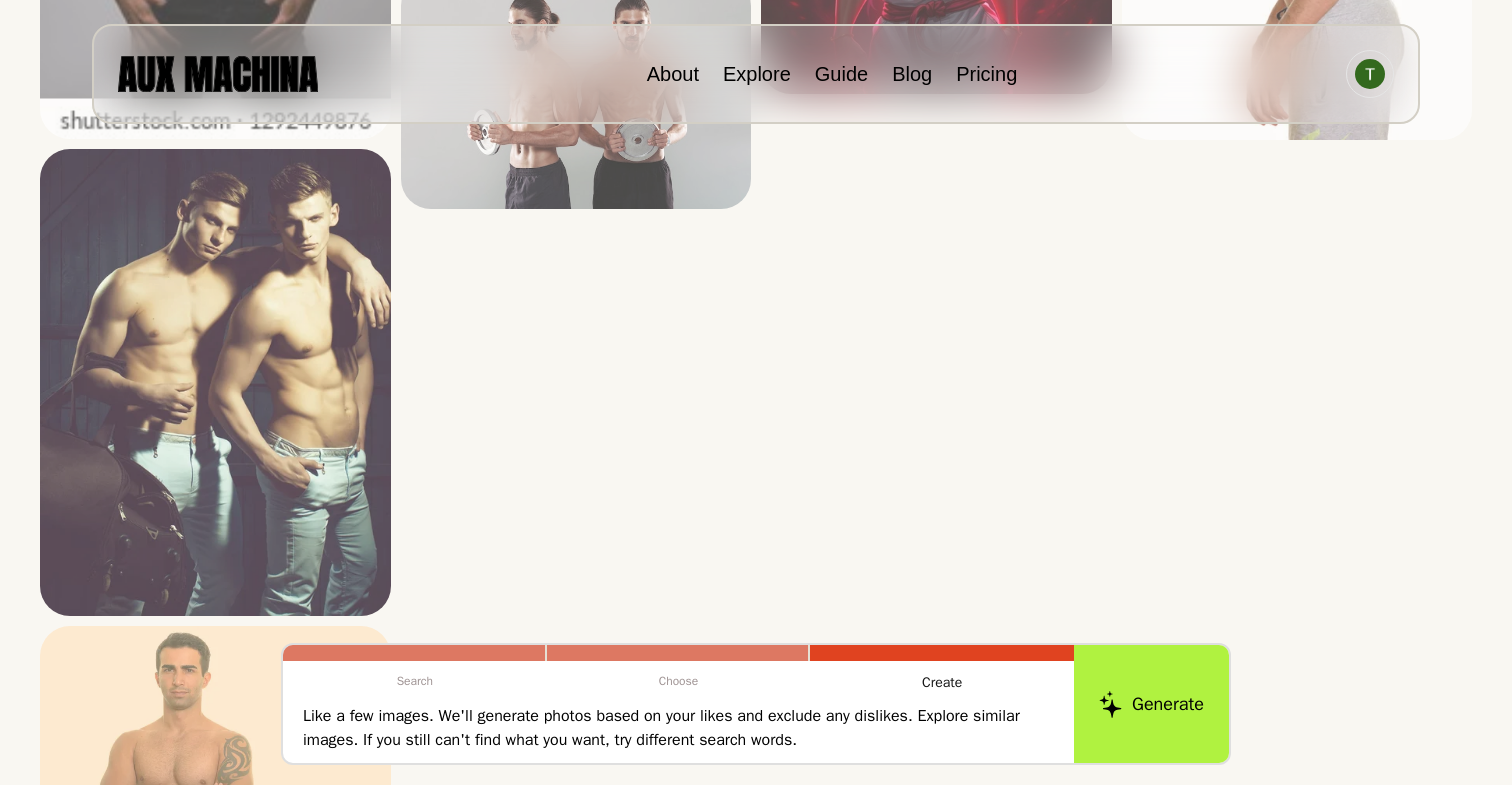 scroll, scrollTop: 4517, scrollLeft: 0, axis: vertical 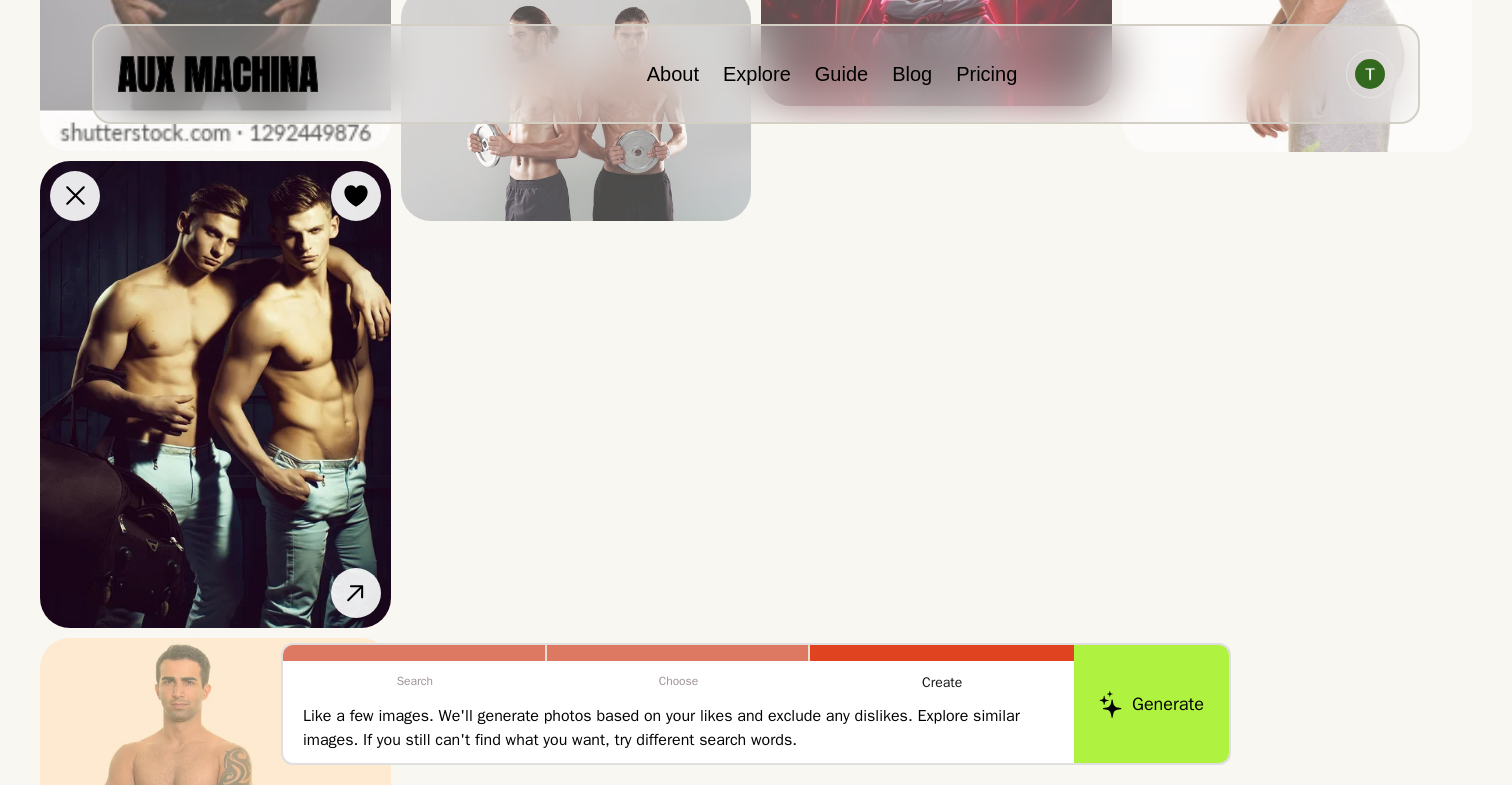 click at bounding box center [215, 394] 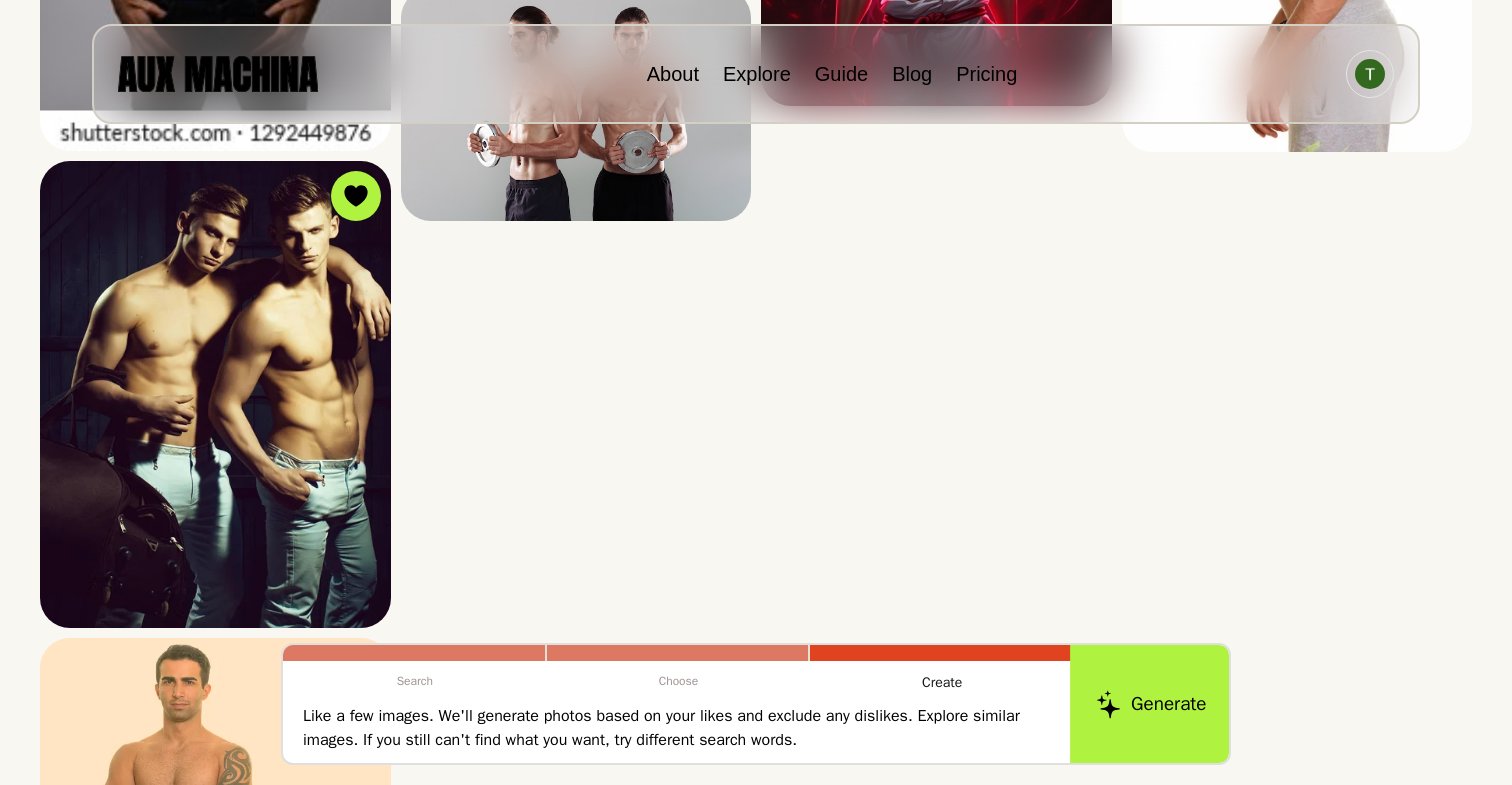 click on "Generate" at bounding box center [1151, 704] 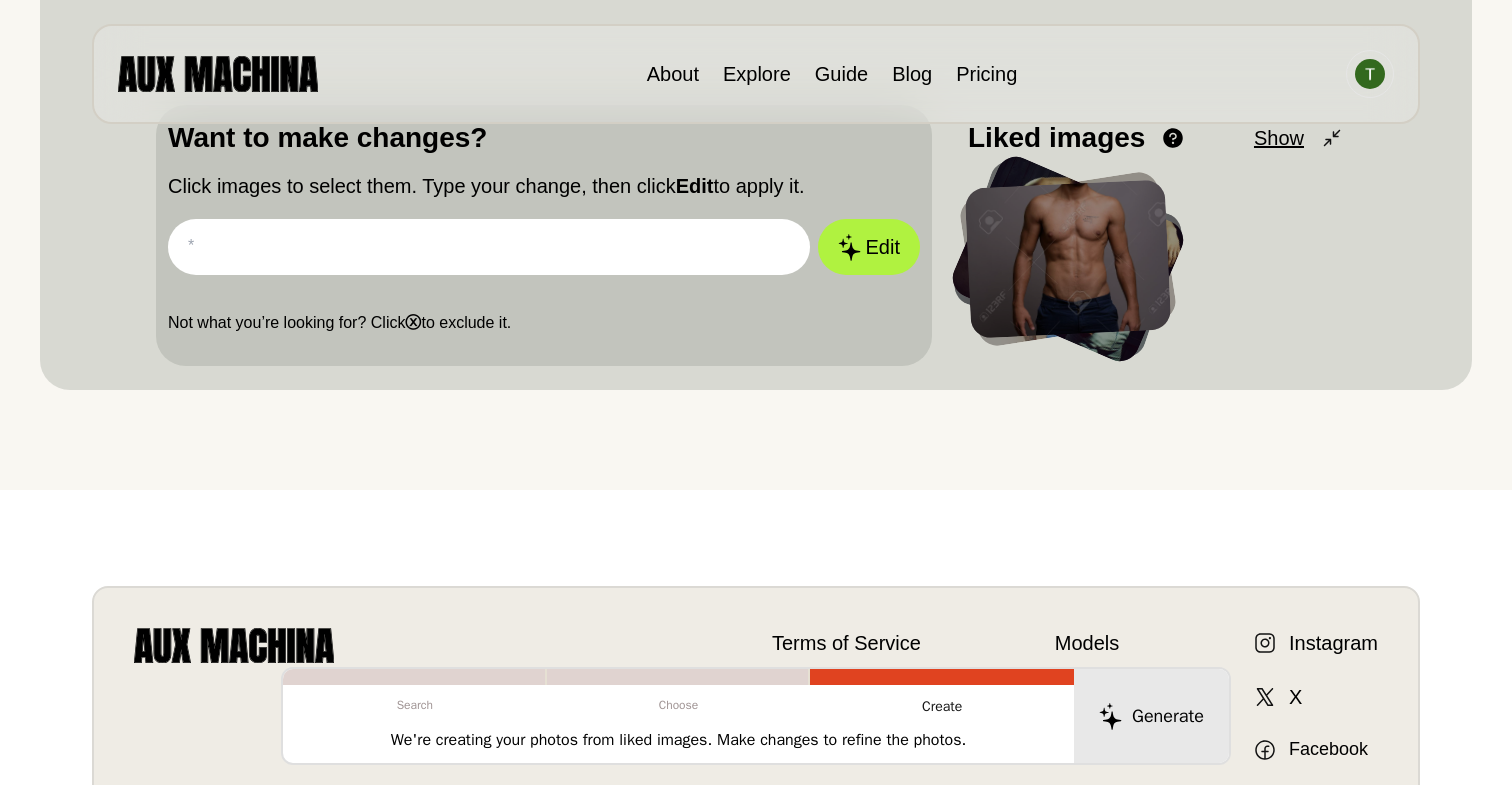 scroll, scrollTop: 922, scrollLeft: 0, axis: vertical 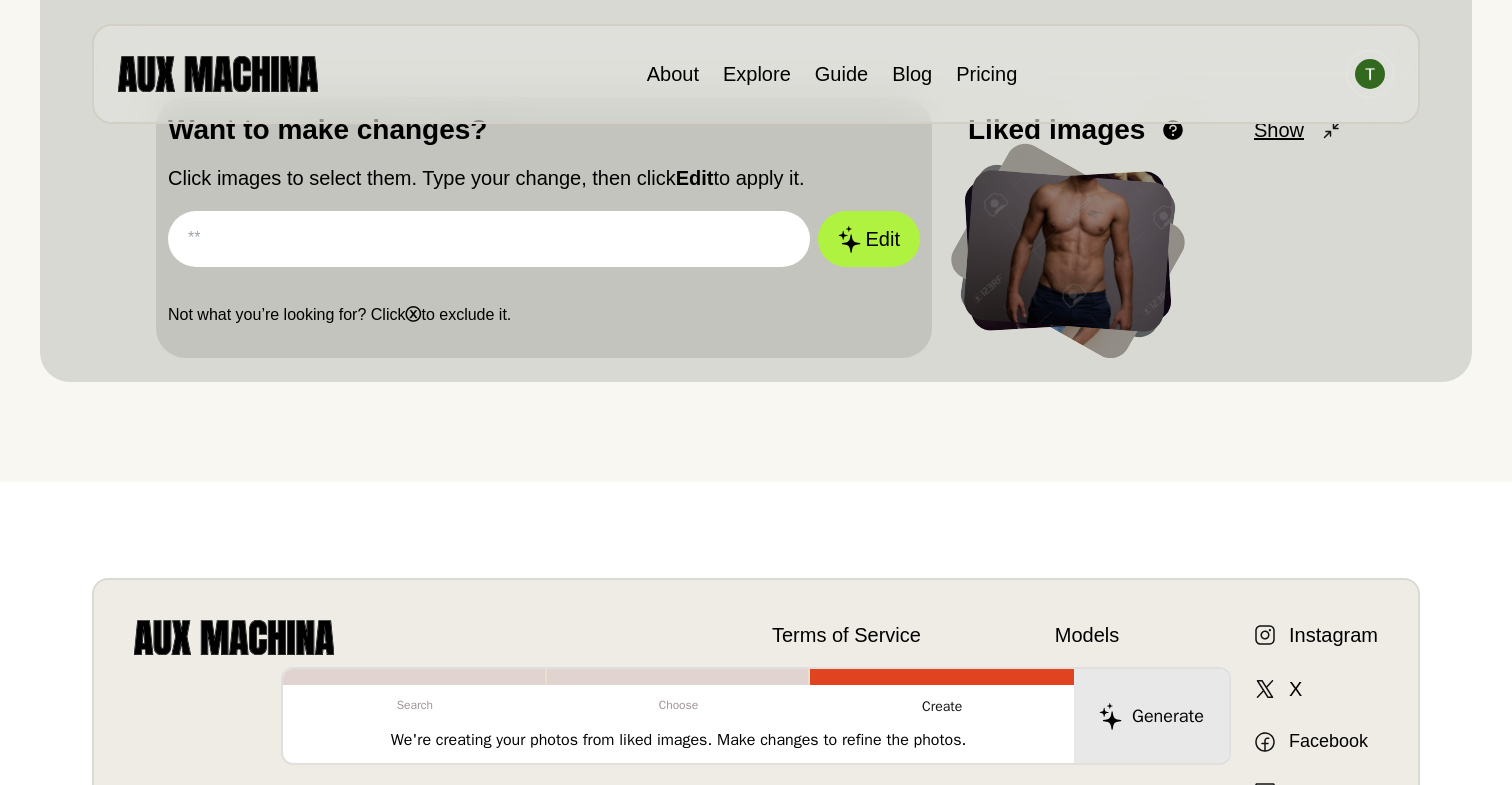 click at bounding box center [489, 239] 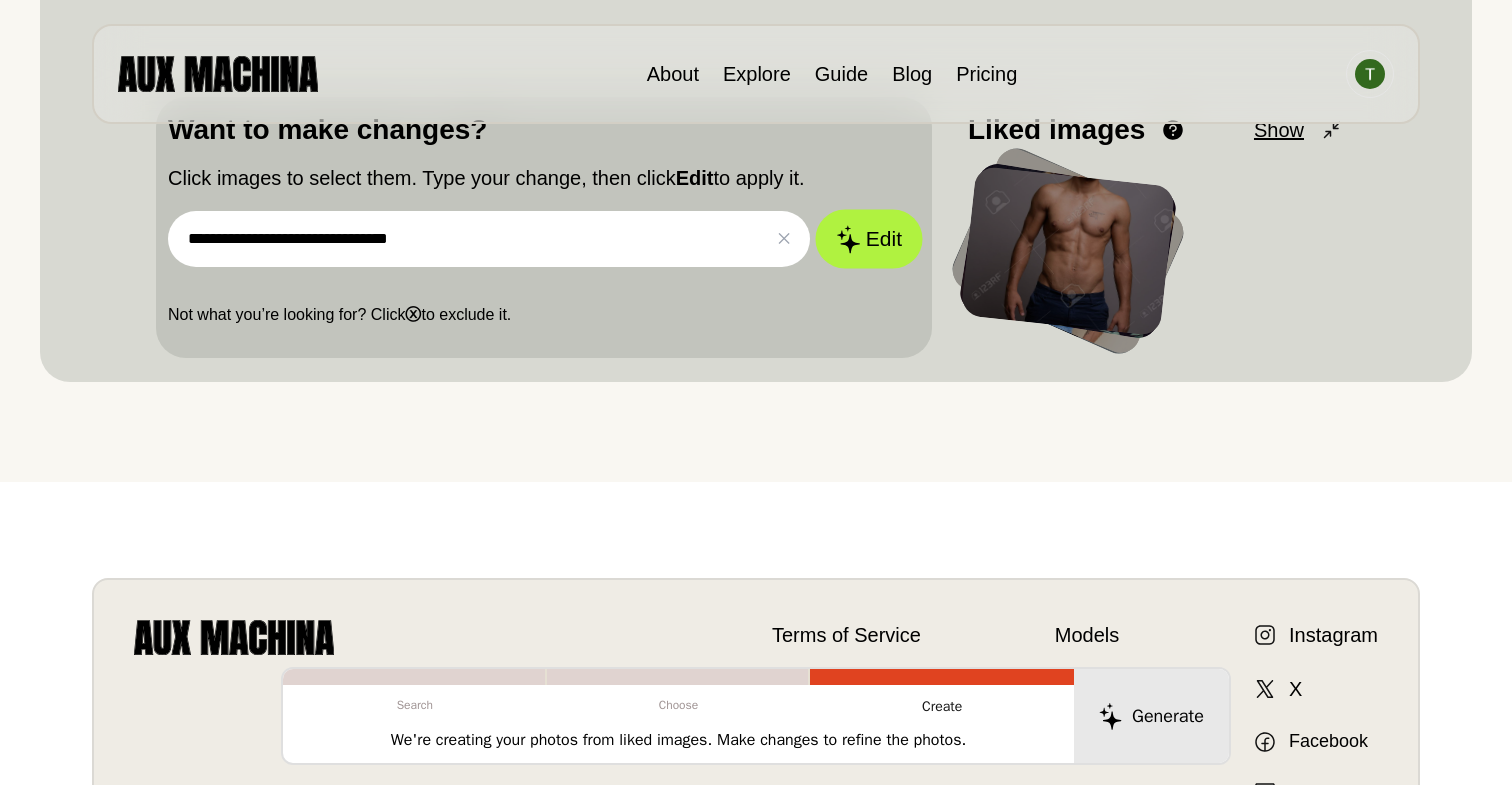 type on "**********" 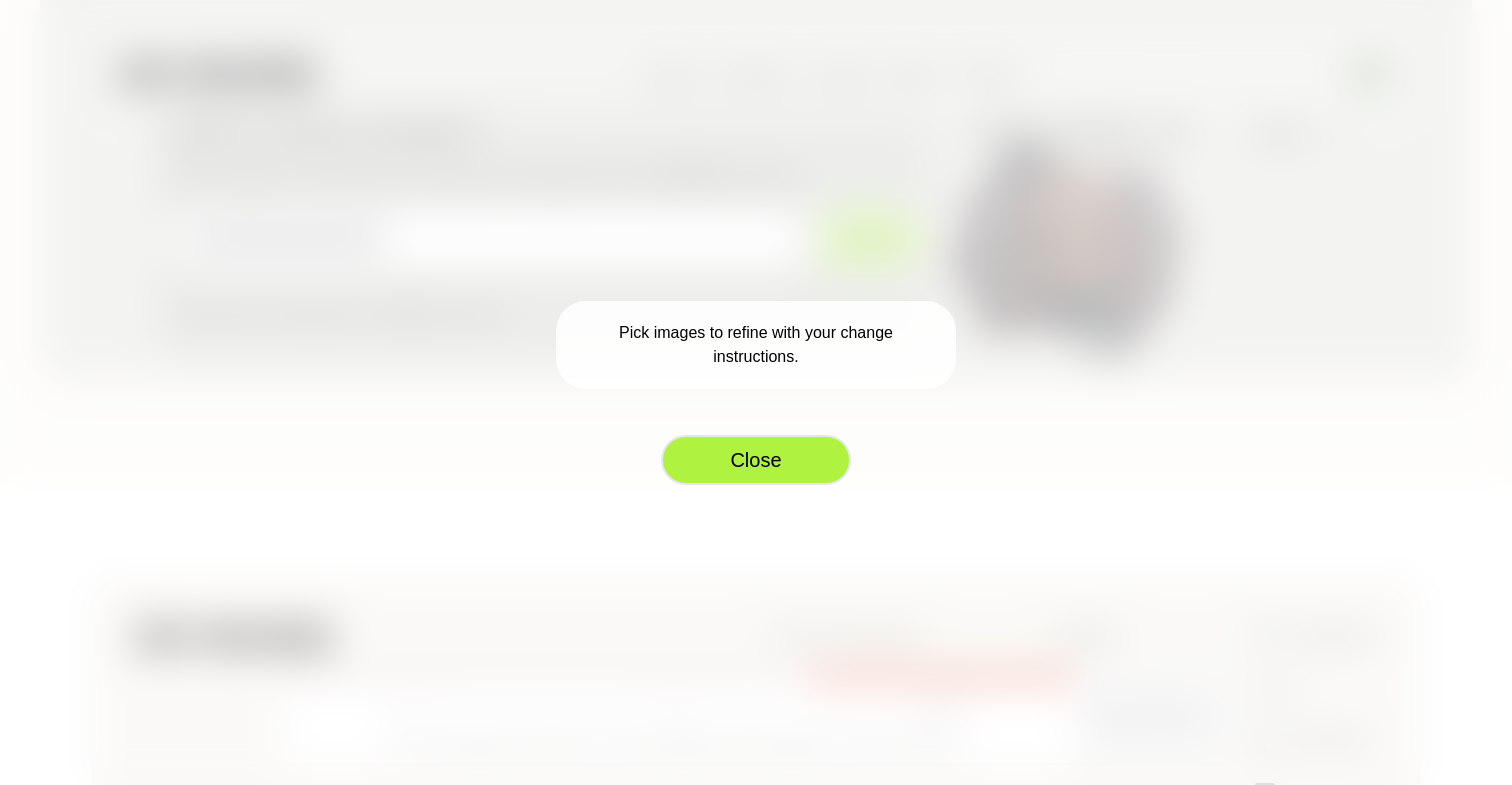 click on "Close" at bounding box center (756, 460) 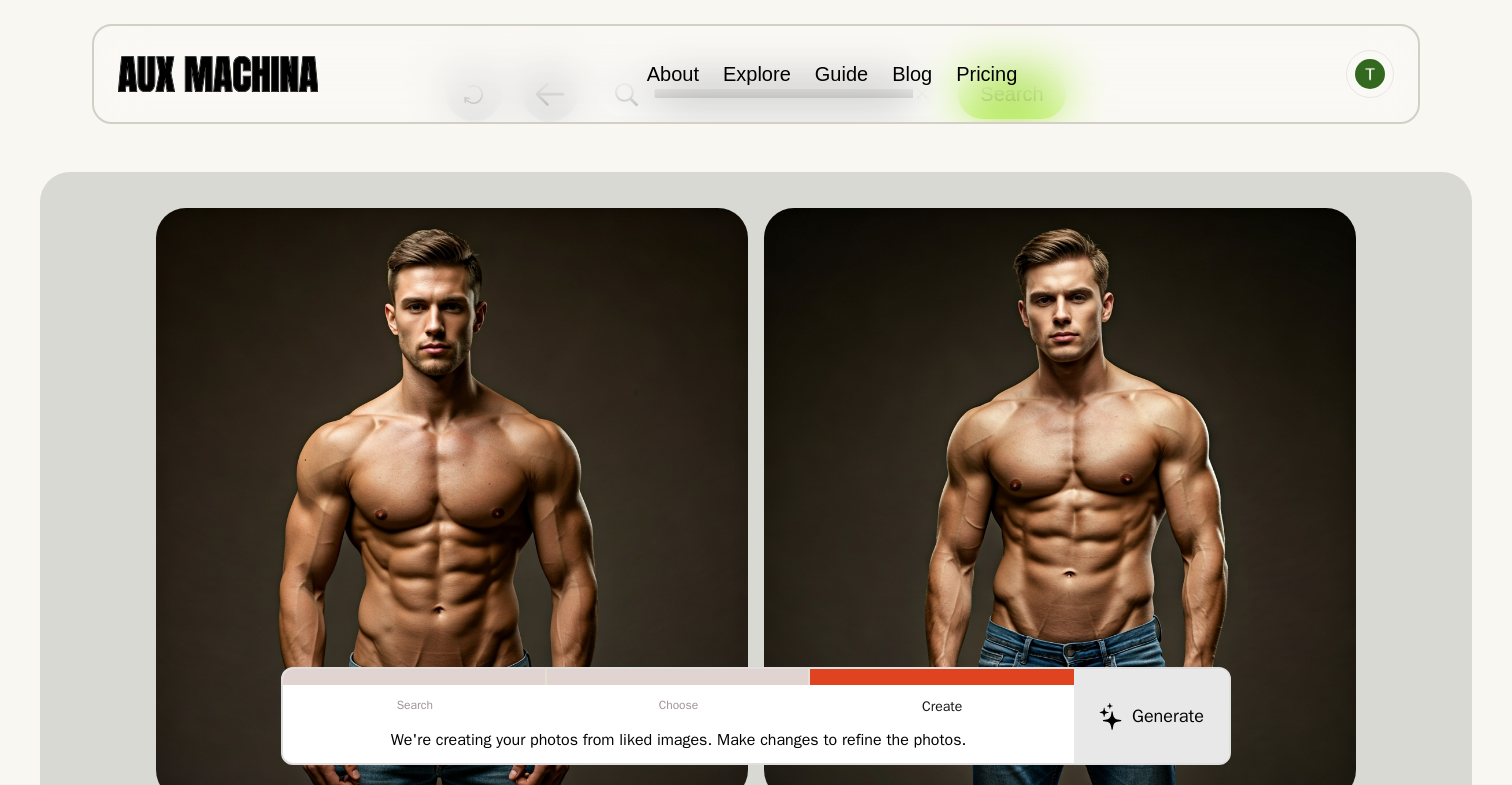 scroll, scrollTop: 58, scrollLeft: 0, axis: vertical 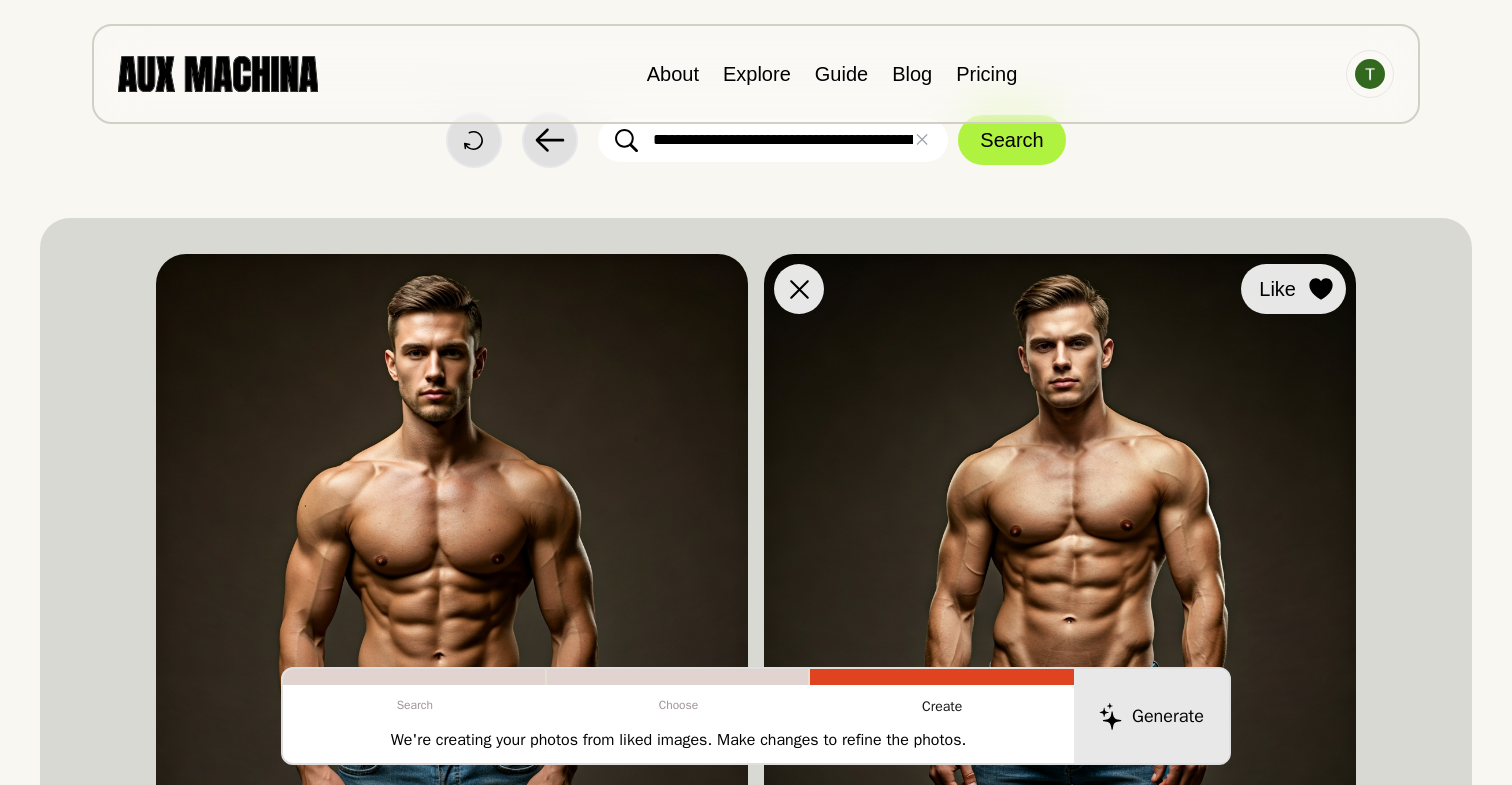 click 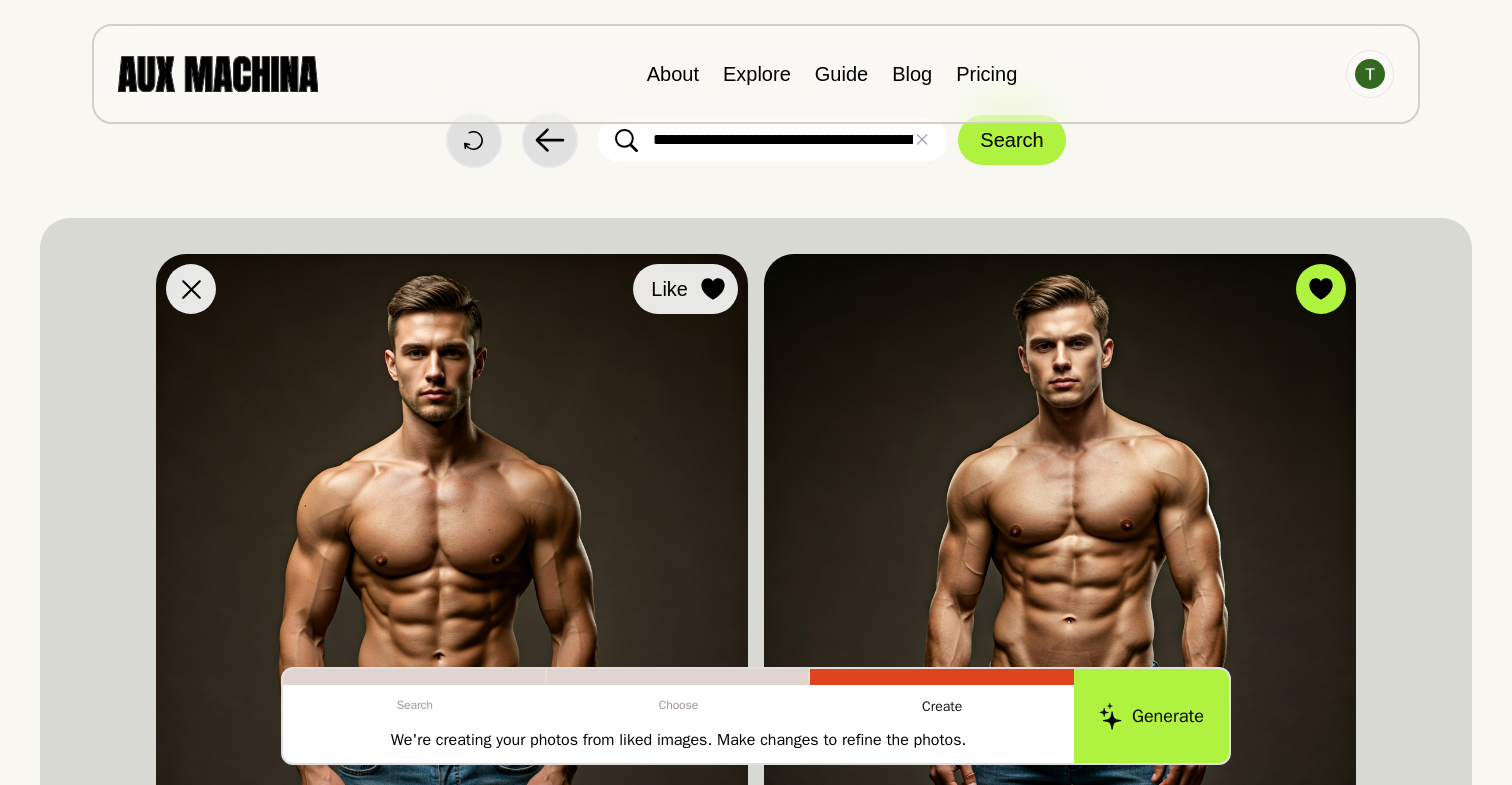 click 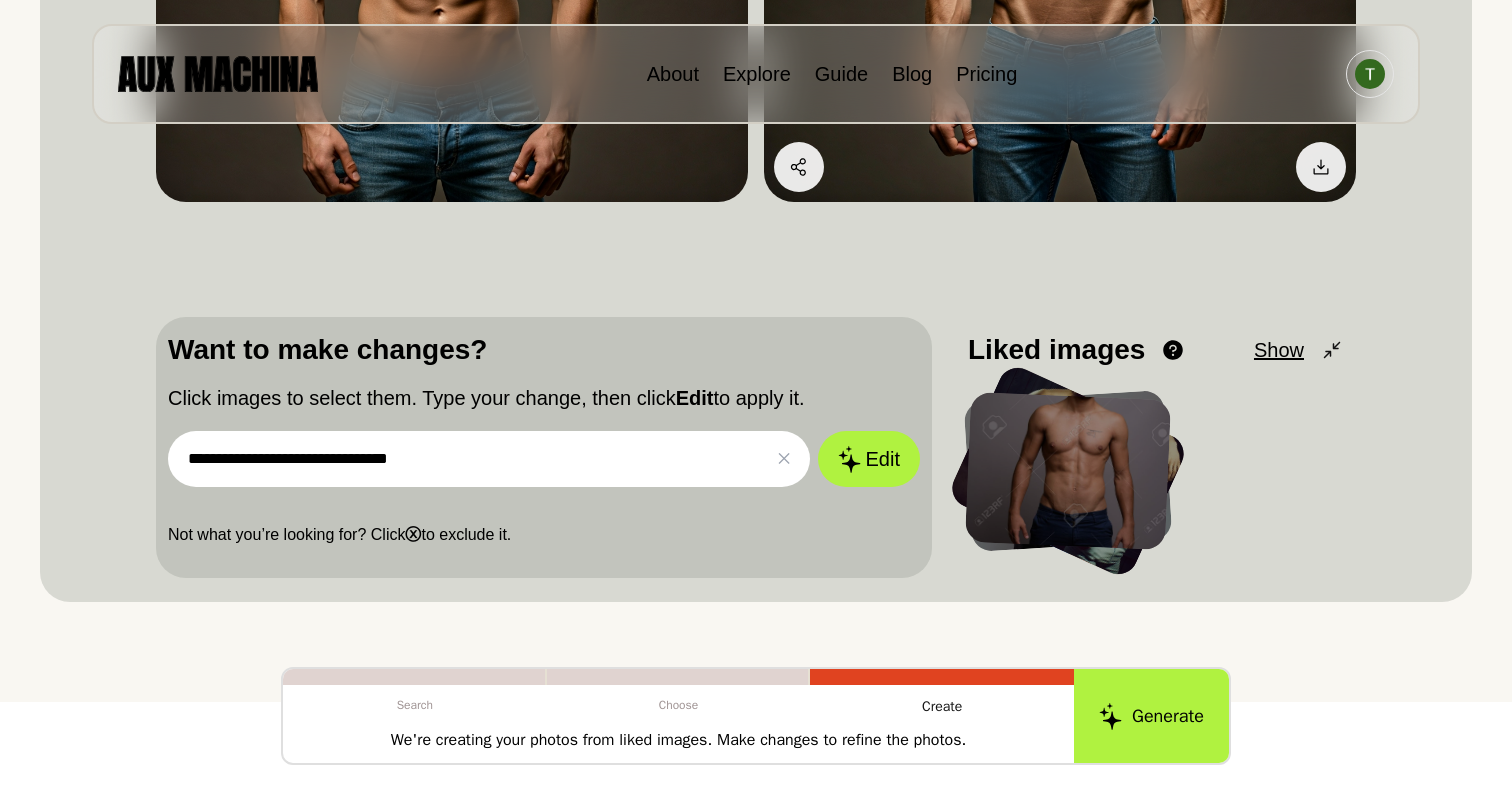 scroll, scrollTop: 840, scrollLeft: 0, axis: vertical 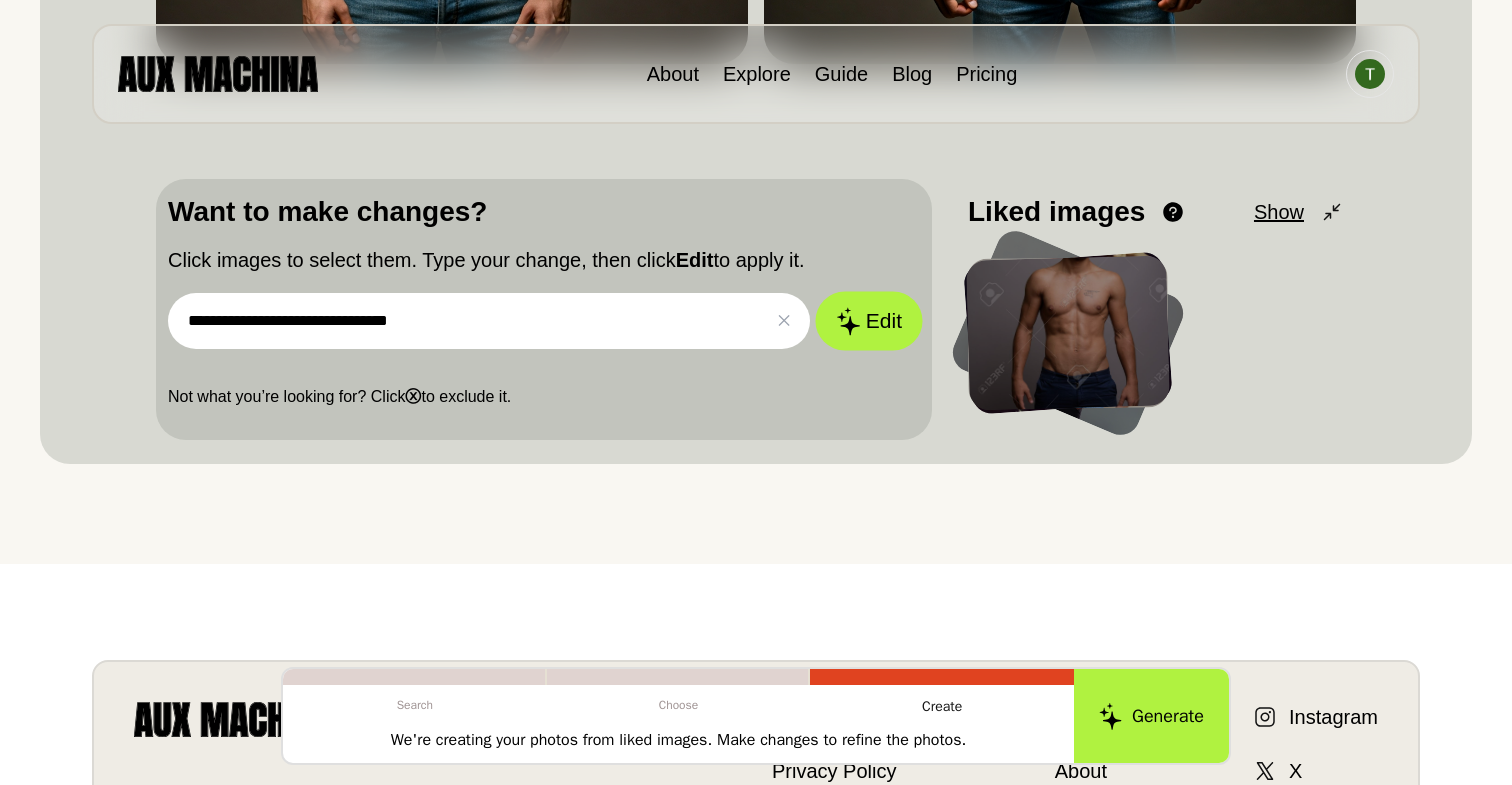 click on "Edit" at bounding box center [869, 321] 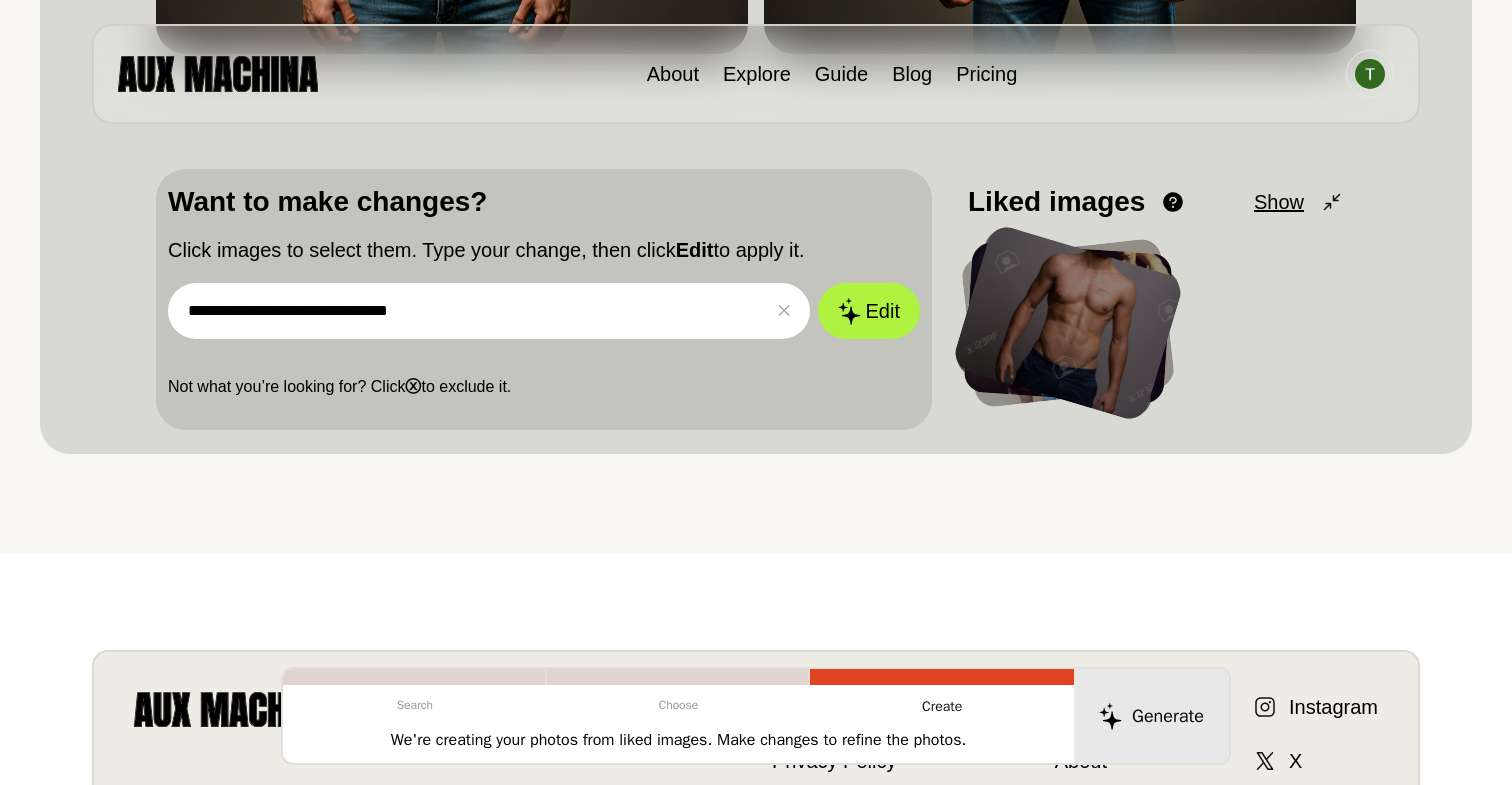 scroll, scrollTop: 963, scrollLeft: 0, axis: vertical 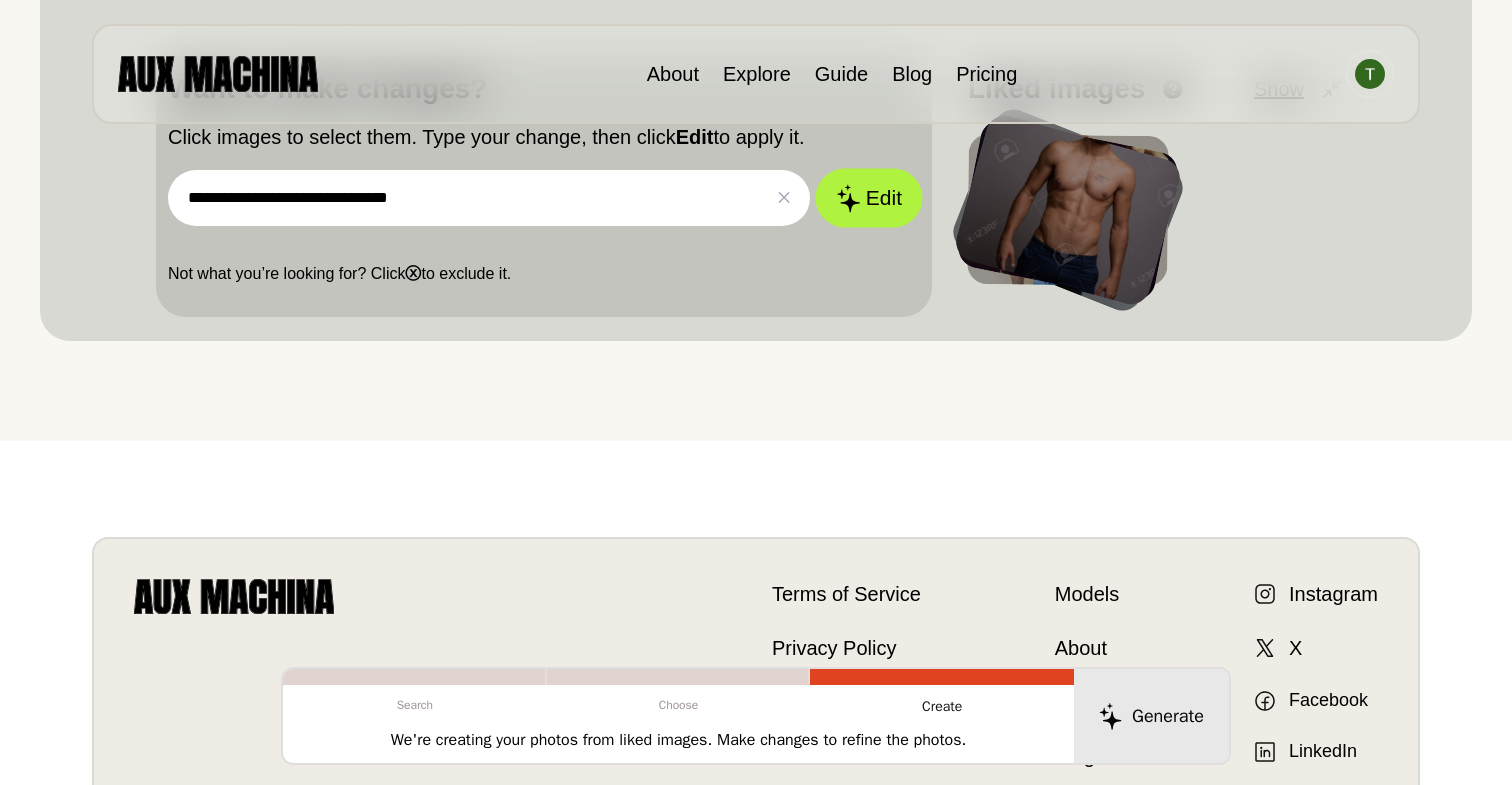 click on "Edit" at bounding box center (869, 198) 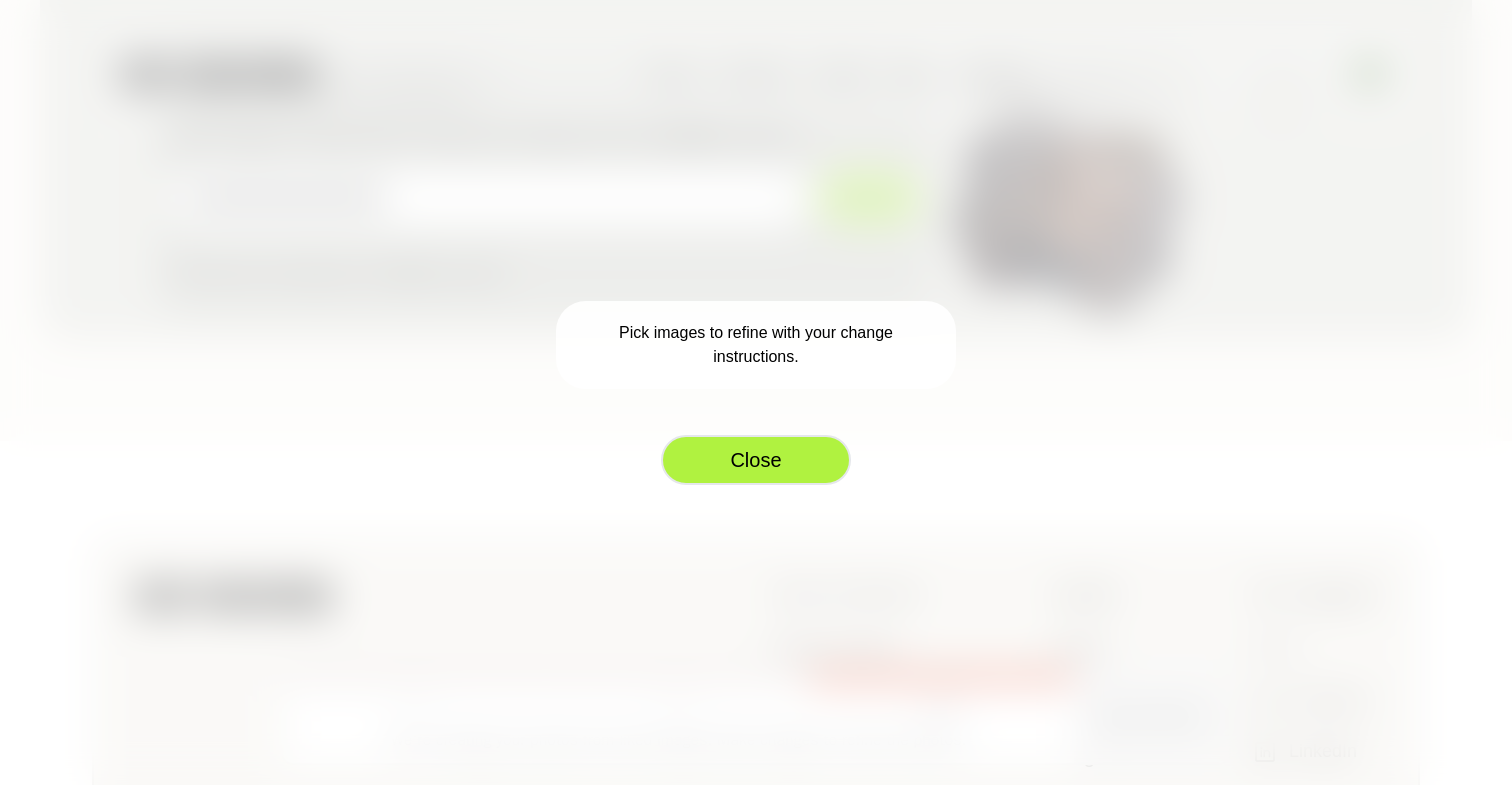 click on "Close" at bounding box center [756, 460] 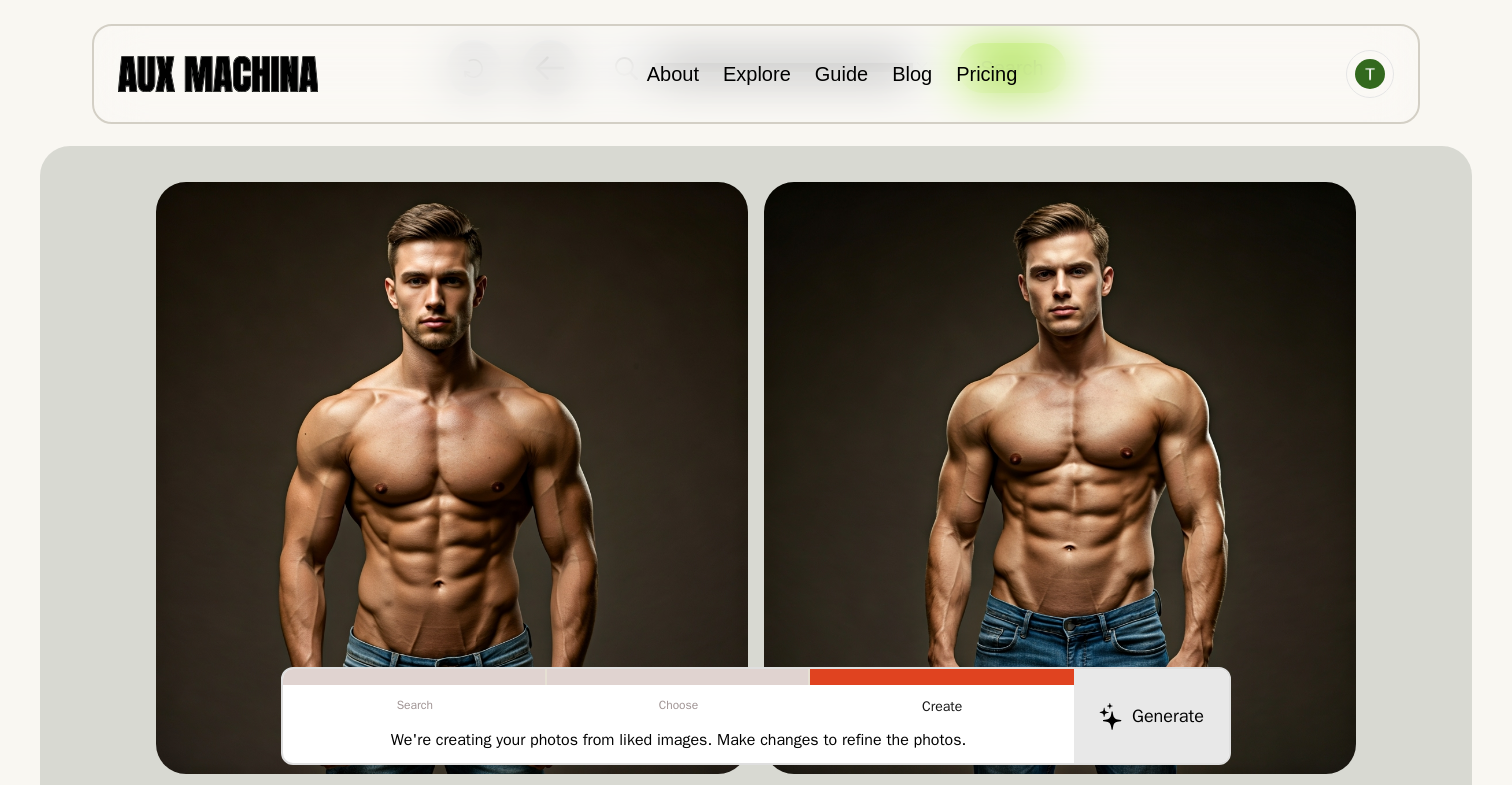 scroll, scrollTop: 0, scrollLeft: 0, axis: both 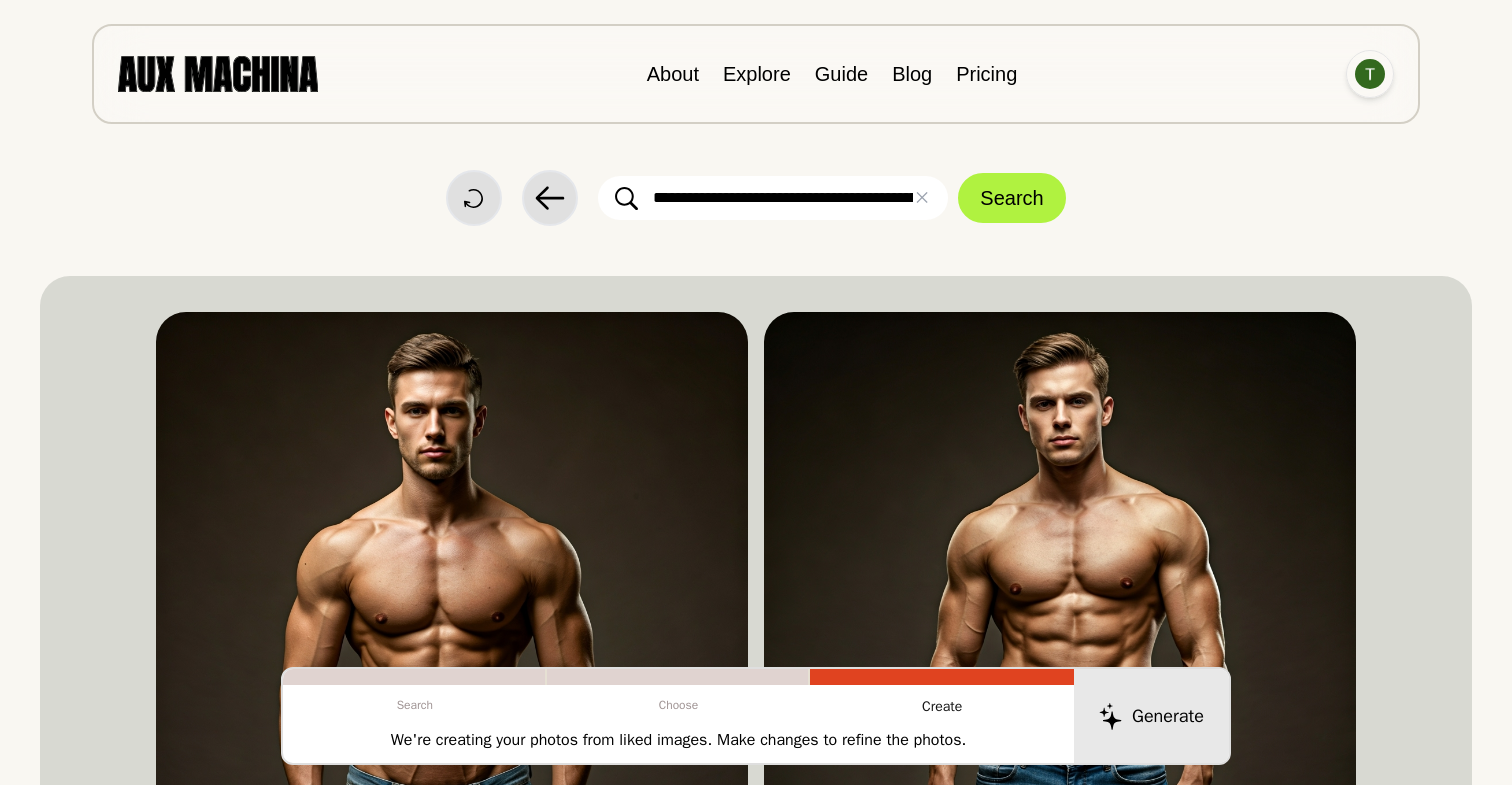 click at bounding box center [1370, 74] 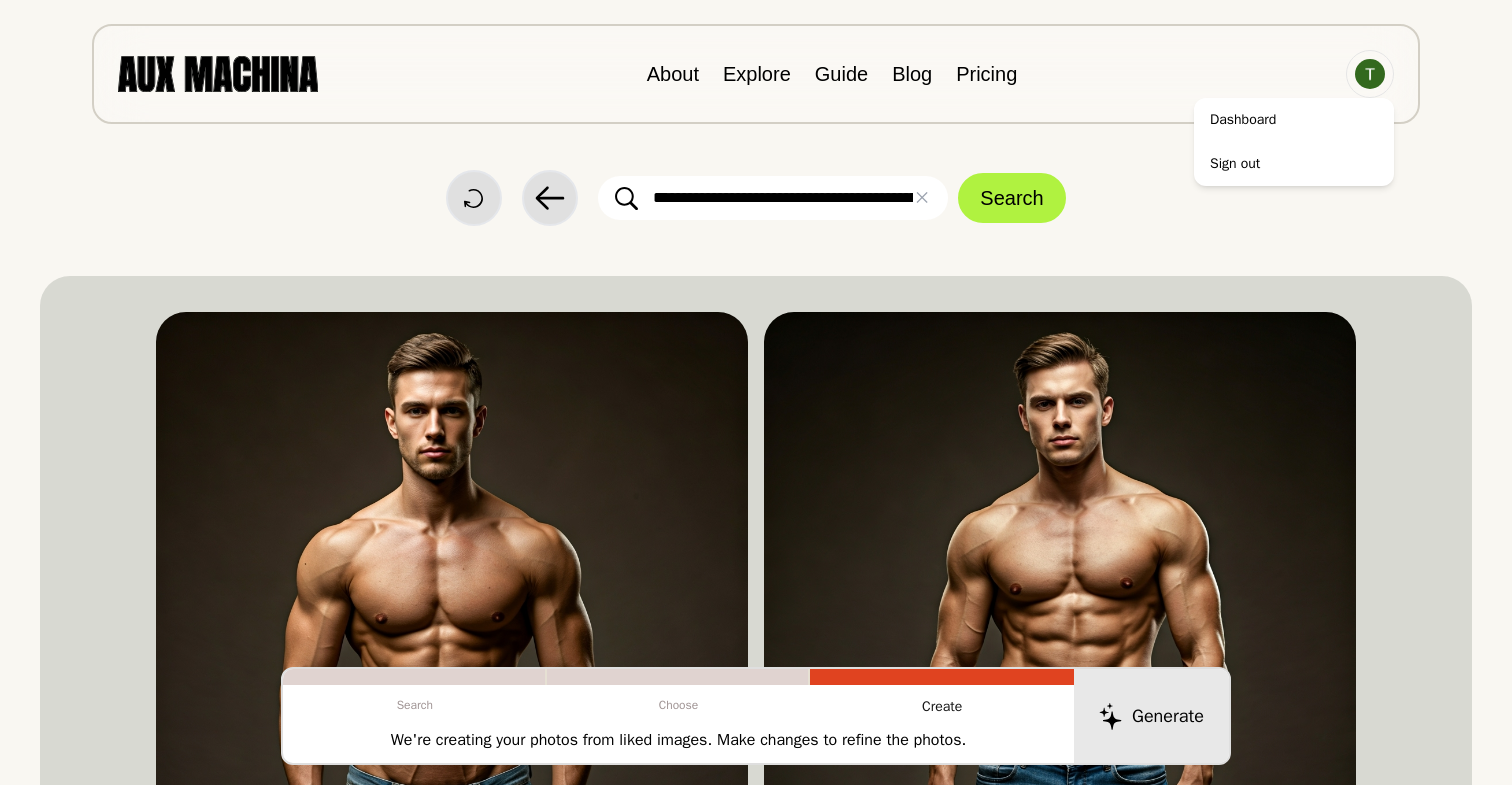 click on "About Explore Guide Blog Pricing Dashboard Sign out" at bounding box center [756, 74] 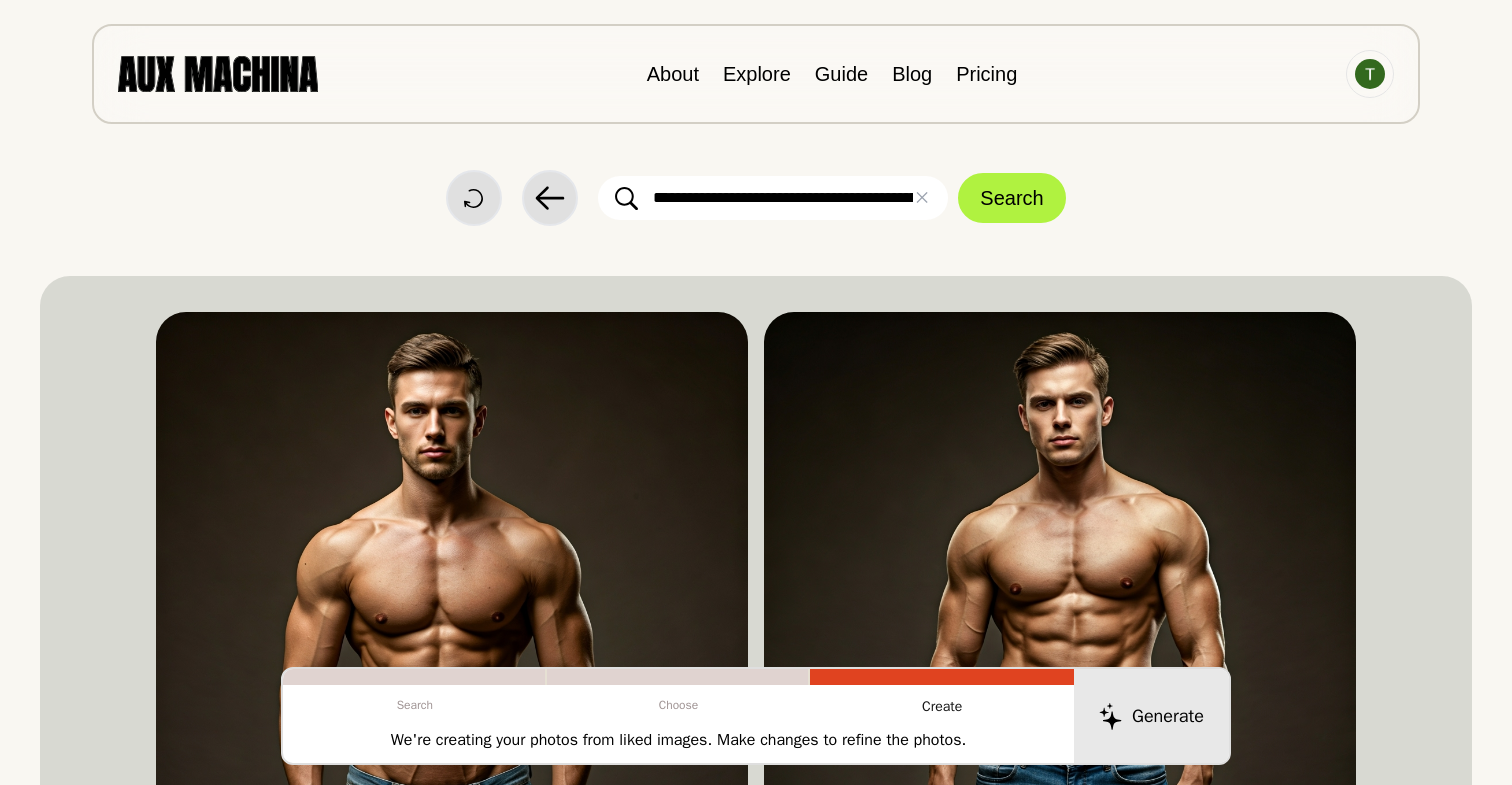 click at bounding box center (218, 73) 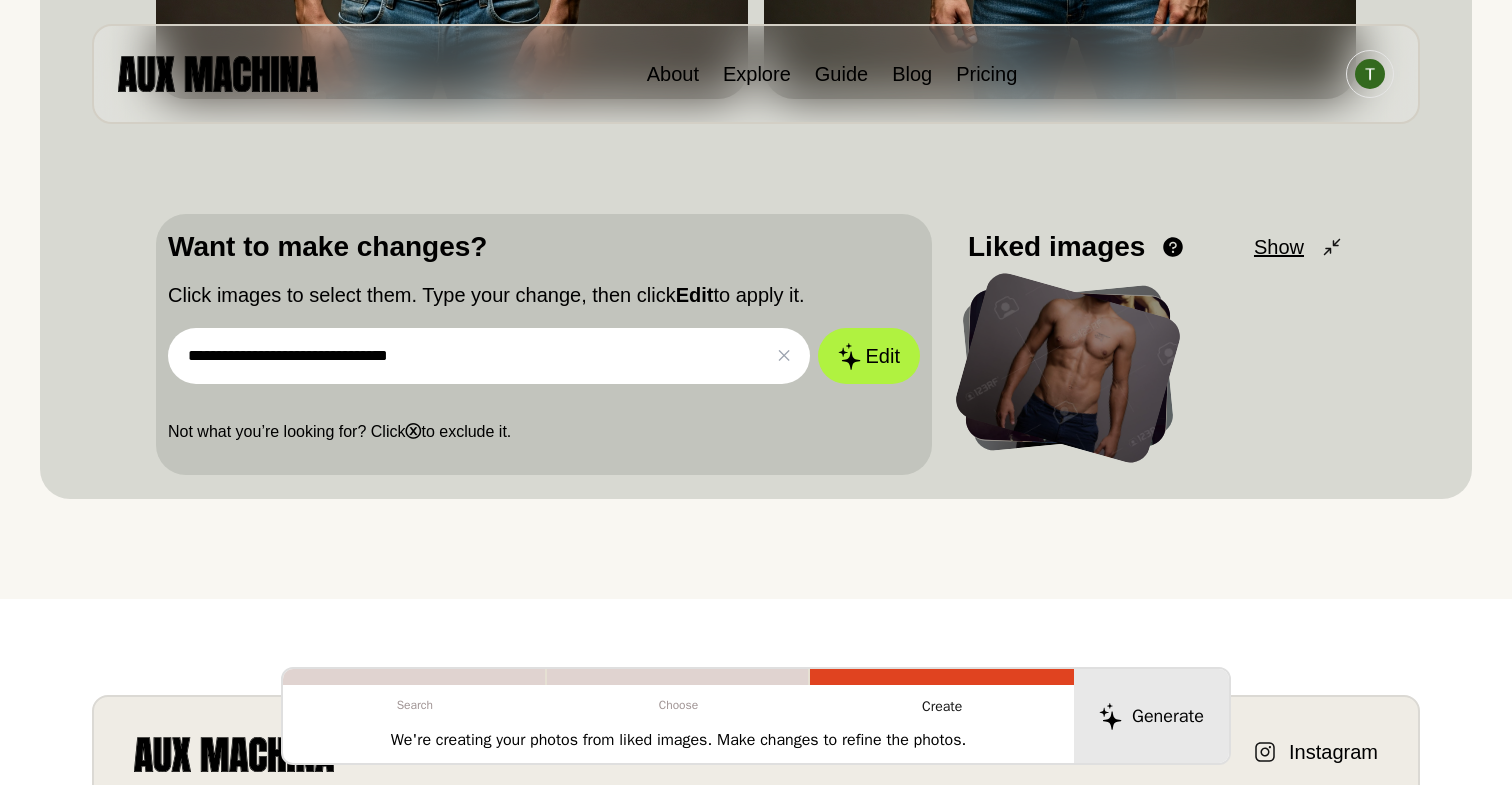 scroll, scrollTop: 1313, scrollLeft: 0, axis: vertical 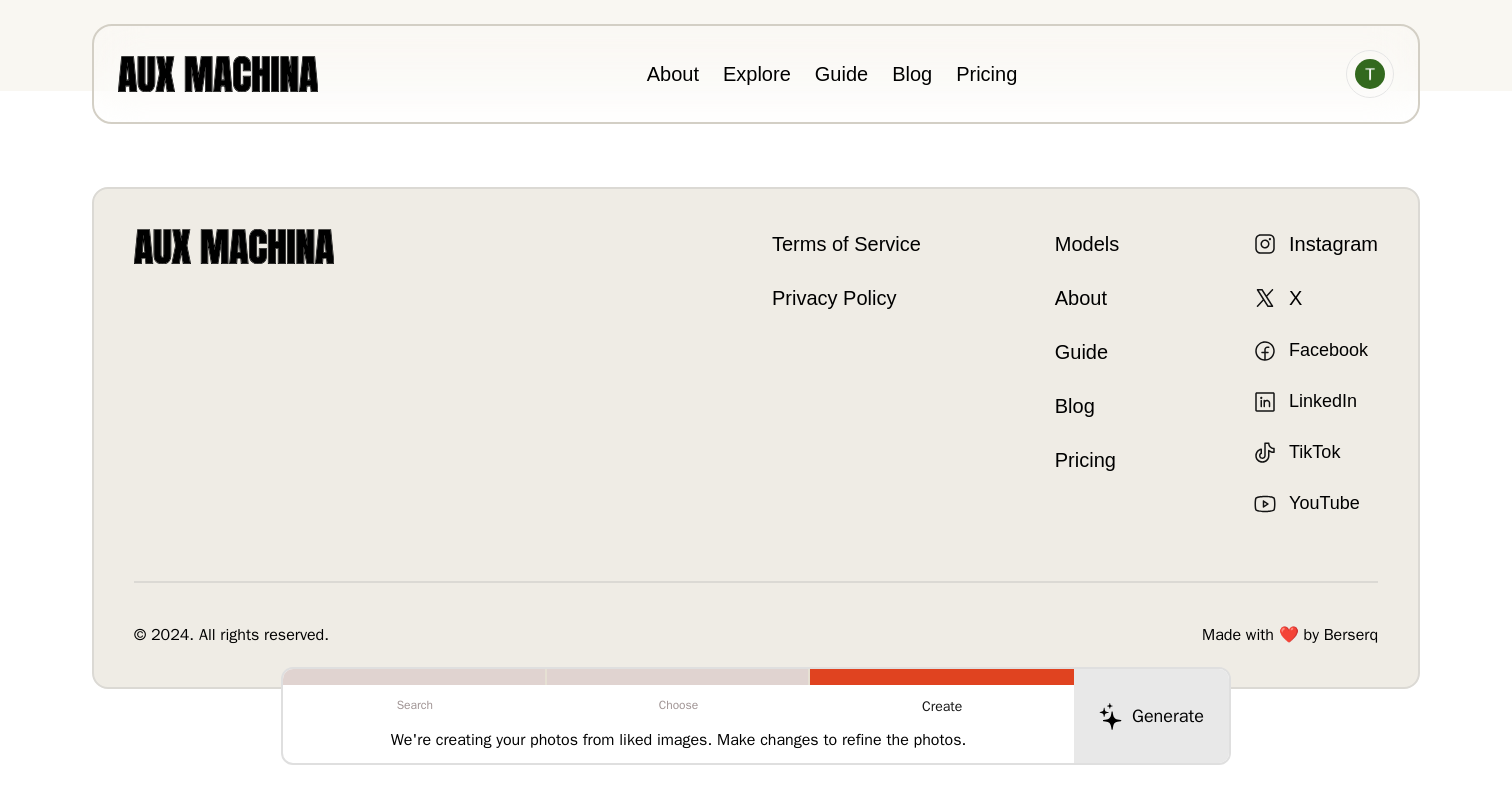 click on "Pricing" at bounding box center [1087, 460] 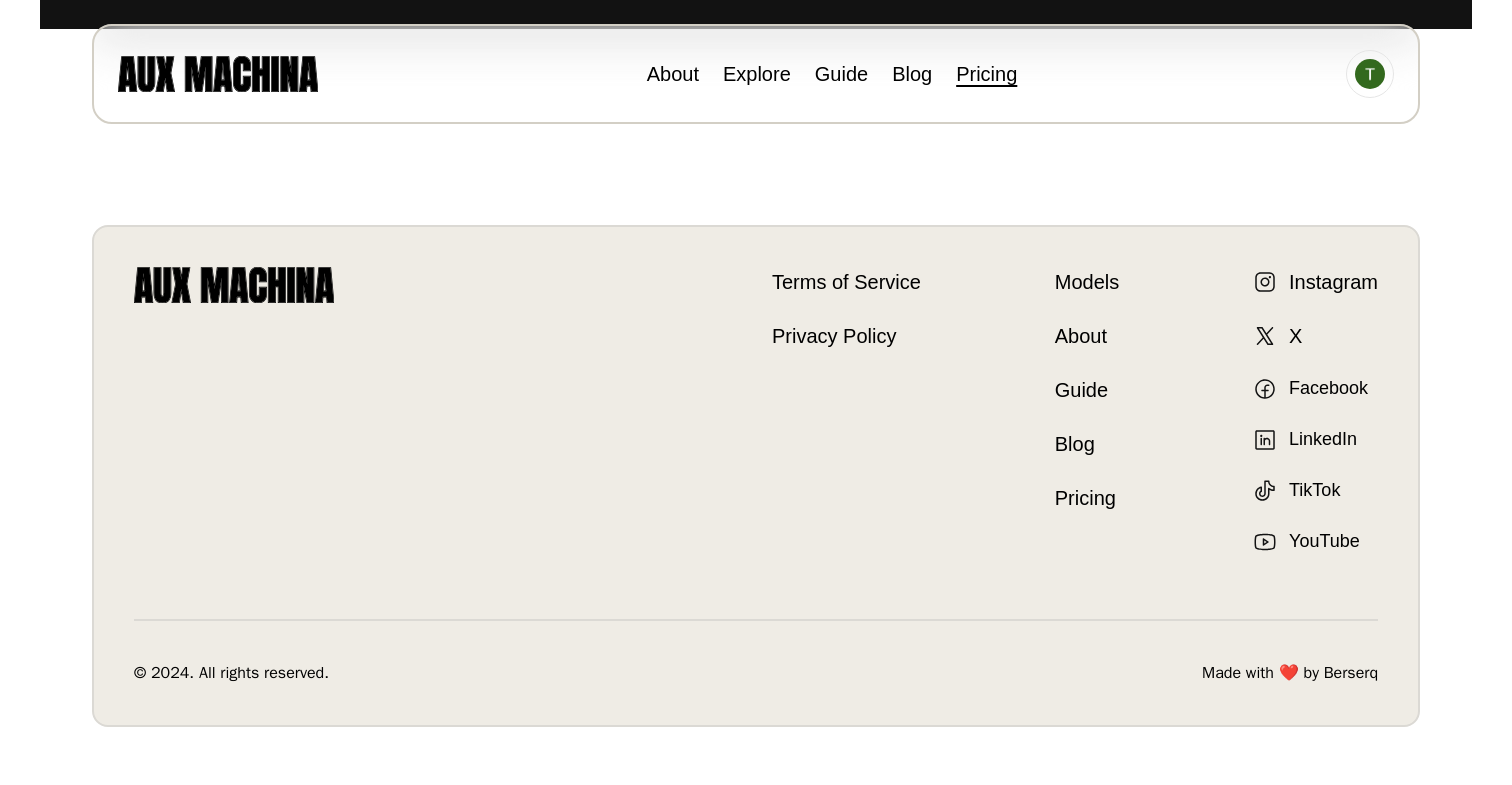 scroll, scrollTop: 2215, scrollLeft: 0, axis: vertical 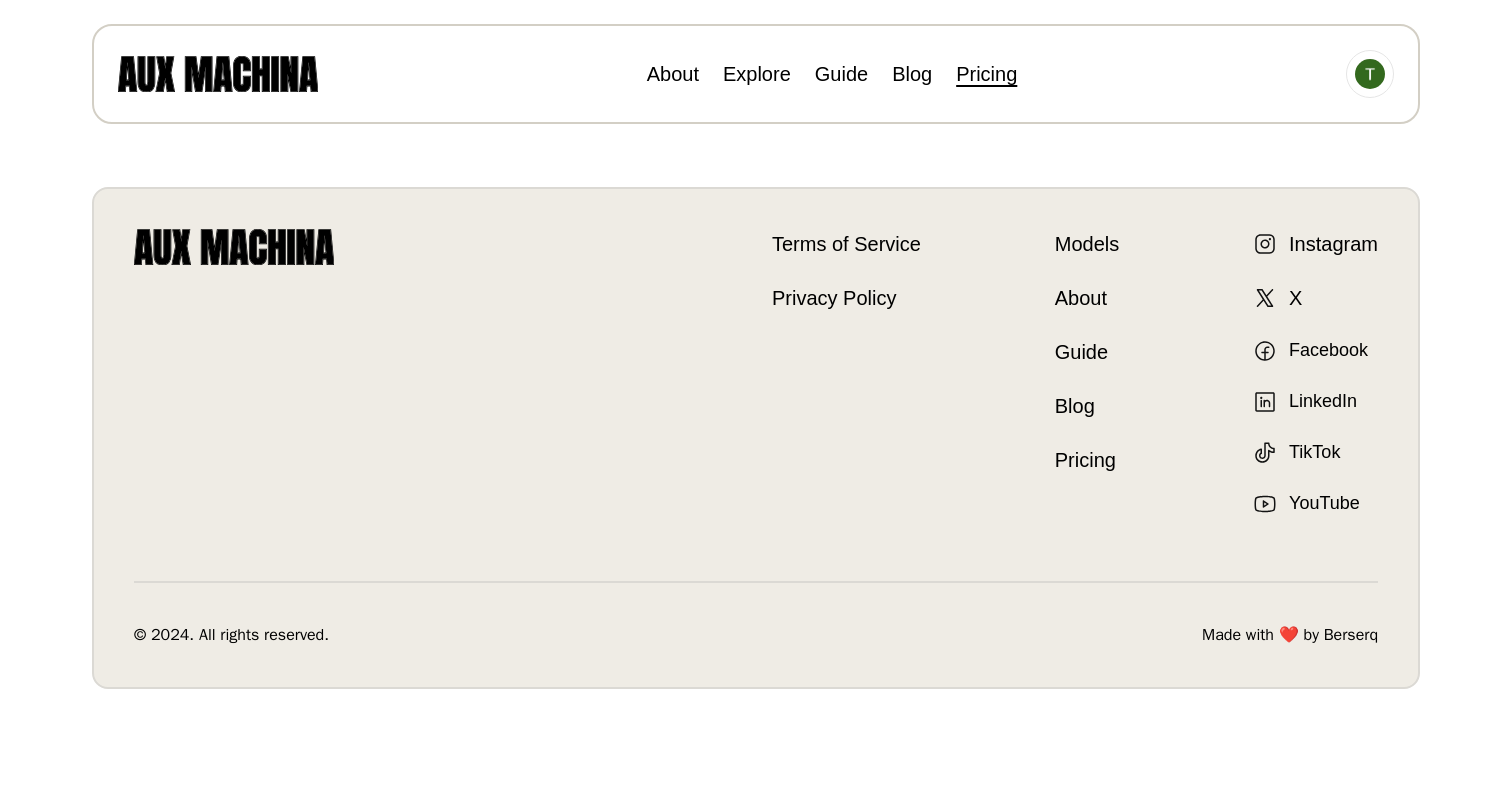 click on "Models" at bounding box center [1087, 244] 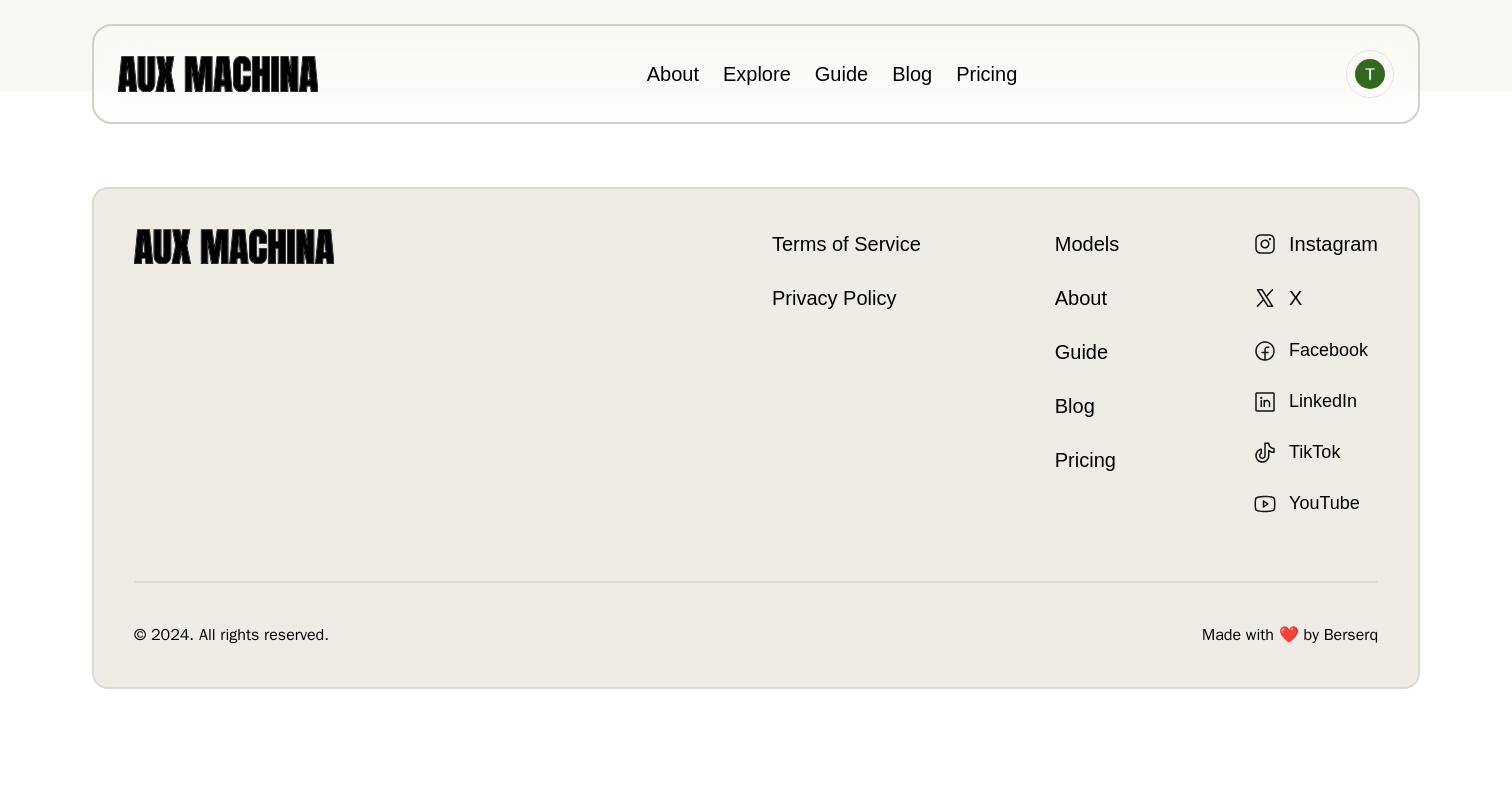 scroll, scrollTop: 0, scrollLeft: 0, axis: both 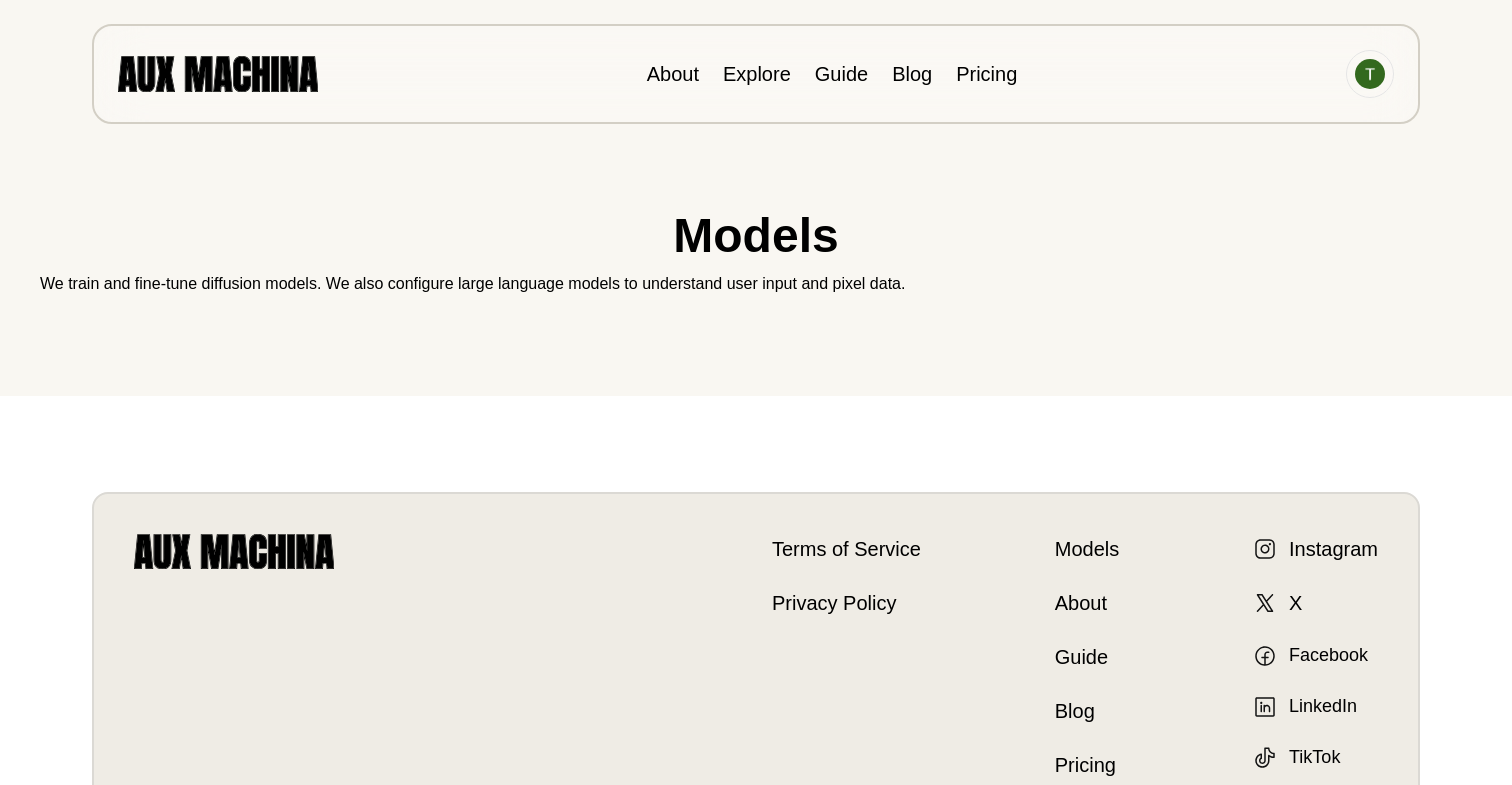 click at bounding box center (218, 73) 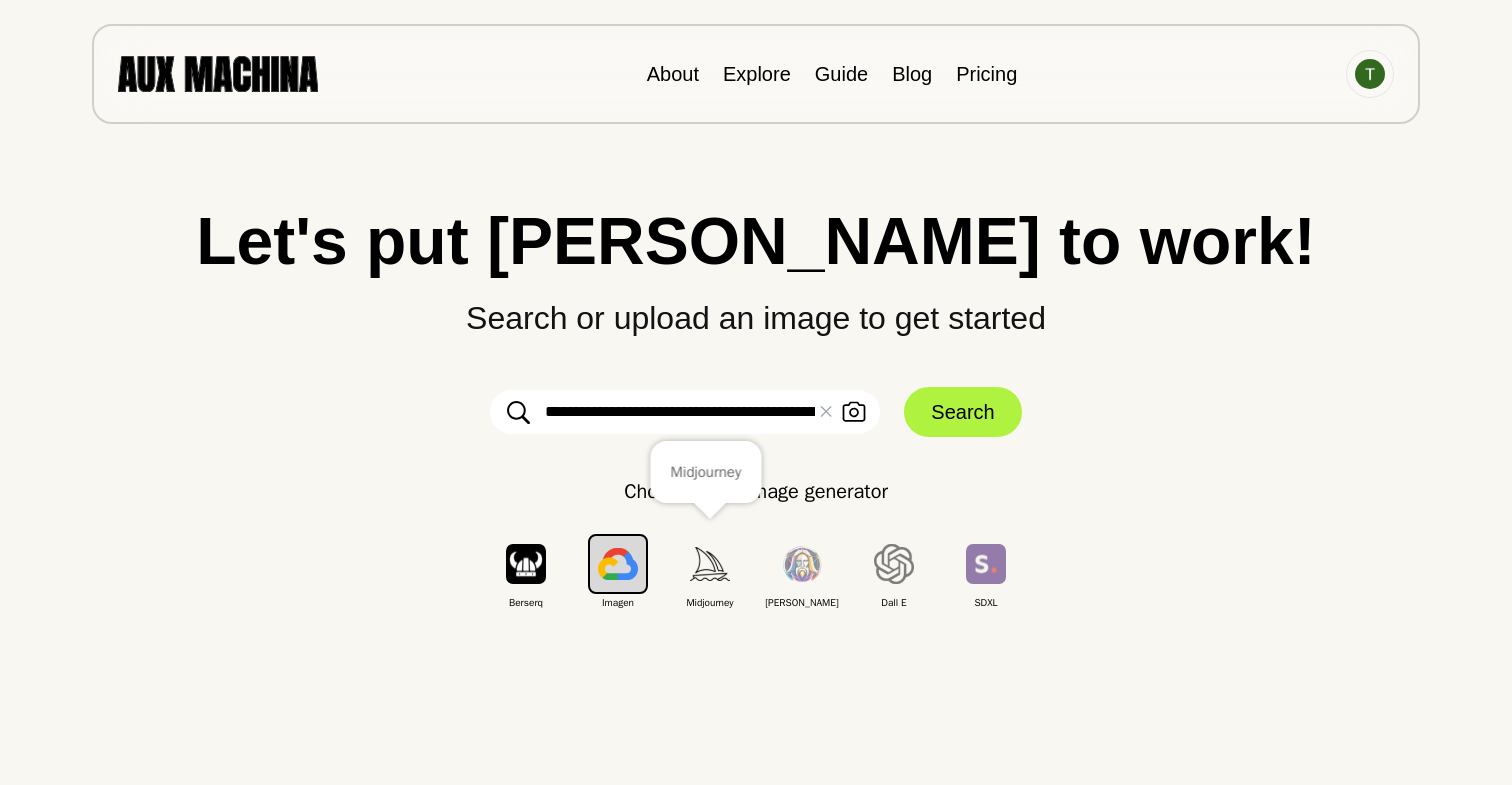 click at bounding box center (710, 564) 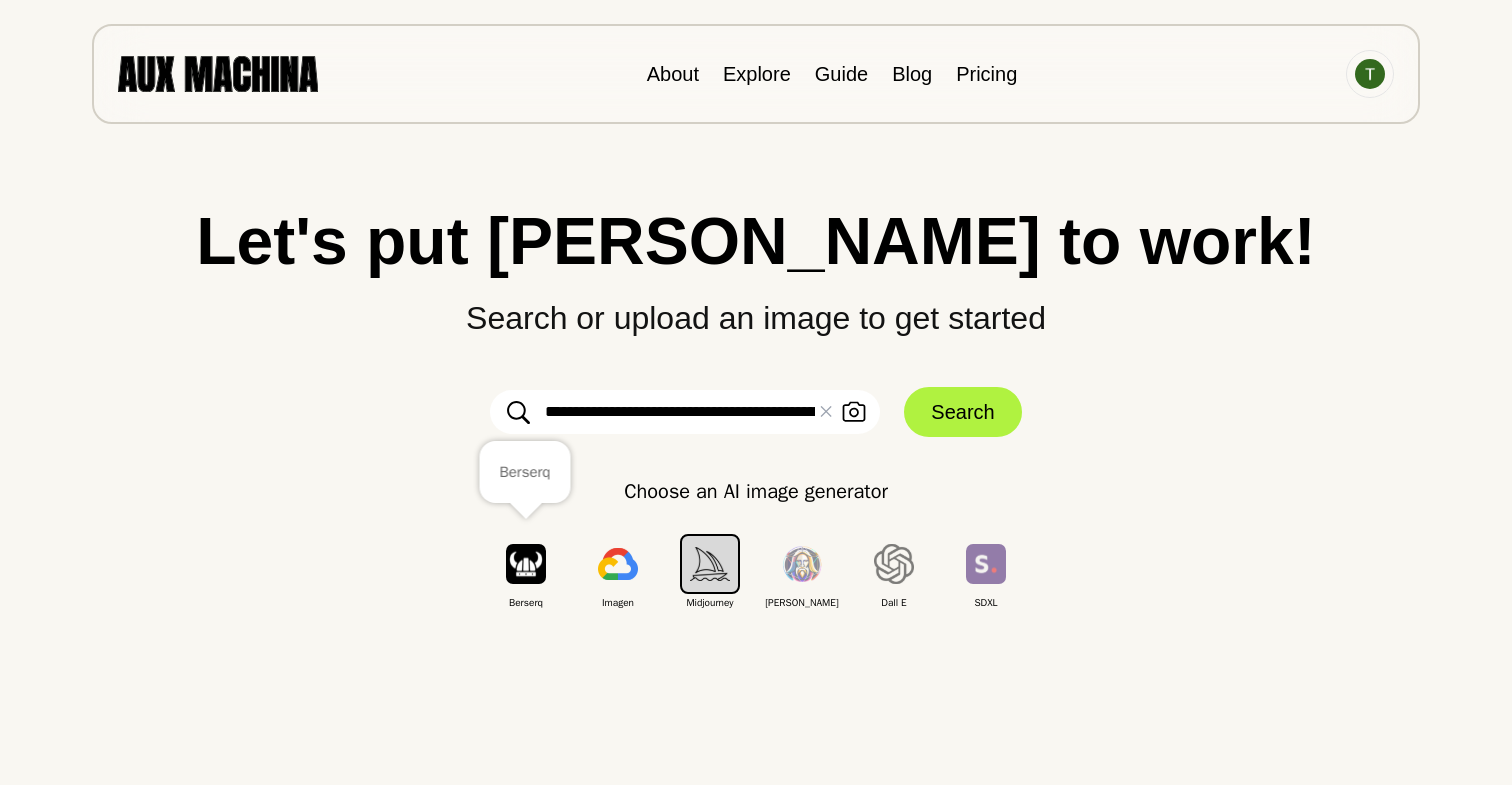 click at bounding box center (526, 563) 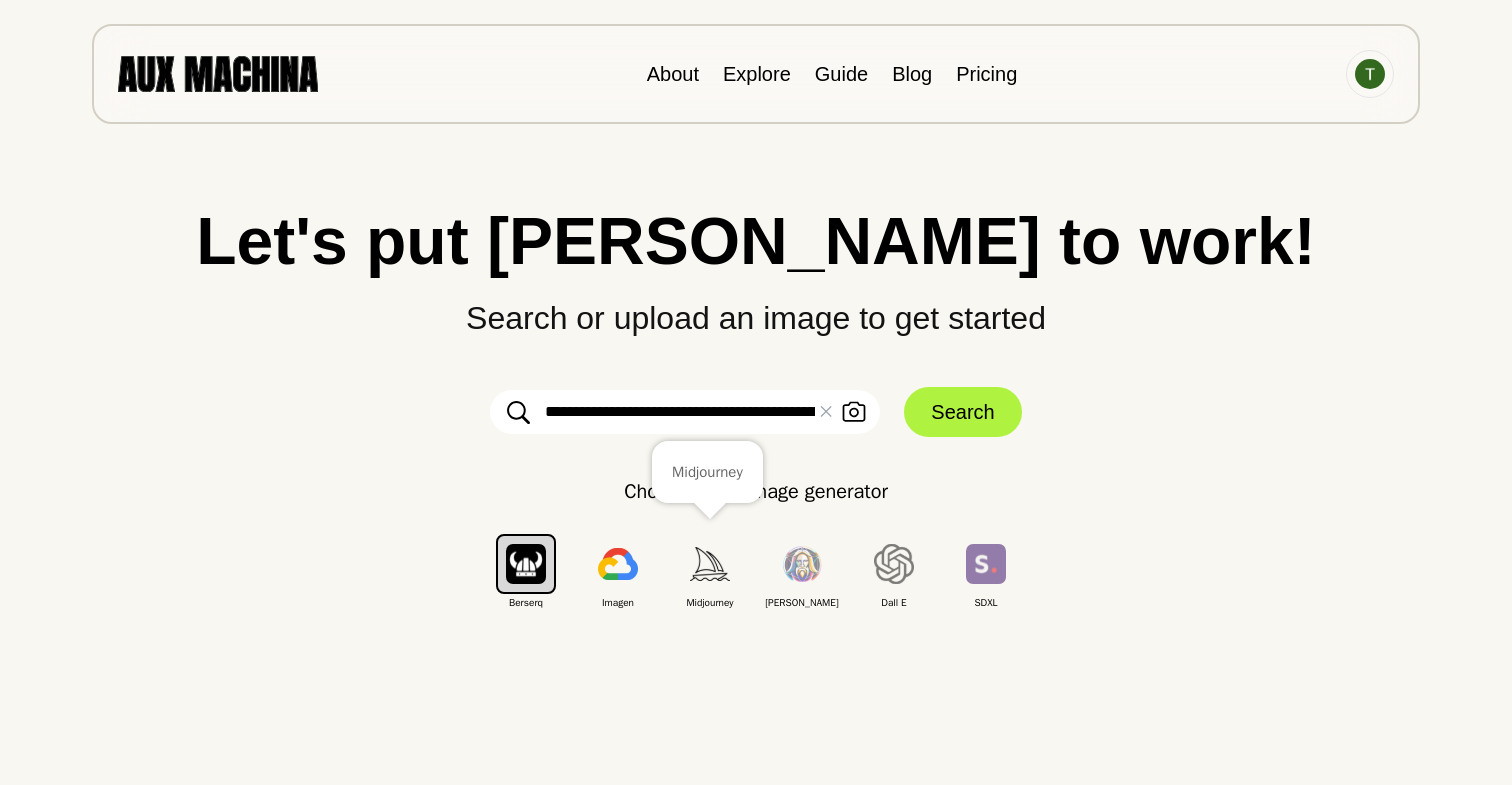 click at bounding box center (710, 563) 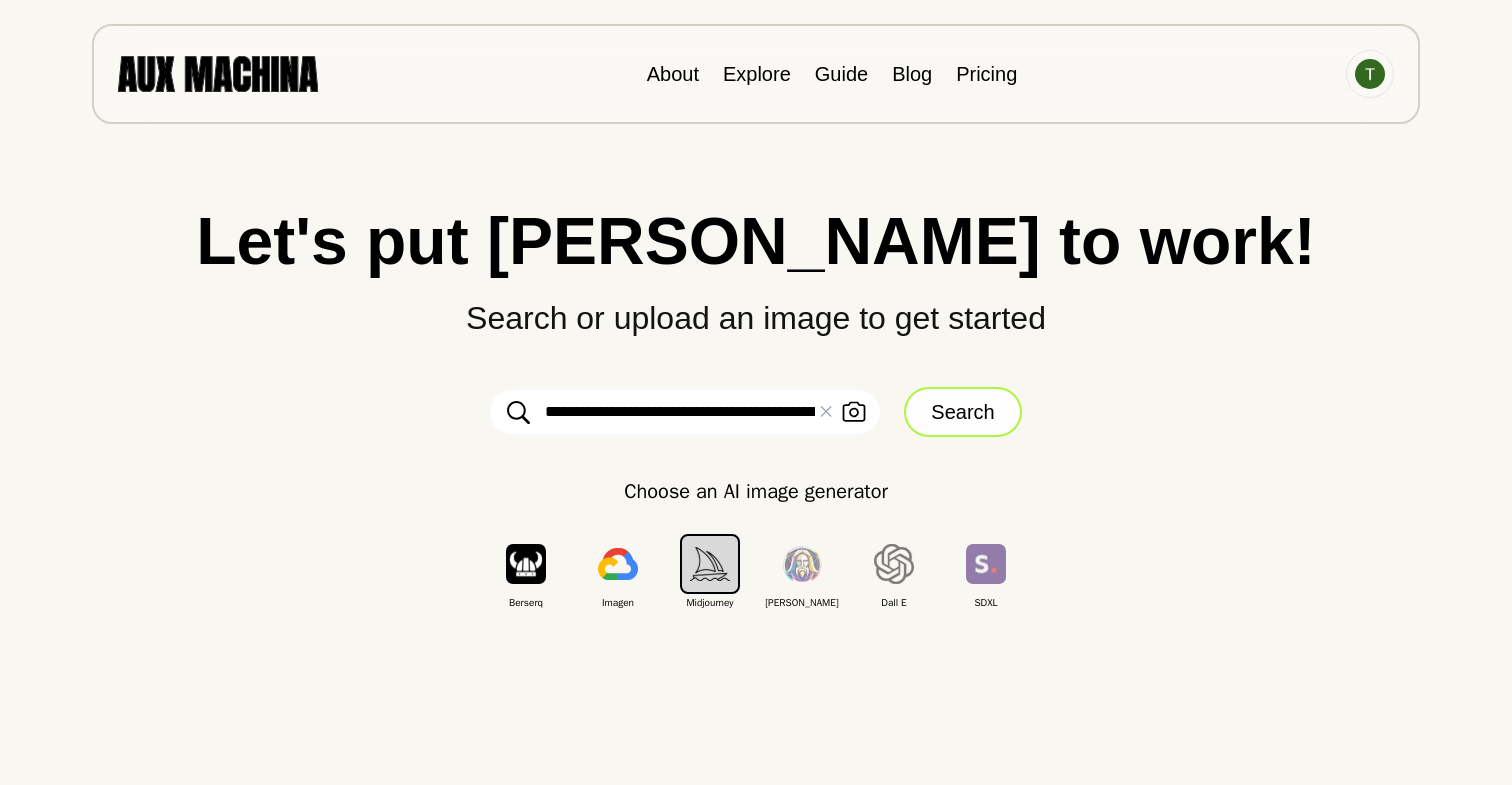 click on "Search" at bounding box center [962, 412] 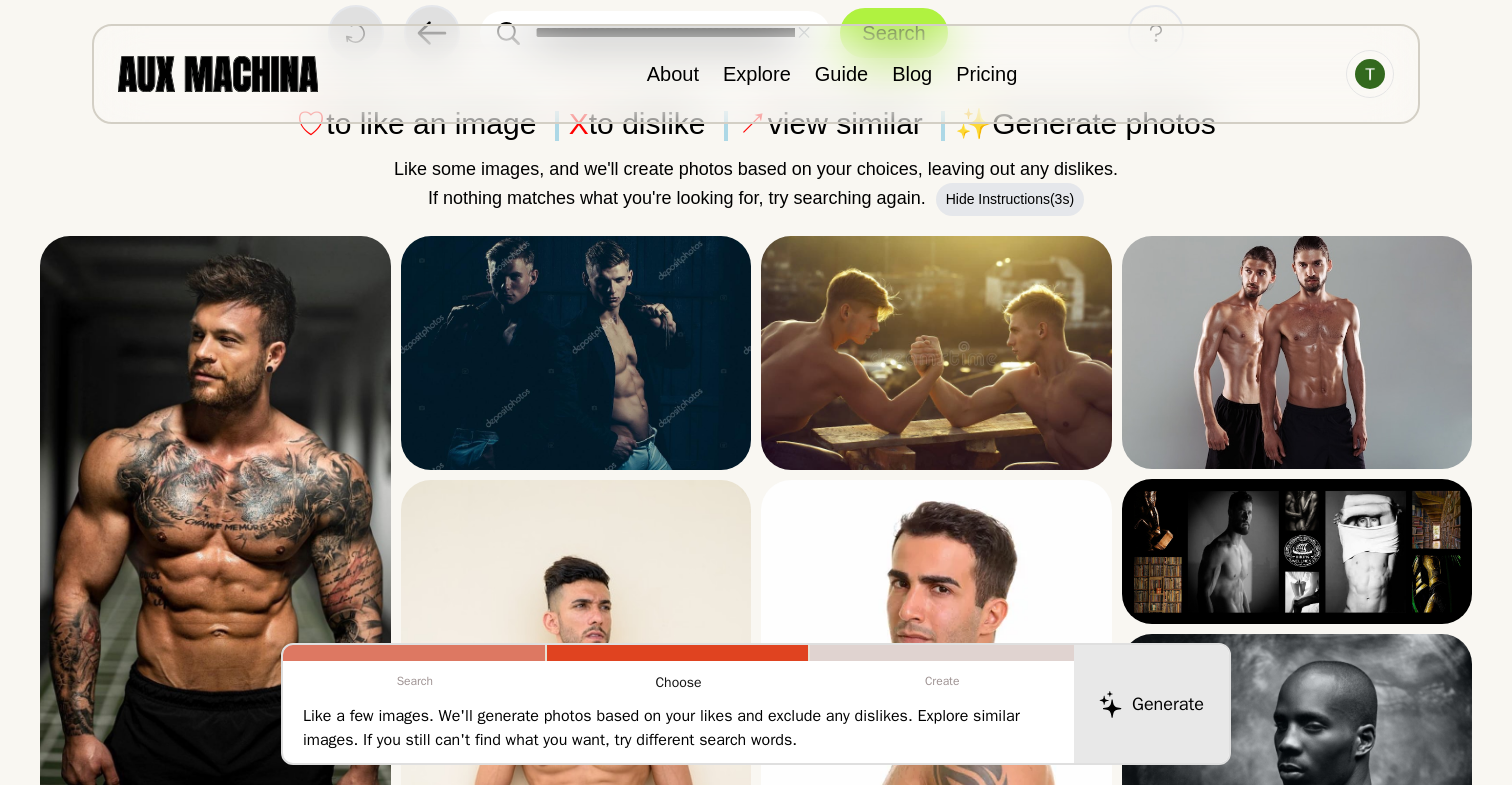 scroll, scrollTop: 168, scrollLeft: 0, axis: vertical 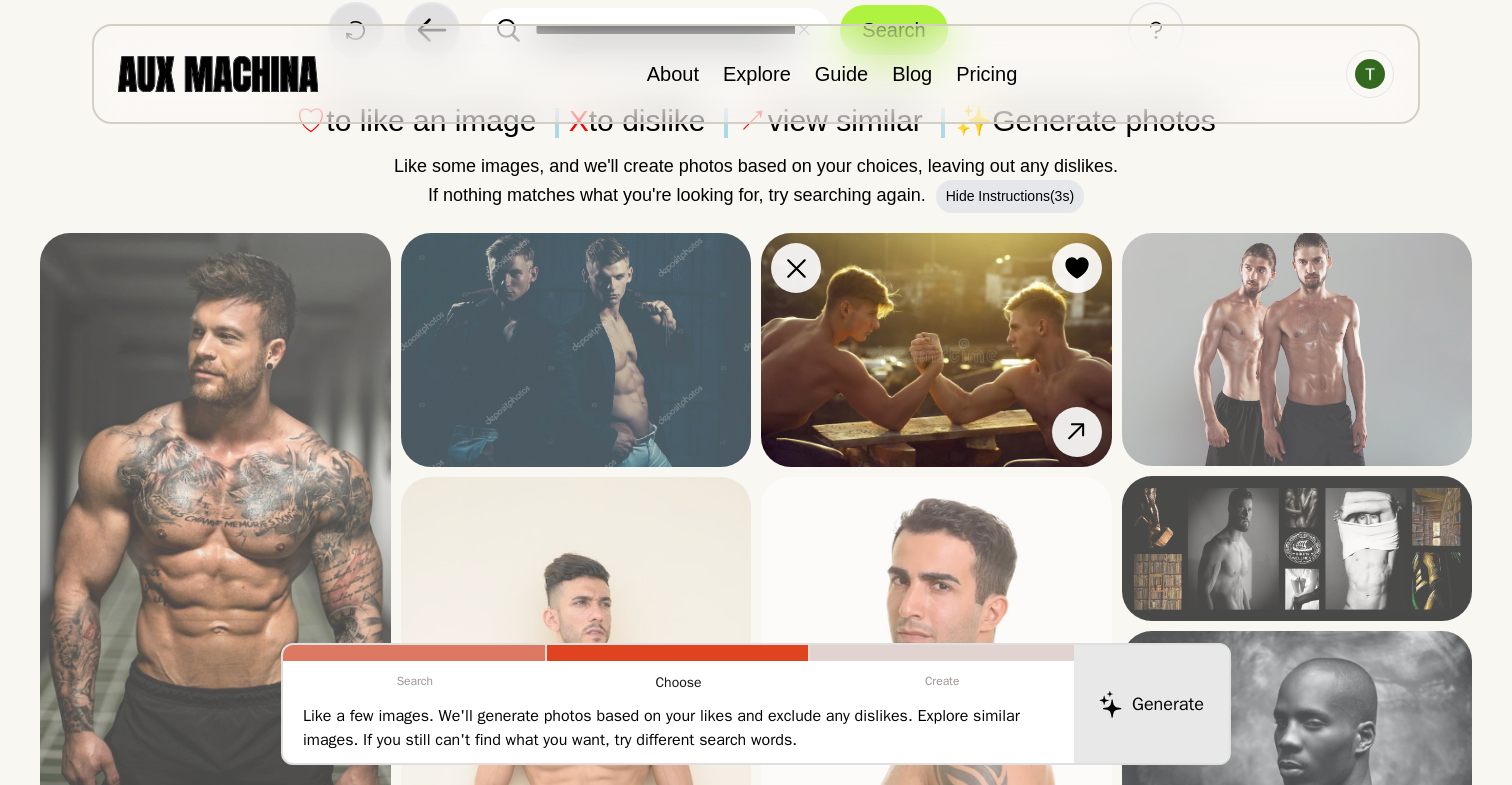 click at bounding box center [936, 350] 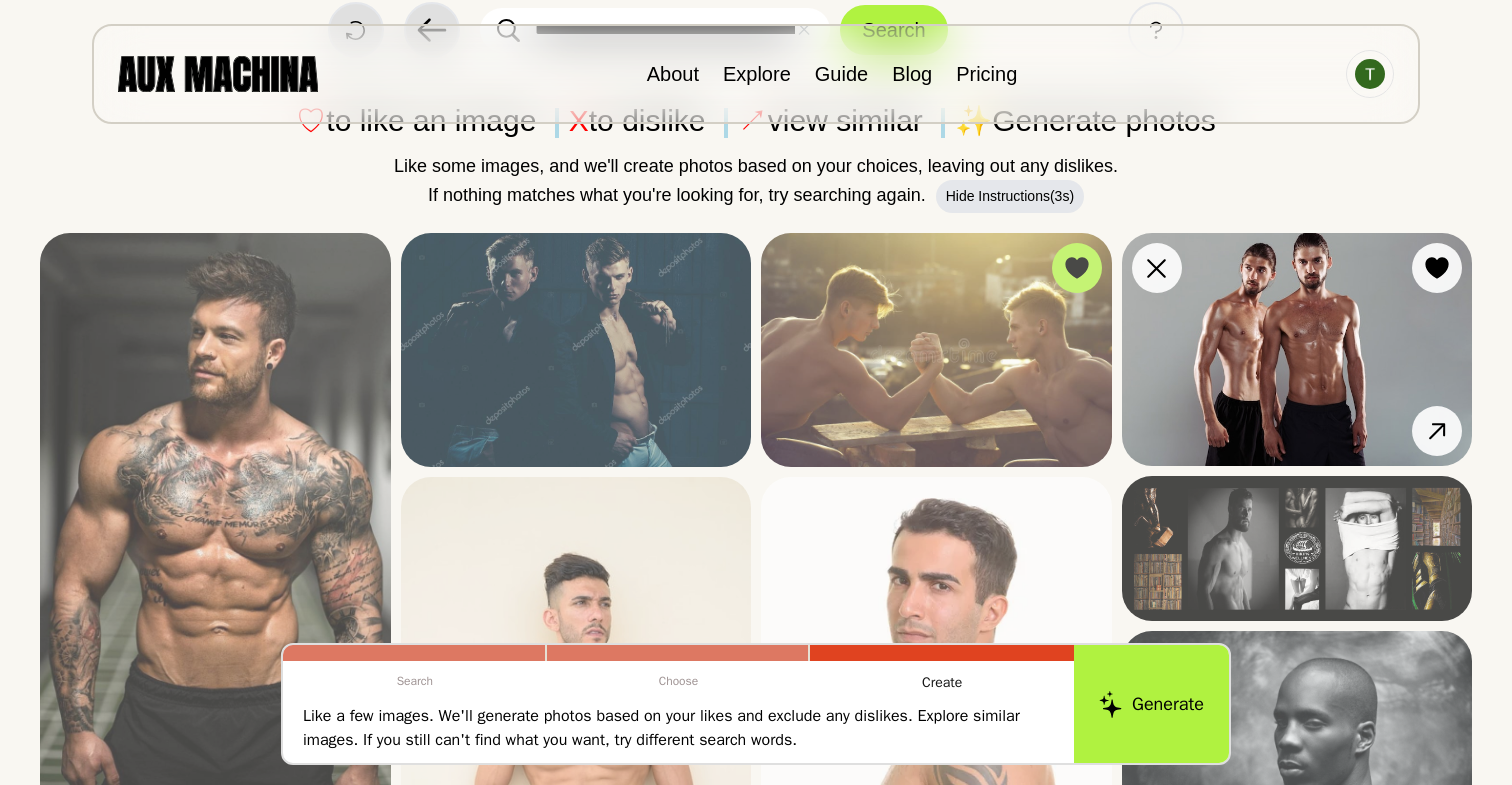 click at bounding box center [1297, 349] 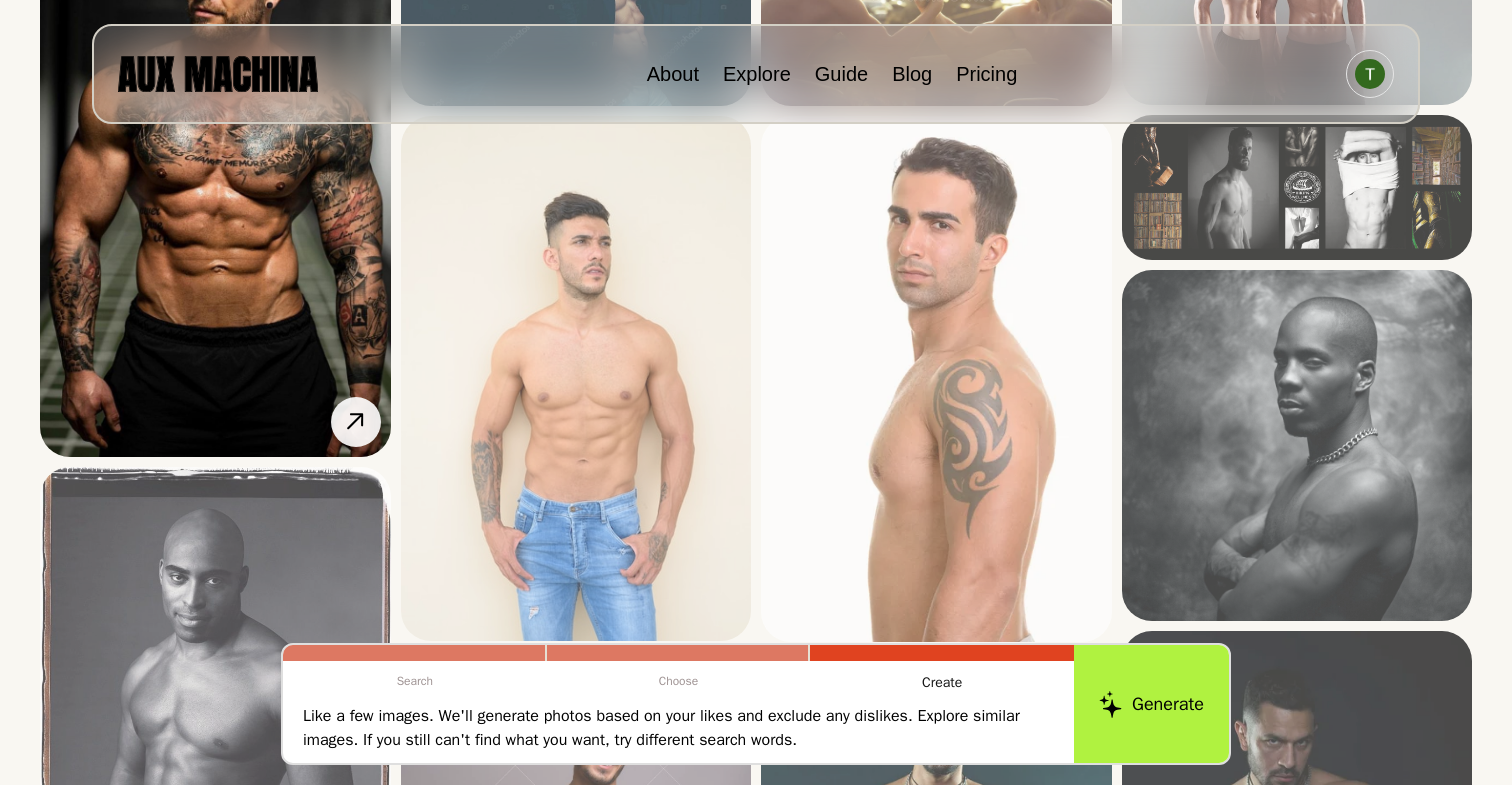 click at bounding box center [215, 164] 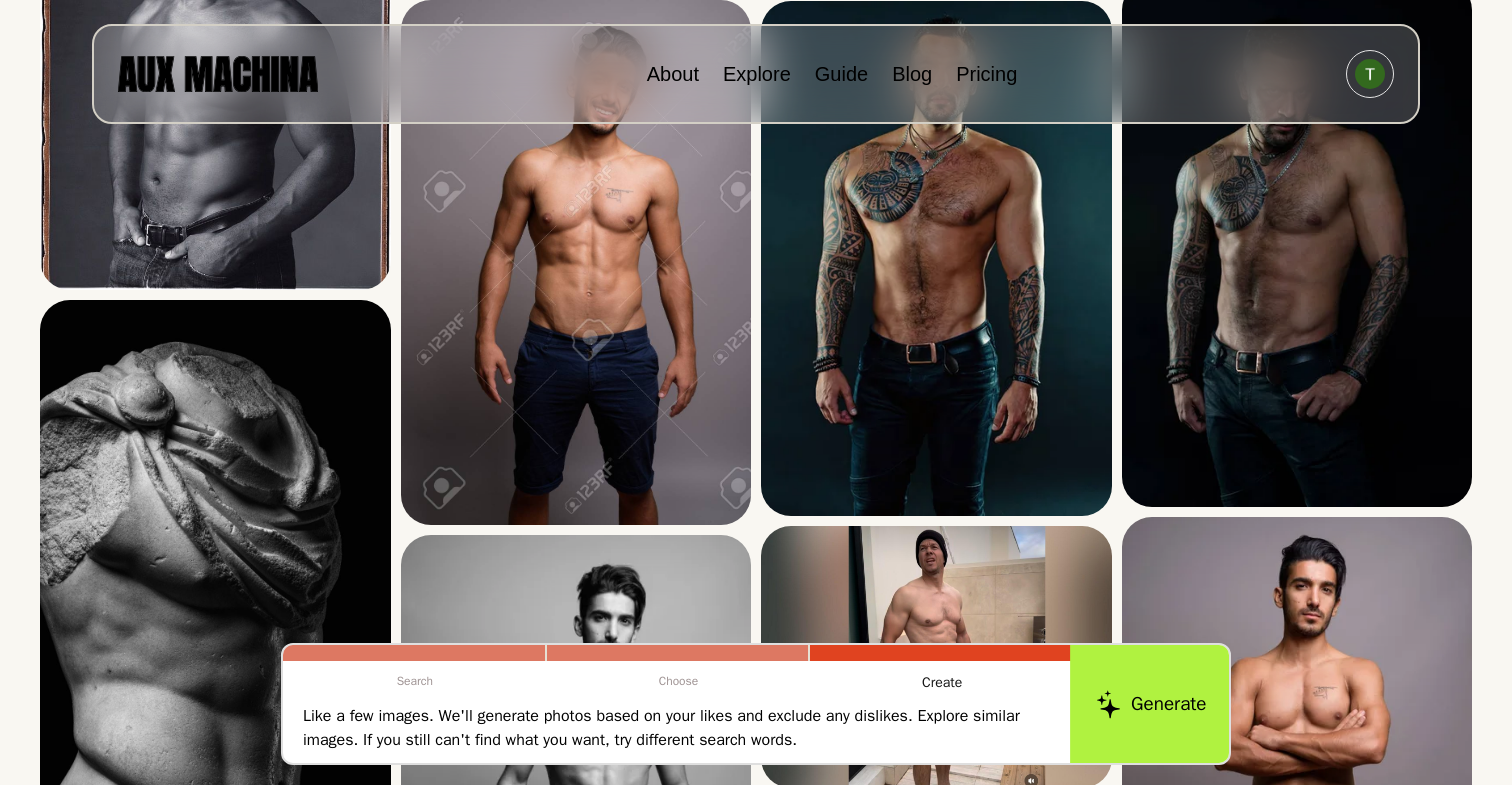 click on "Generate" at bounding box center [1151, 704] 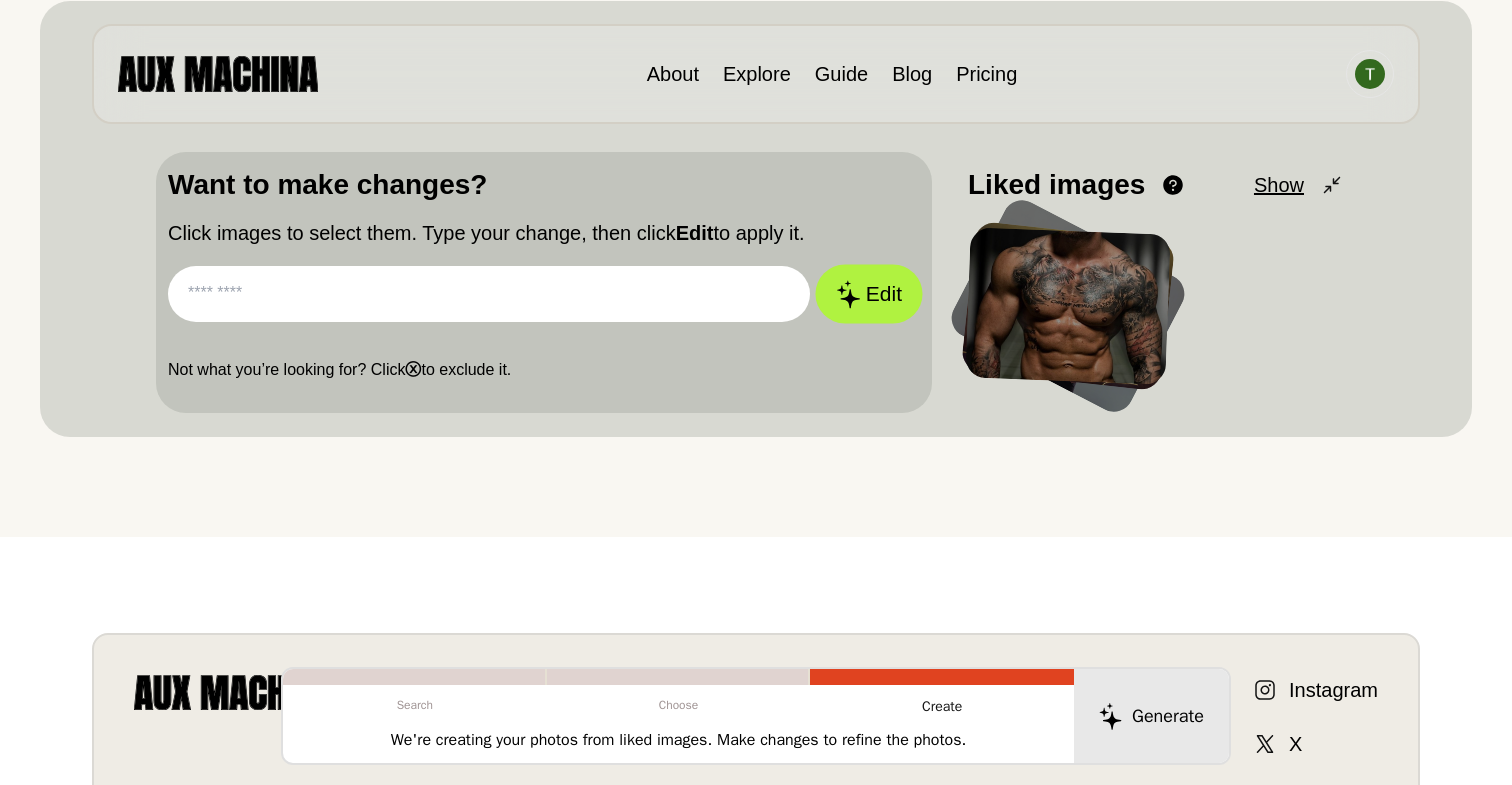 scroll, scrollTop: 279, scrollLeft: 0, axis: vertical 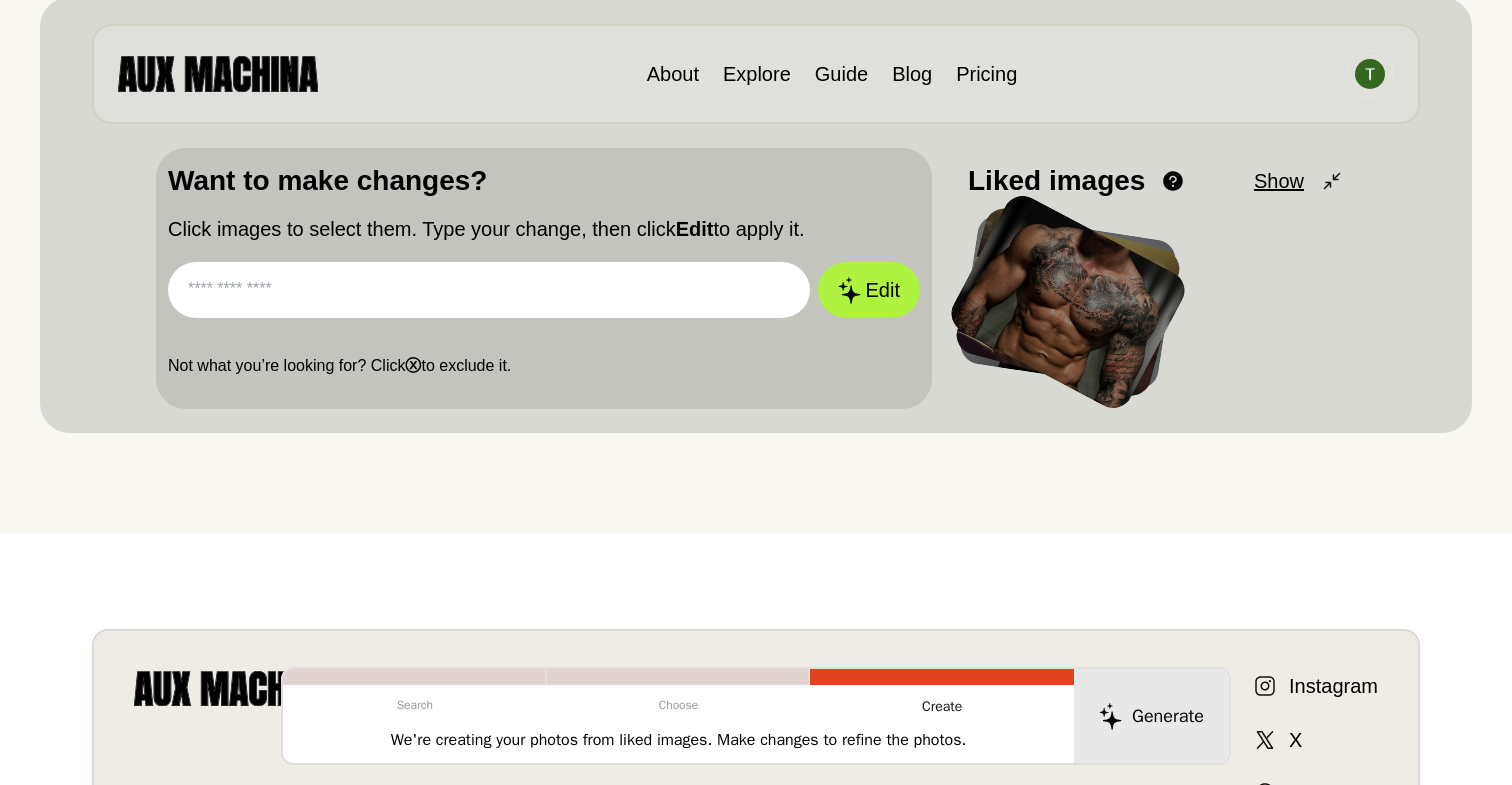 click on "Show" at bounding box center (1279, 181) 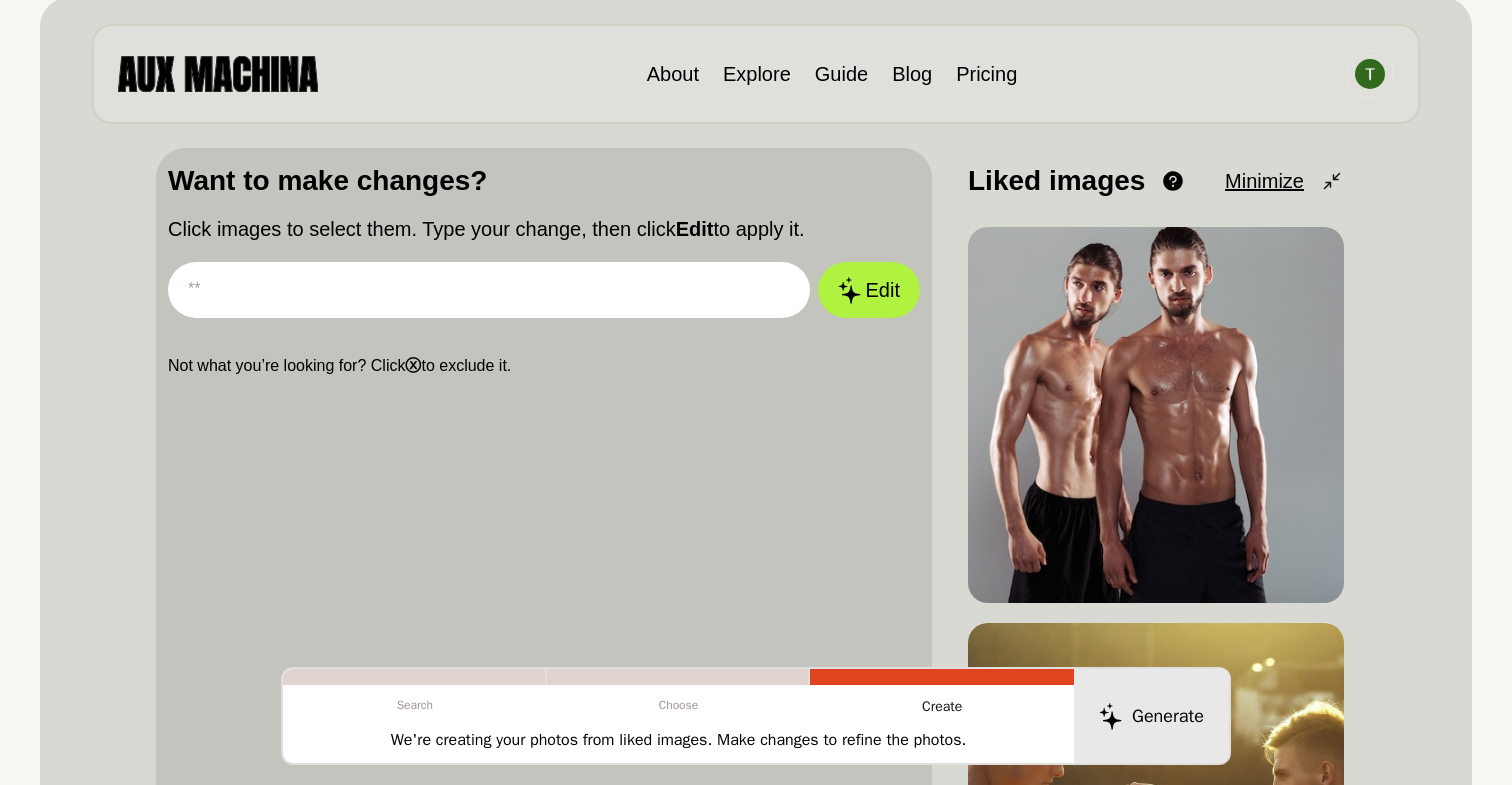click on "Minimize" at bounding box center [1264, 181] 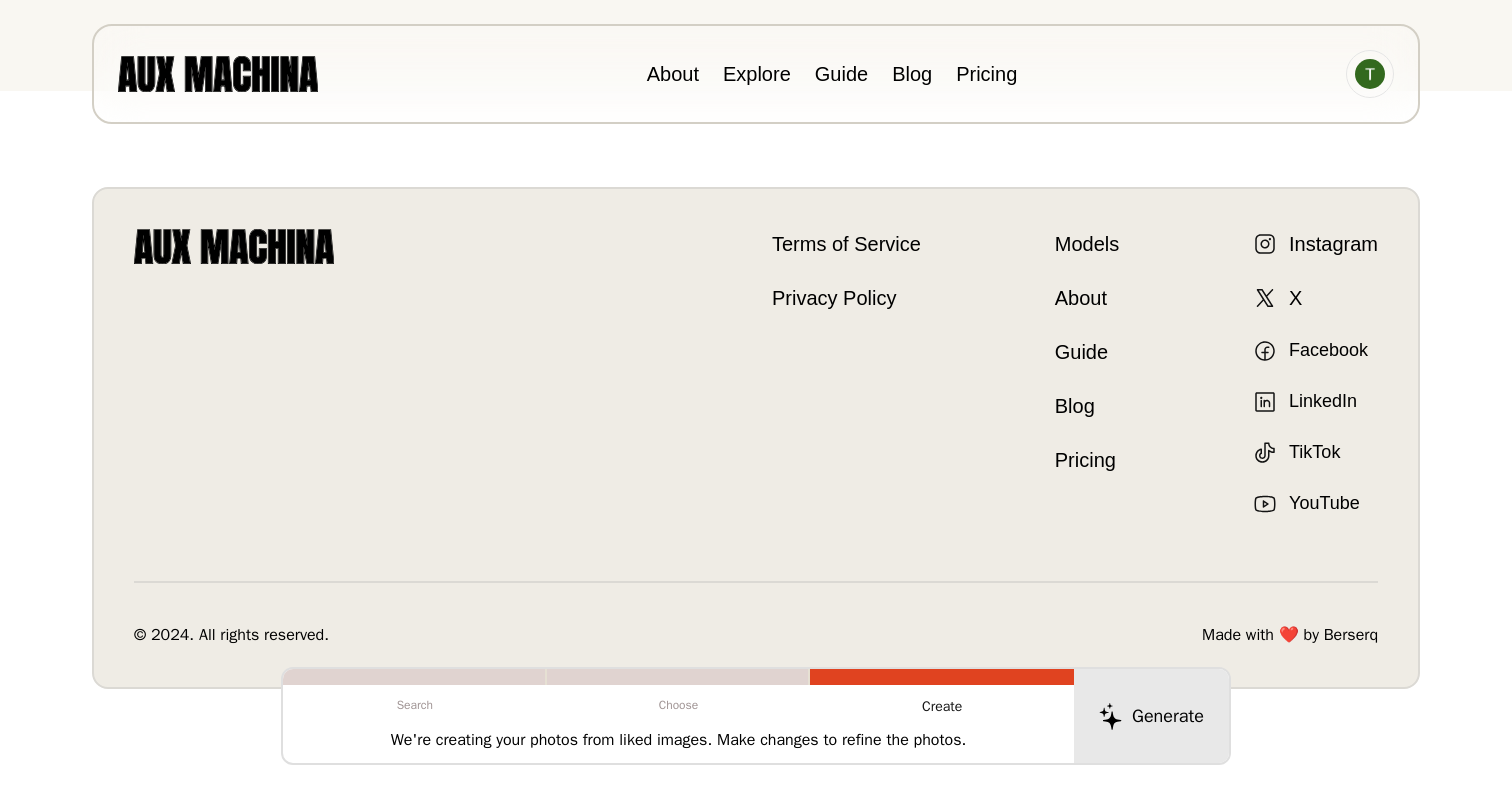scroll, scrollTop: 0, scrollLeft: 0, axis: both 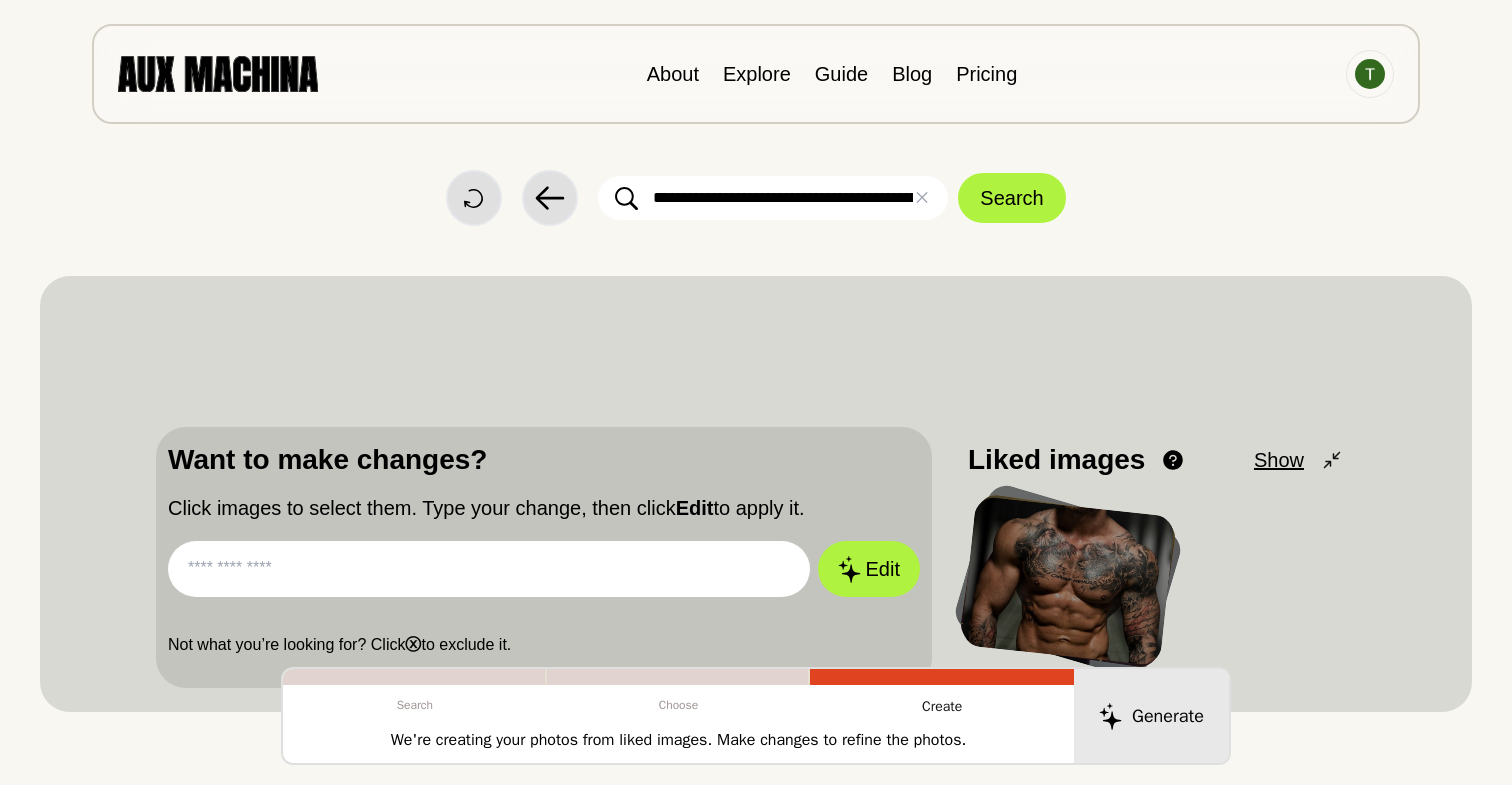 click at bounding box center [218, 73] 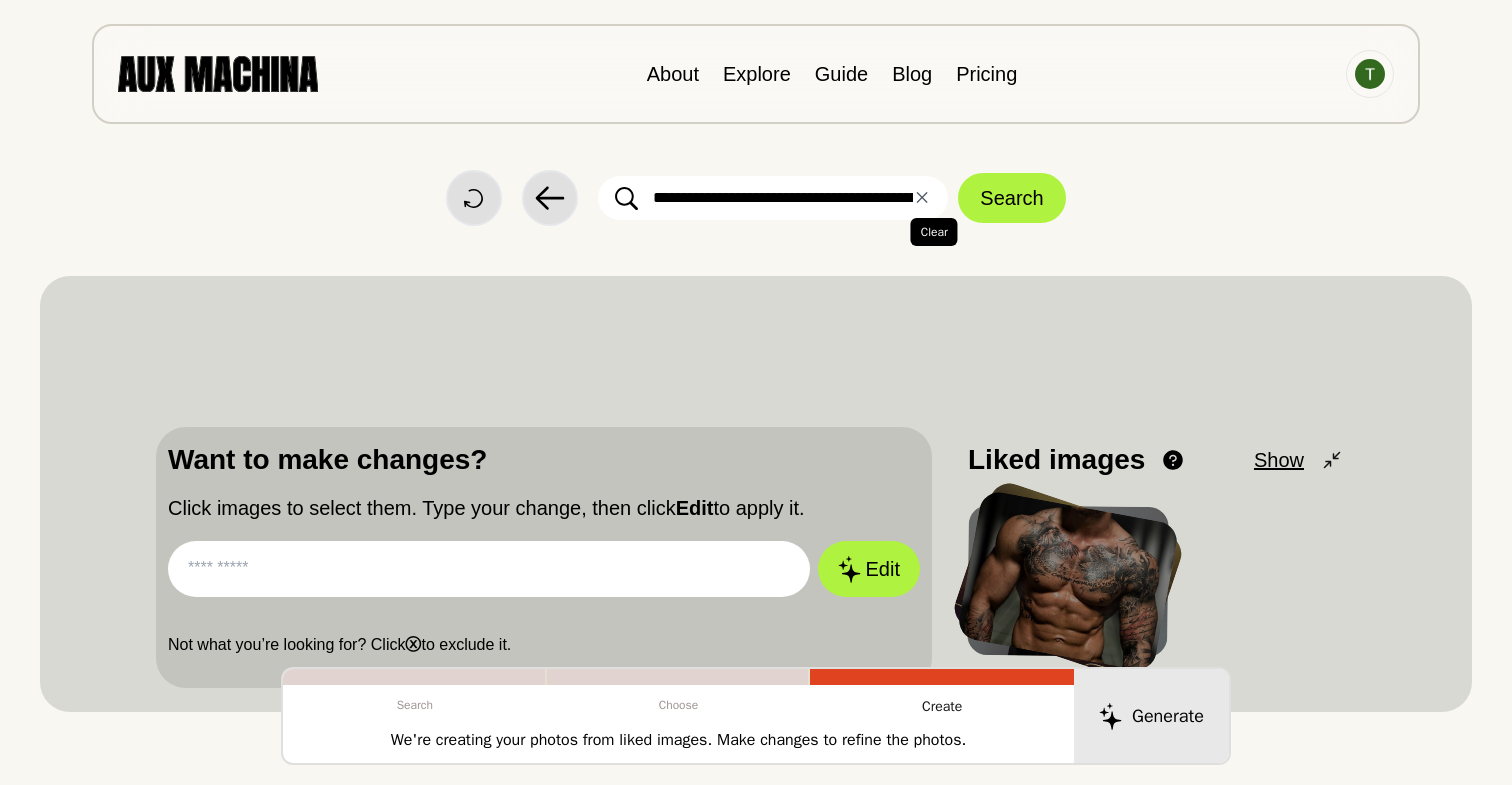 click on "✕ Clear" at bounding box center [922, 198] 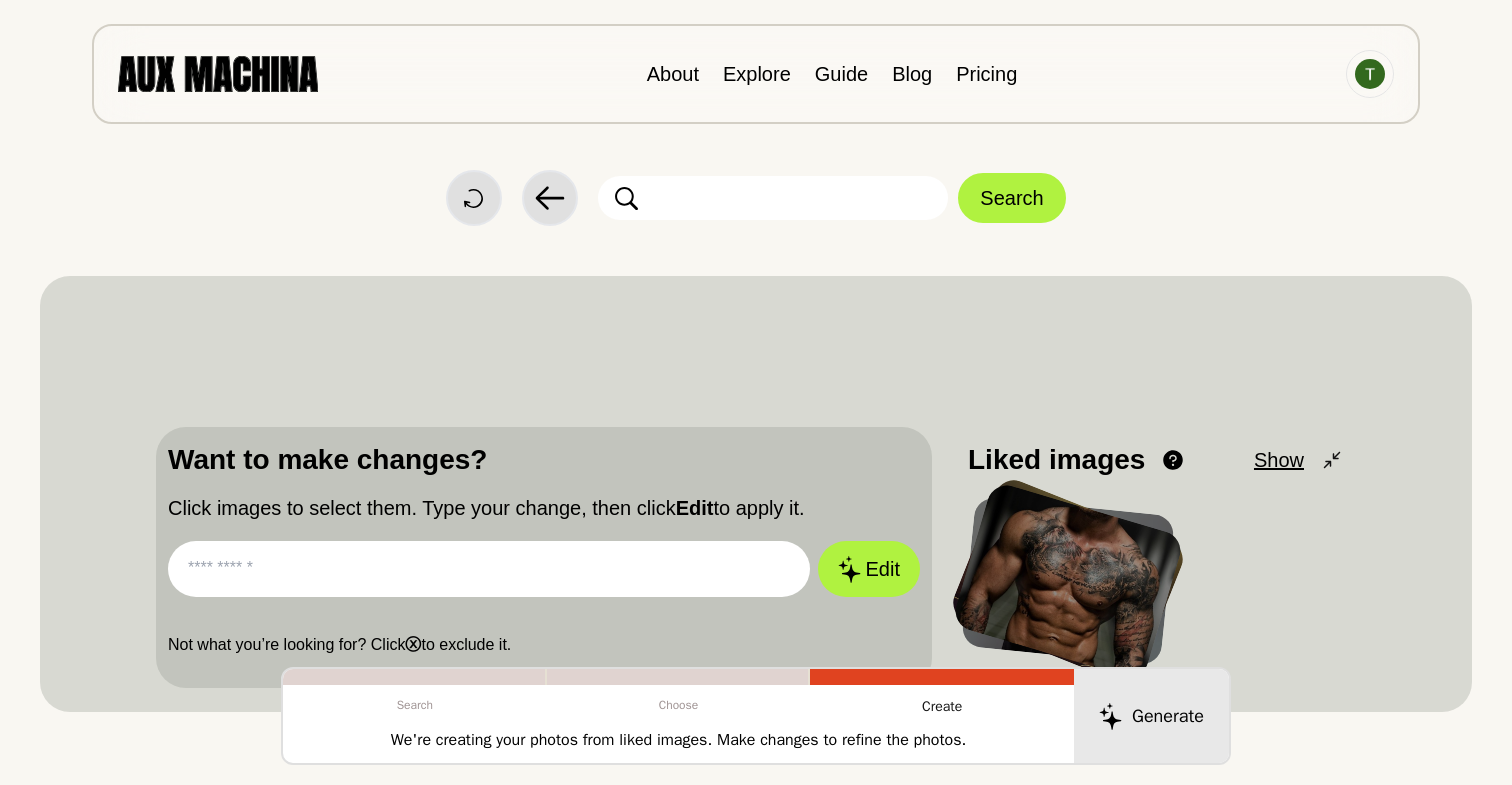 click at bounding box center (773, 198) 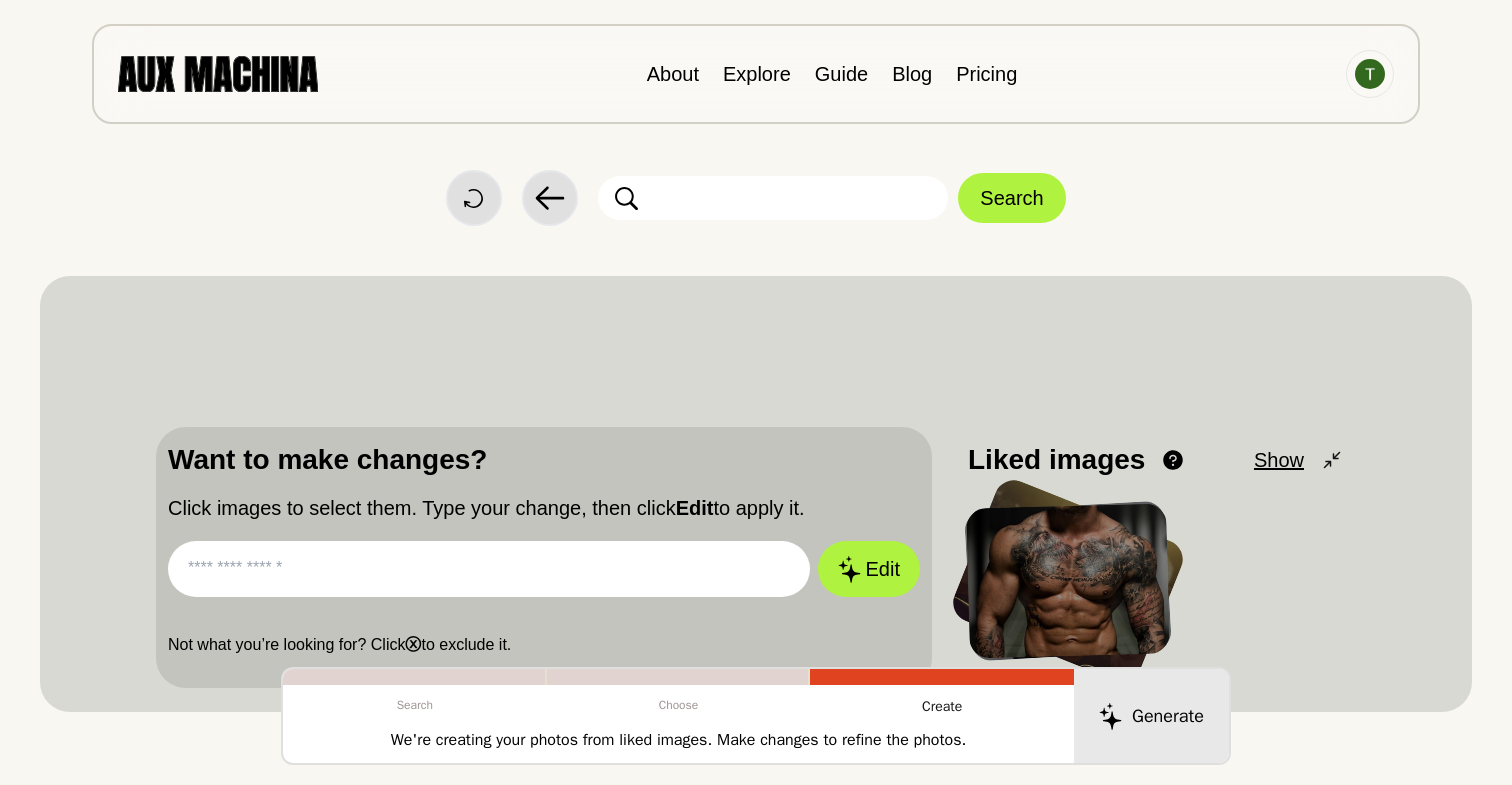 click at bounding box center [773, 198] 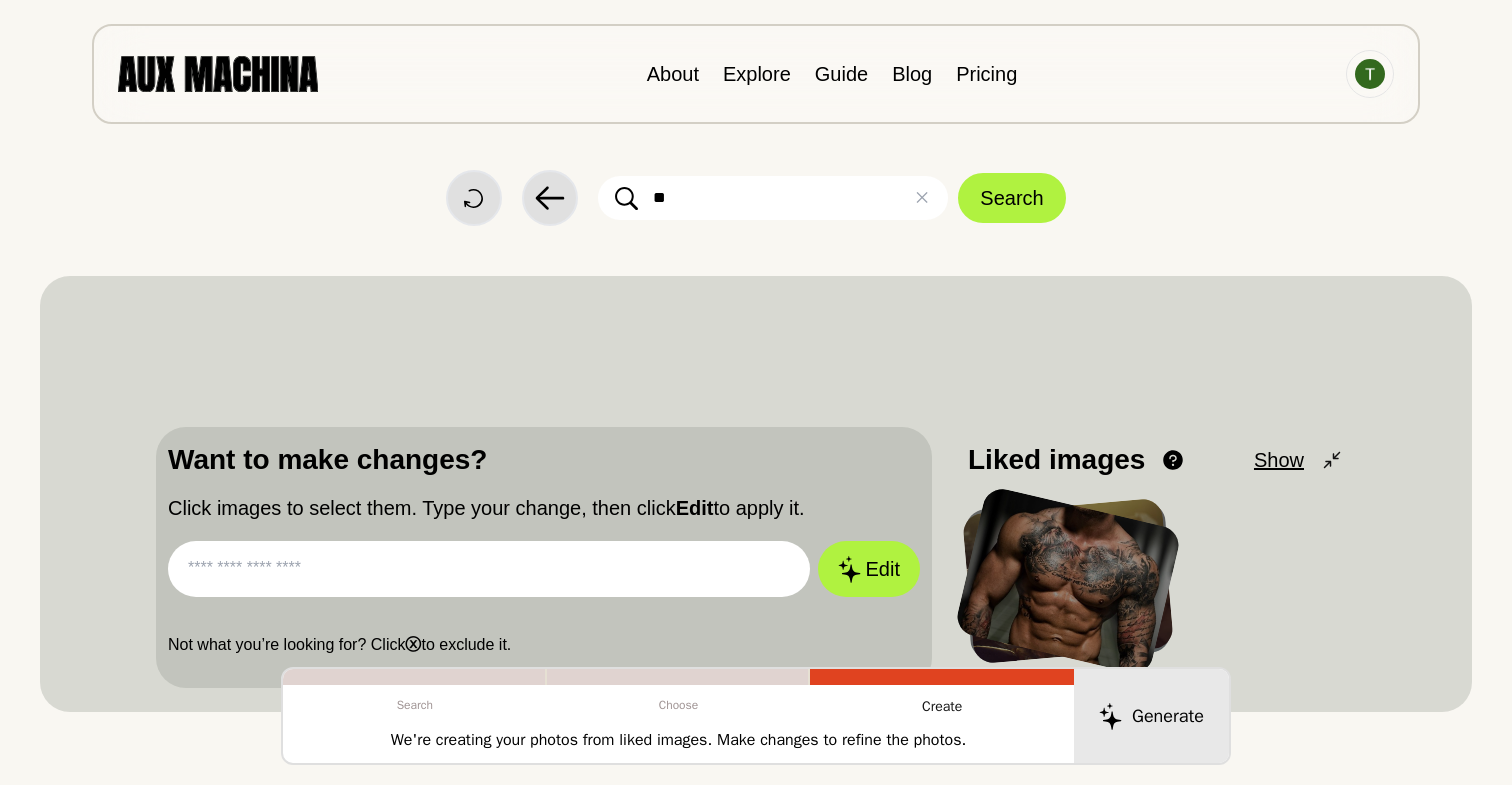 type on "*" 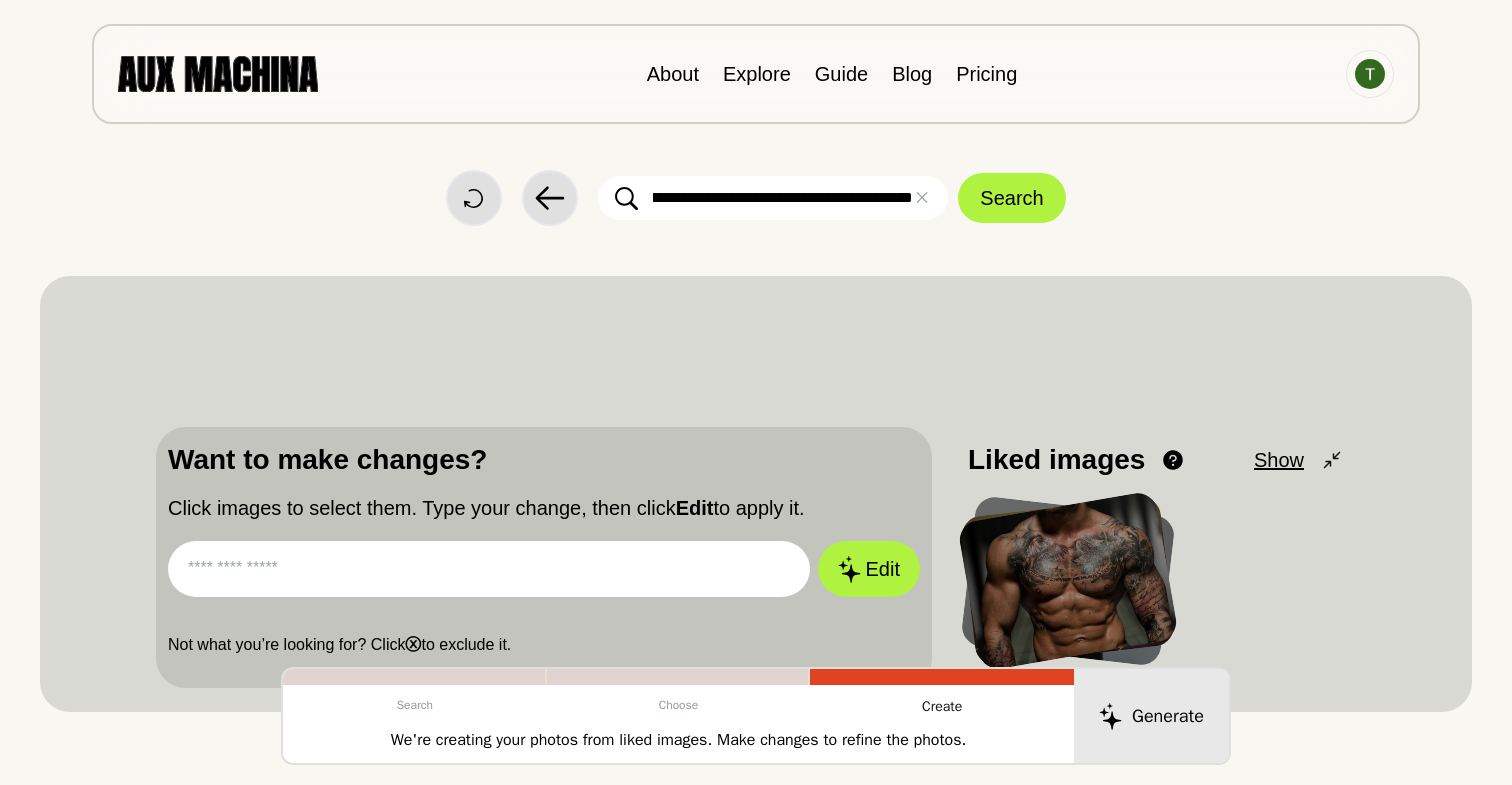 scroll, scrollTop: 0, scrollLeft: 210, axis: horizontal 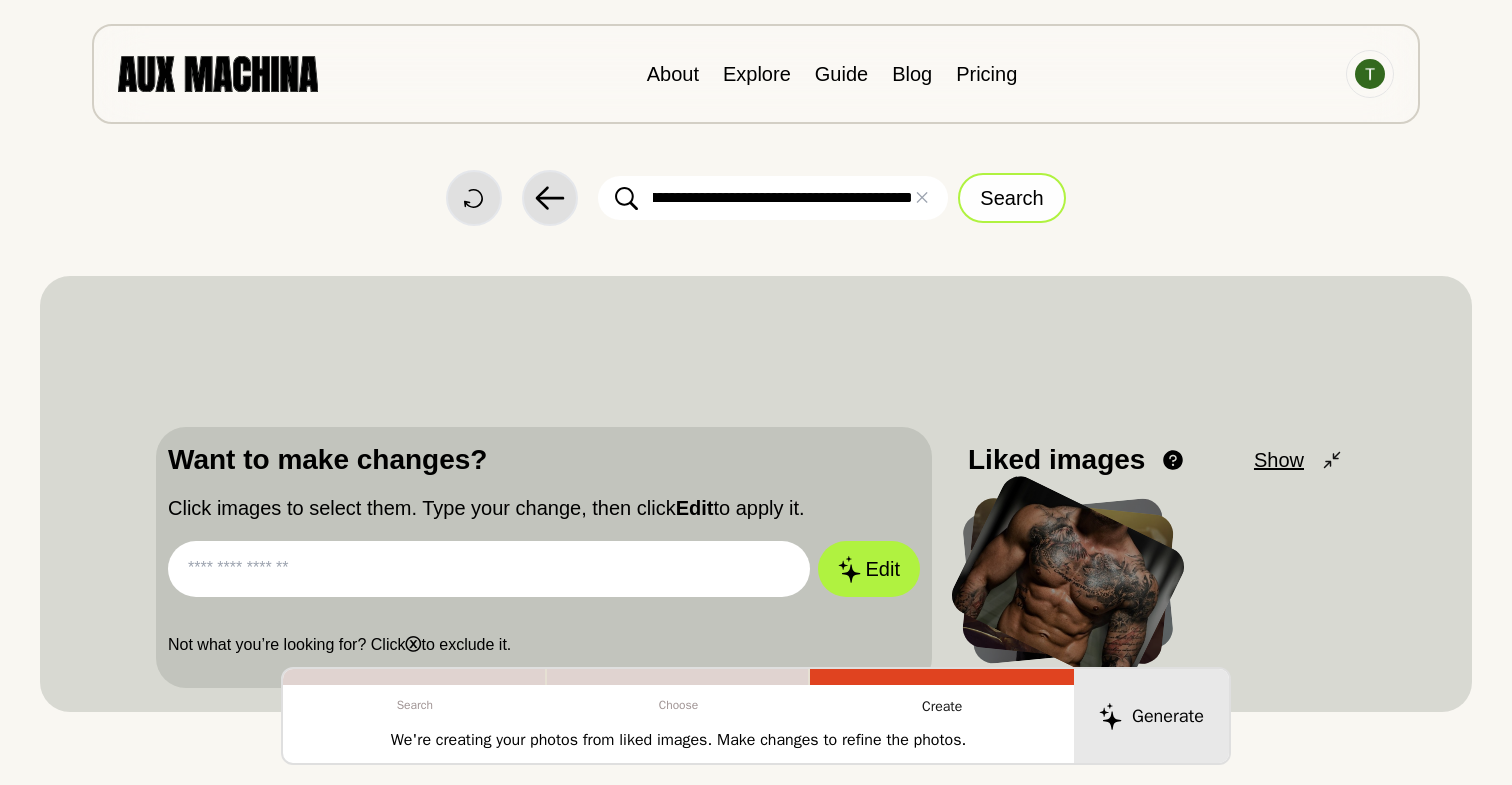 type on "**********" 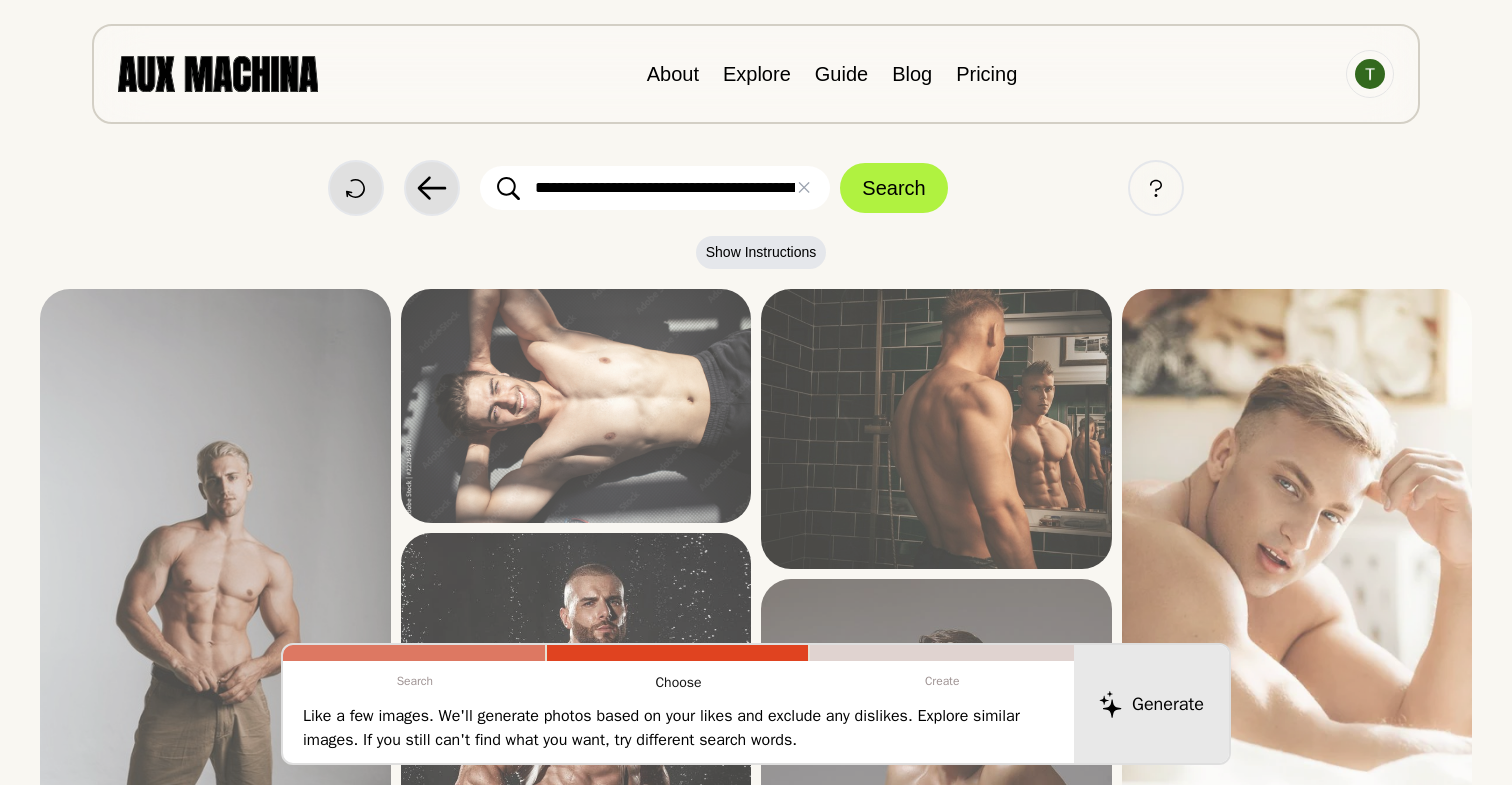 scroll, scrollTop: 0, scrollLeft: 0, axis: both 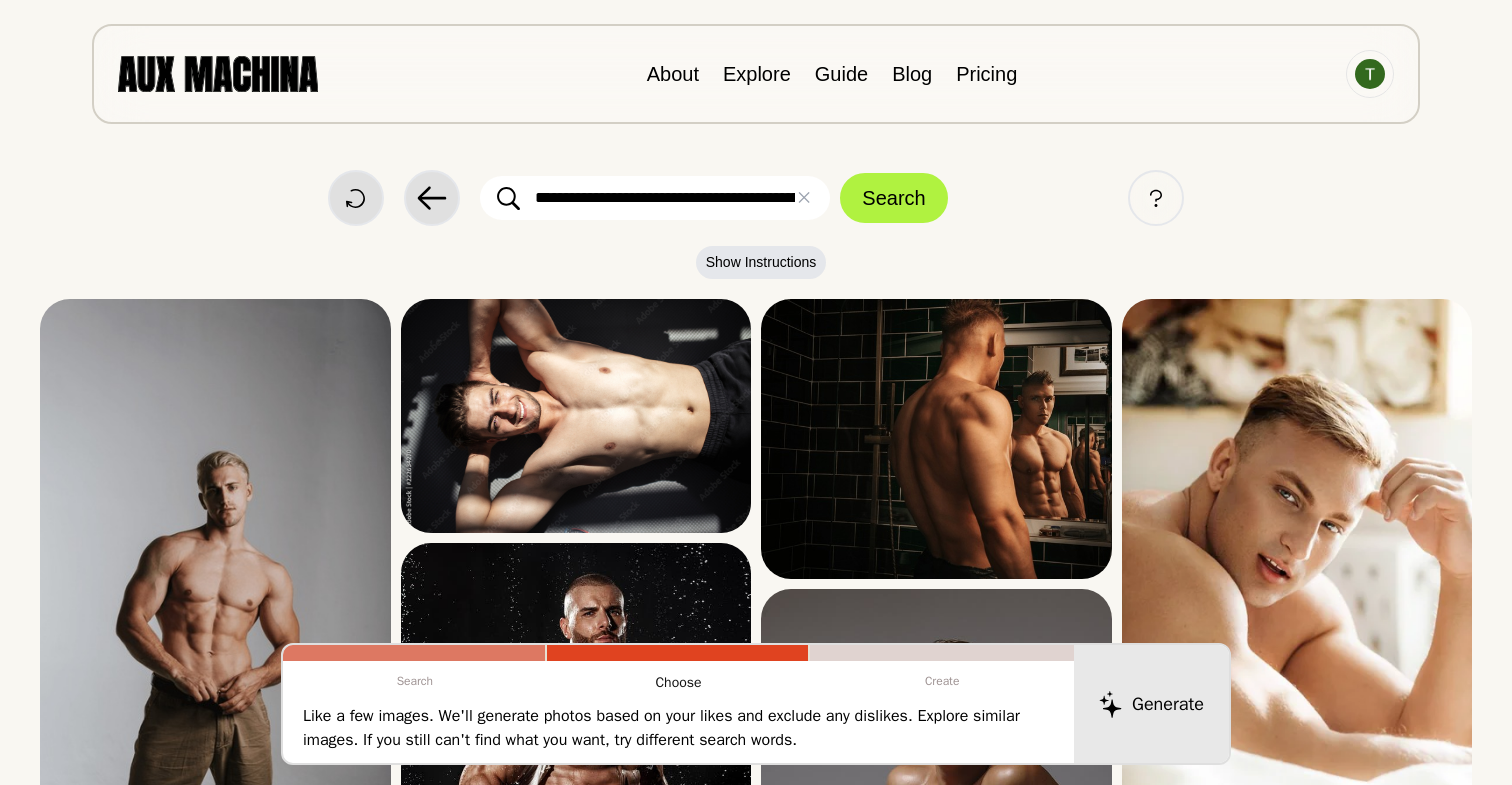 click on "**********" at bounding box center (655, 198) 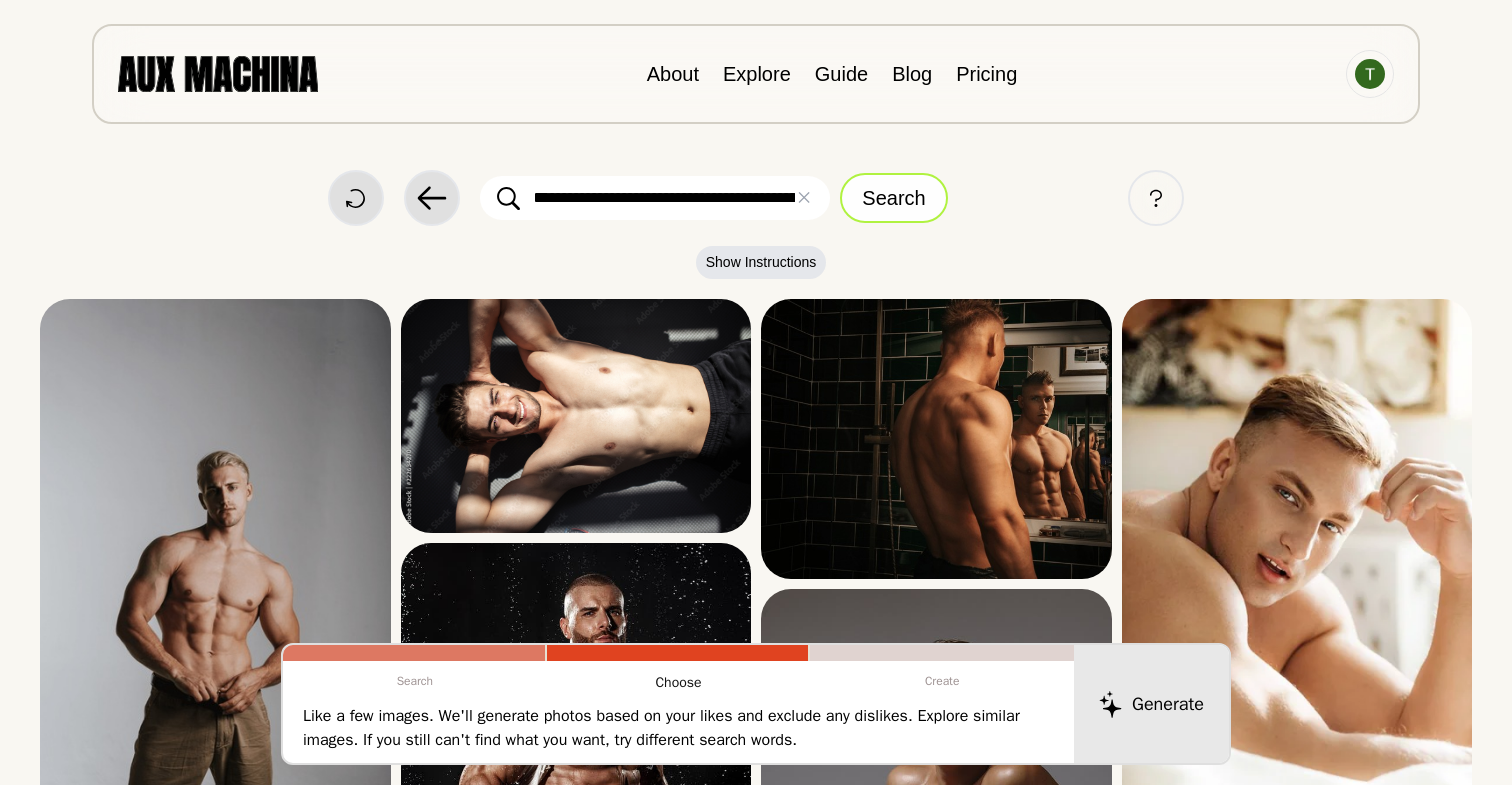type on "**********" 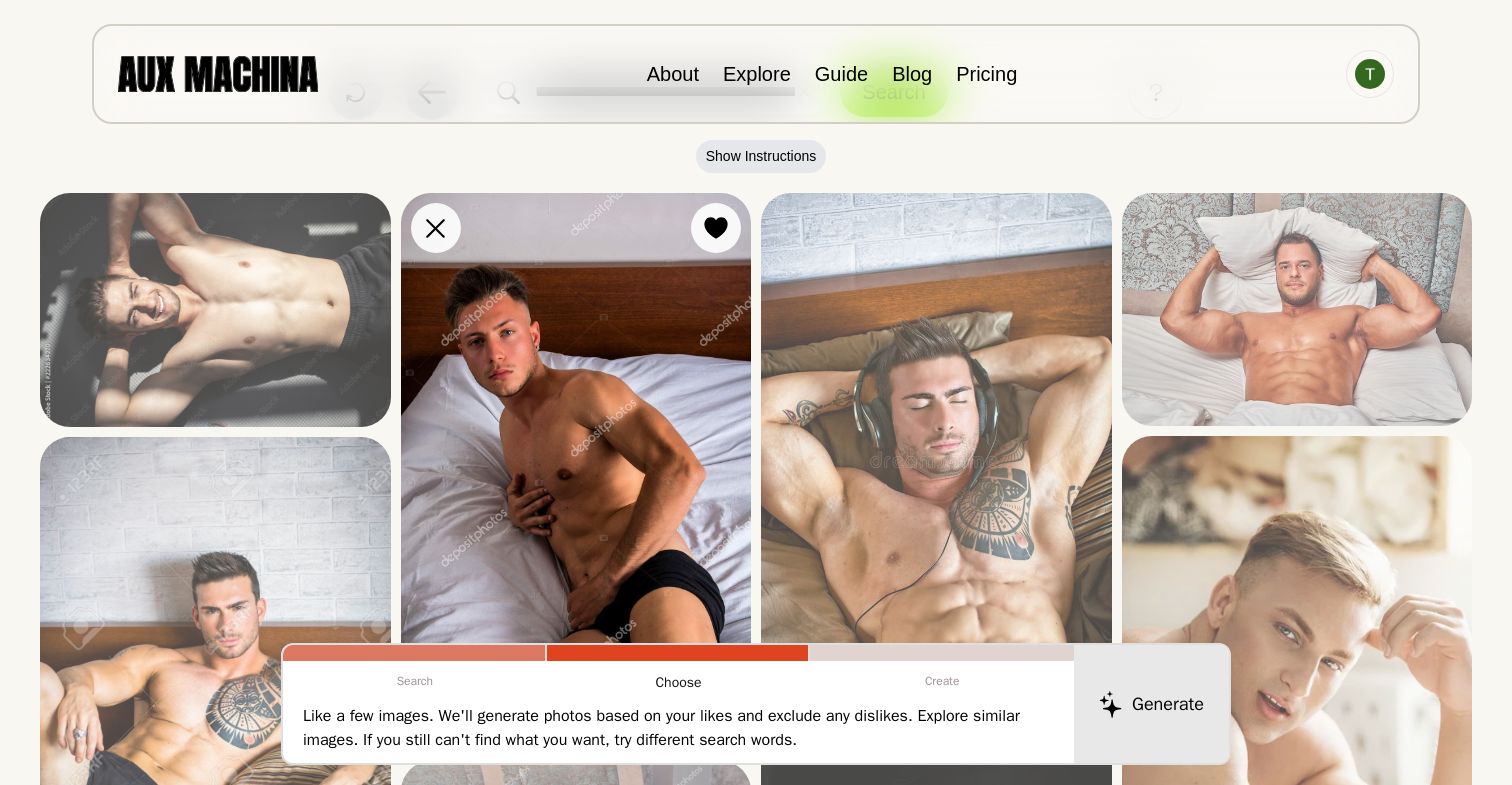 scroll, scrollTop: 166, scrollLeft: 0, axis: vertical 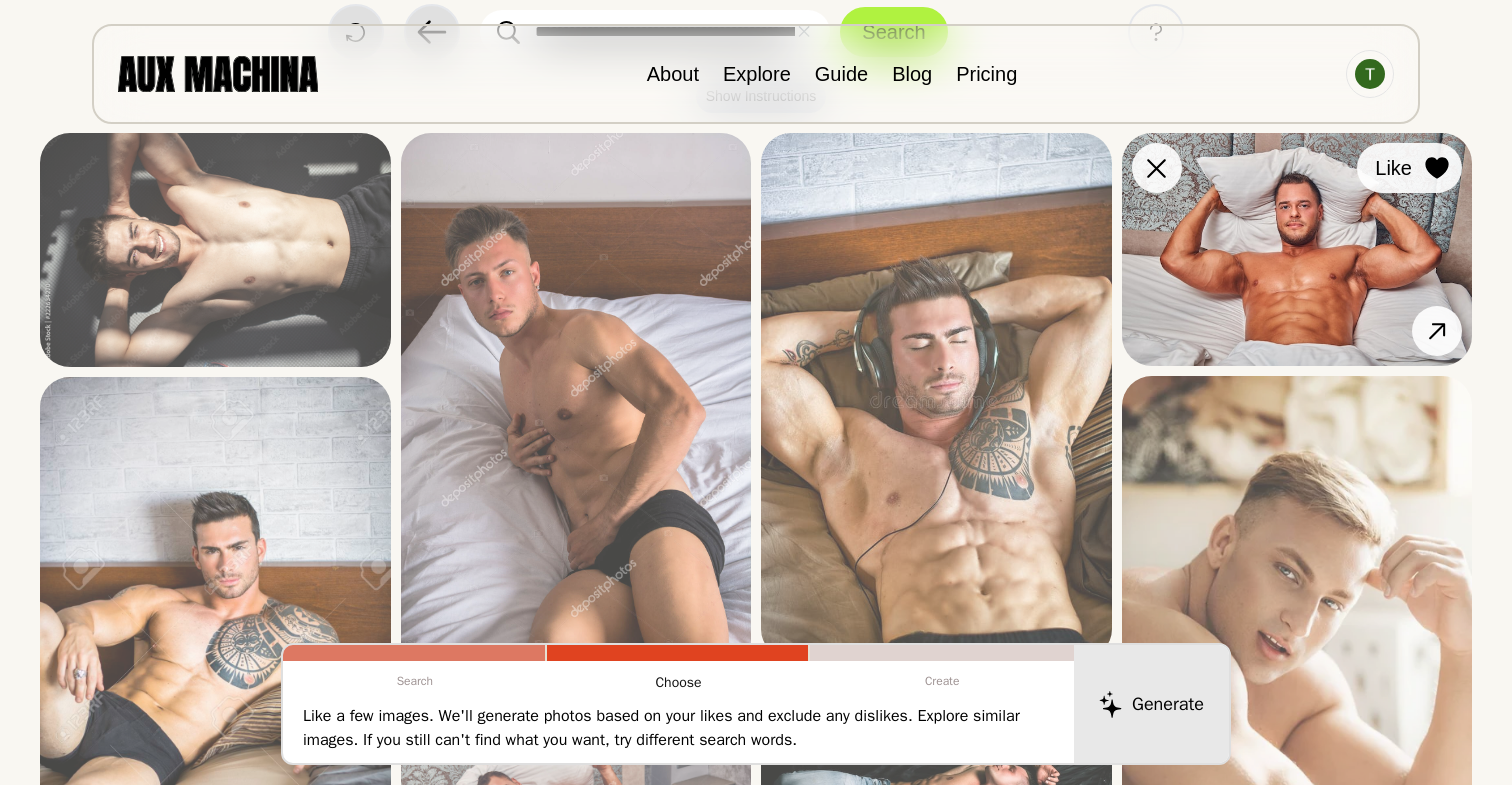 click at bounding box center (1437, 168) 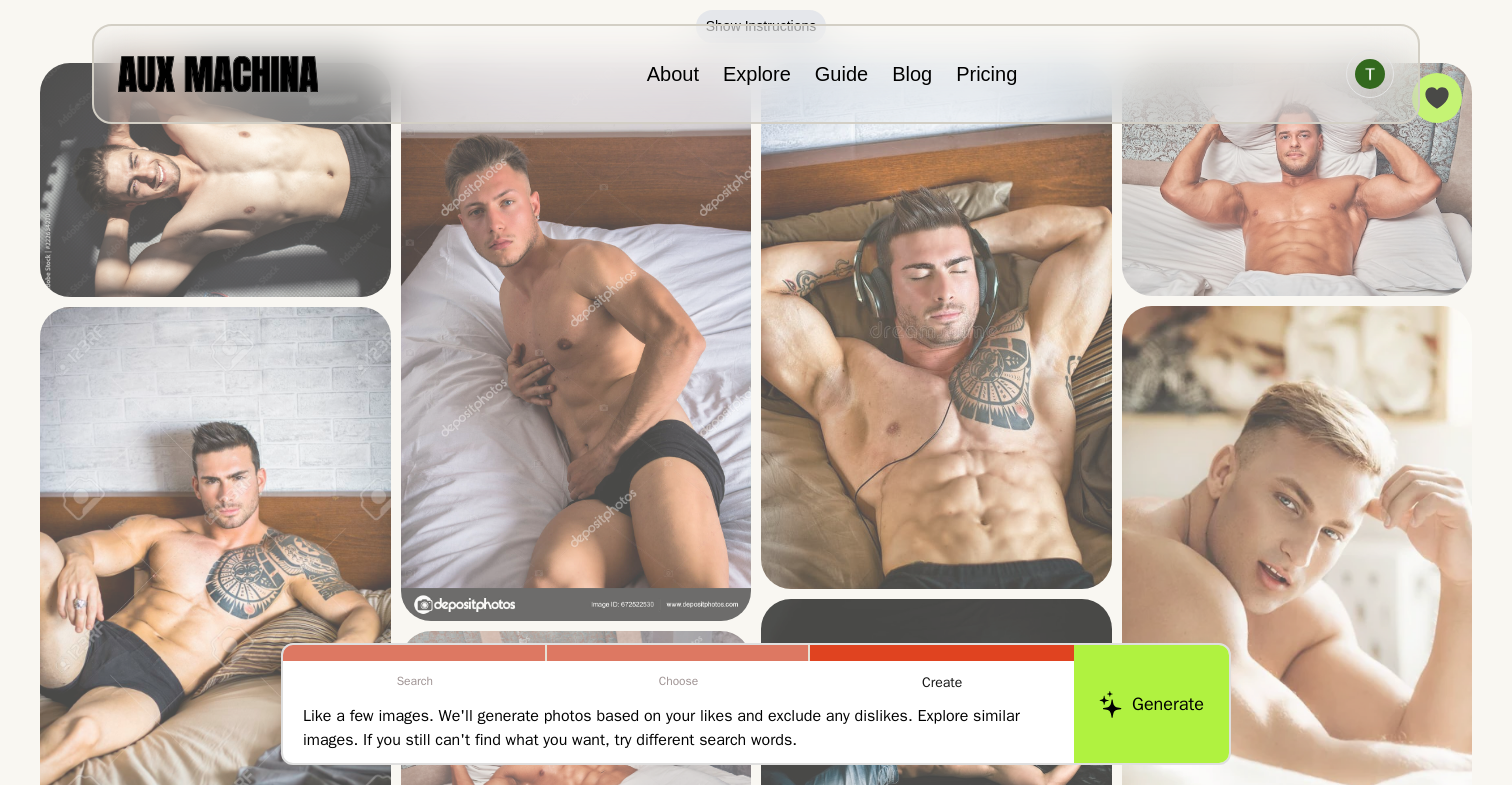 scroll, scrollTop: 222, scrollLeft: 0, axis: vertical 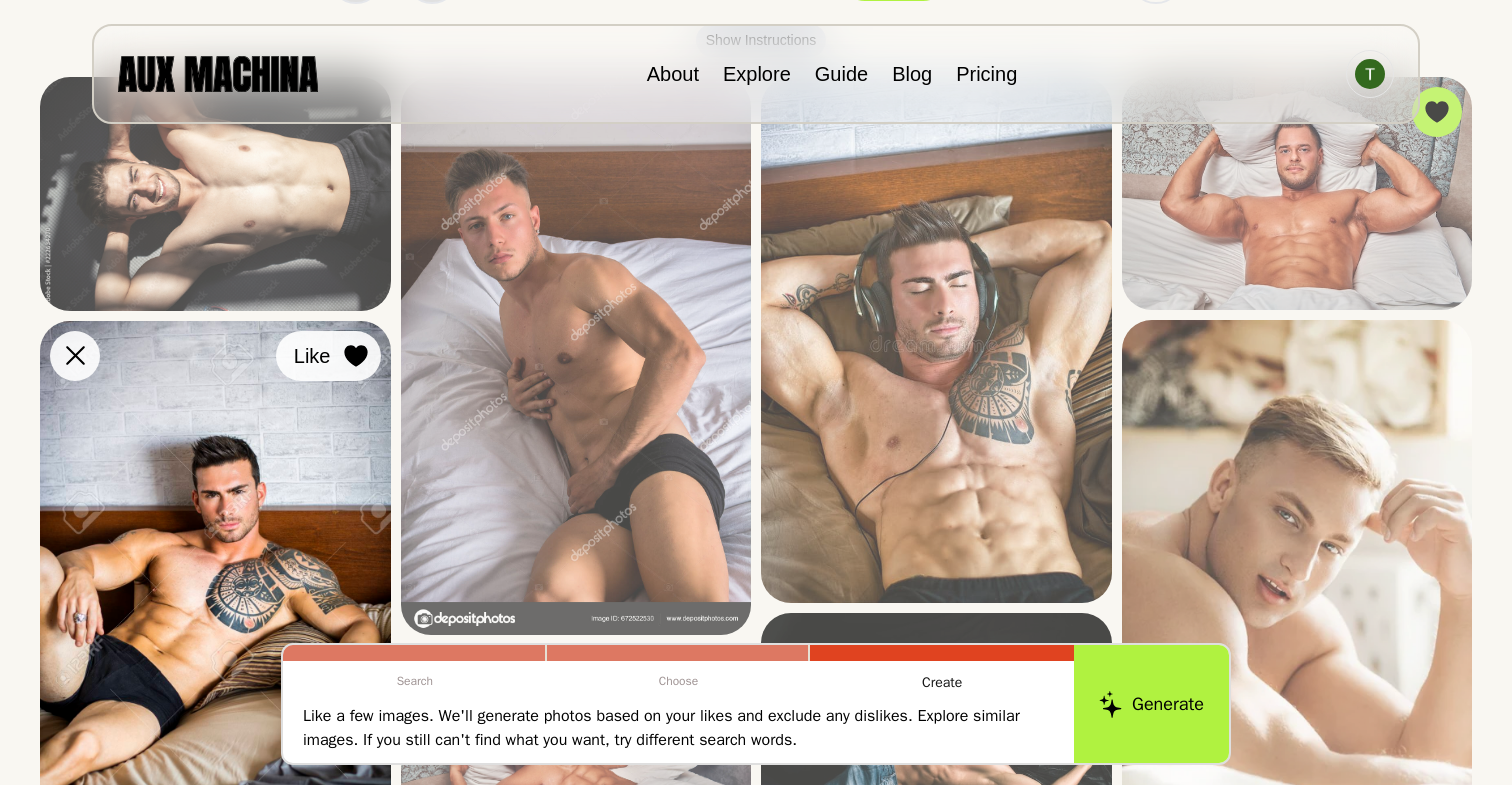 click 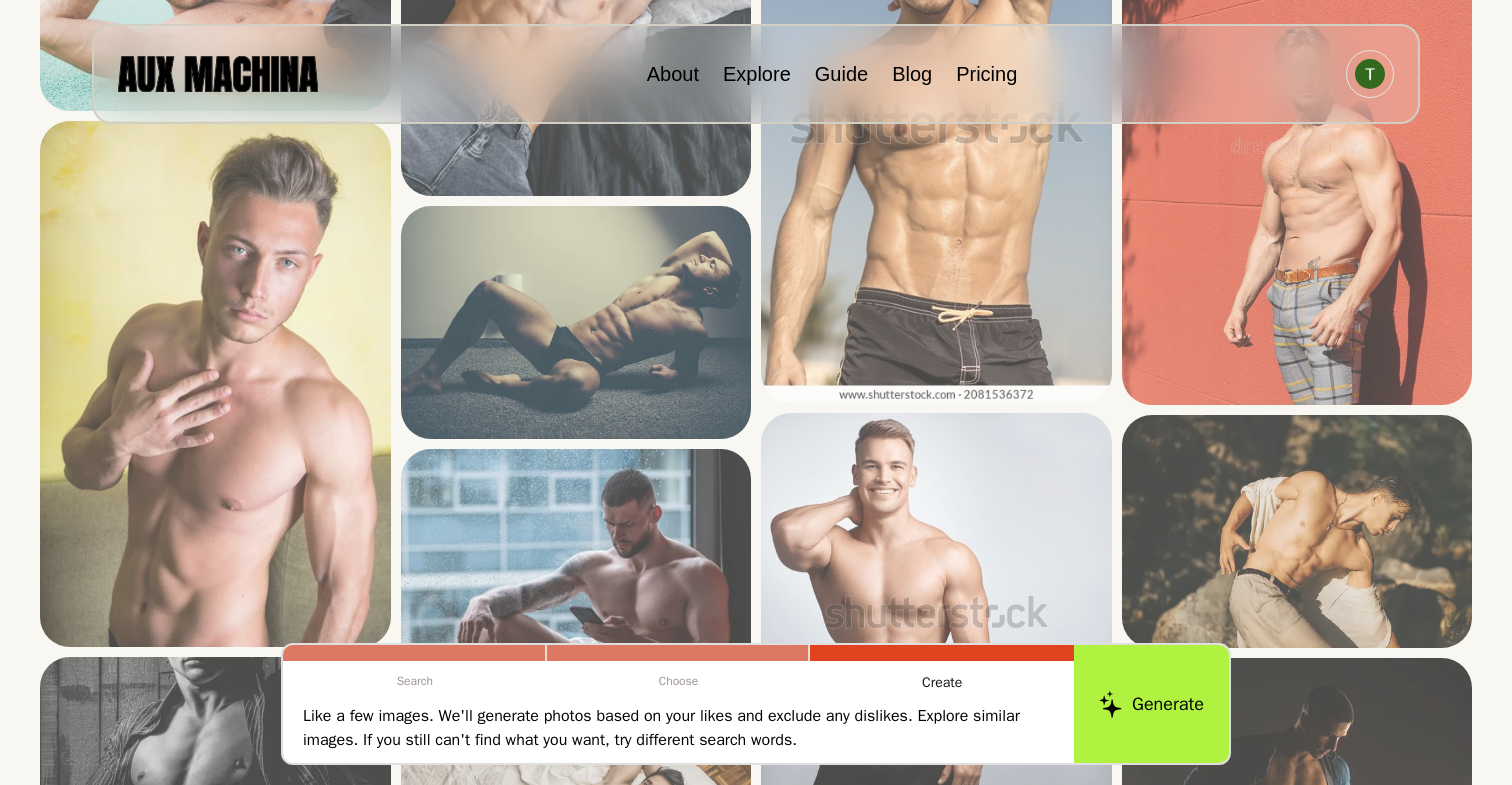 scroll, scrollTop: 1462, scrollLeft: 0, axis: vertical 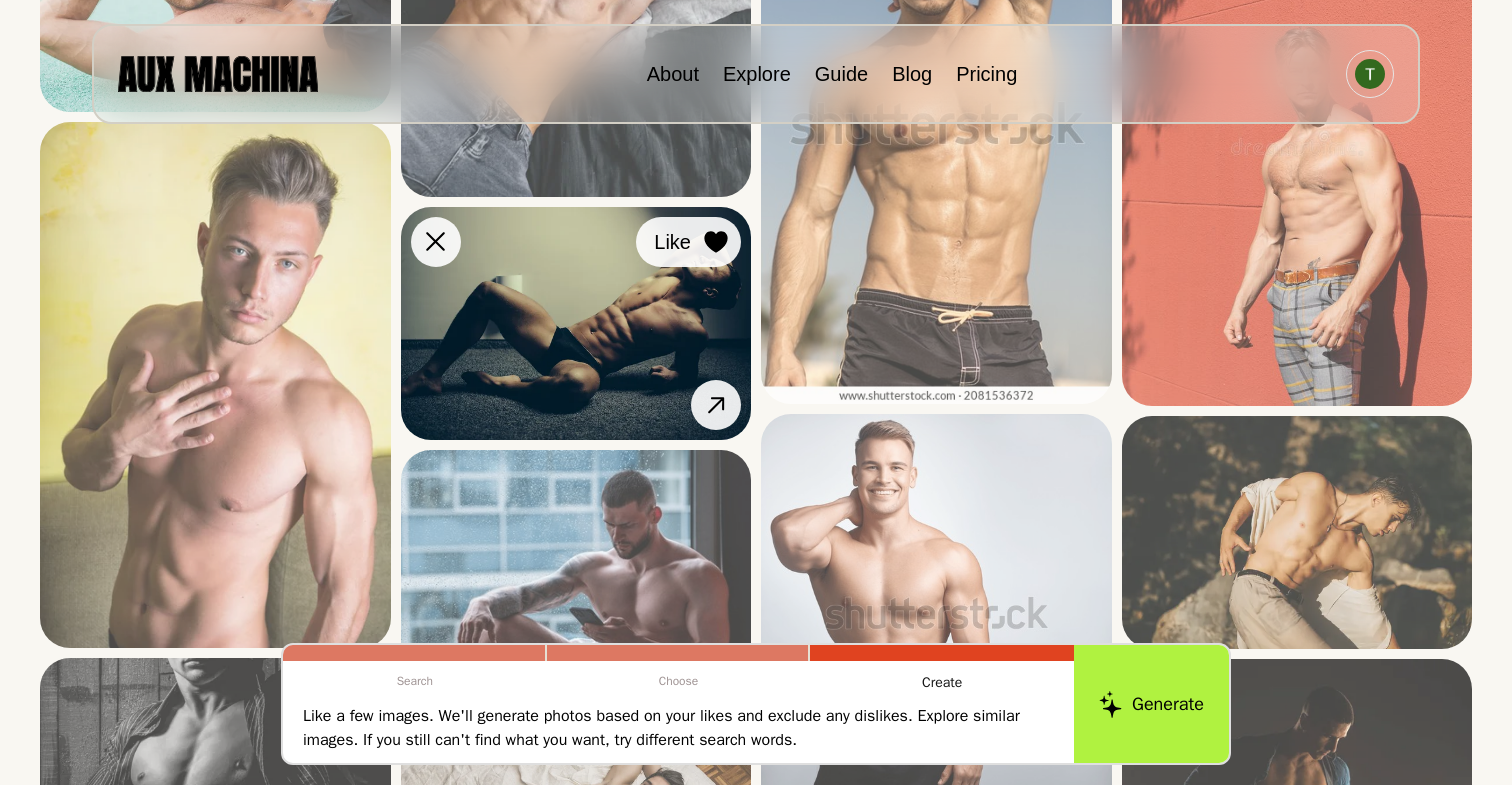 click 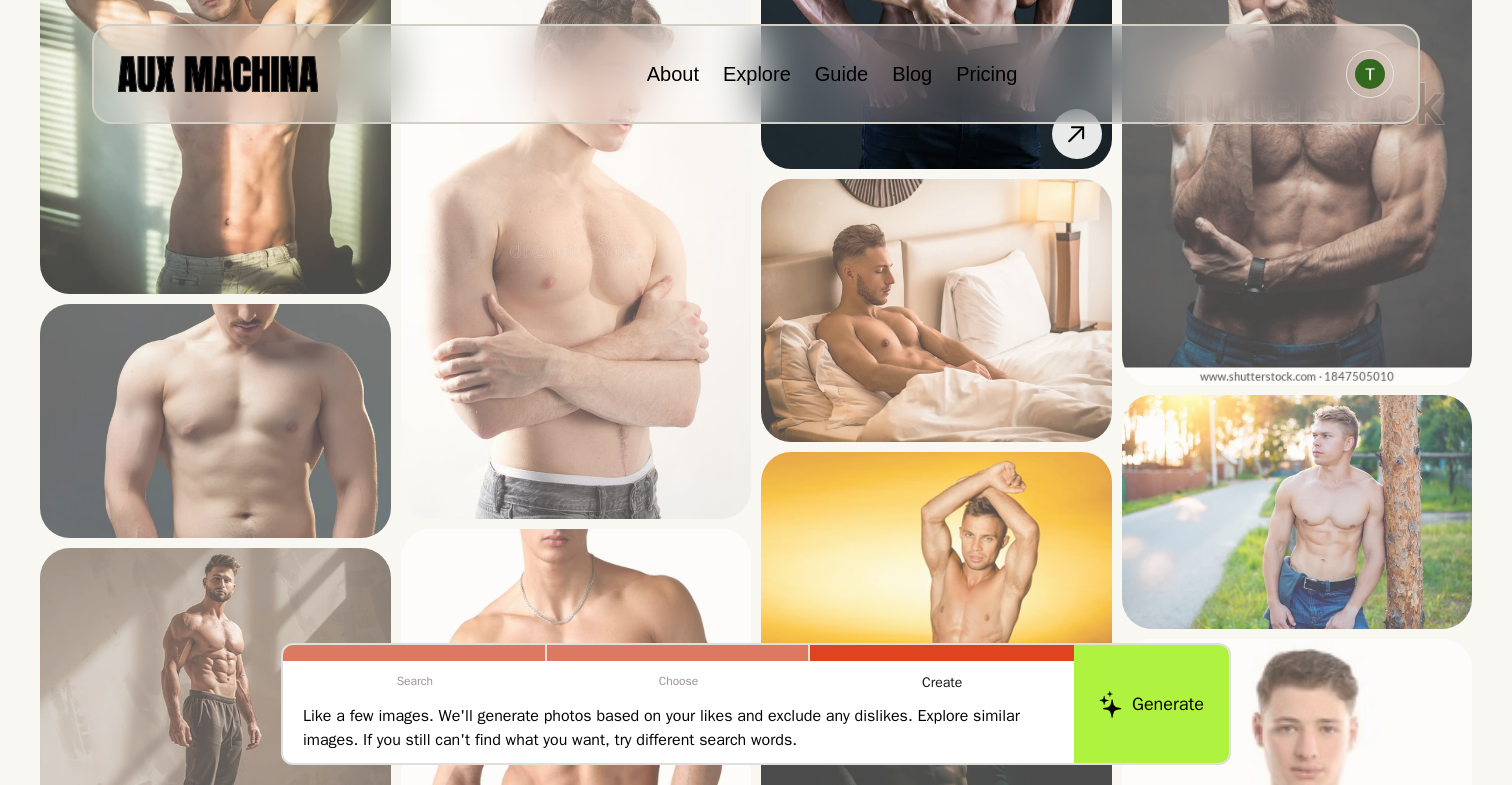 scroll, scrollTop: 4280, scrollLeft: 0, axis: vertical 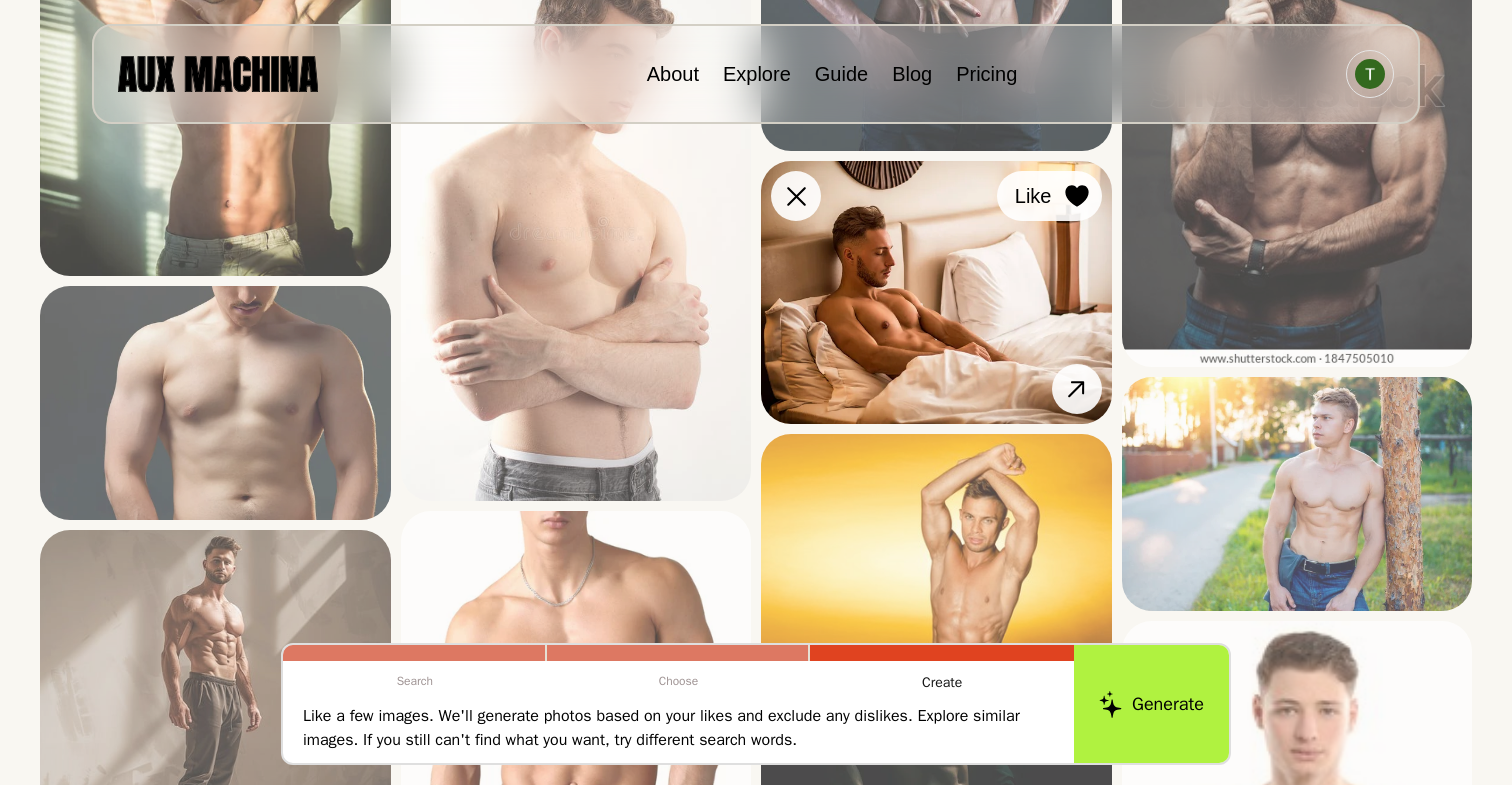 click 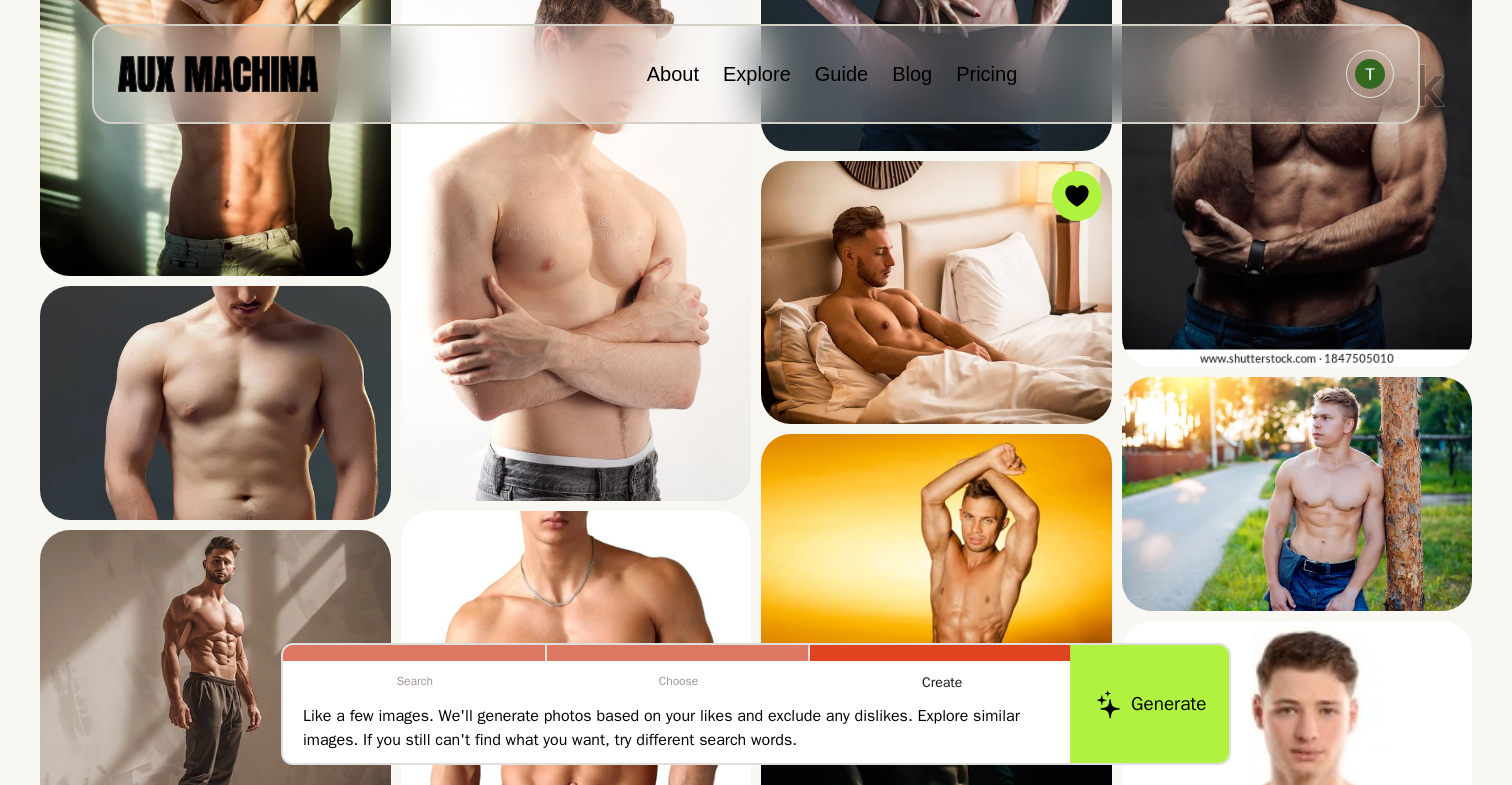 click on "Generate" at bounding box center (1151, 704) 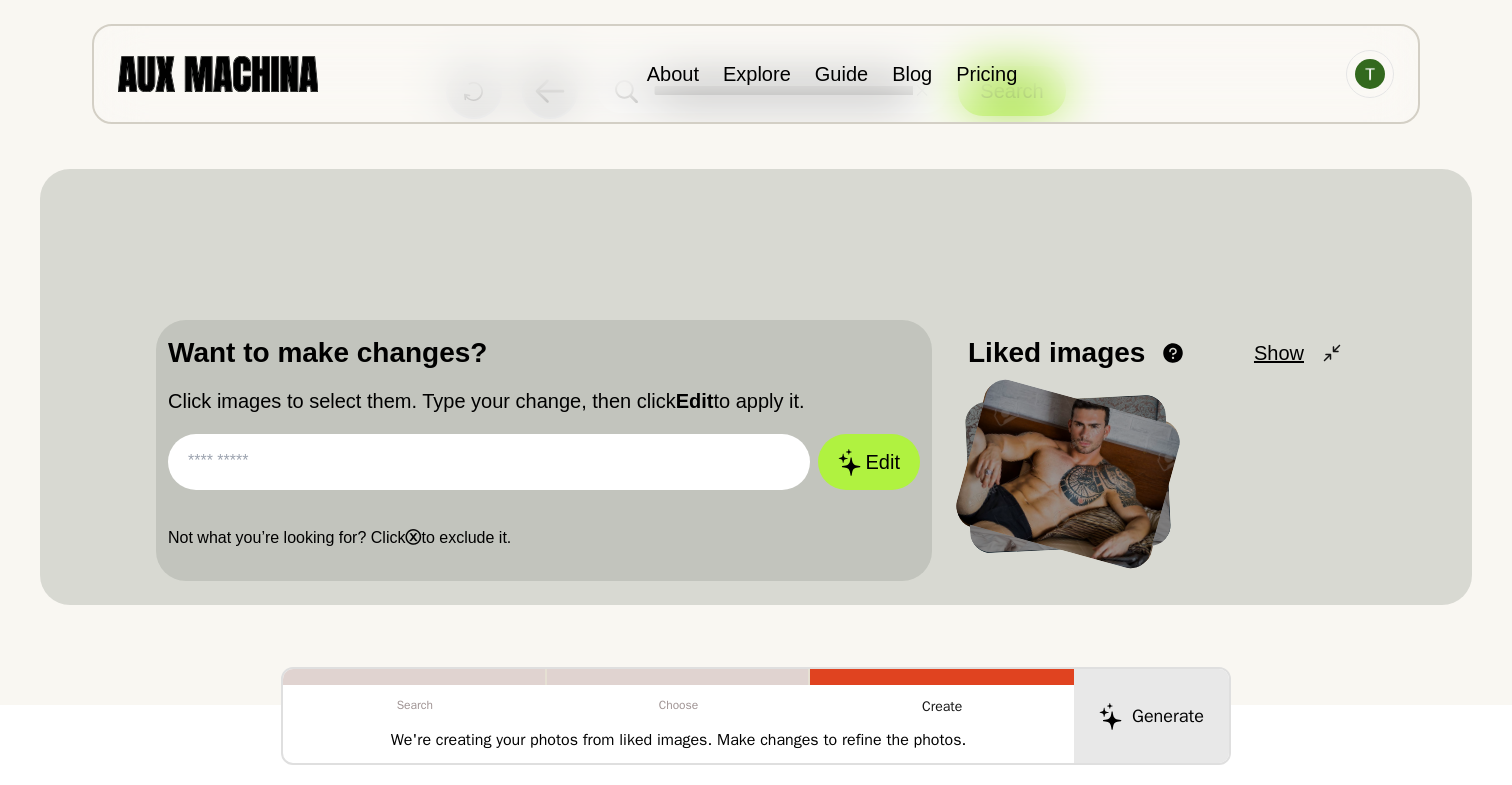 scroll, scrollTop: 0, scrollLeft: 0, axis: both 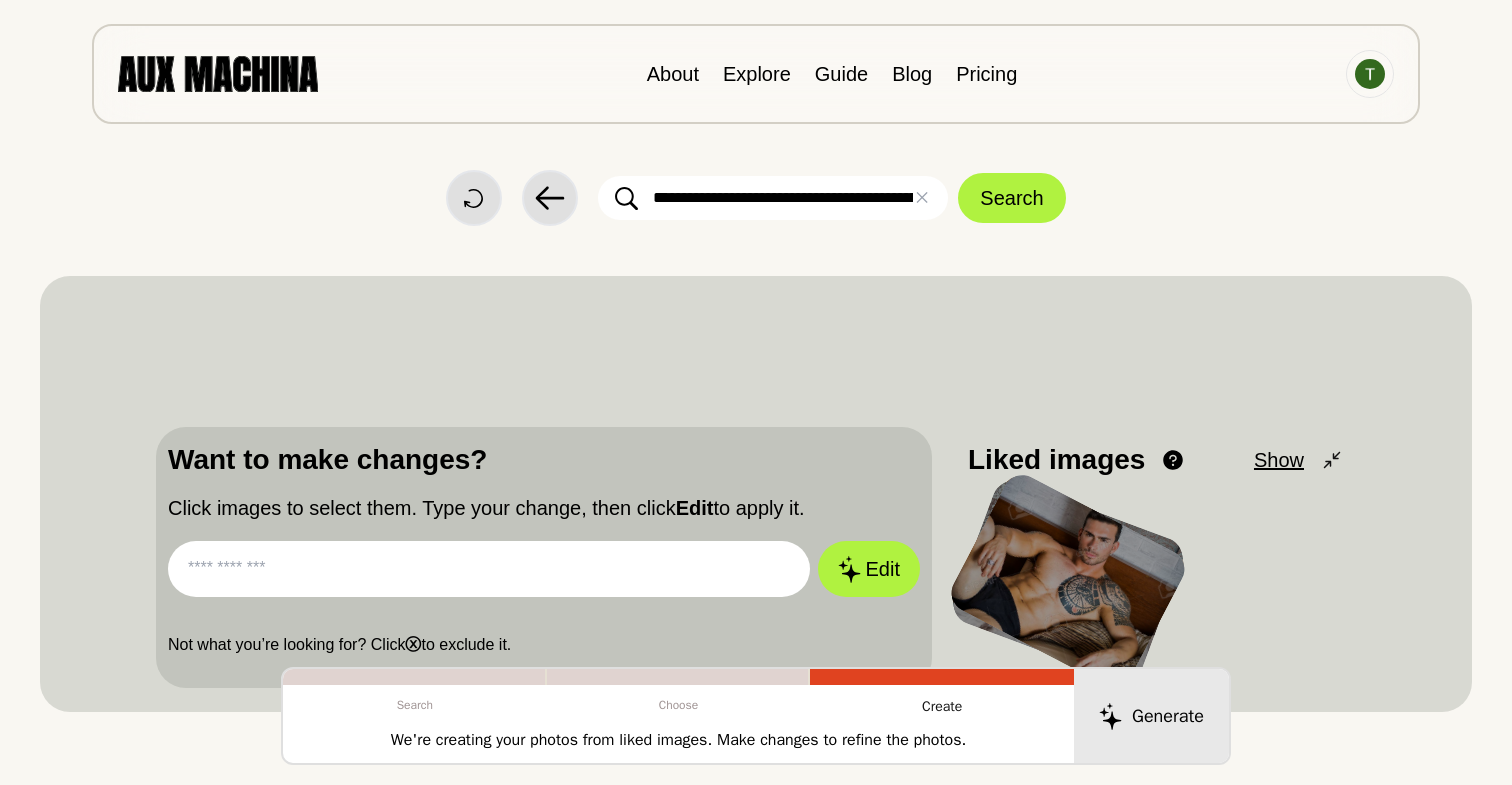 click at bounding box center (218, 73) 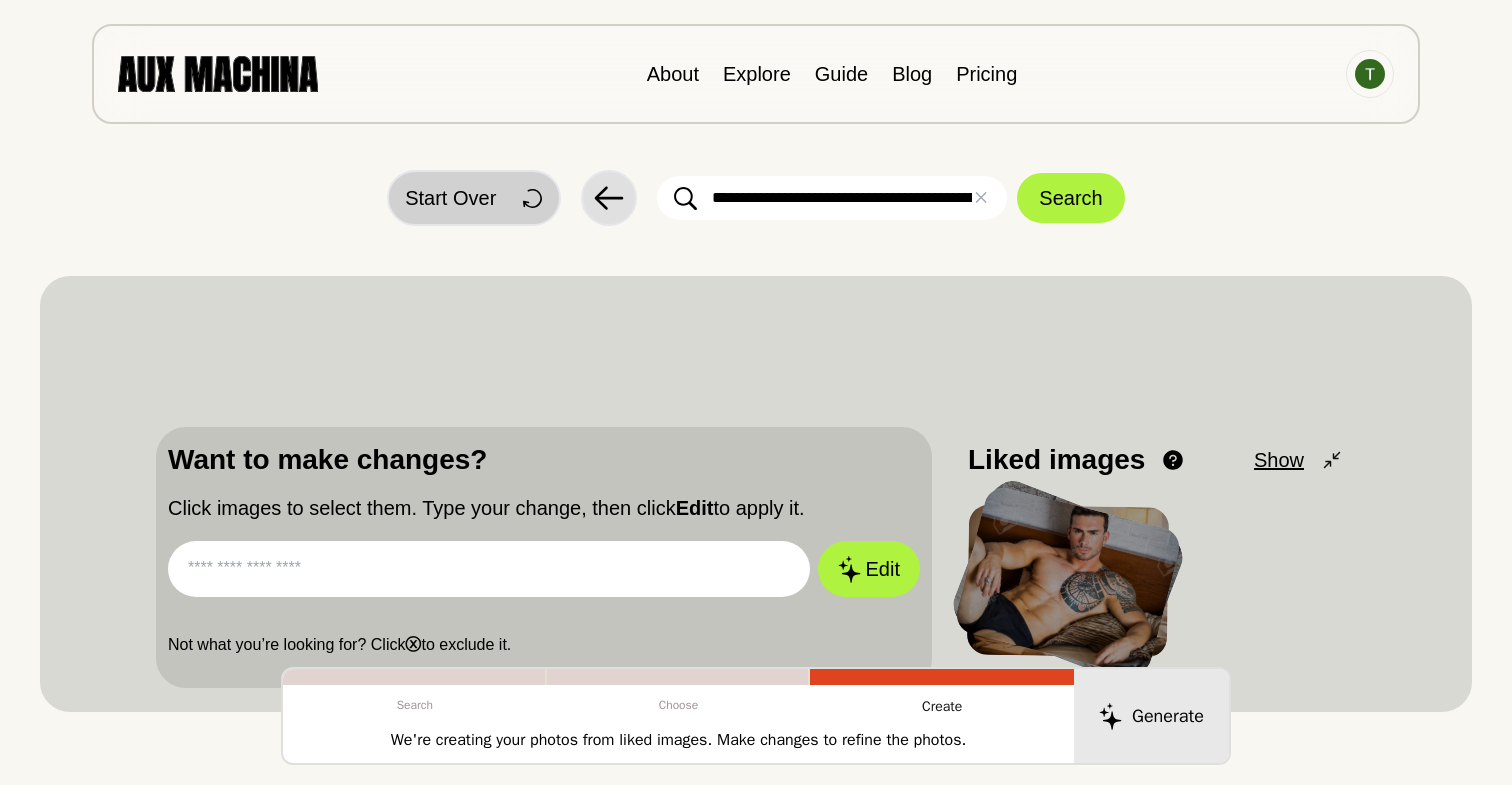 click on "Start Over" at bounding box center (450, 198) 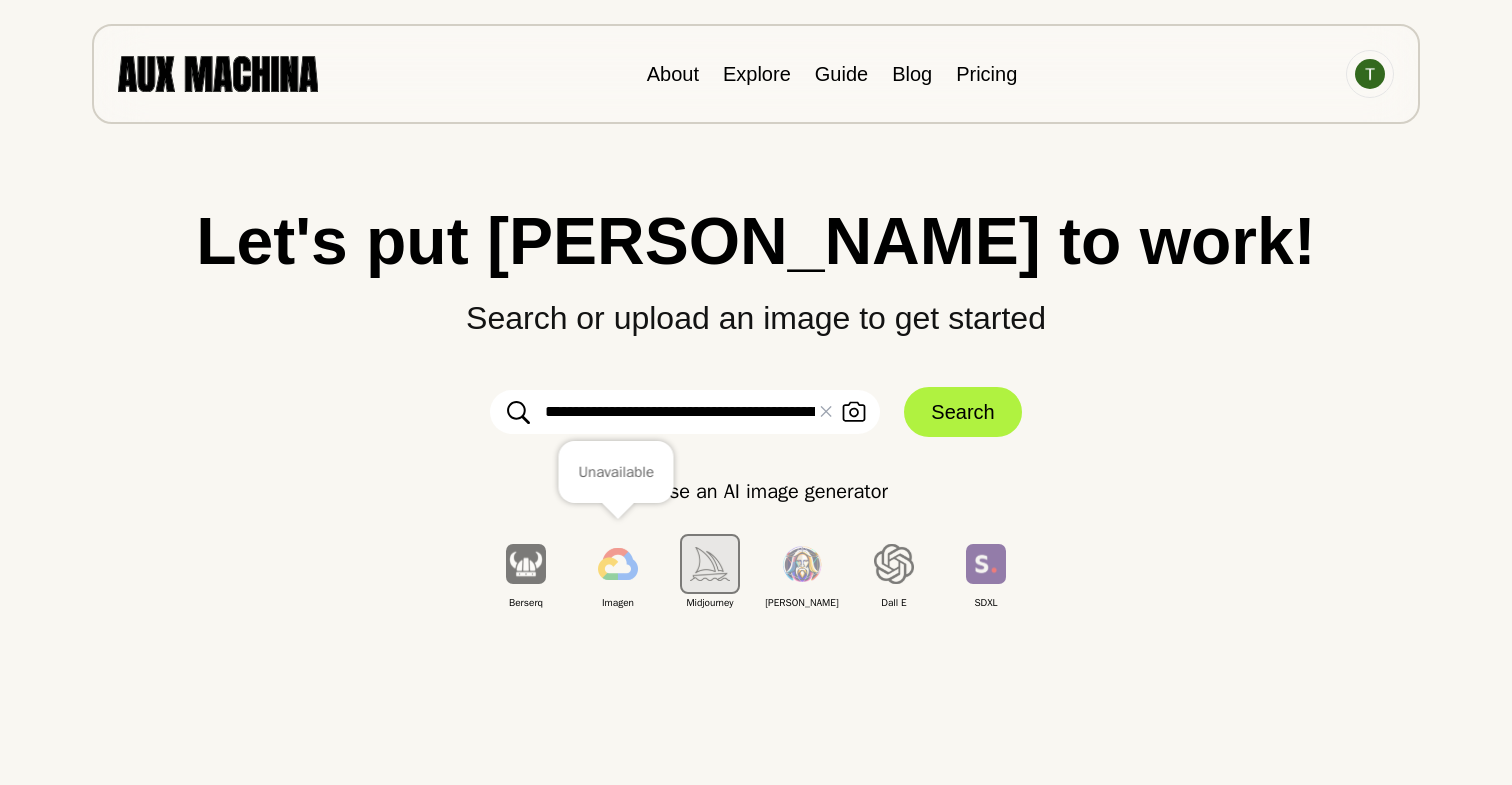 click at bounding box center (618, 564) 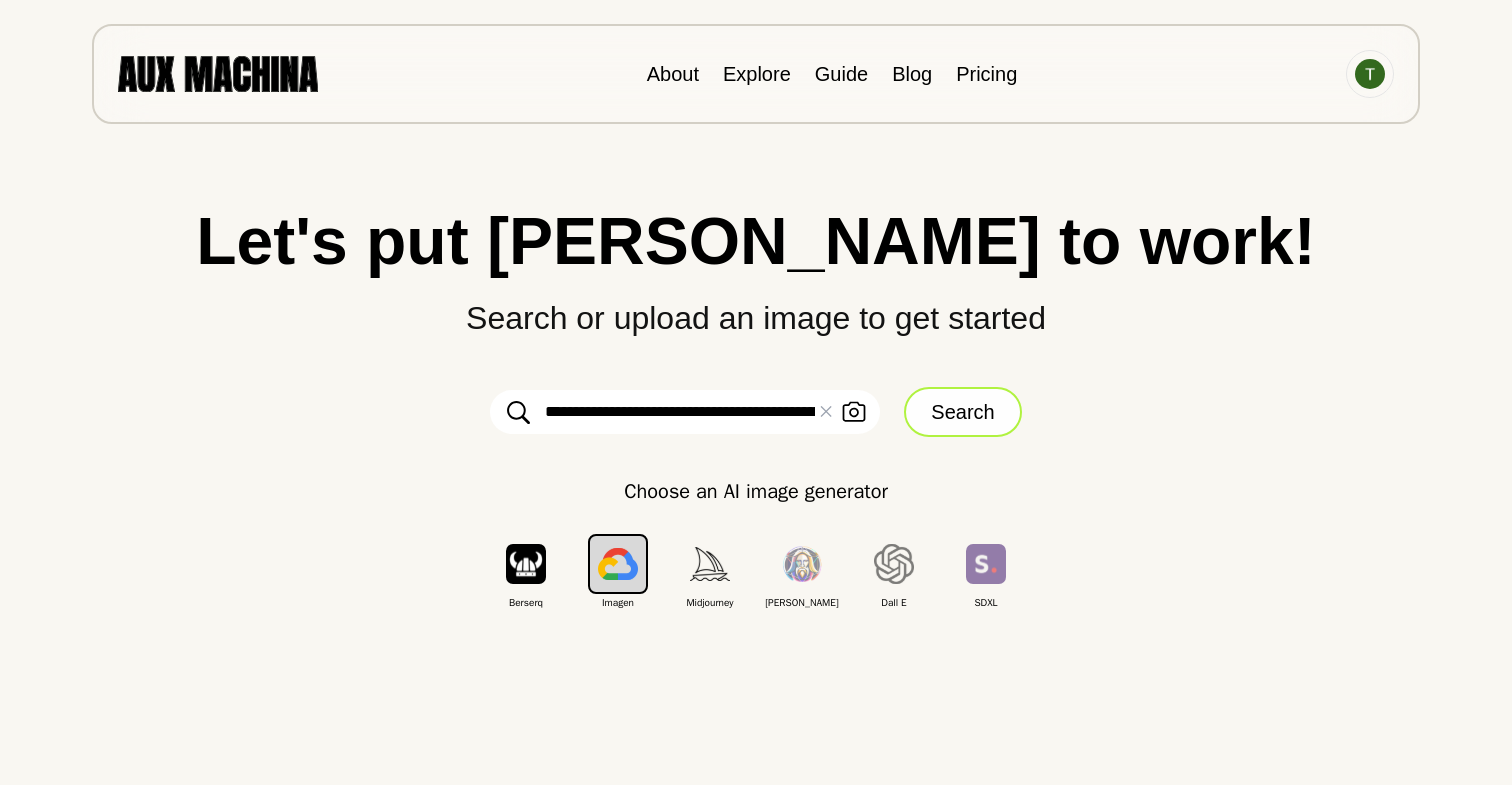 click on "Search" at bounding box center [962, 412] 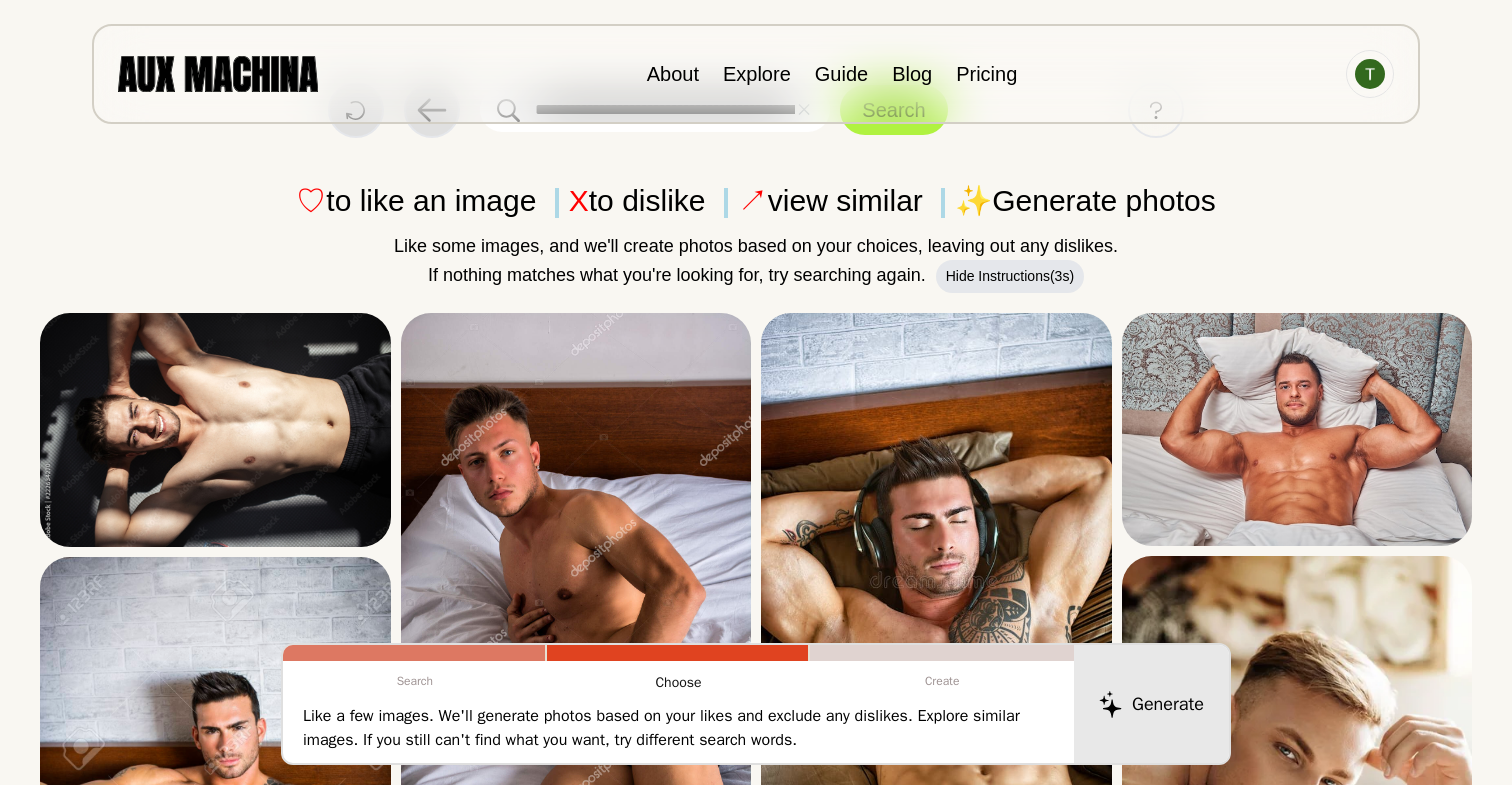 scroll, scrollTop: 112, scrollLeft: 0, axis: vertical 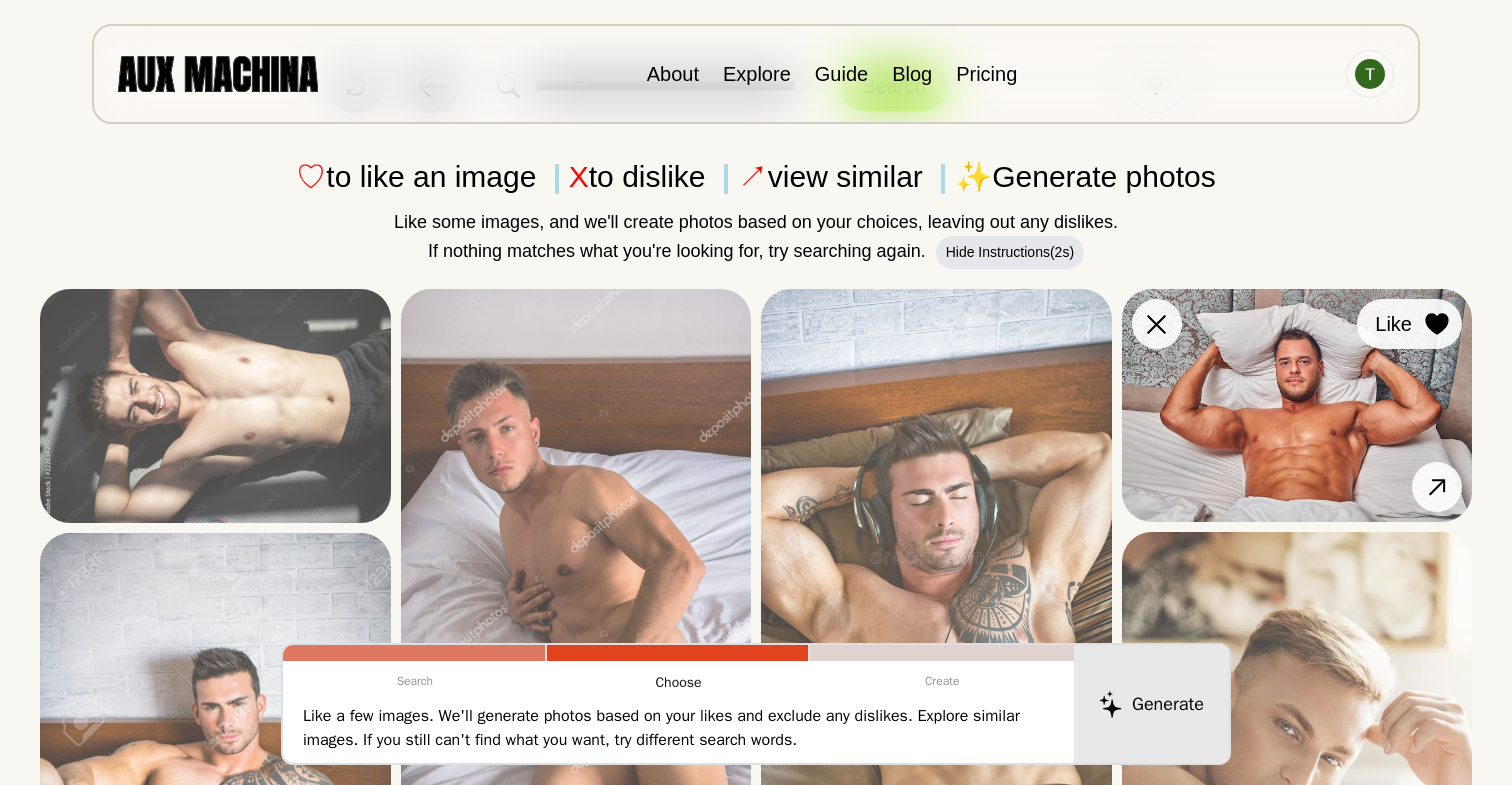 click on "Like" at bounding box center [1409, 324] 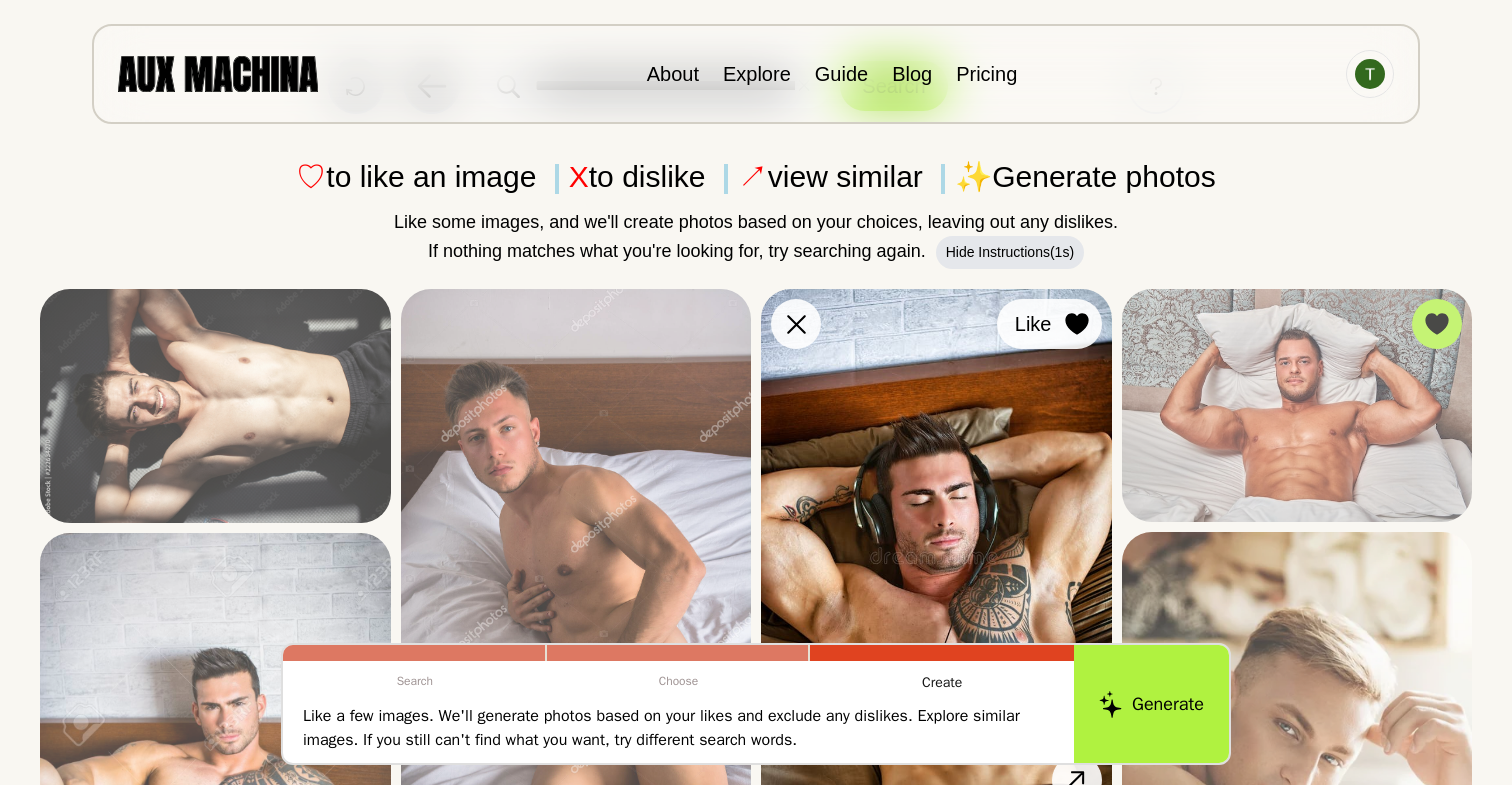 click 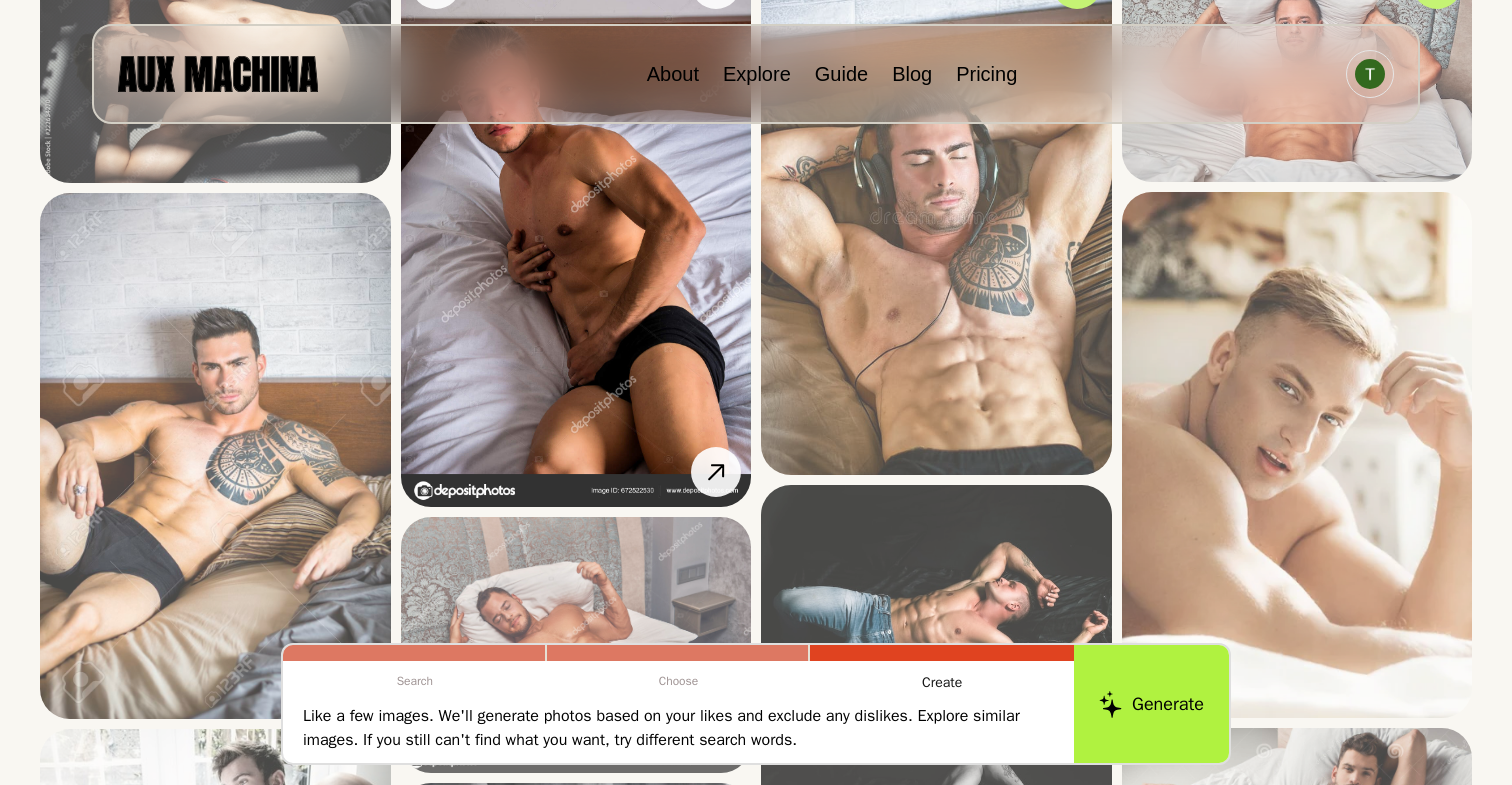 scroll, scrollTop: 421, scrollLeft: 0, axis: vertical 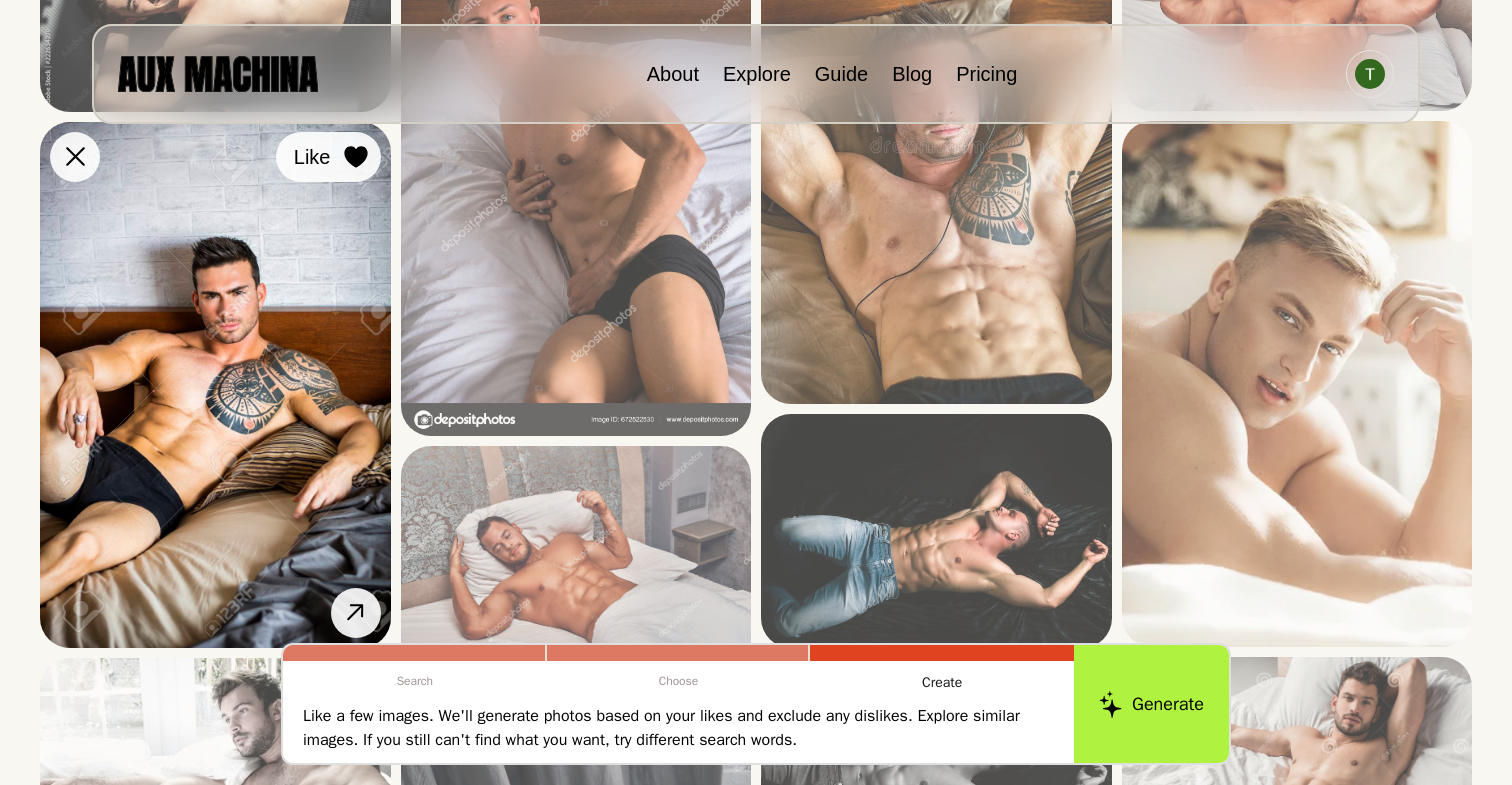 click 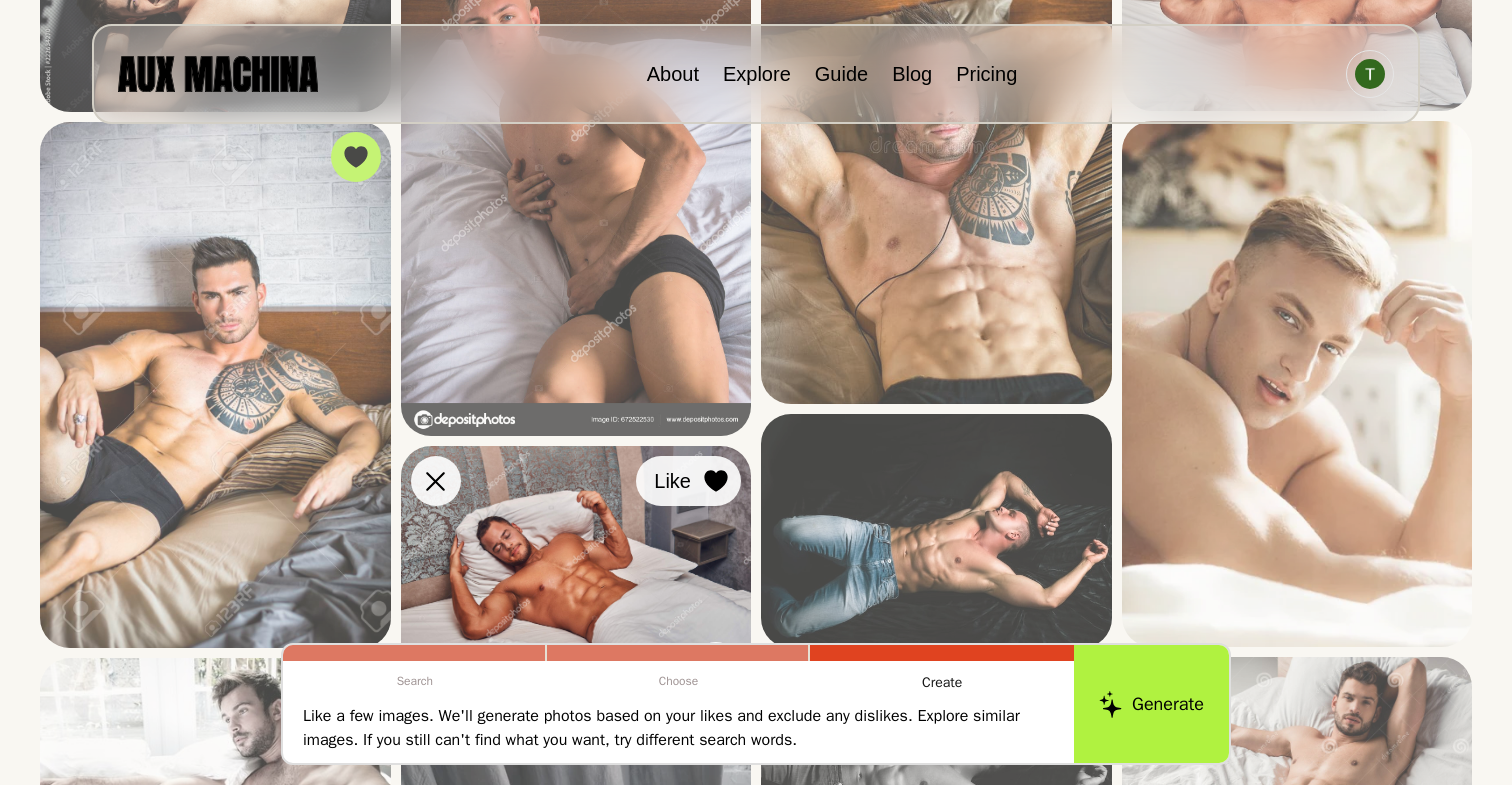 click 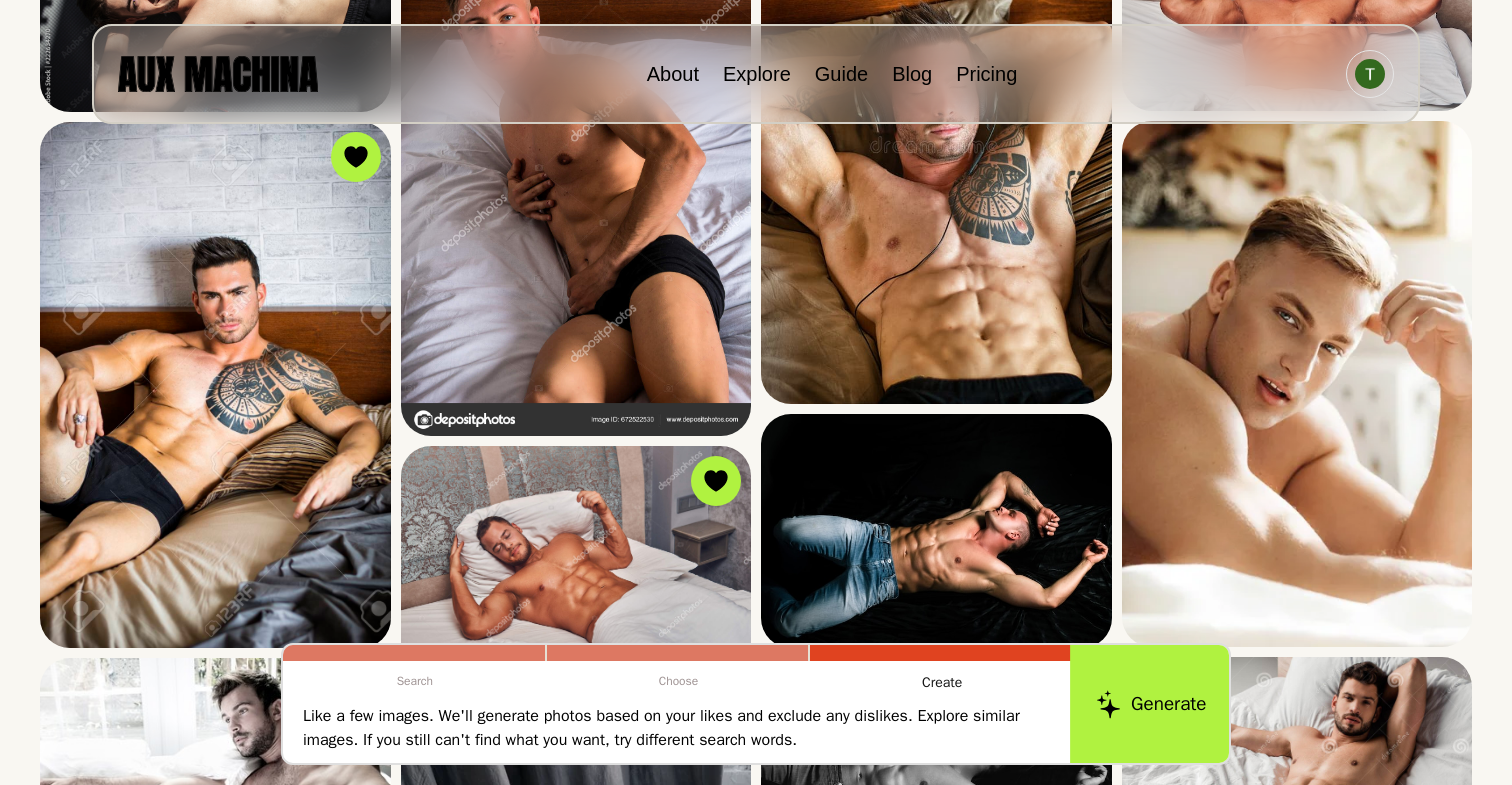 click on "Generate" at bounding box center [1151, 704] 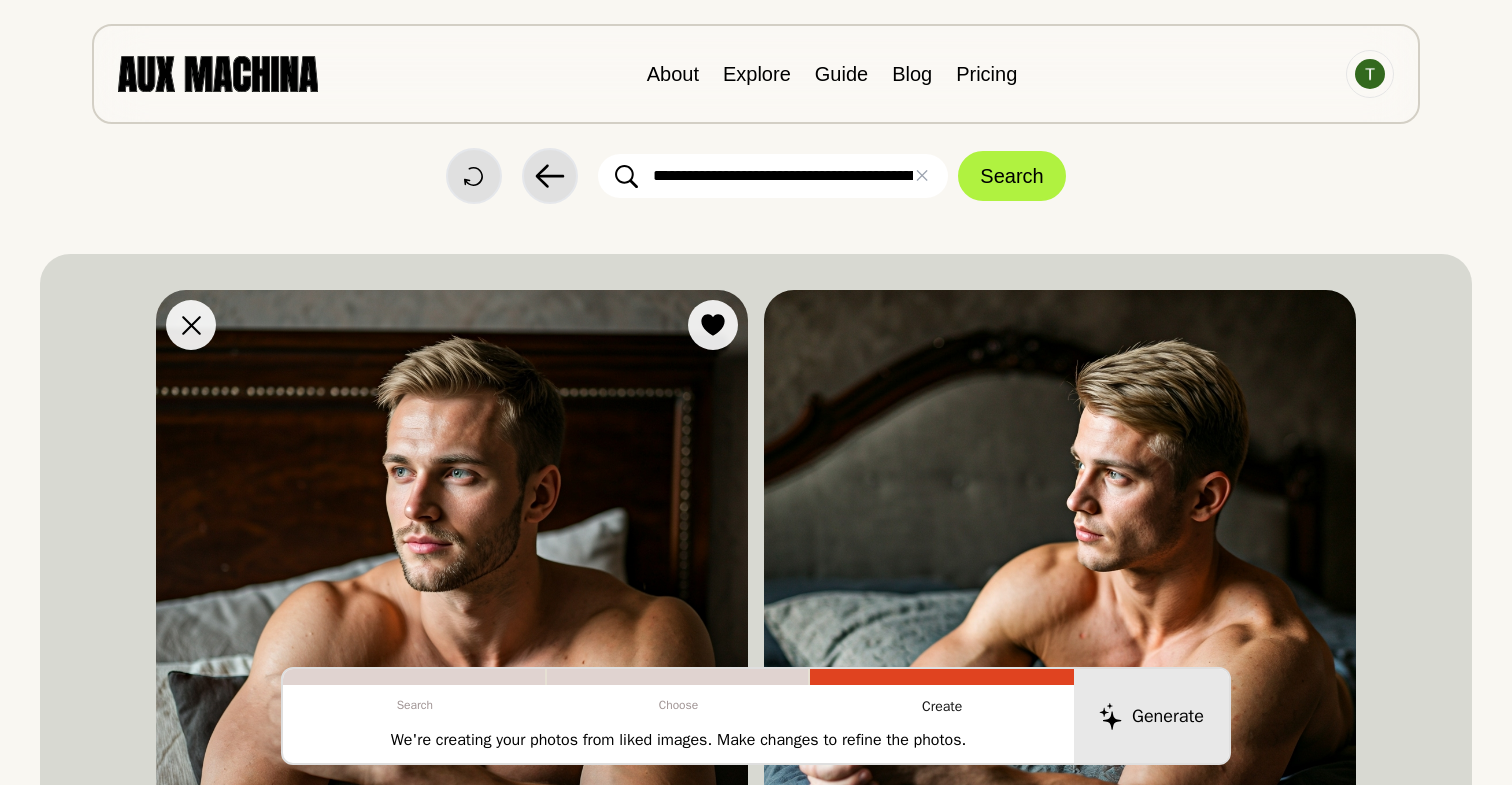 scroll, scrollTop: 0, scrollLeft: 0, axis: both 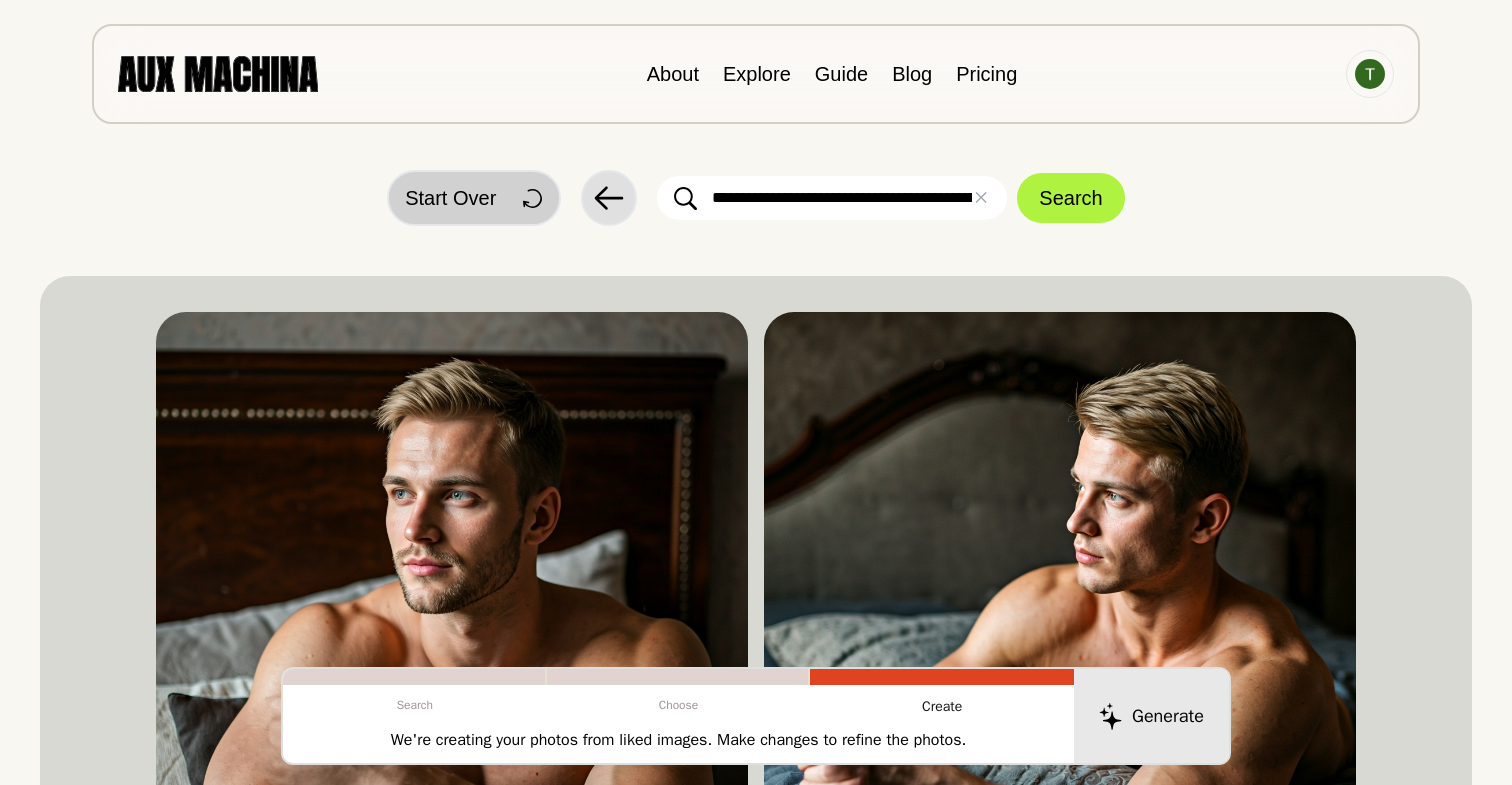 click on "Start Over" at bounding box center (450, 198) 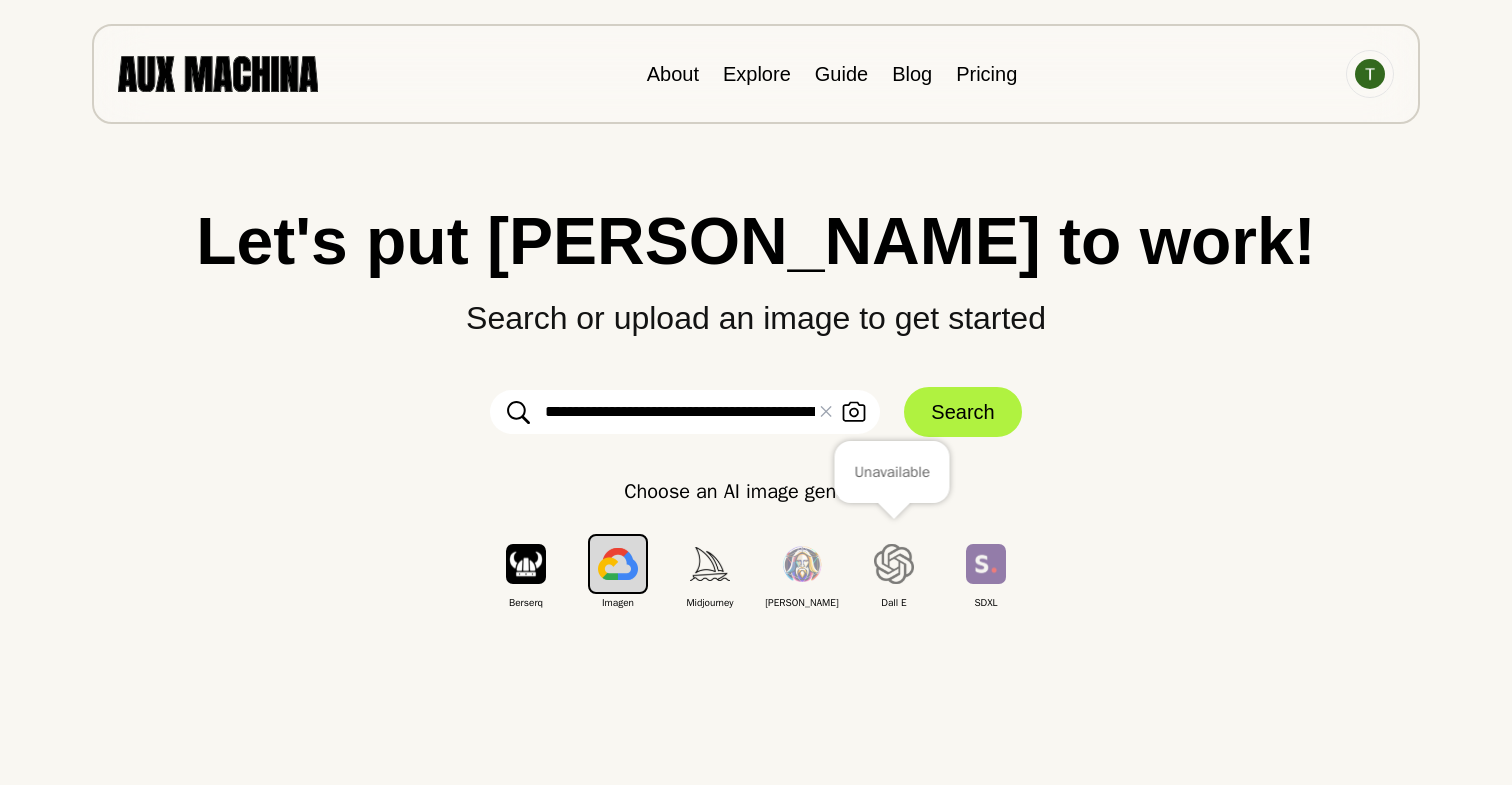 click at bounding box center [894, 564] 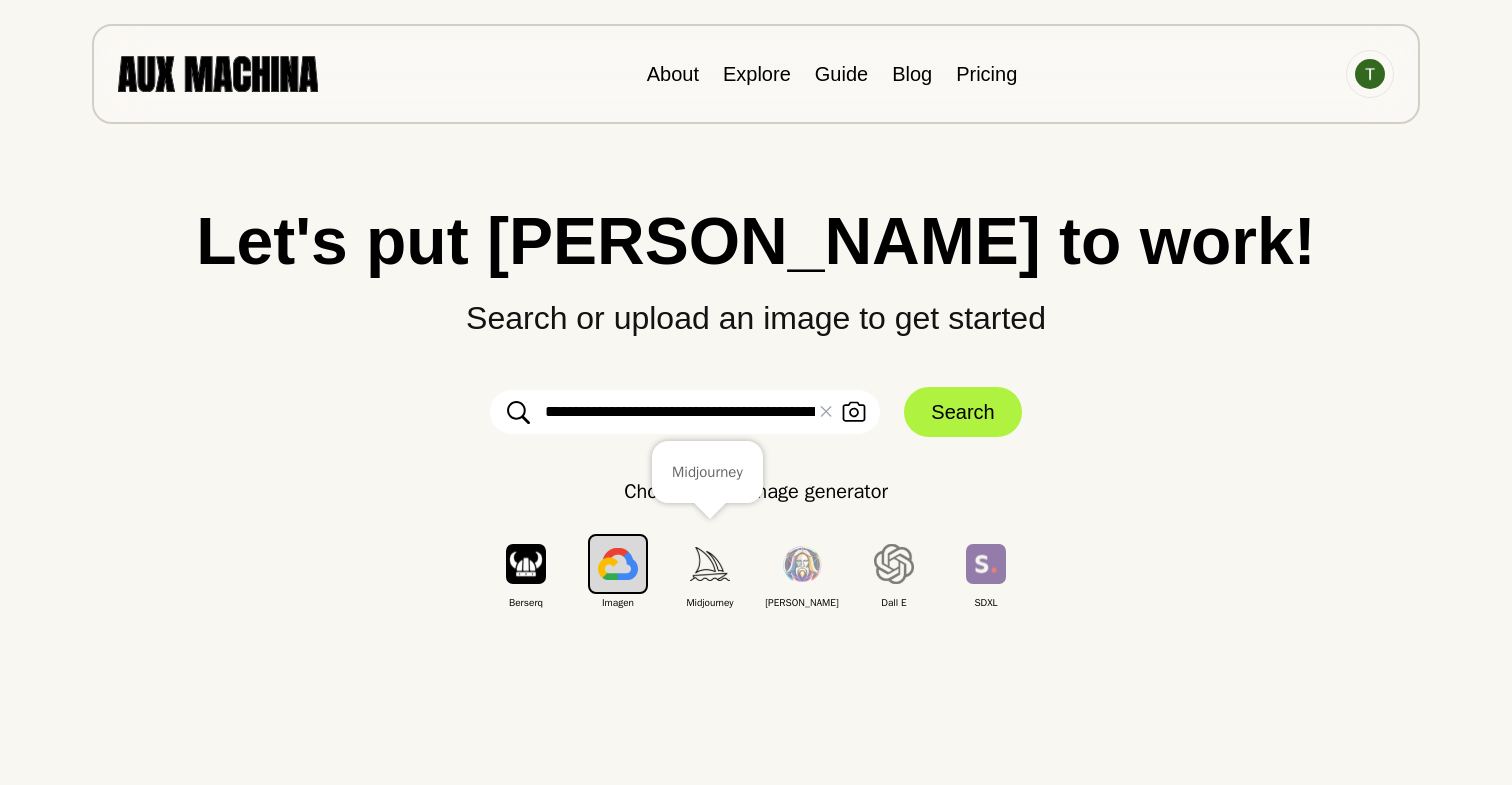 click at bounding box center (710, 563) 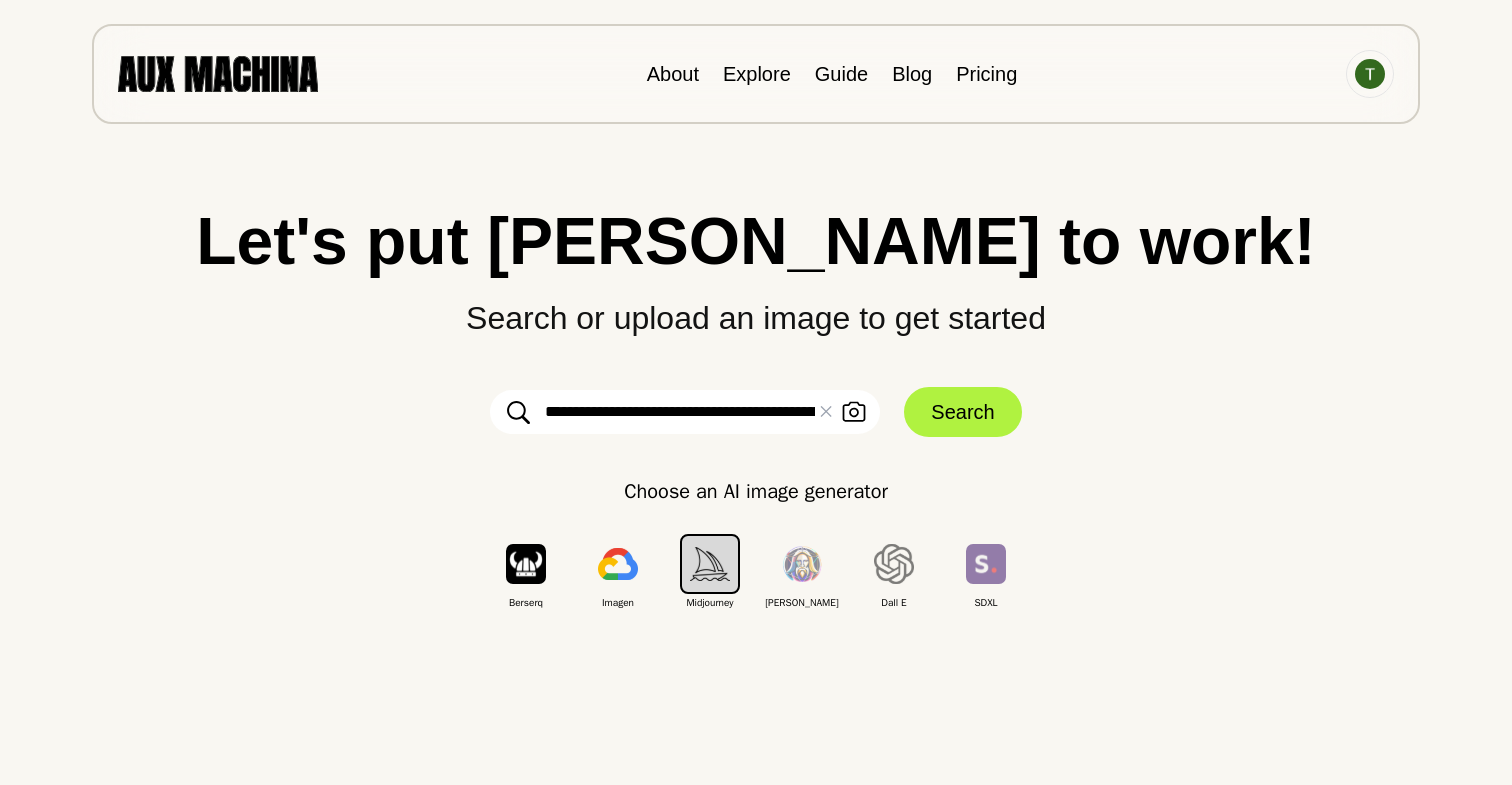 click on "Berserq" at bounding box center [526, 564] 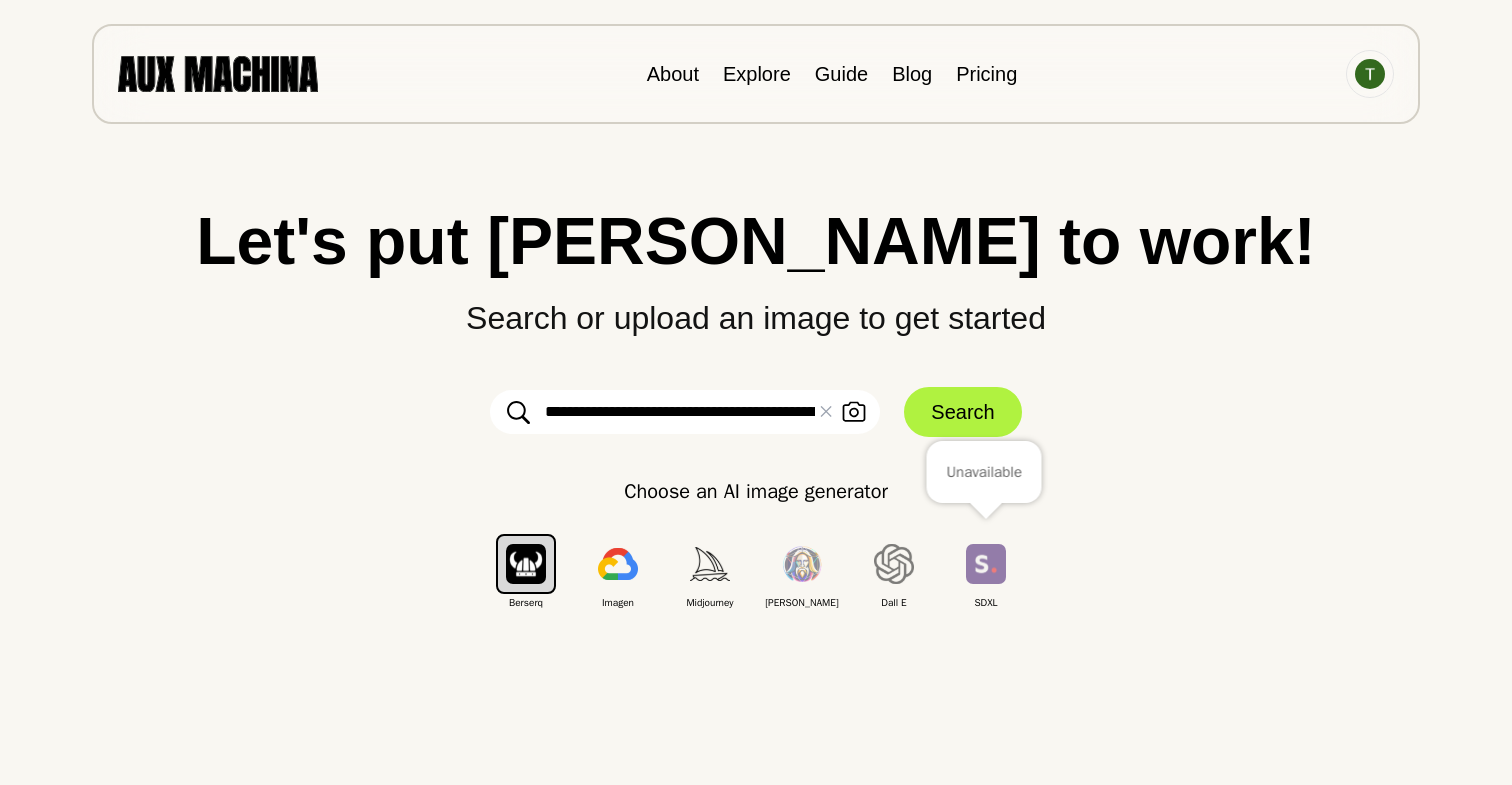 click at bounding box center [986, 563] 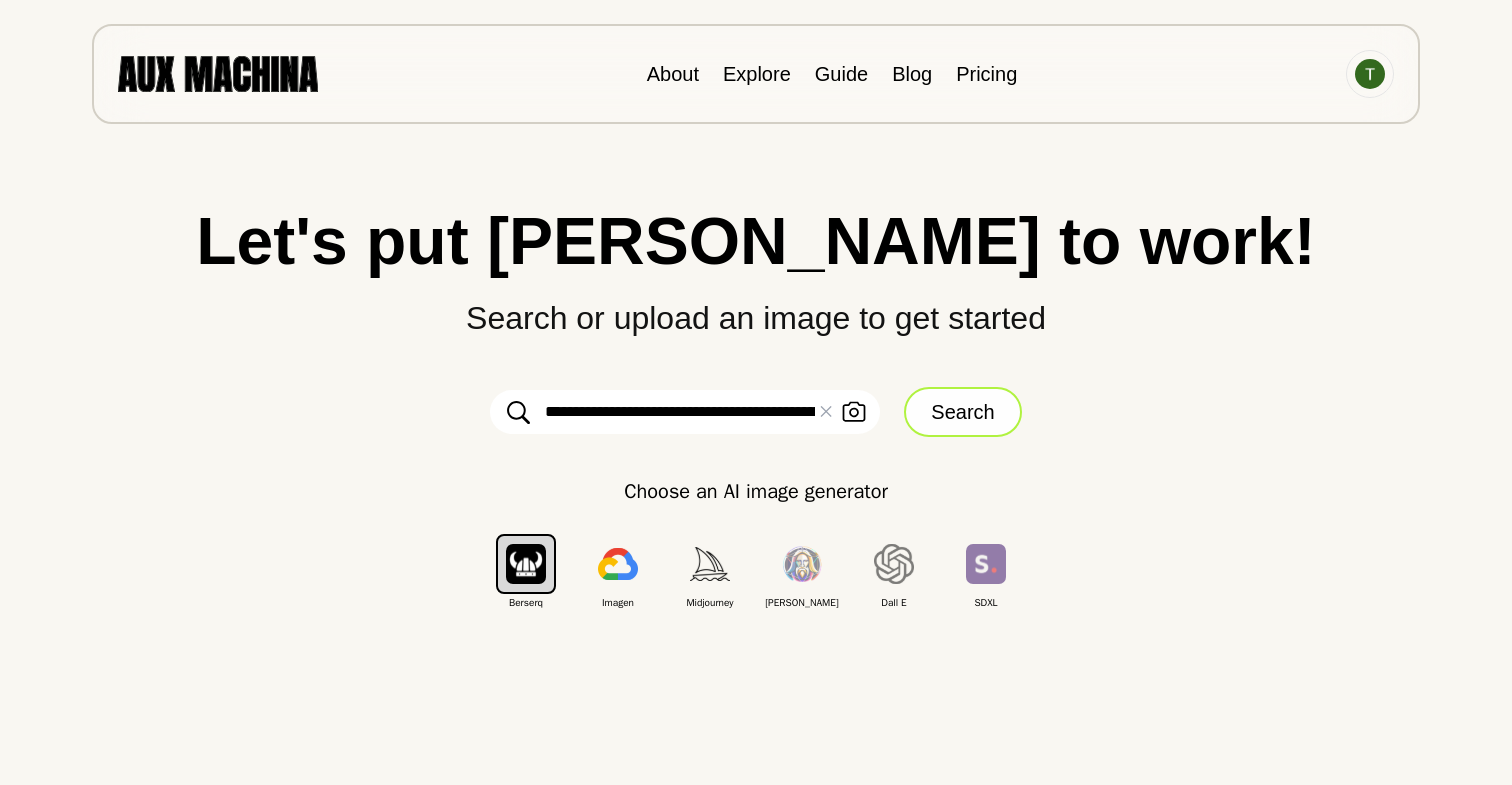 click on "Search" at bounding box center [962, 412] 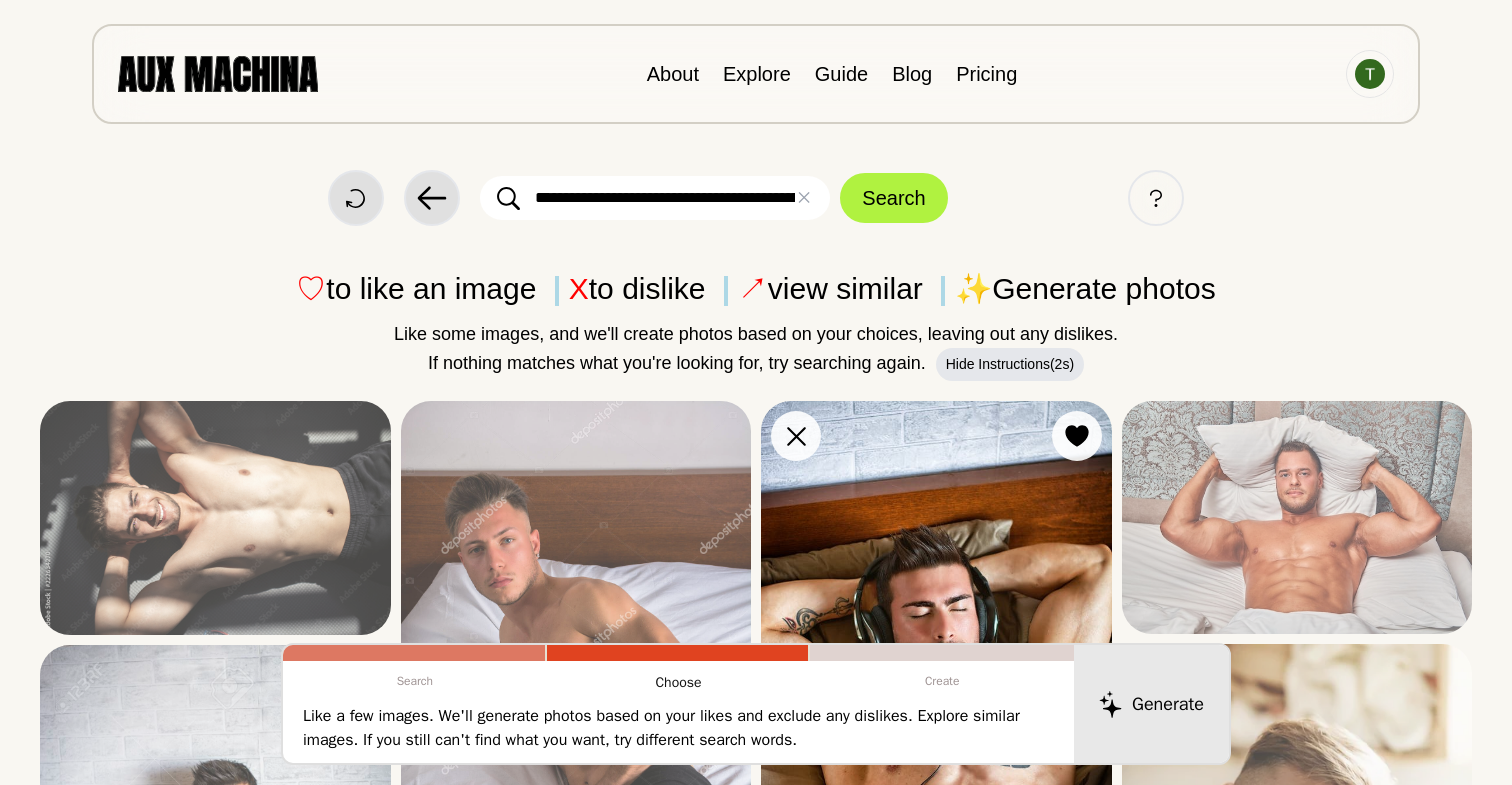 click at bounding box center (936, 664) 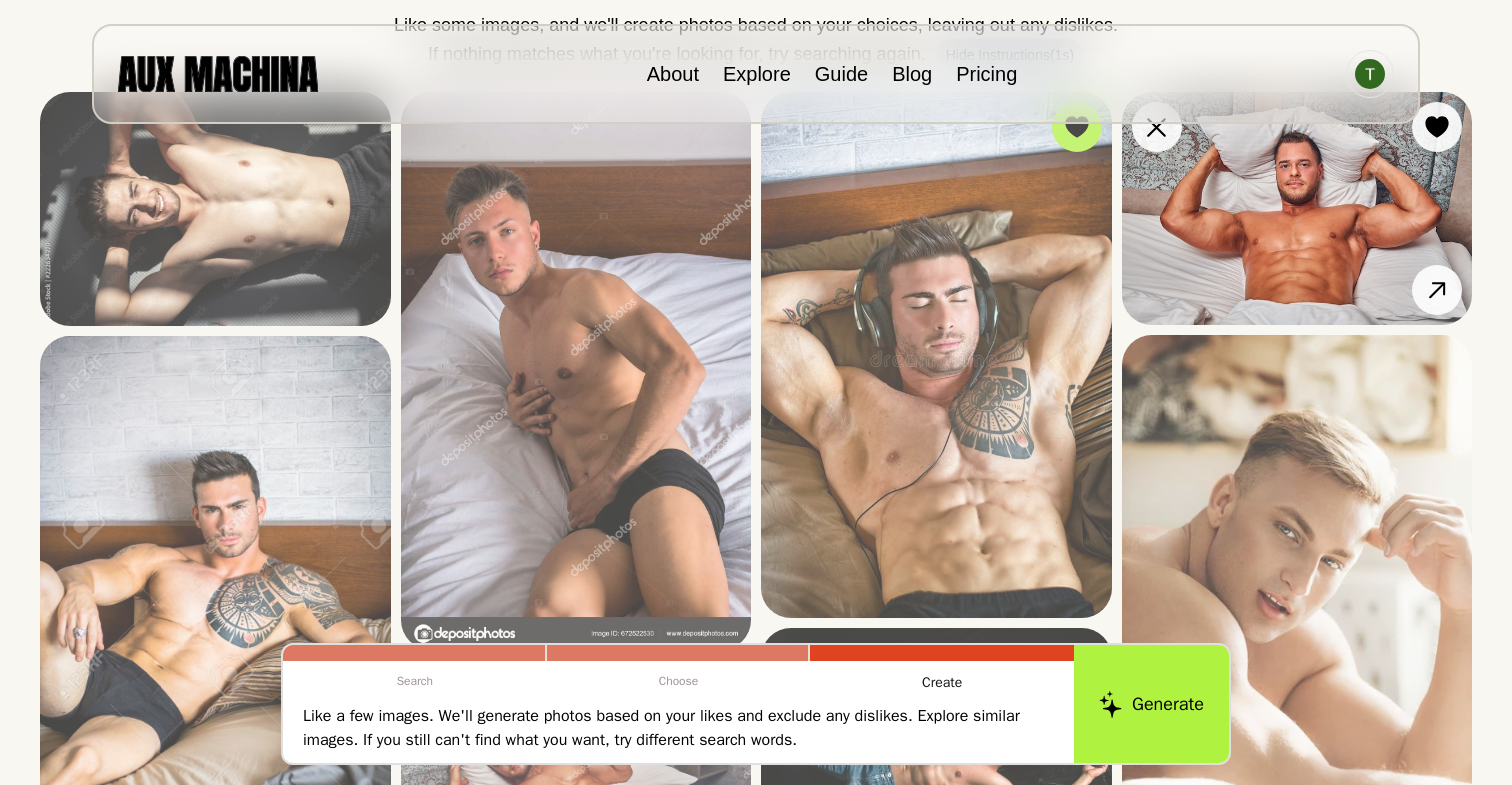 click at bounding box center [1297, 208] 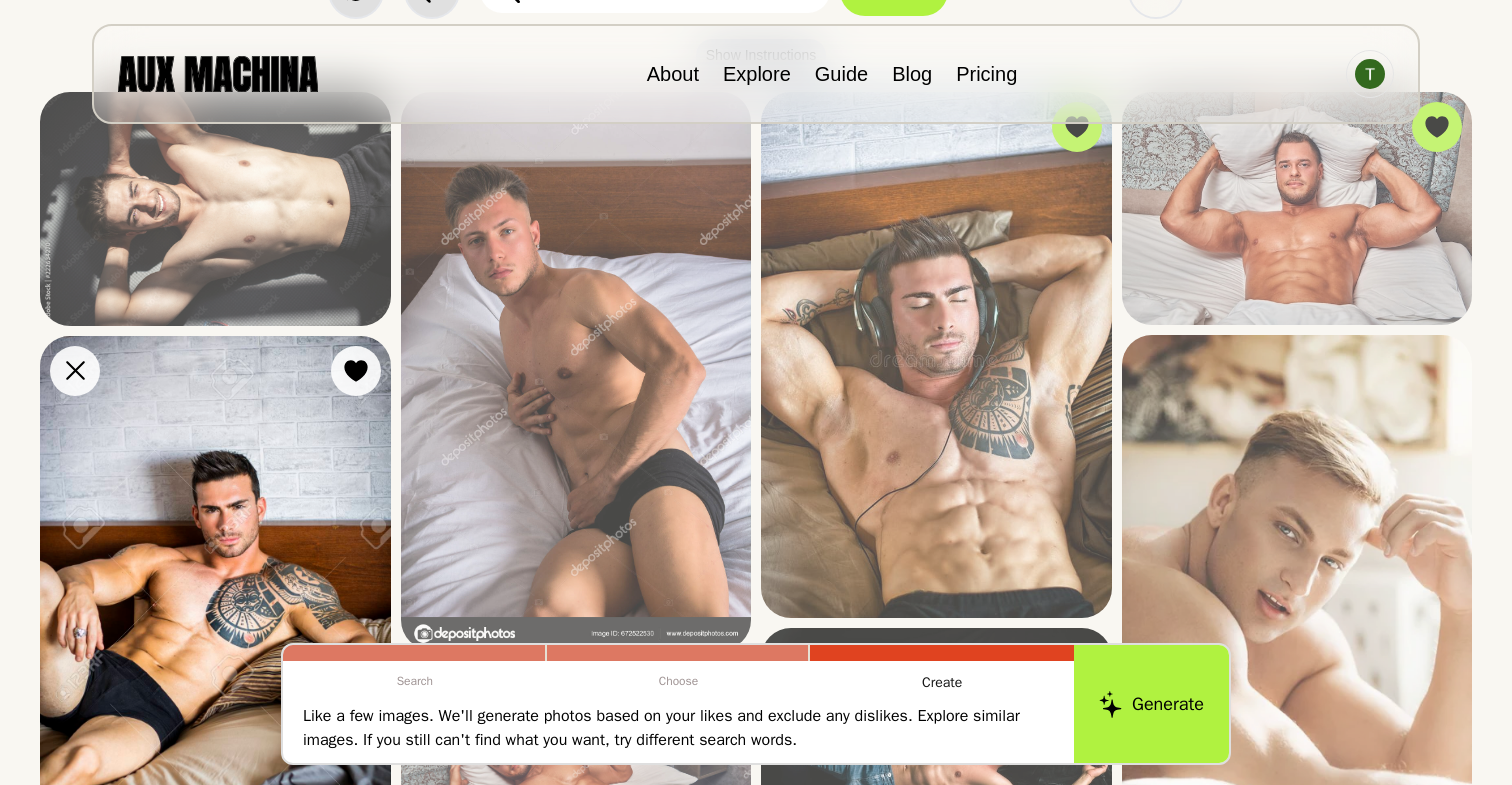 click at bounding box center (215, 599) 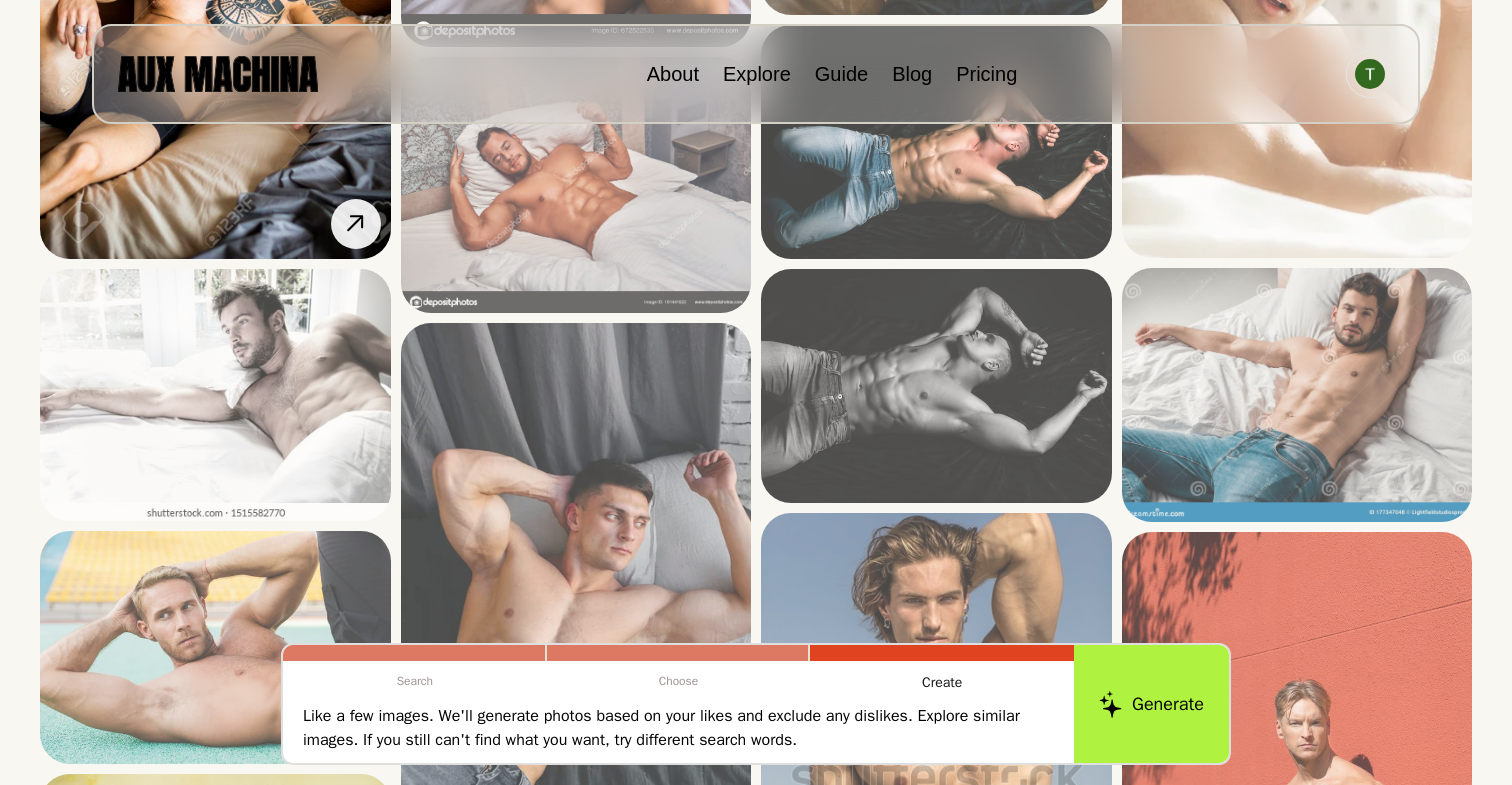 scroll, scrollTop: 855, scrollLeft: 0, axis: vertical 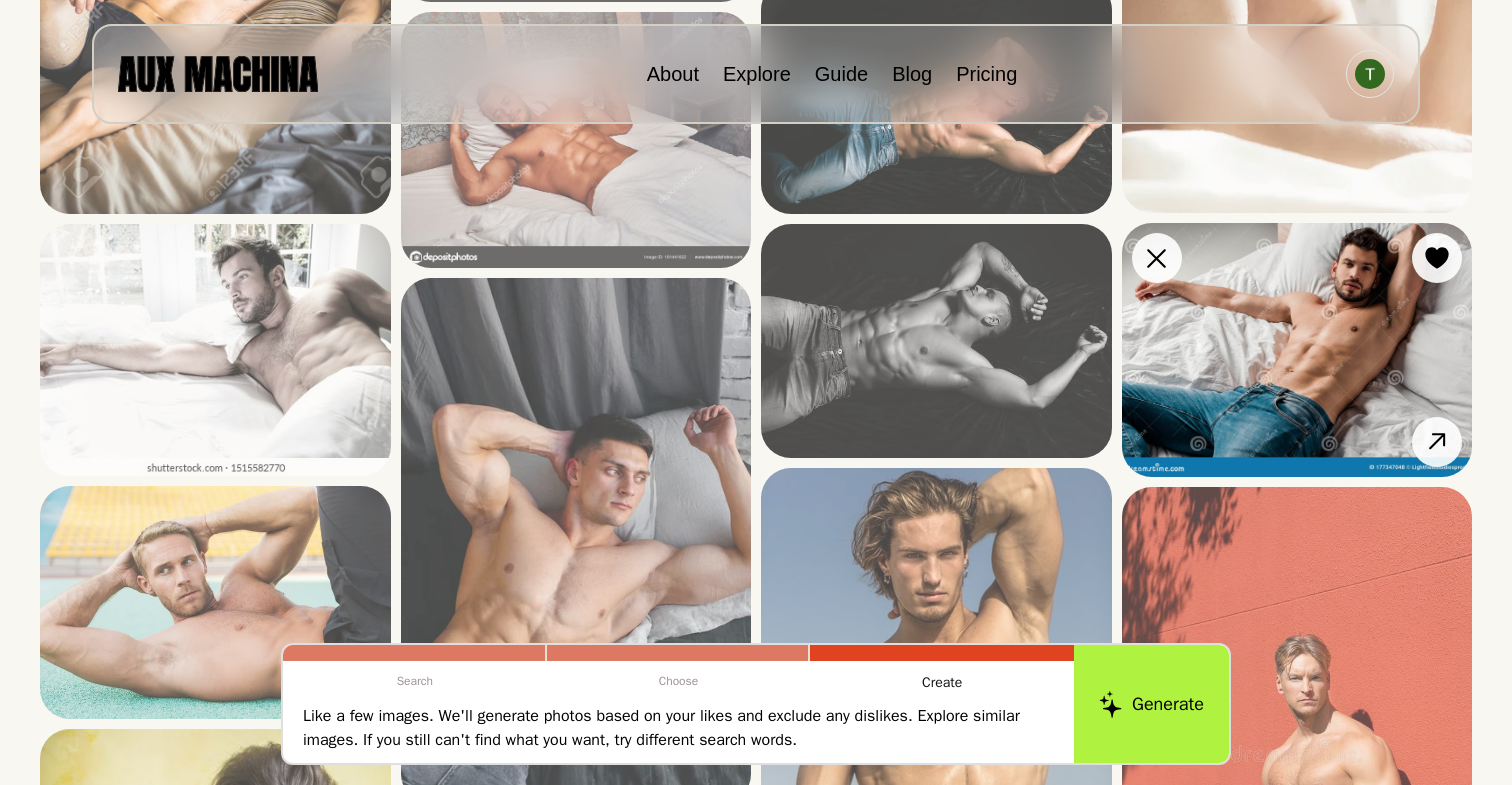 click at bounding box center [1297, 350] 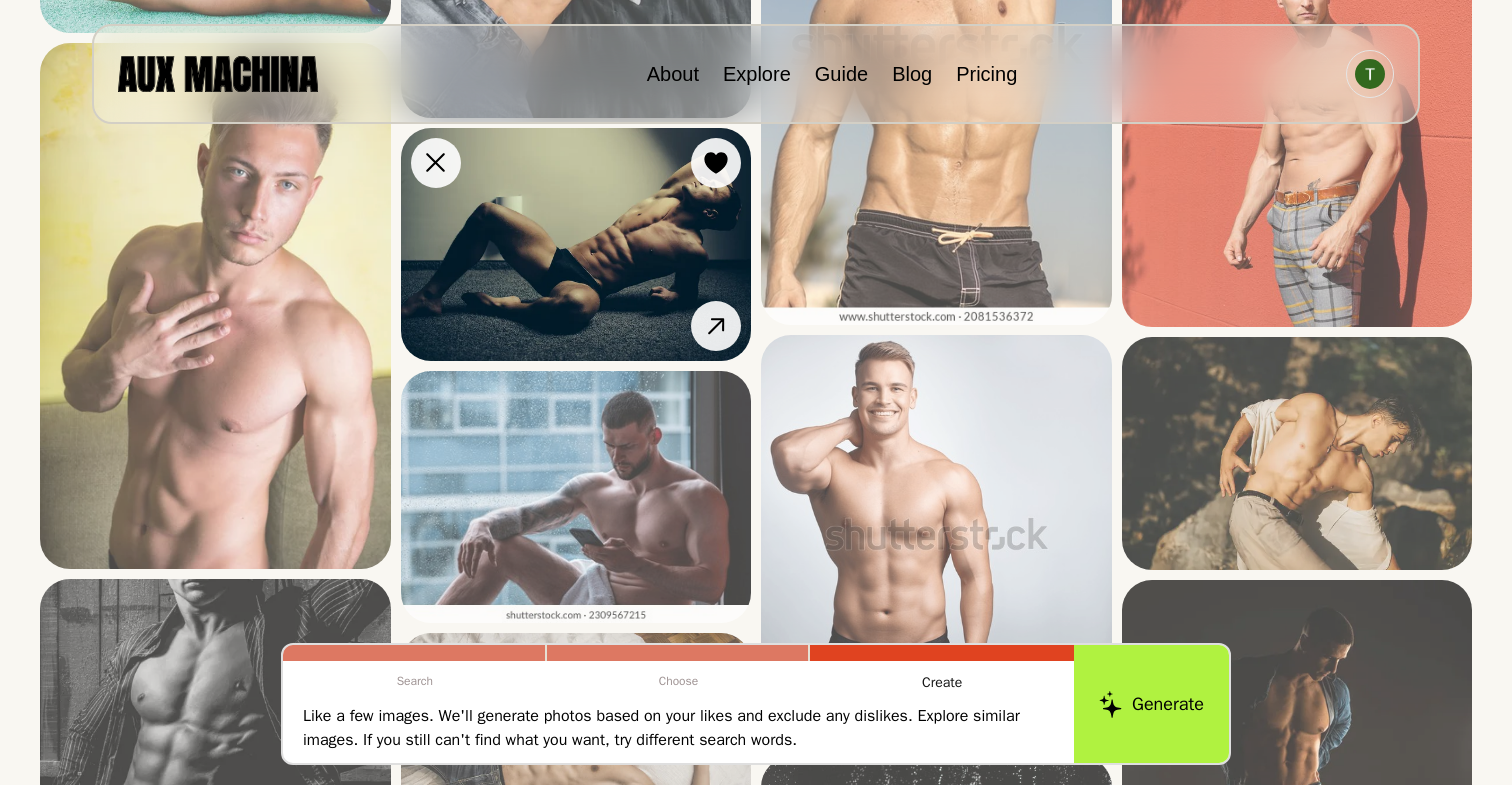 click at bounding box center [576, 245] 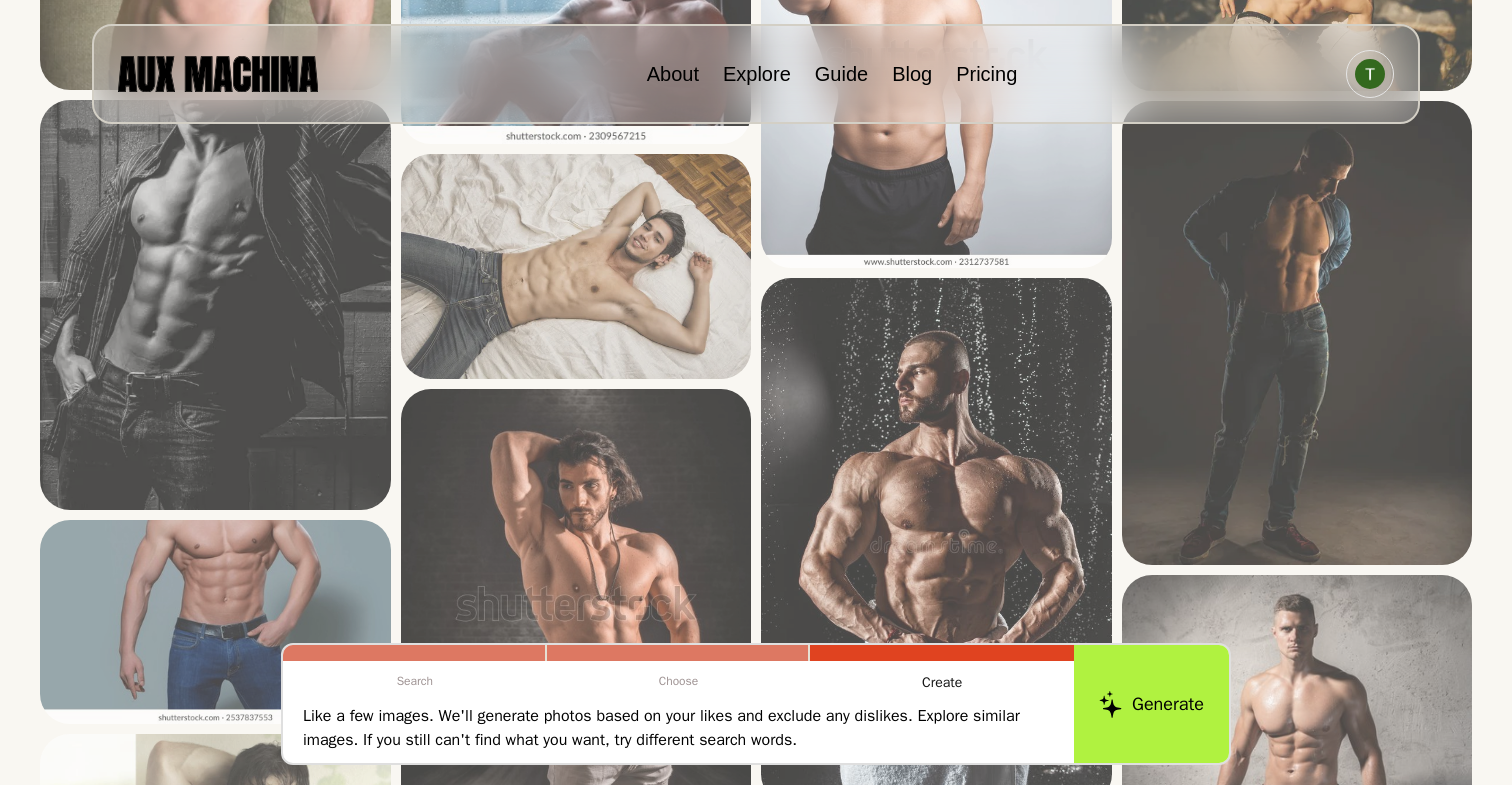 scroll, scrollTop: 2119, scrollLeft: 0, axis: vertical 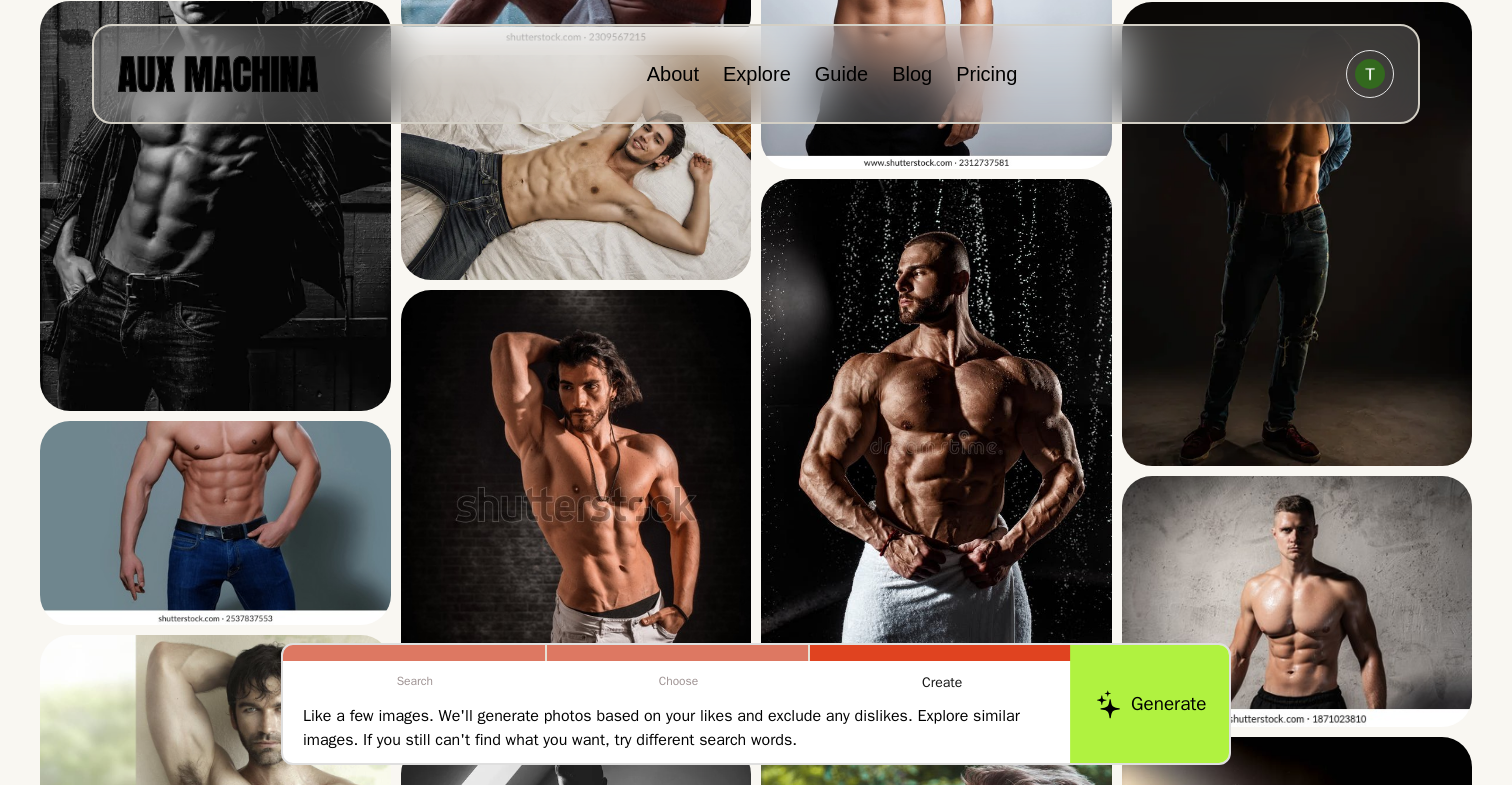 click on "Generate" at bounding box center [1151, 704] 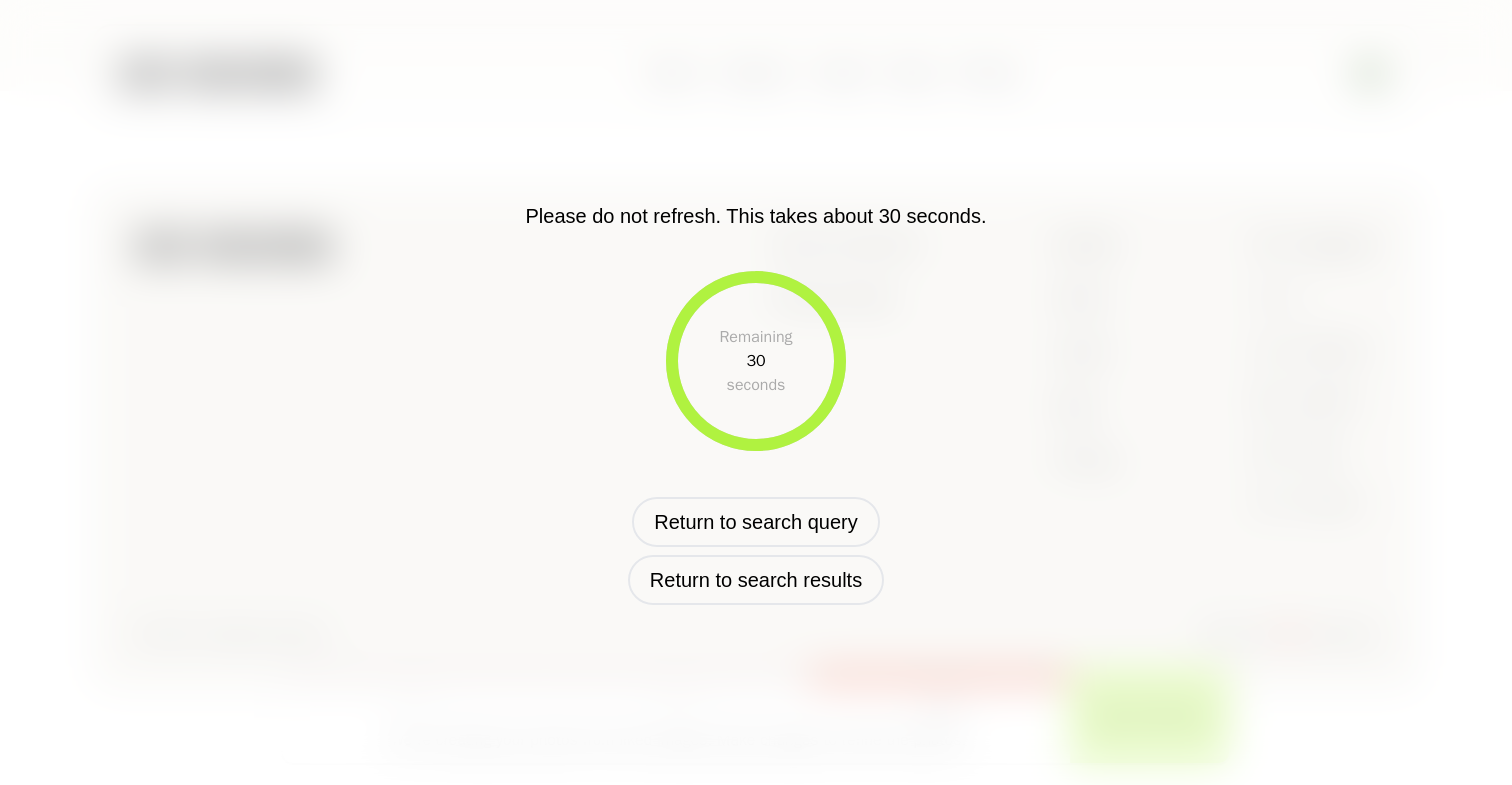 scroll, scrollTop: 745, scrollLeft: 0, axis: vertical 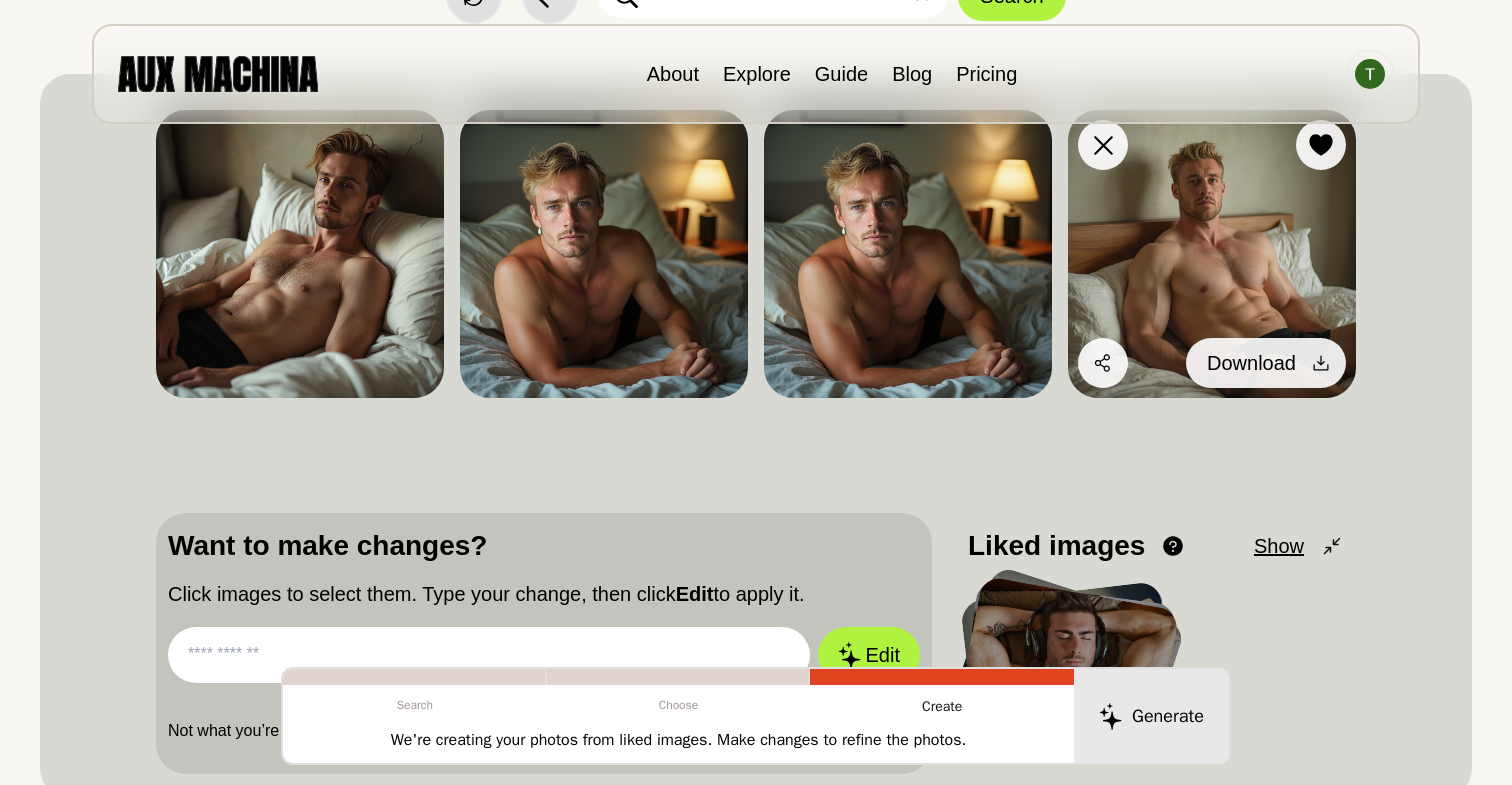 click on "Download" at bounding box center (1266, 363) 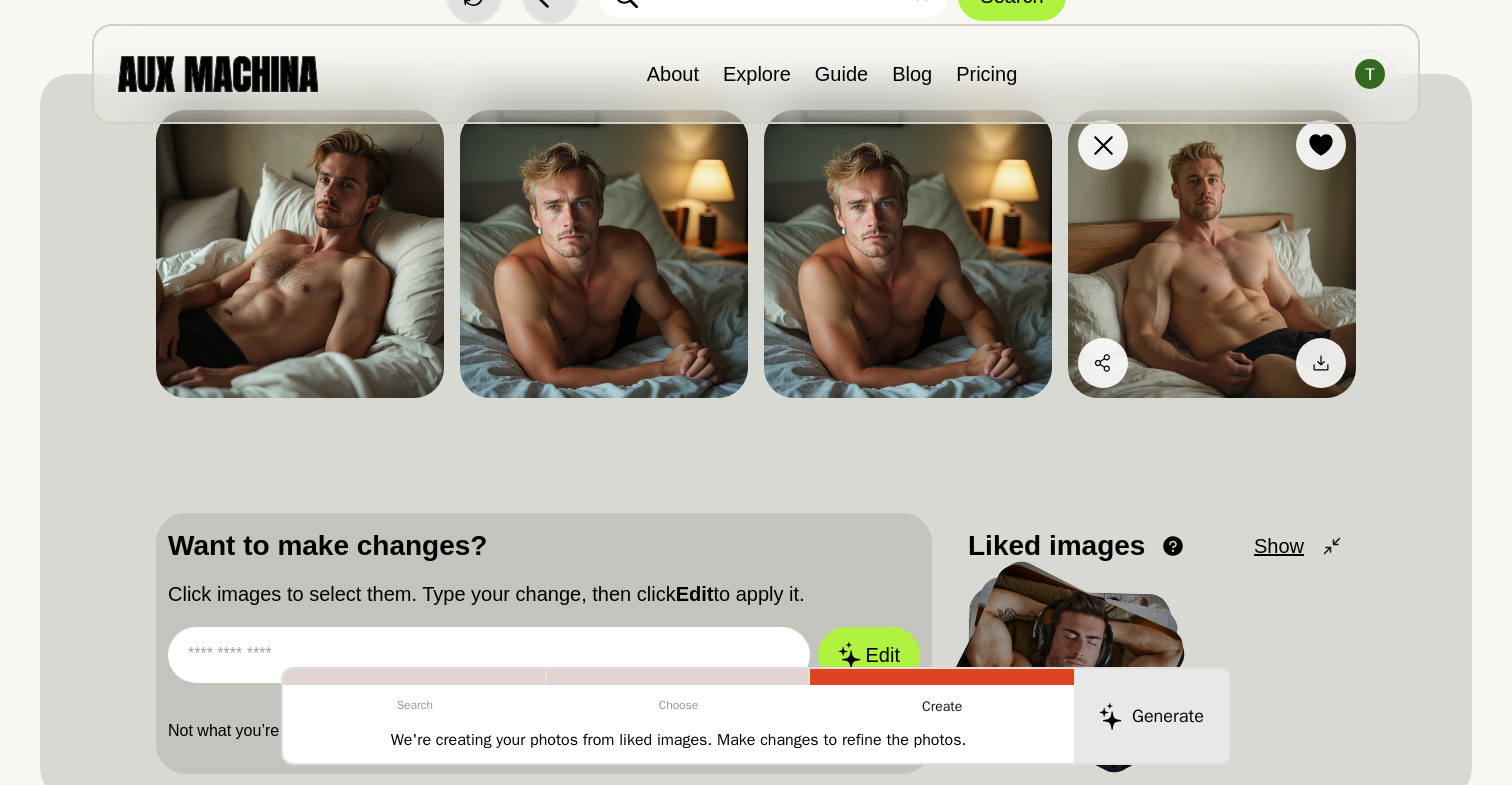 click at bounding box center [1212, 254] 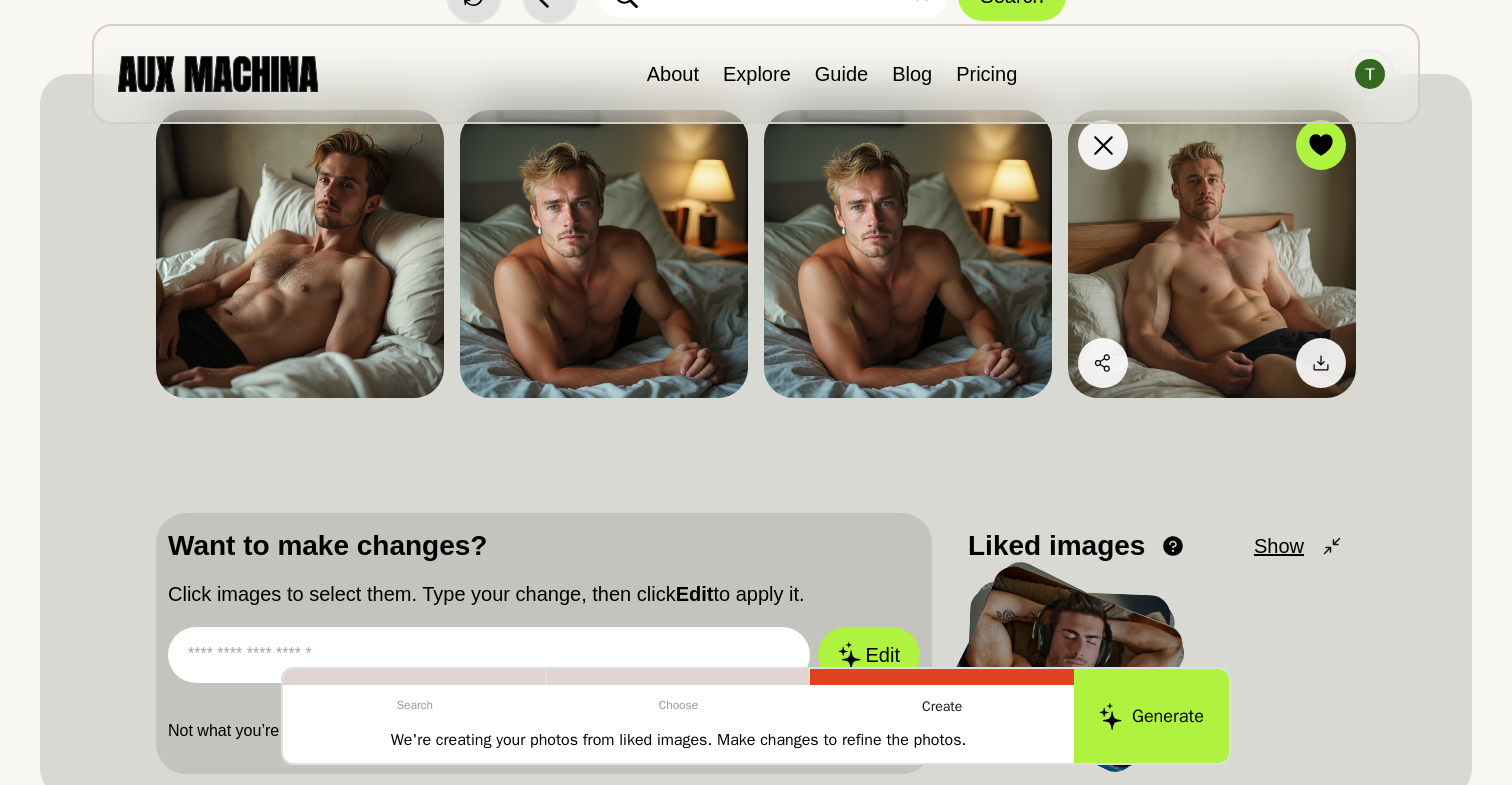 click at bounding box center (1212, 254) 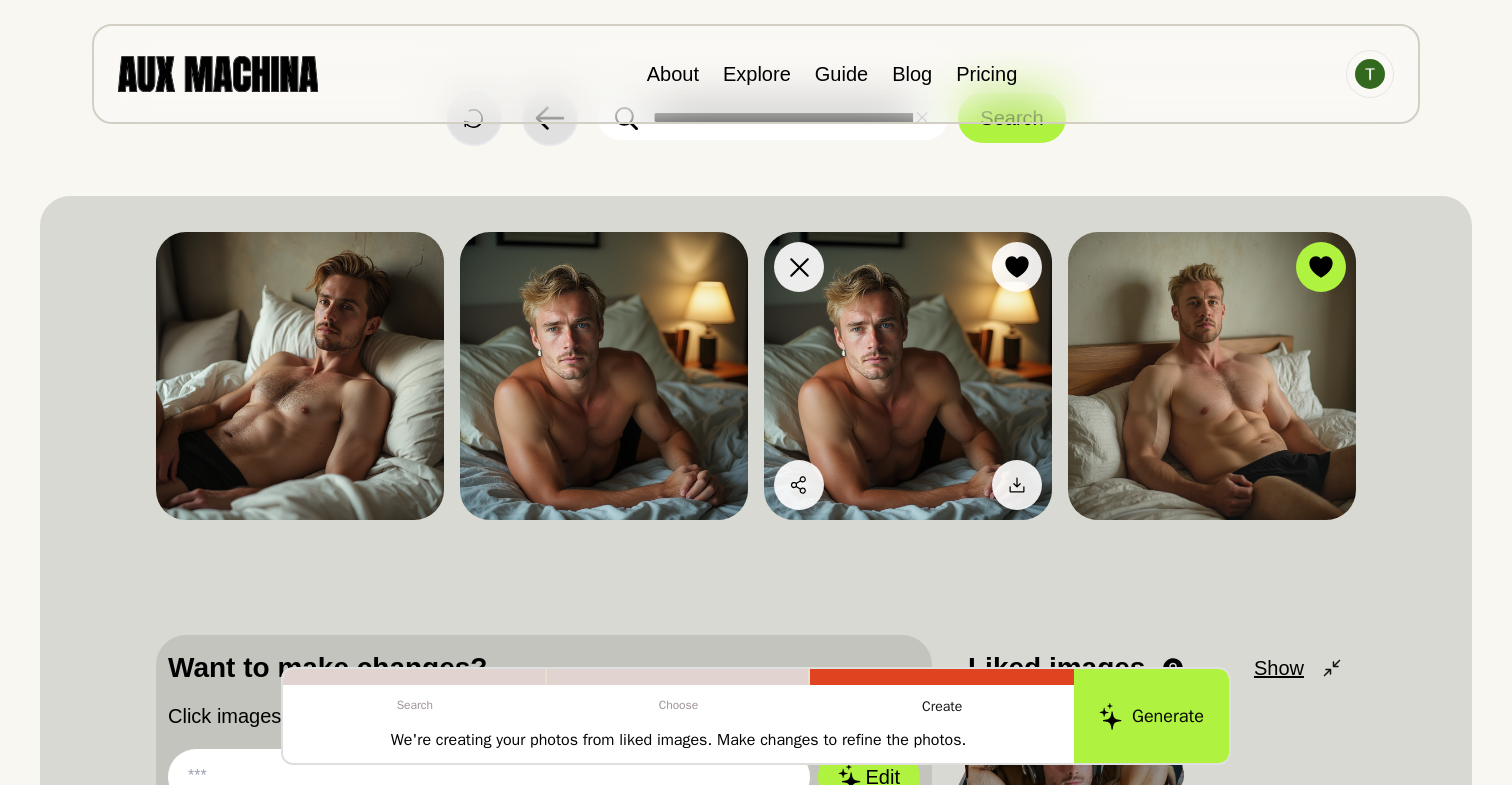 scroll, scrollTop: 56, scrollLeft: 0, axis: vertical 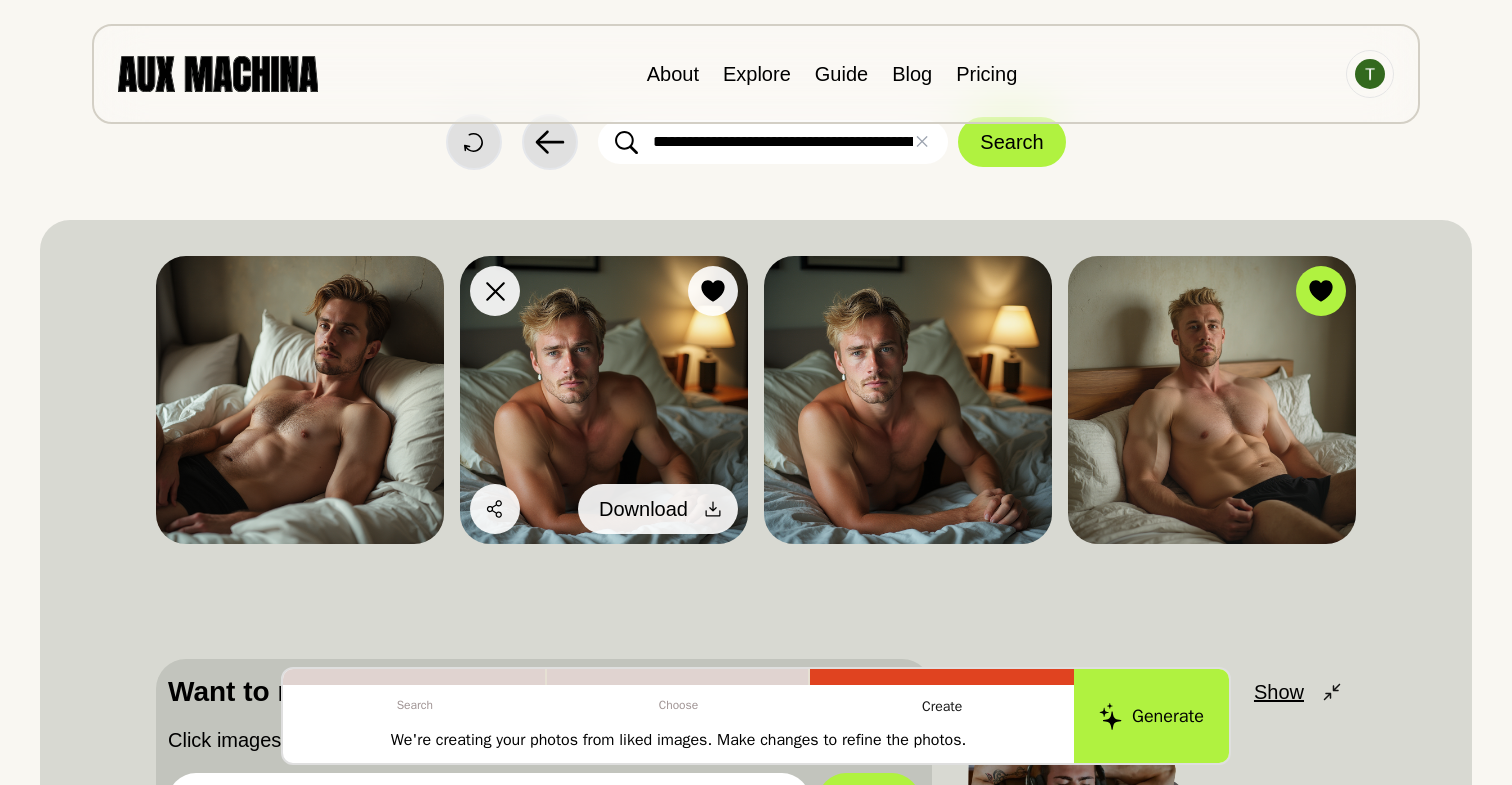 click on "Download" at bounding box center [643, 509] 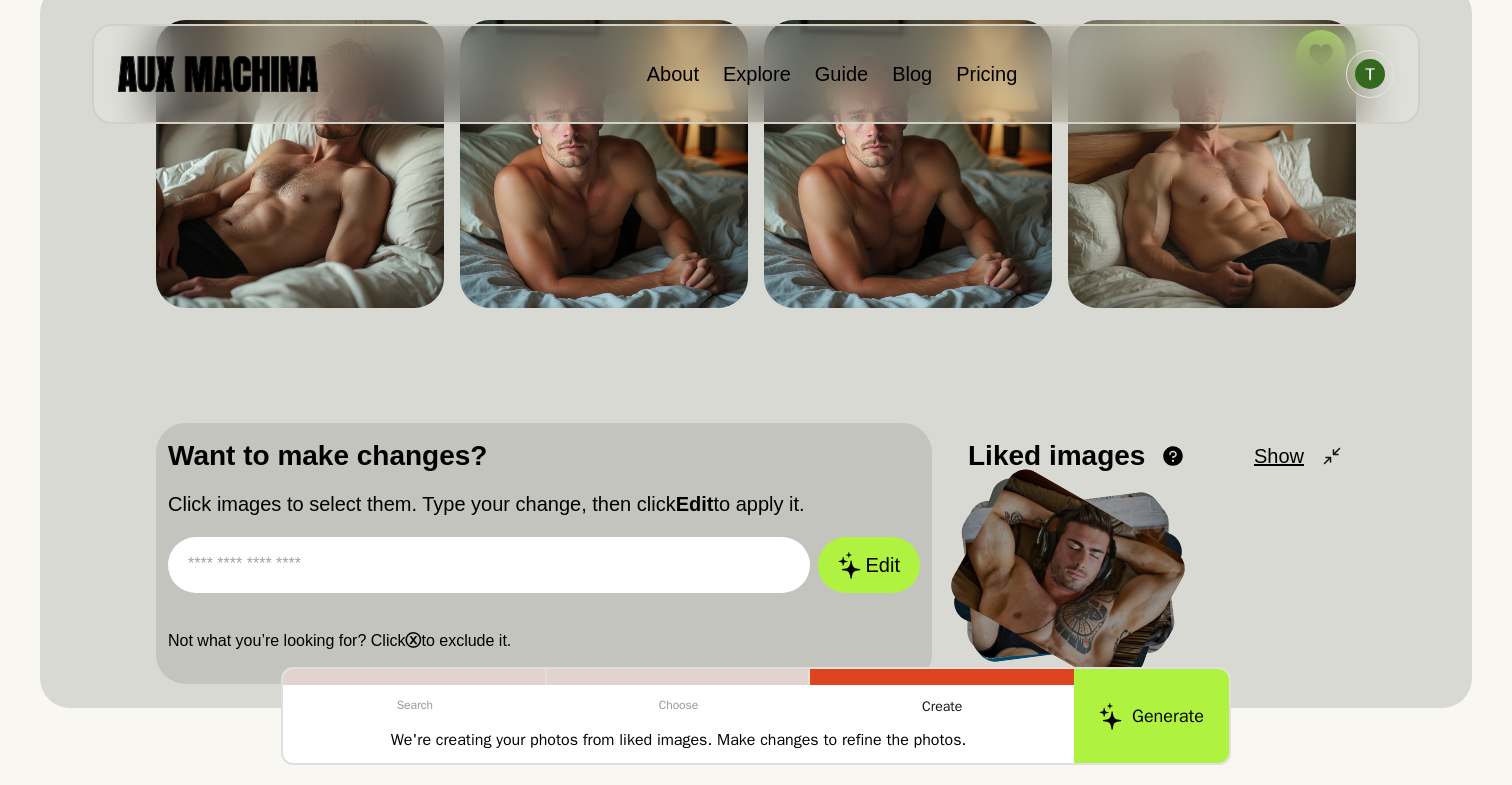 scroll, scrollTop: 293, scrollLeft: 0, axis: vertical 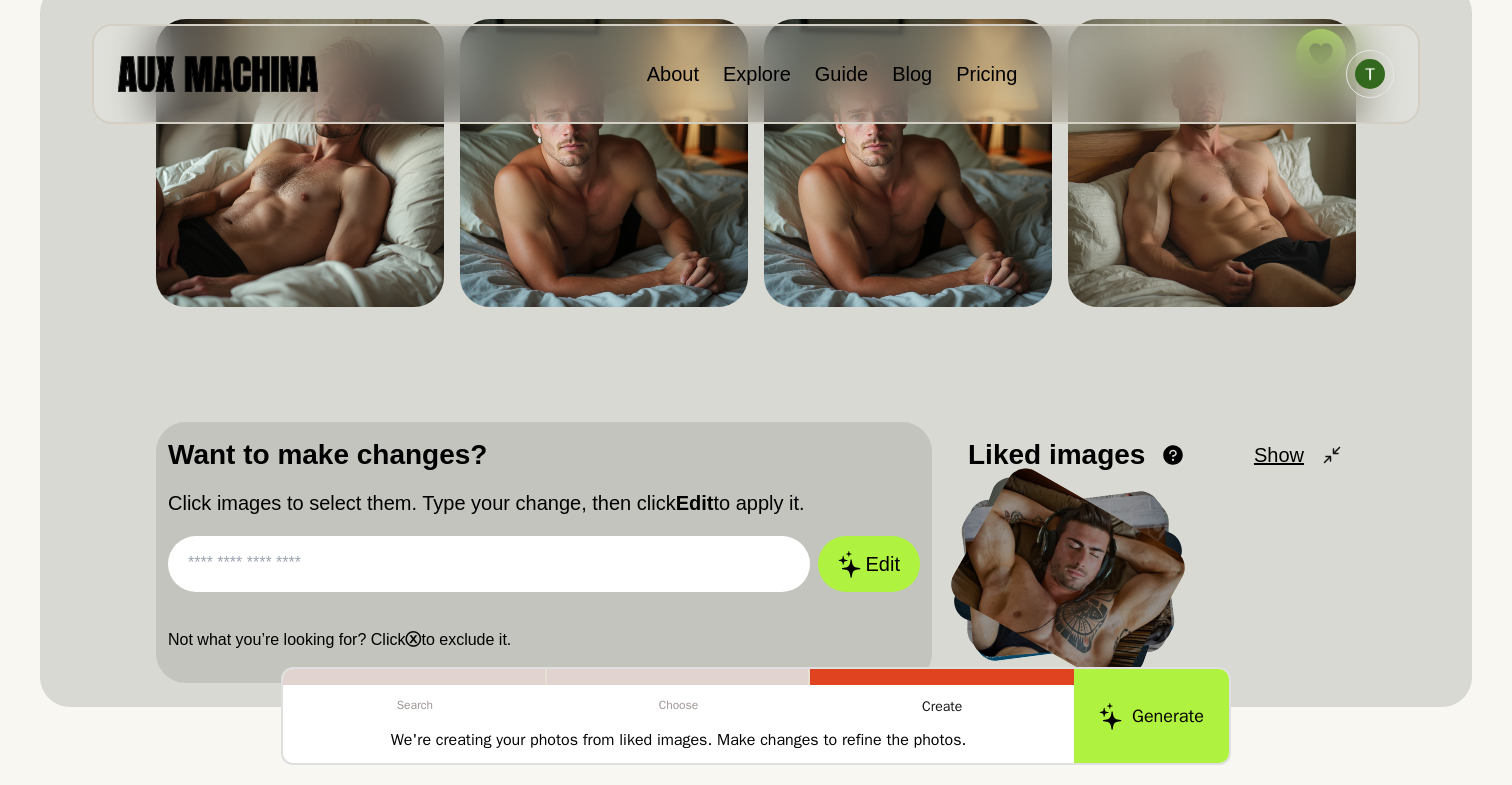 click at bounding box center [489, 564] 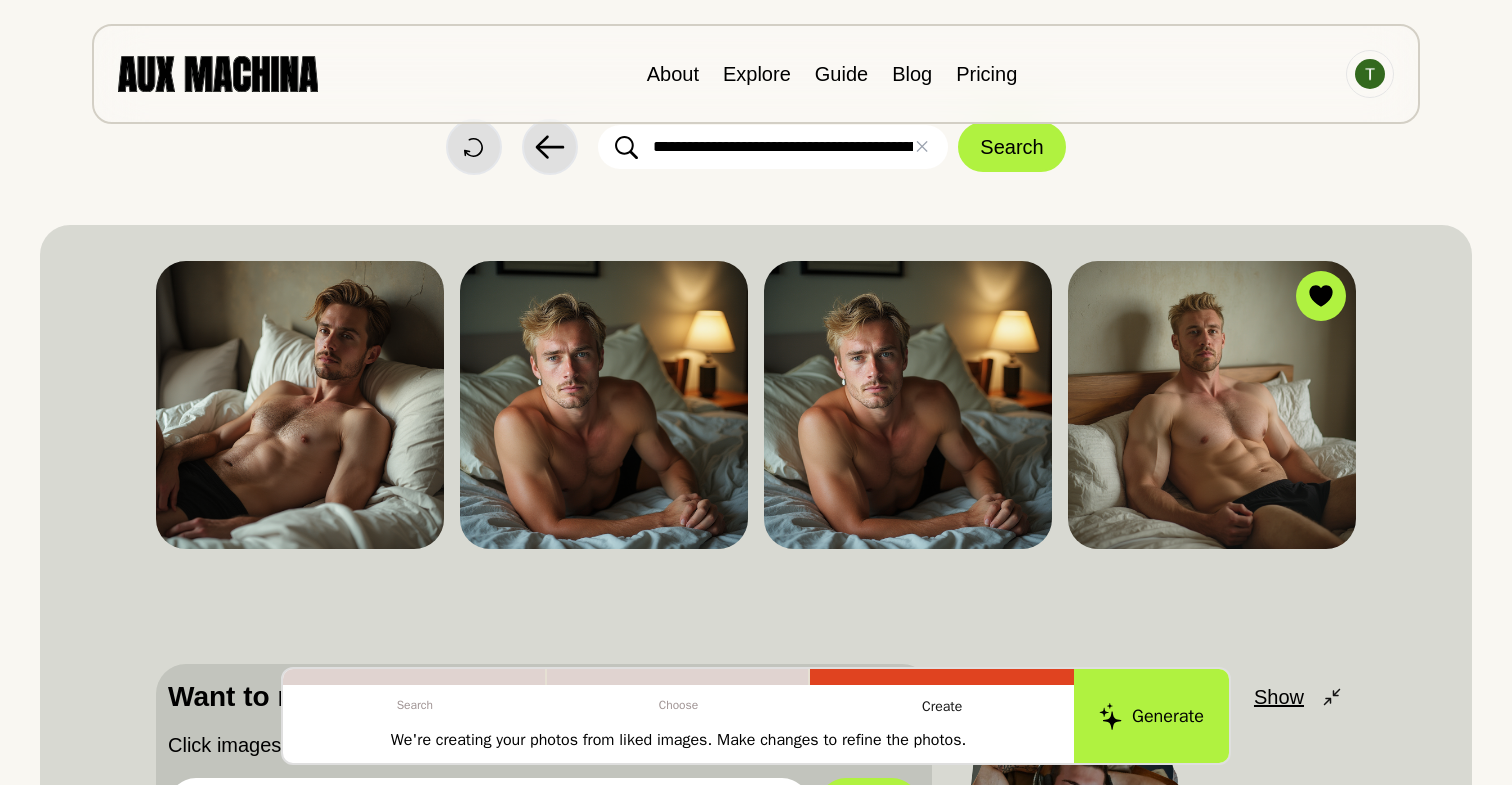 scroll, scrollTop: 5, scrollLeft: 0, axis: vertical 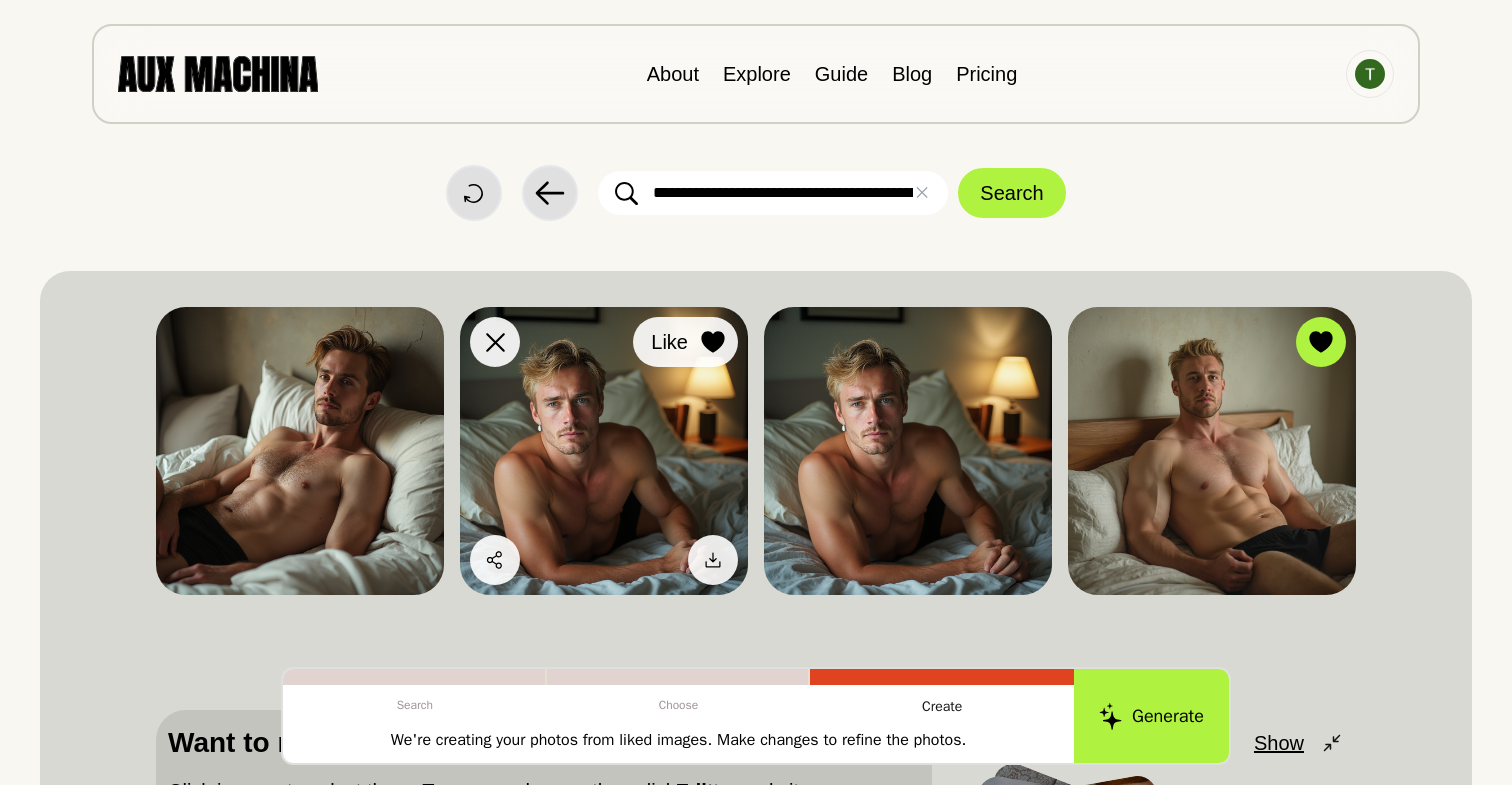 click 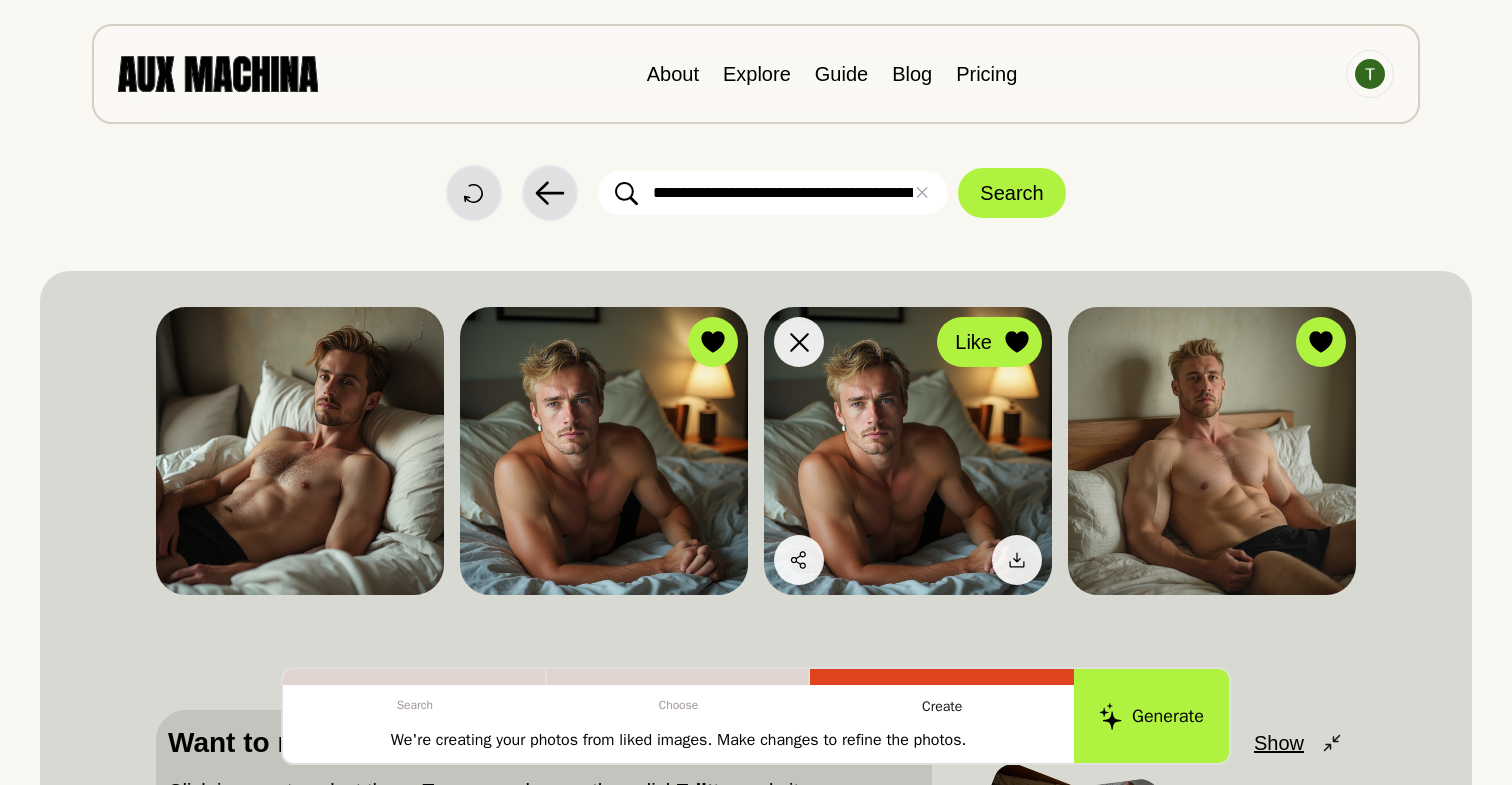 click 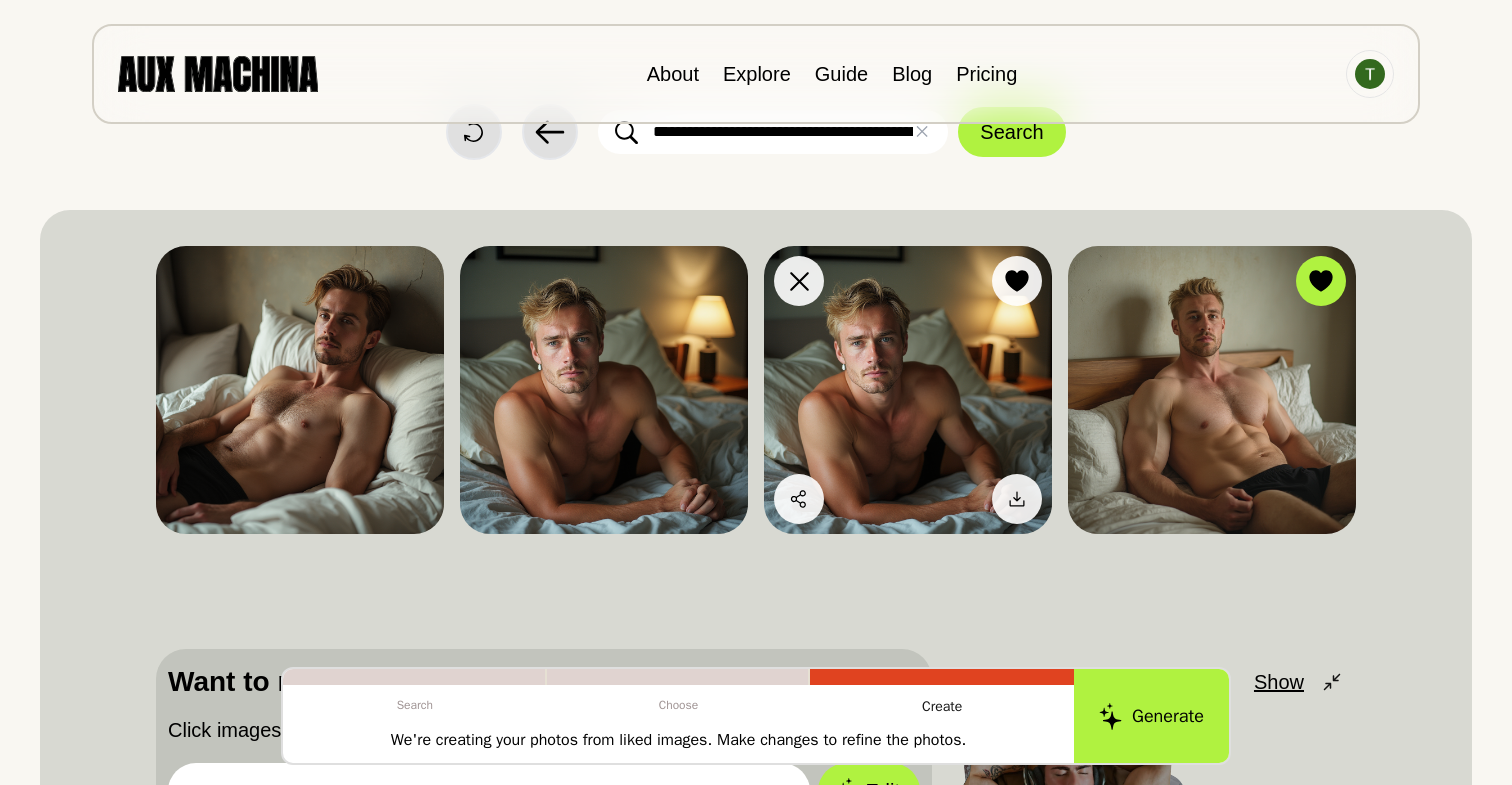 scroll, scrollTop: 70, scrollLeft: 0, axis: vertical 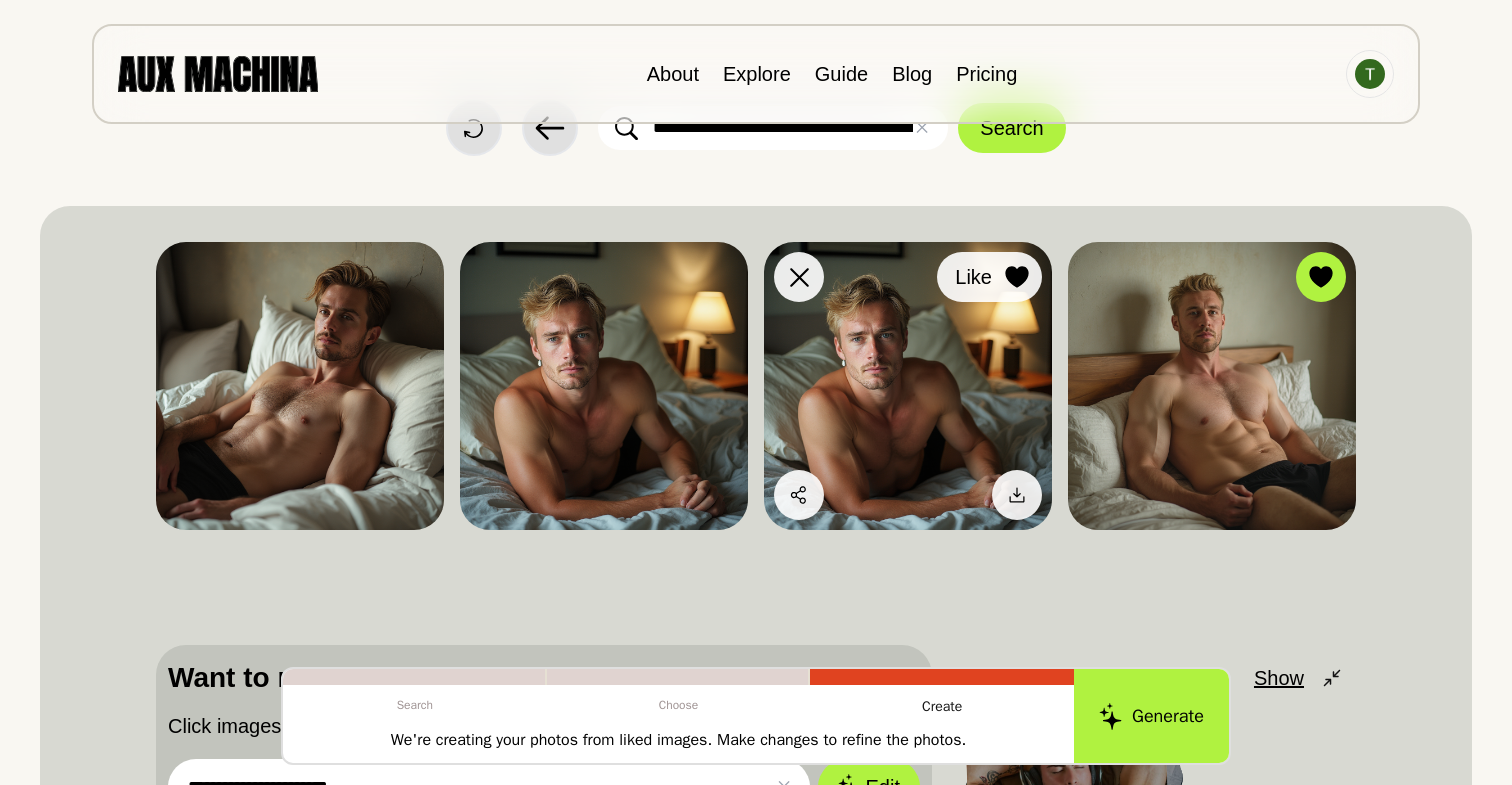 click on "Like" at bounding box center [973, 277] 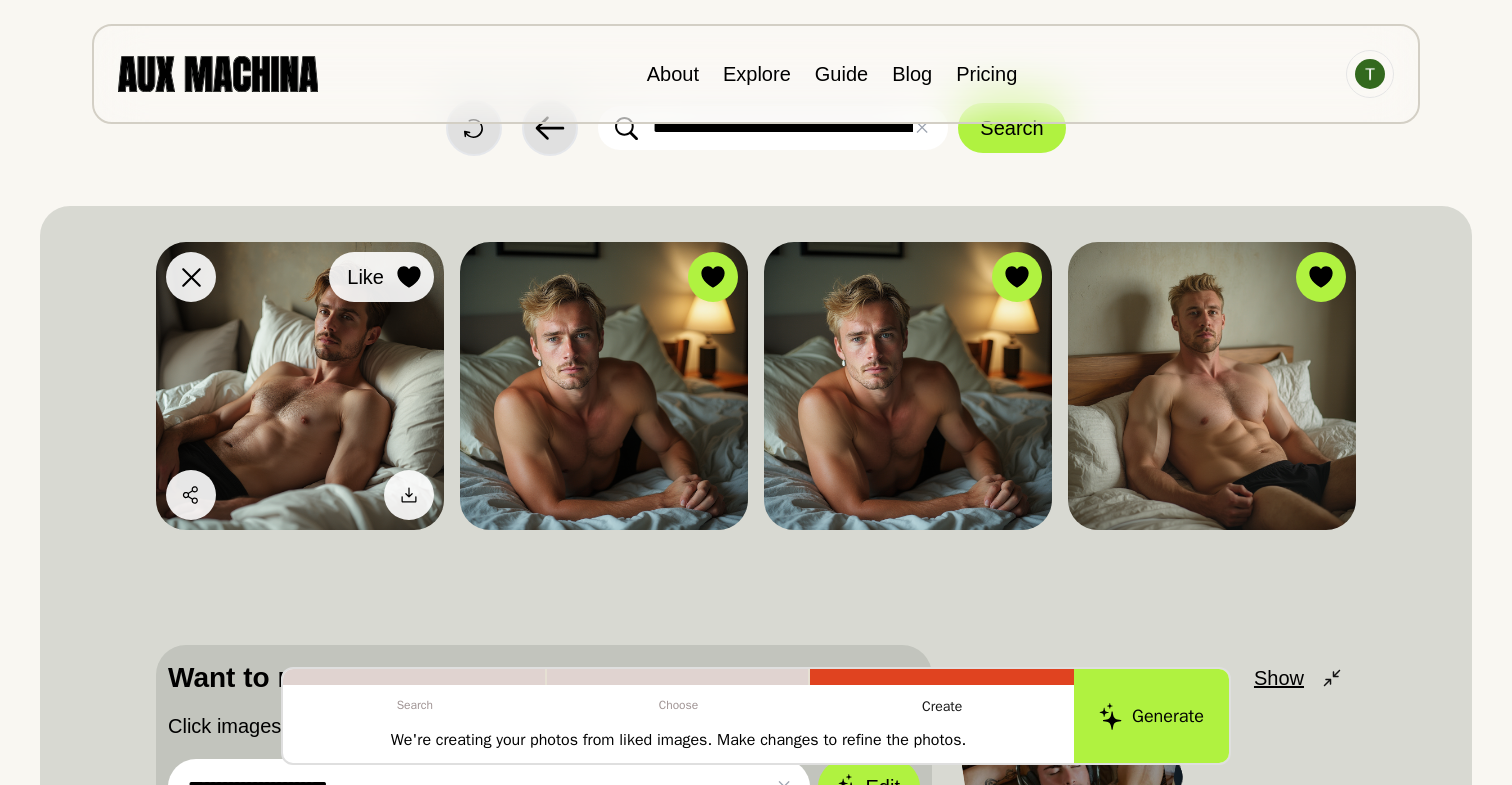 click at bounding box center (409, 277) 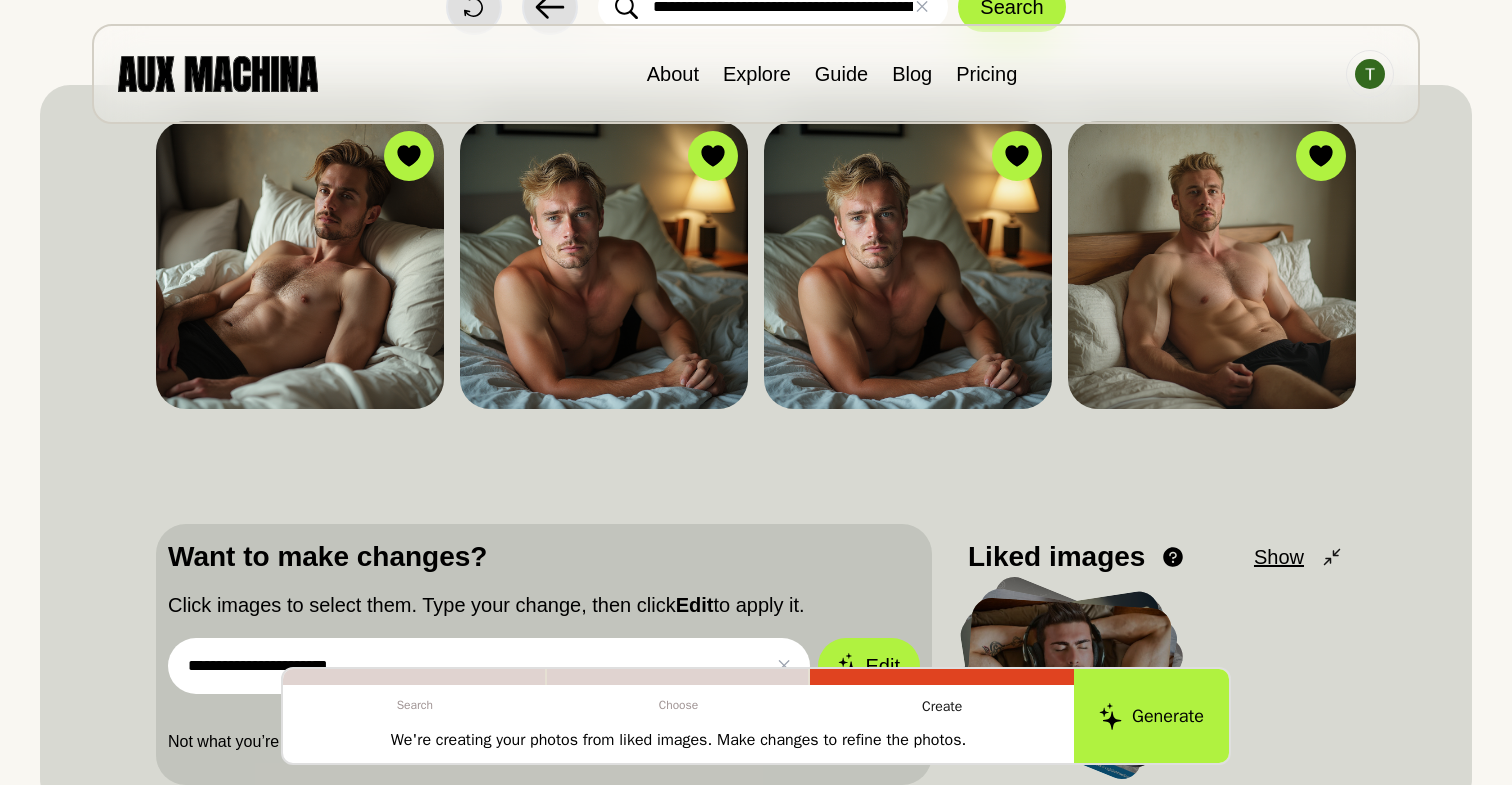 scroll, scrollTop: 329, scrollLeft: 0, axis: vertical 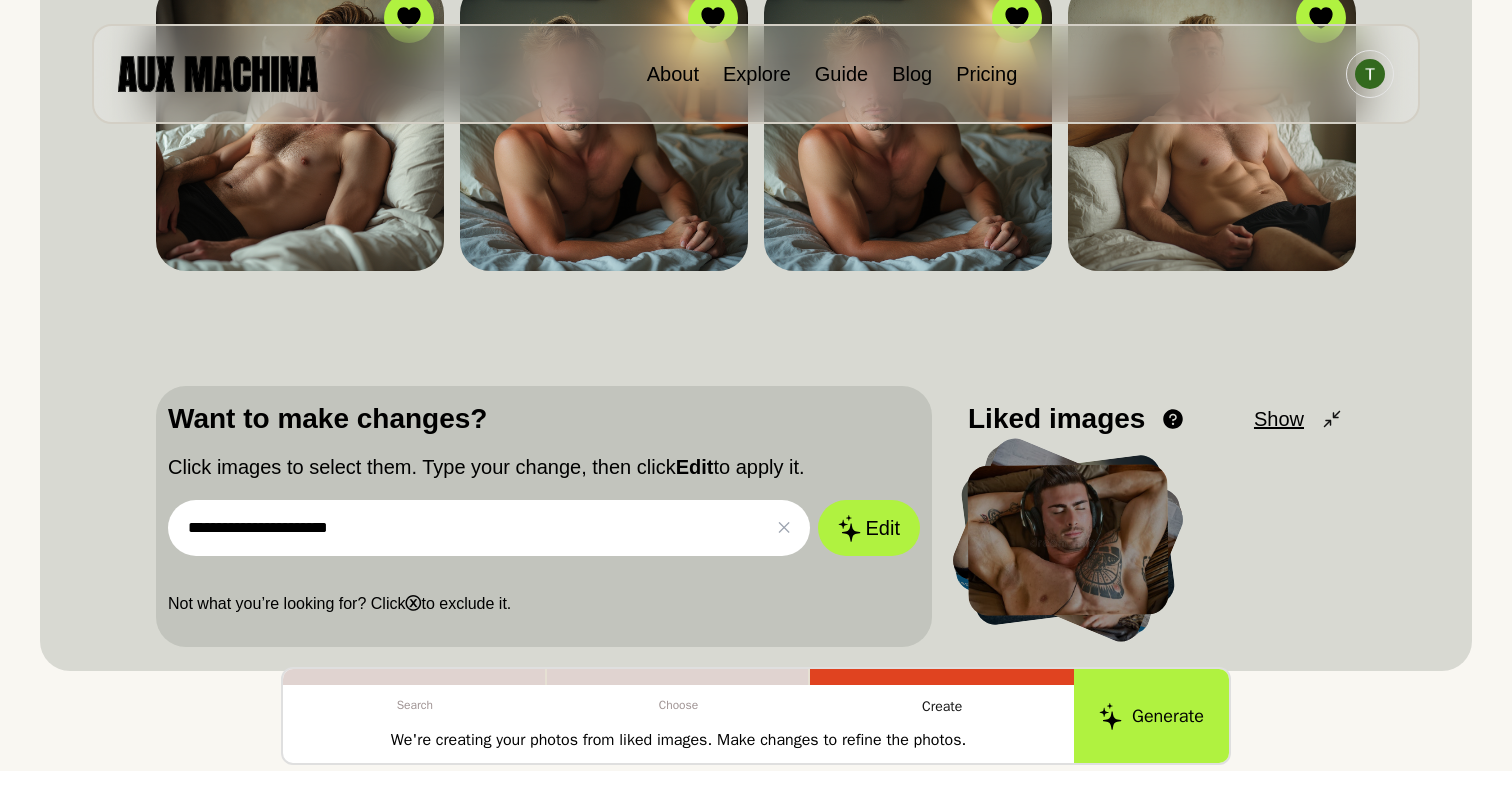 click on "**********" at bounding box center (489, 528) 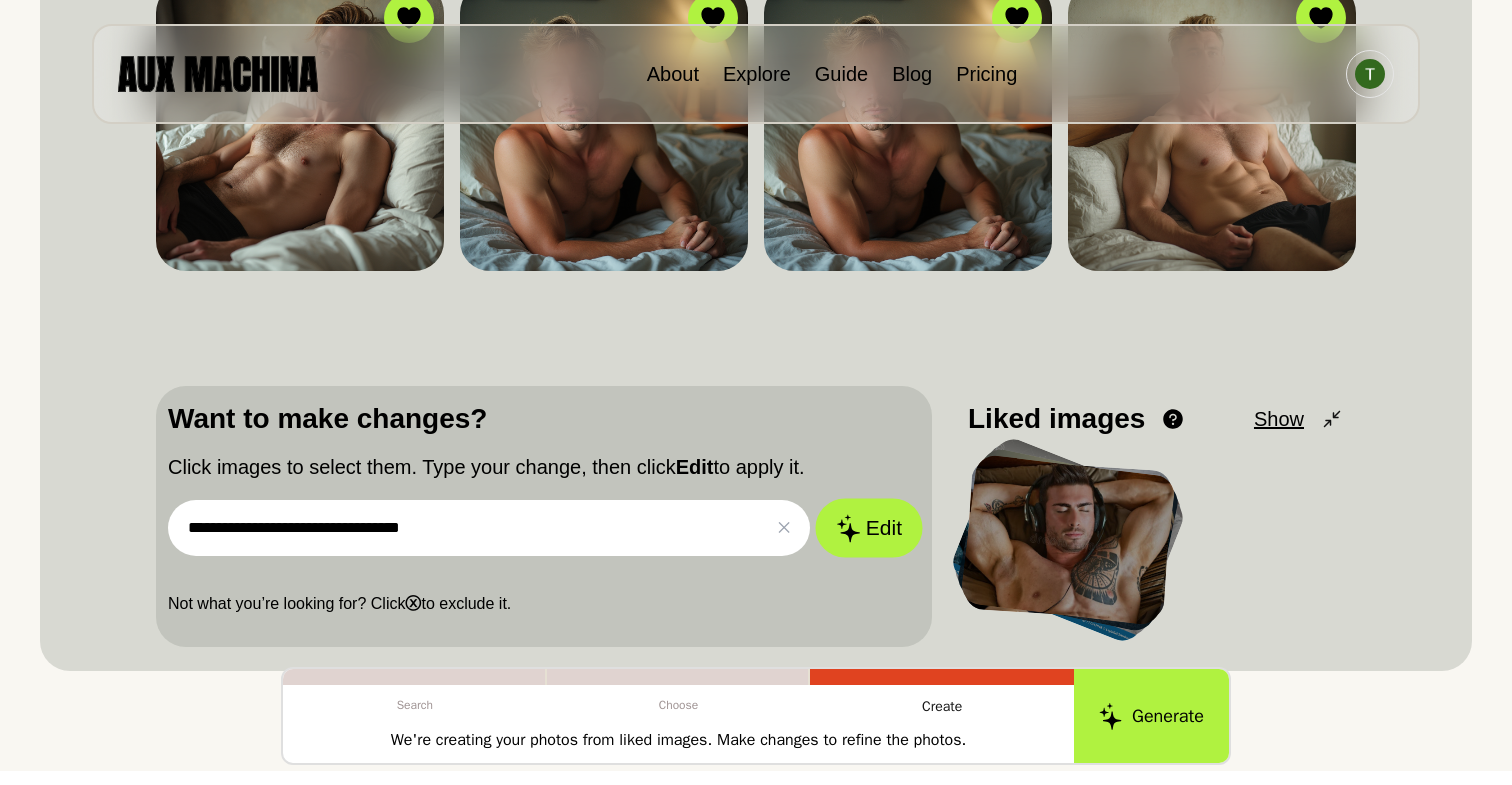 click on "Edit" at bounding box center [869, 528] 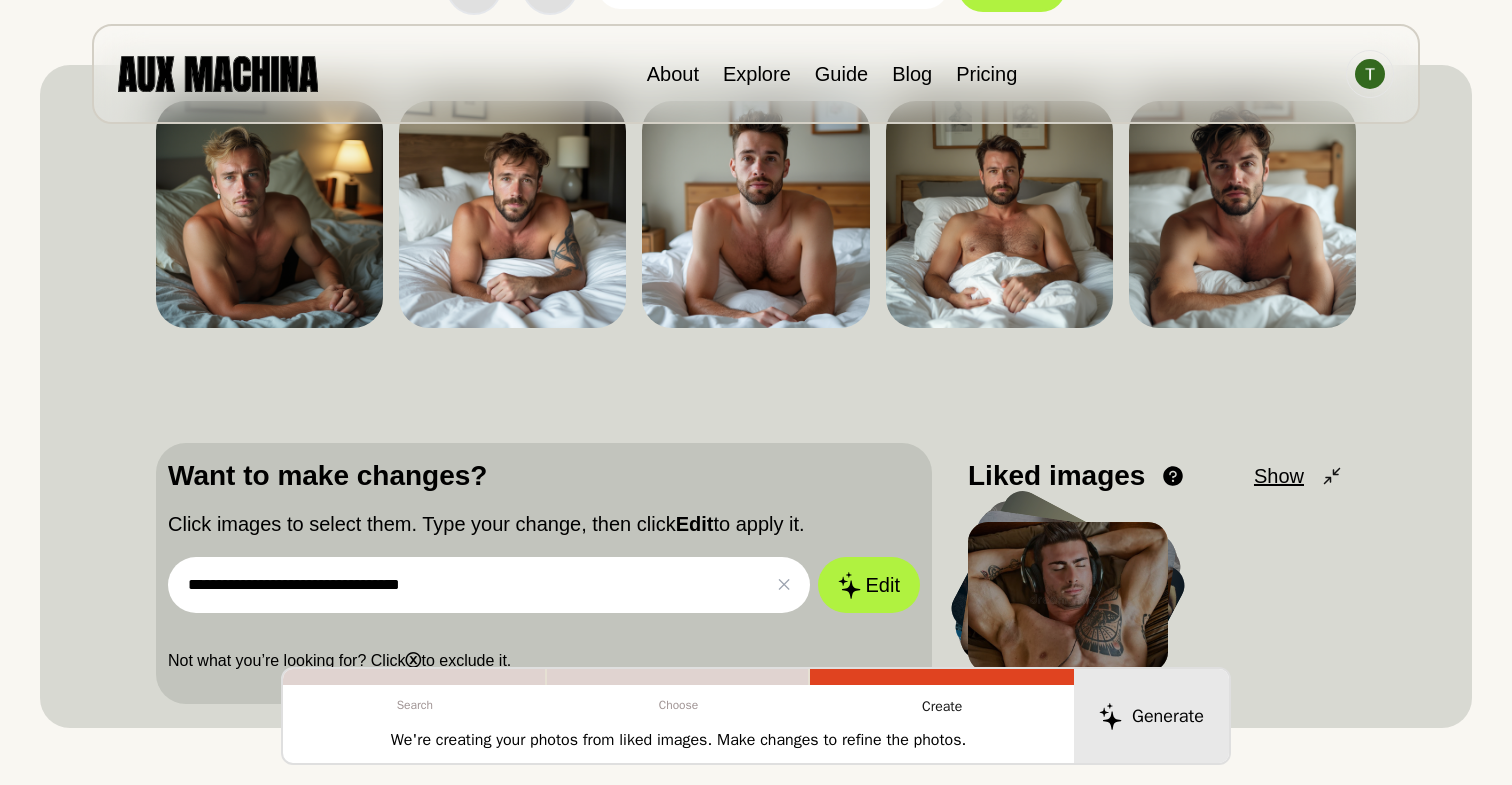 scroll, scrollTop: 84, scrollLeft: 0, axis: vertical 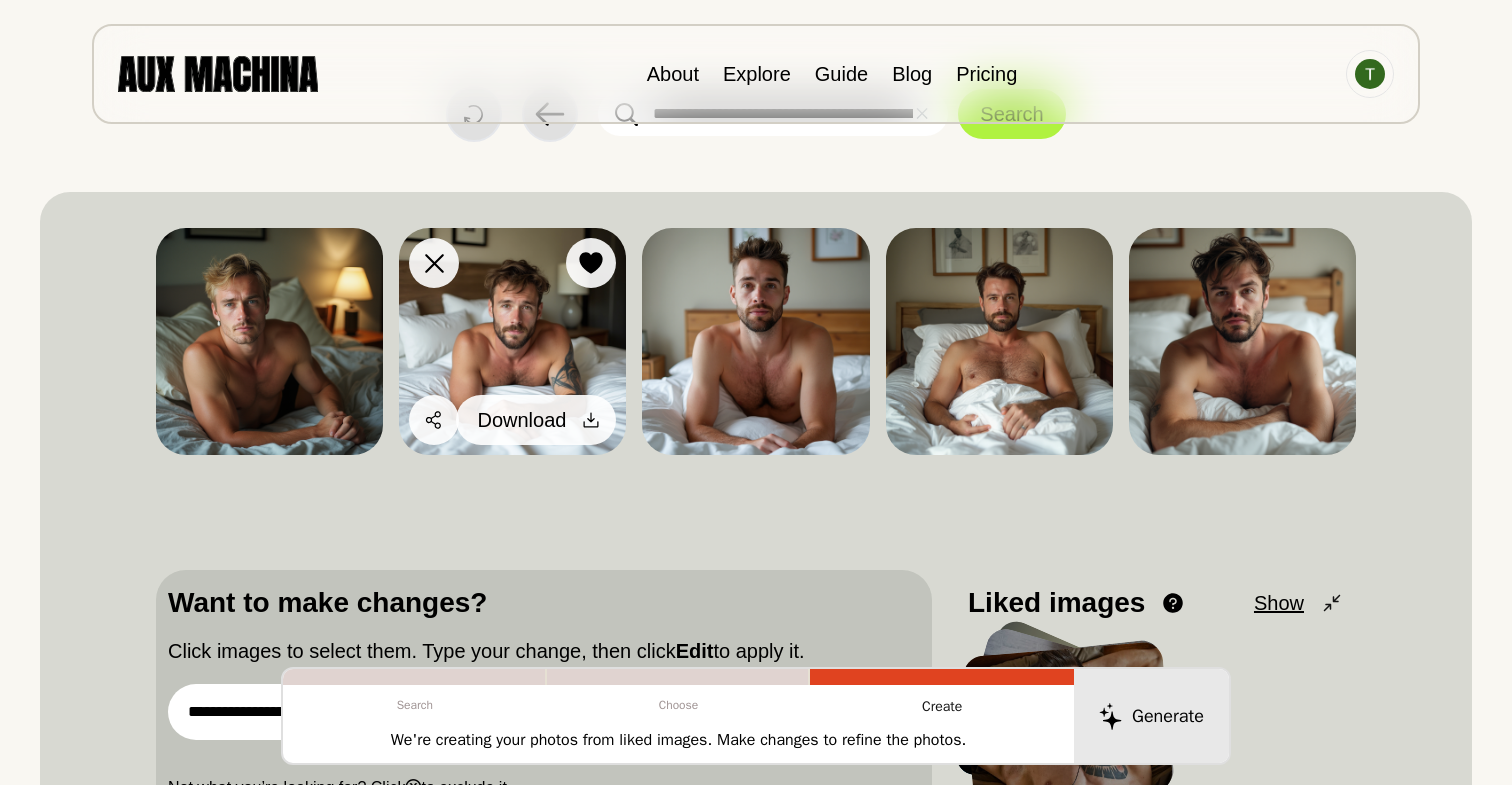 click 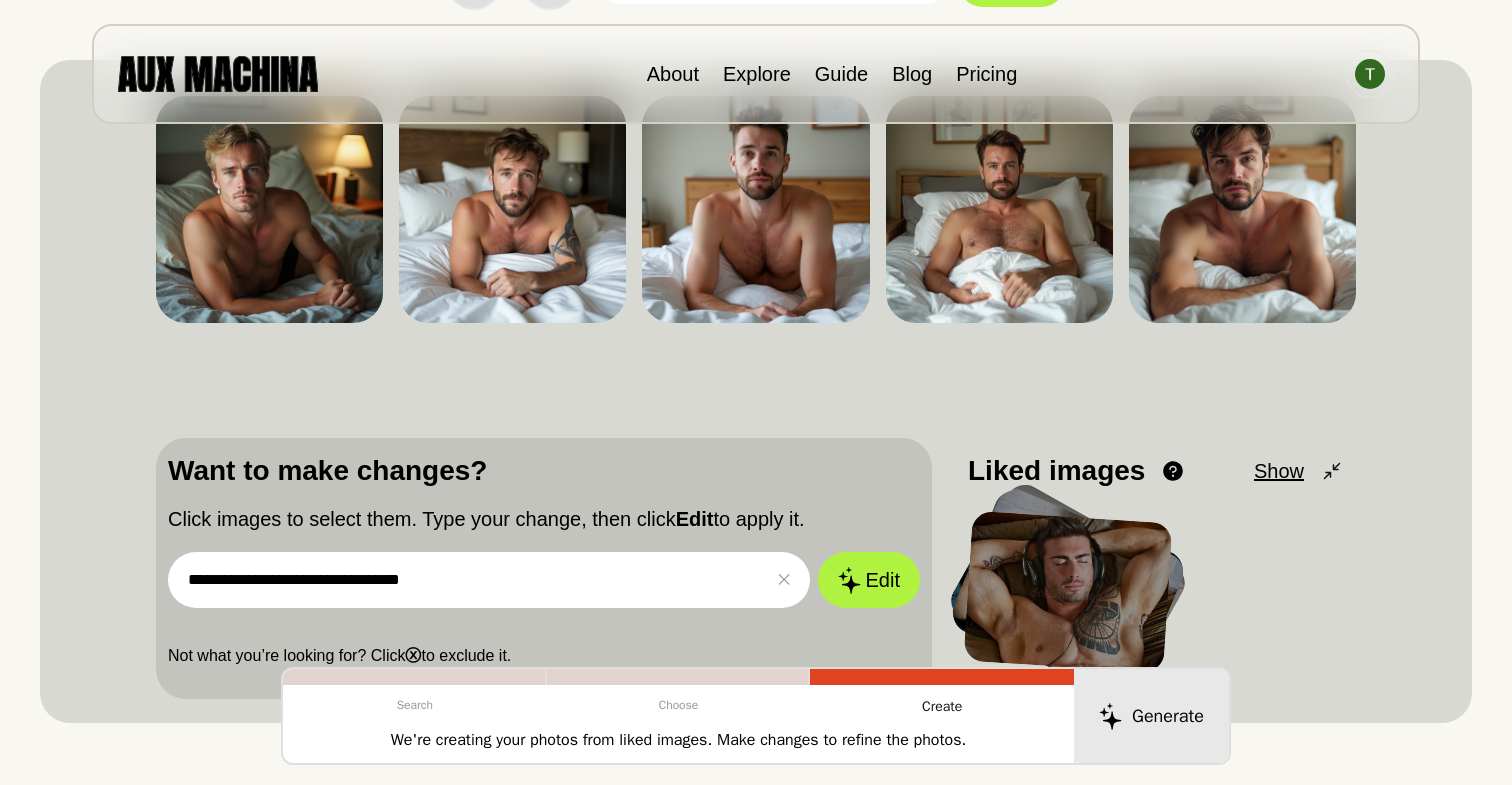 scroll, scrollTop: 219, scrollLeft: 0, axis: vertical 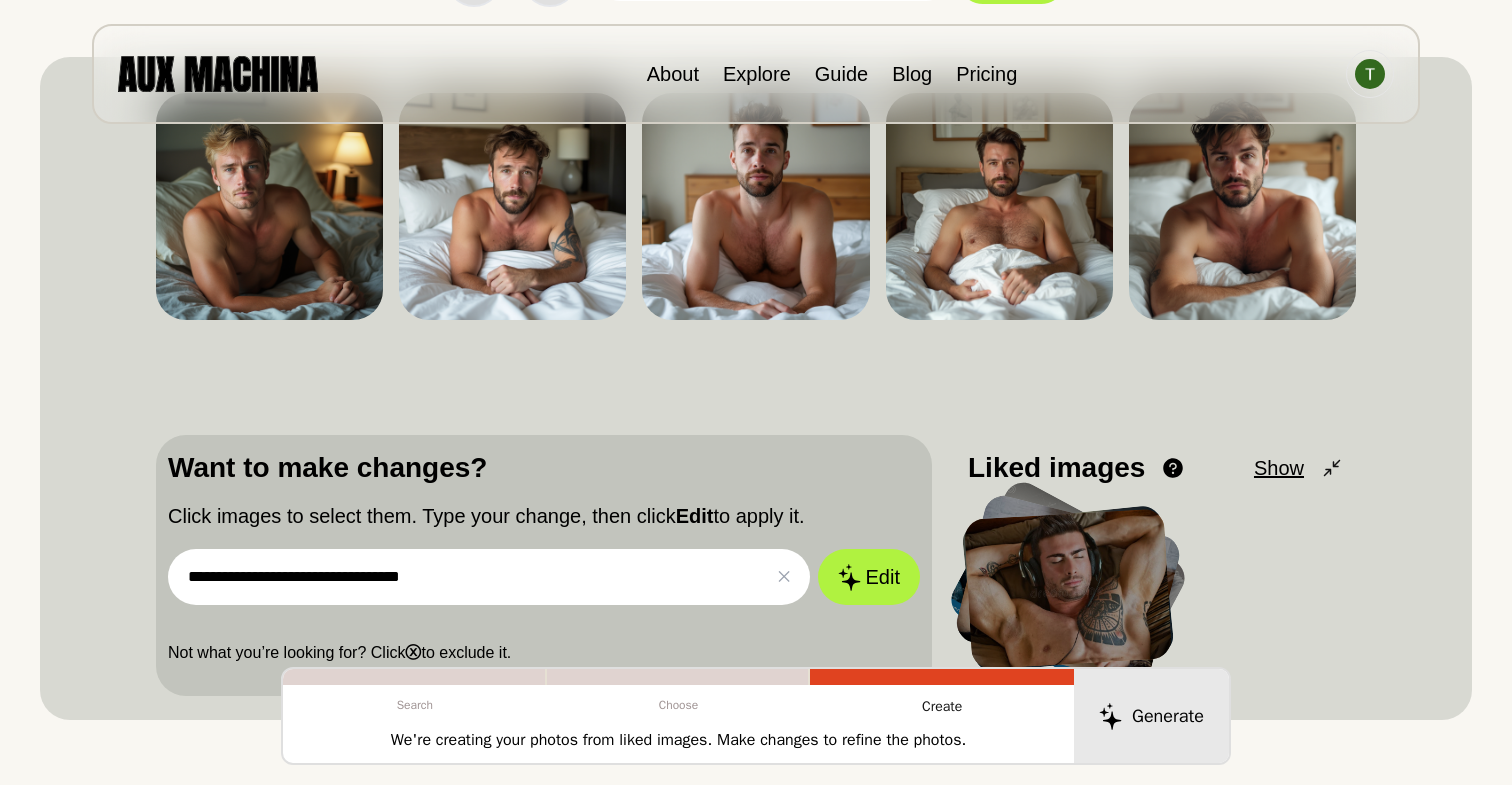 click on "**********" at bounding box center [489, 577] 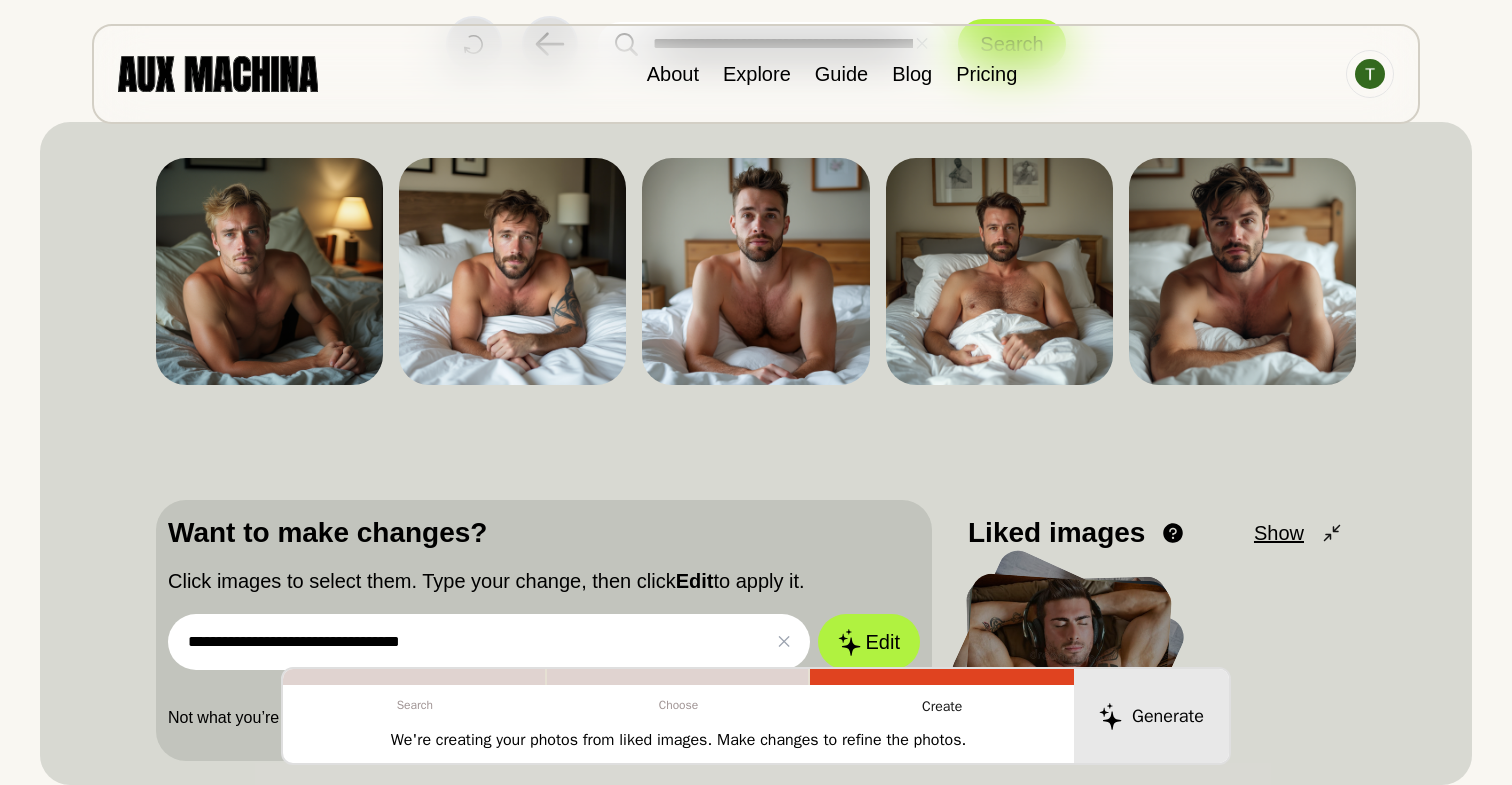 scroll, scrollTop: 211, scrollLeft: 0, axis: vertical 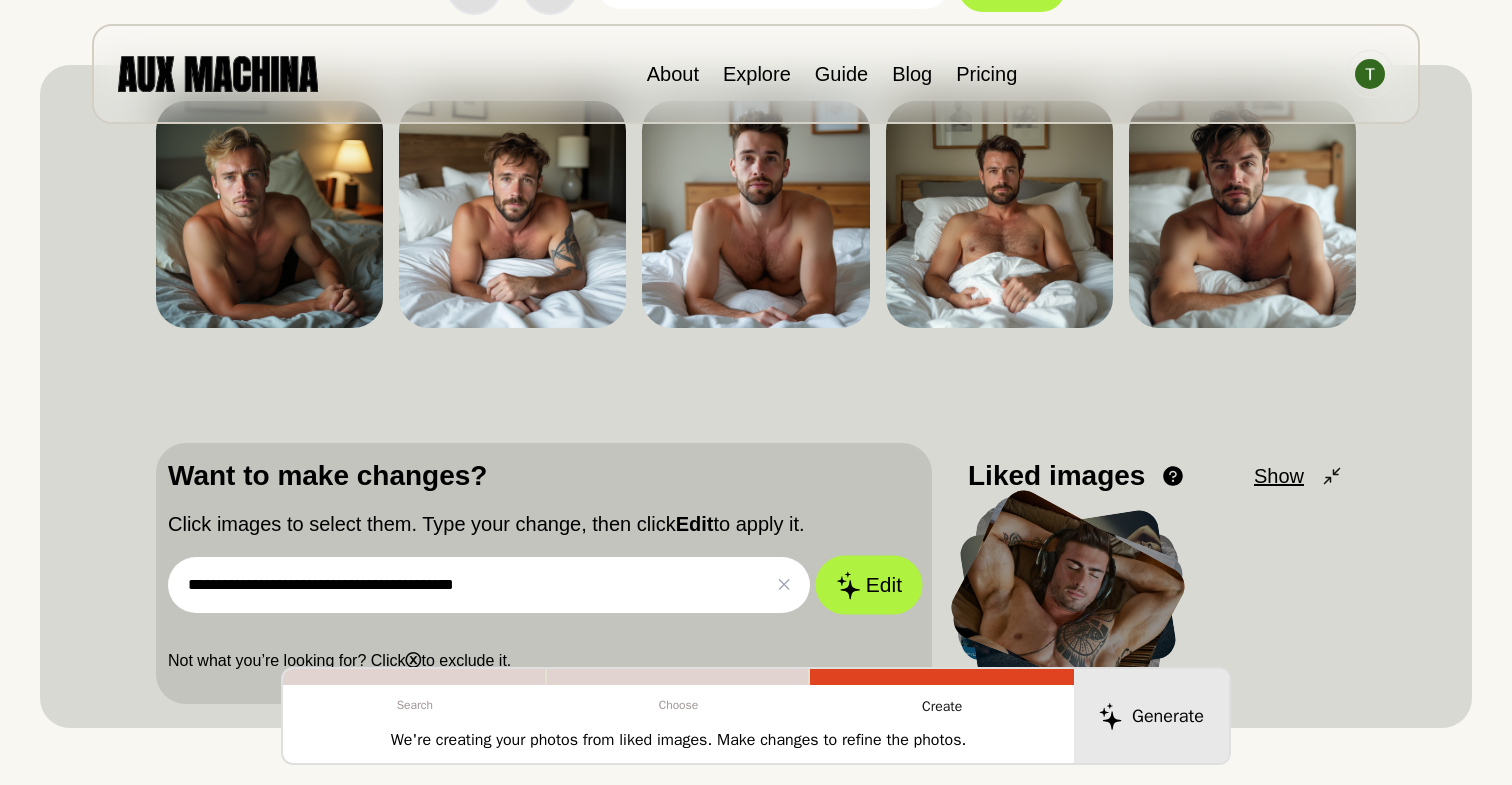 click on "Edit" at bounding box center [869, 585] 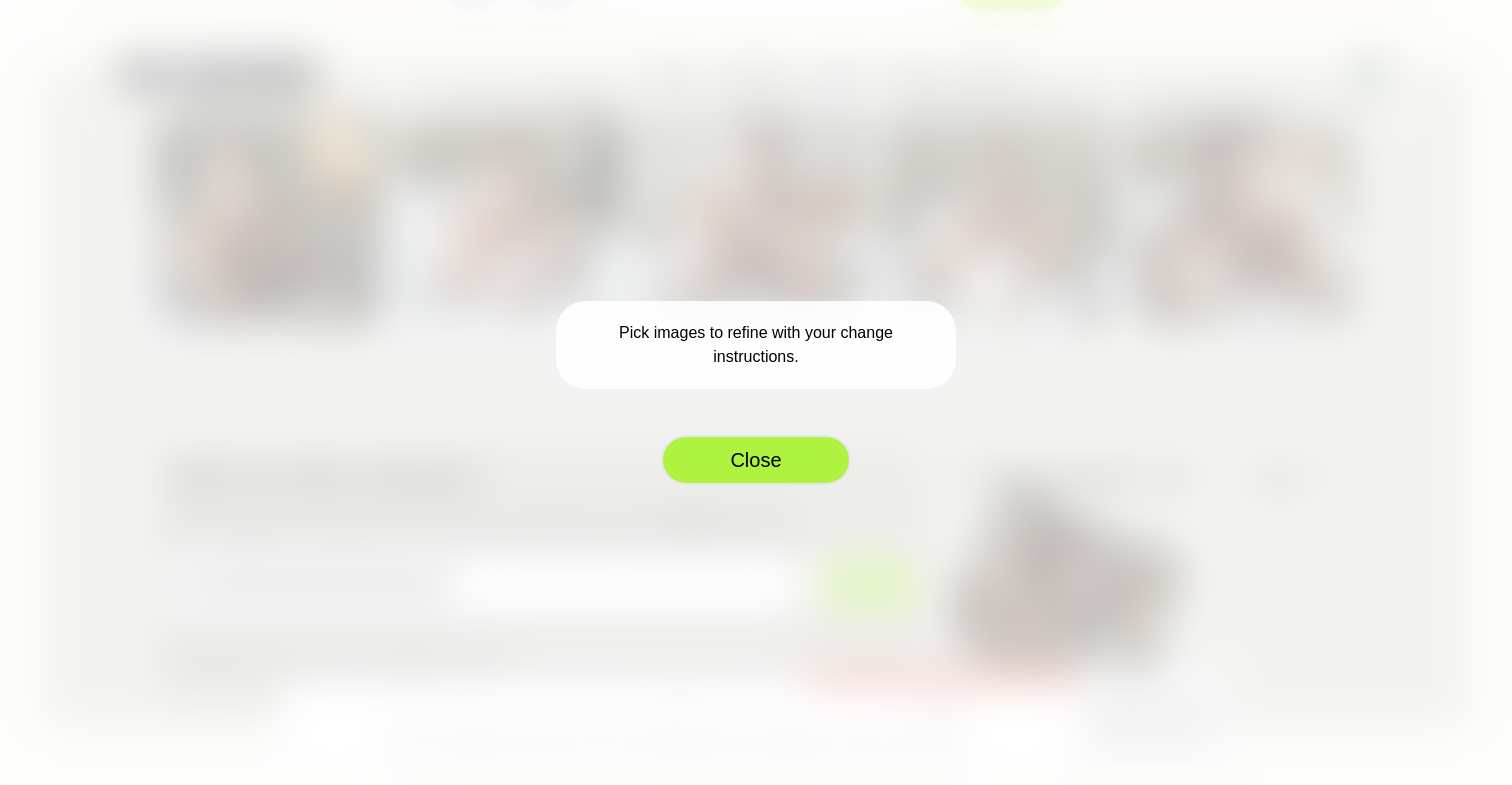 click on "Close" at bounding box center [756, 460] 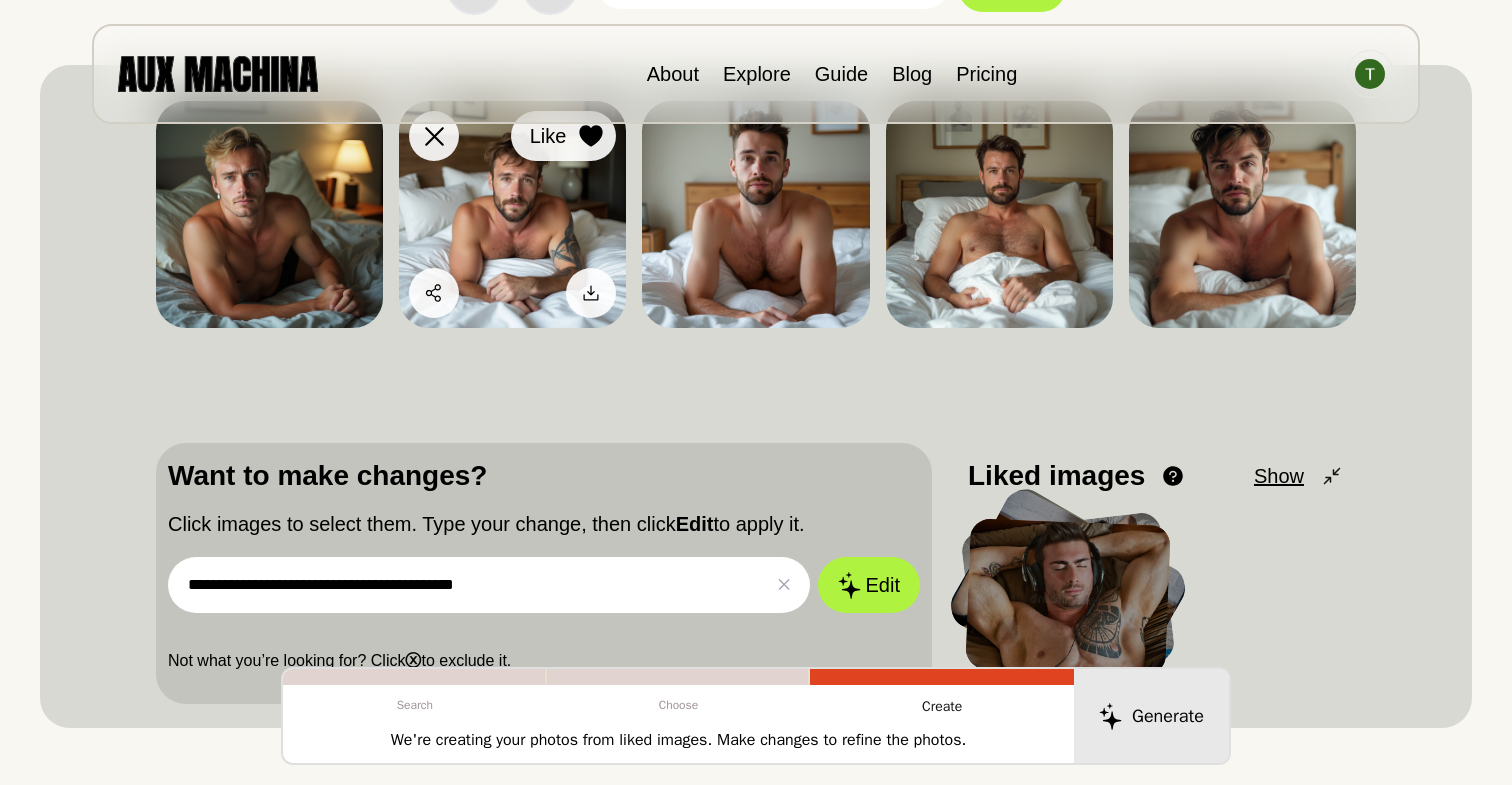click 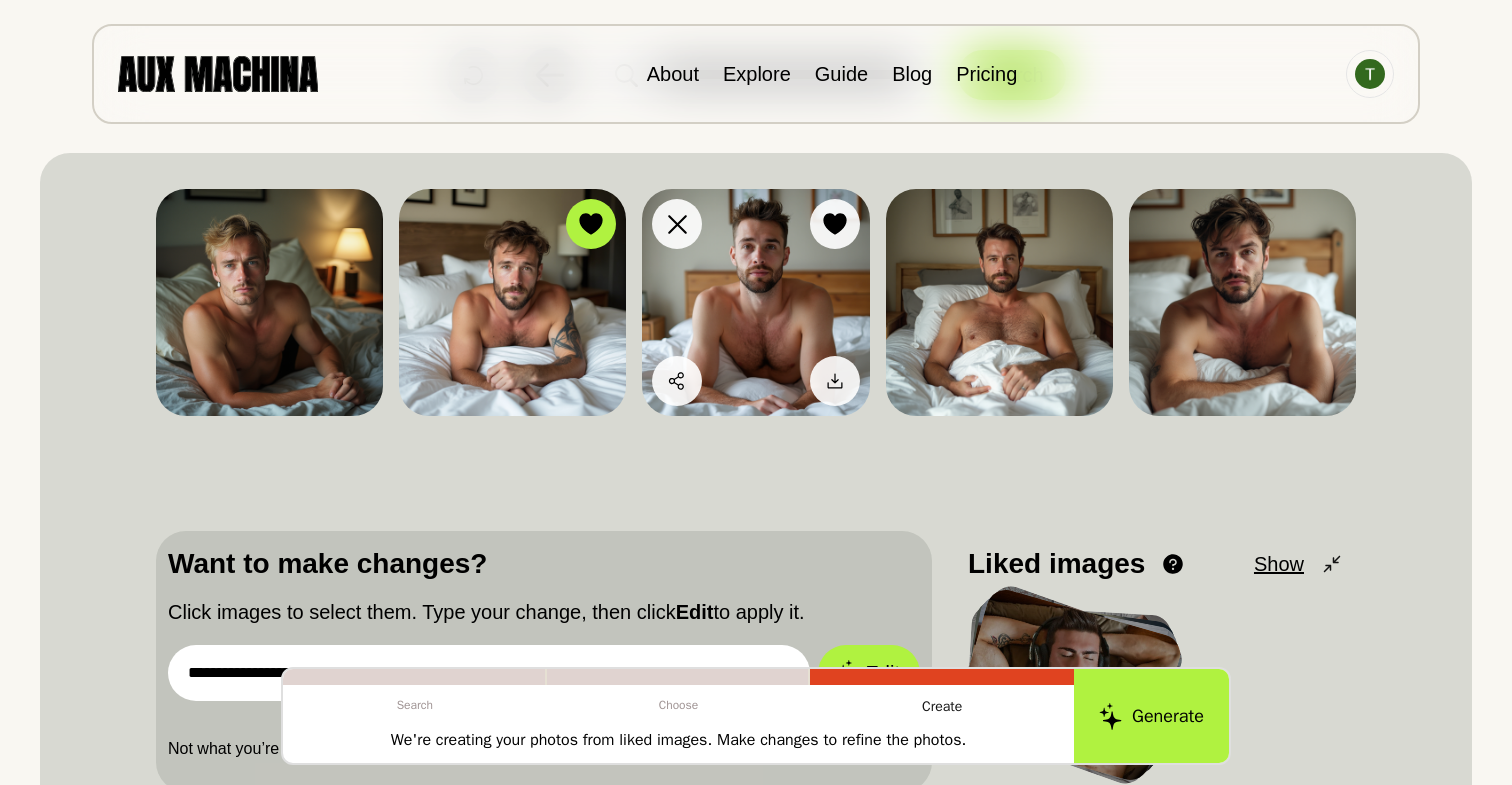 scroll, scrollTop: 96, scrollLeft: 0, axis: vertical 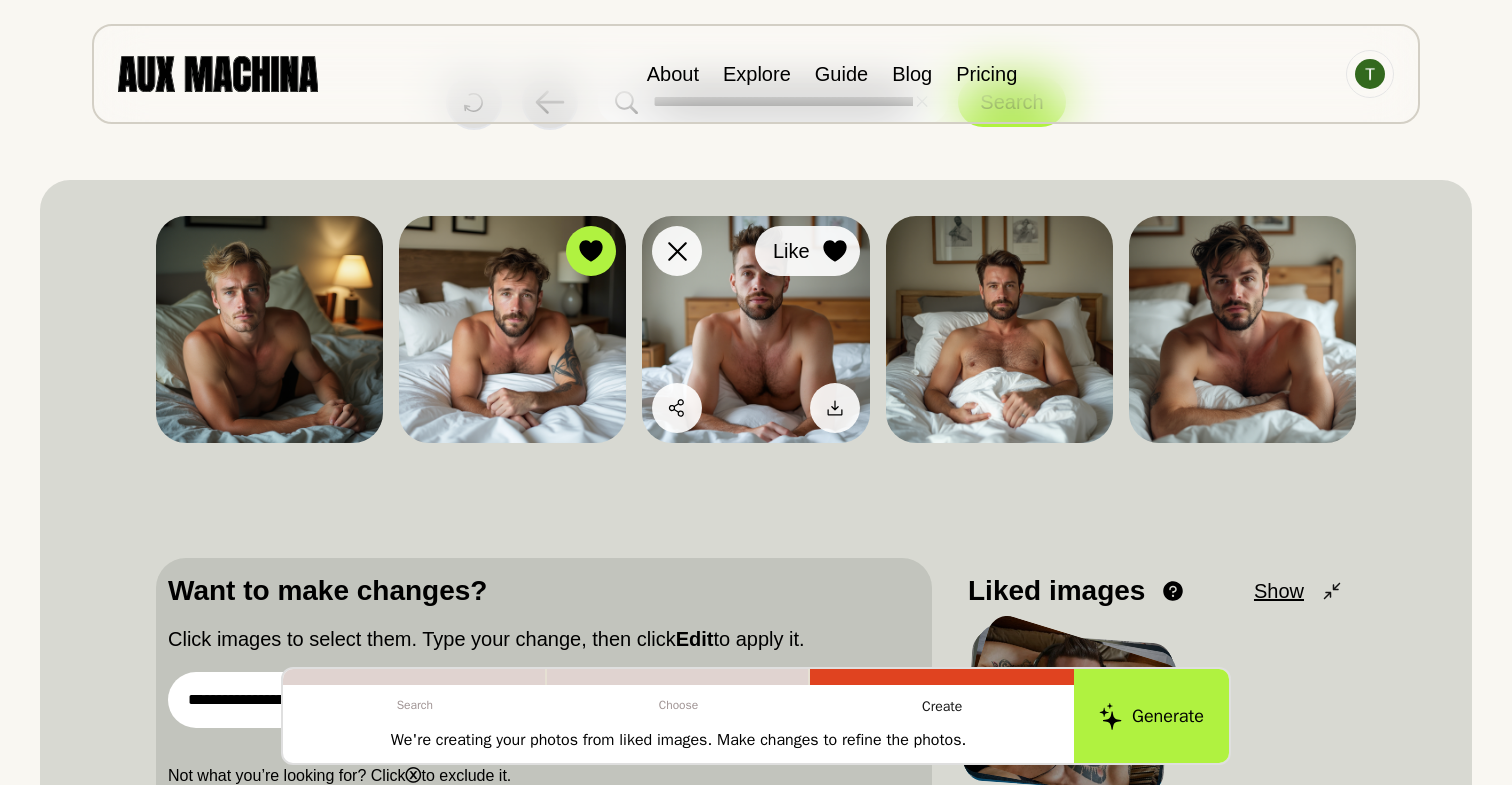 click 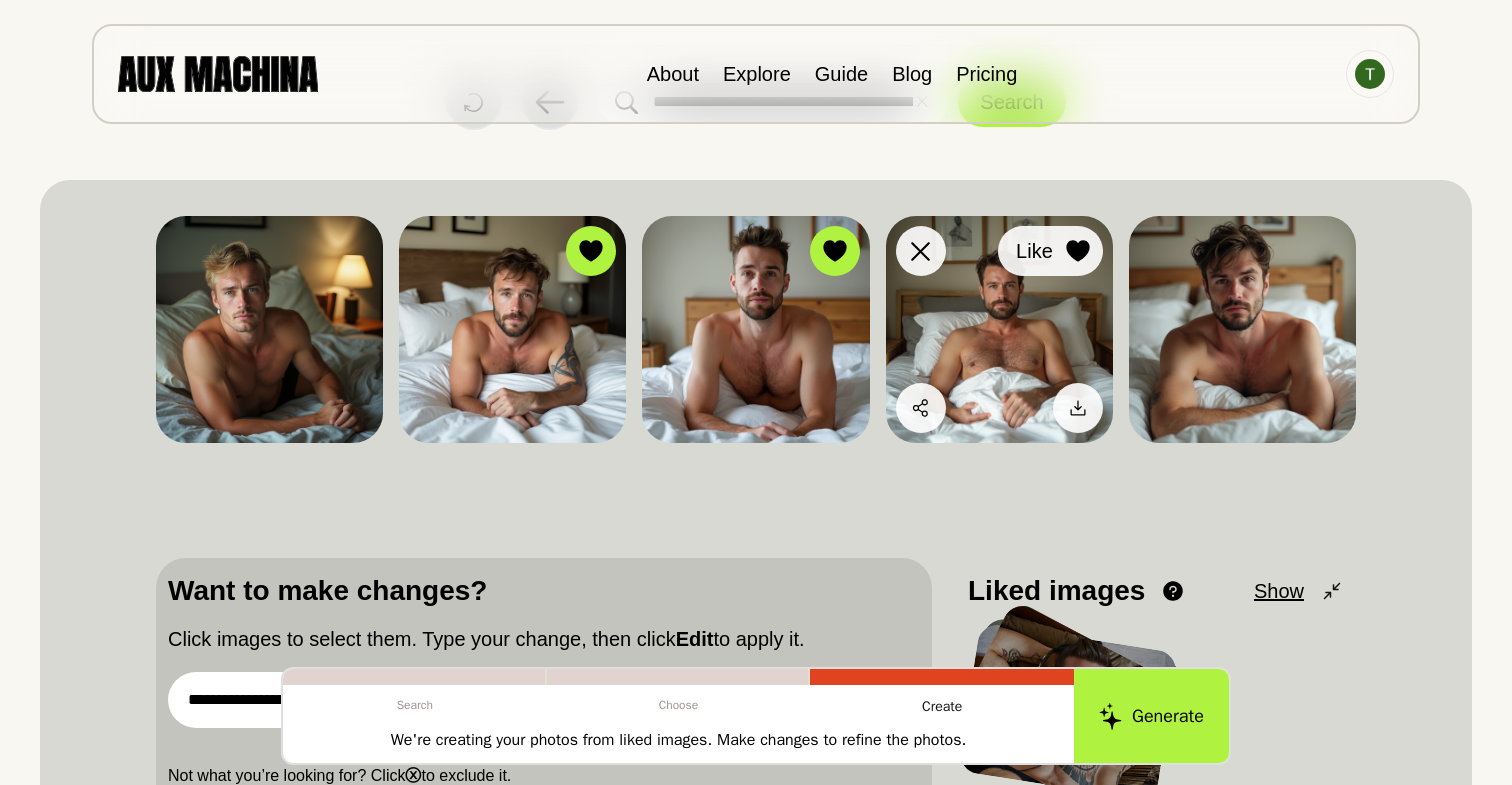 click at bounding box center [1078, 251] 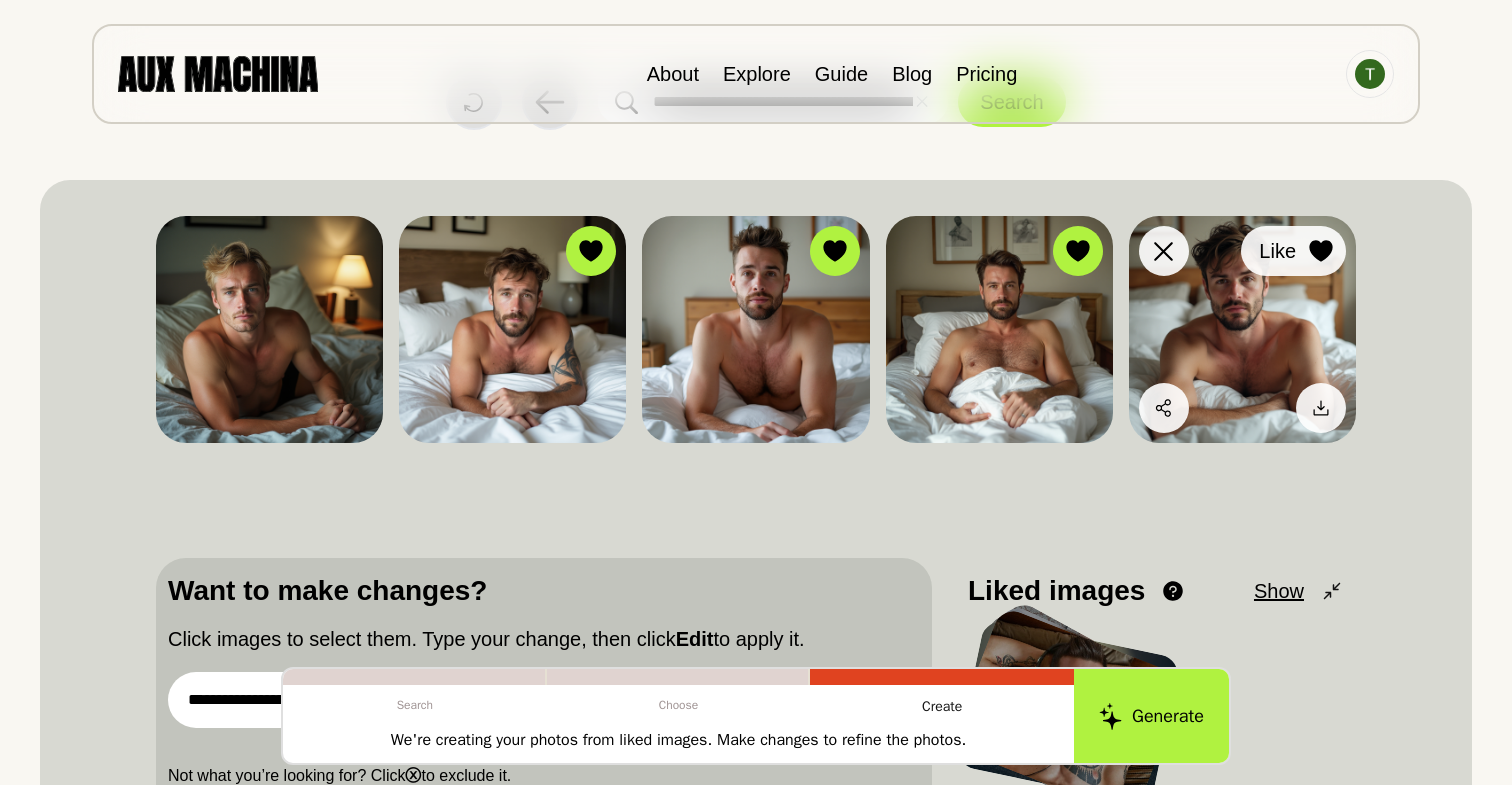 click 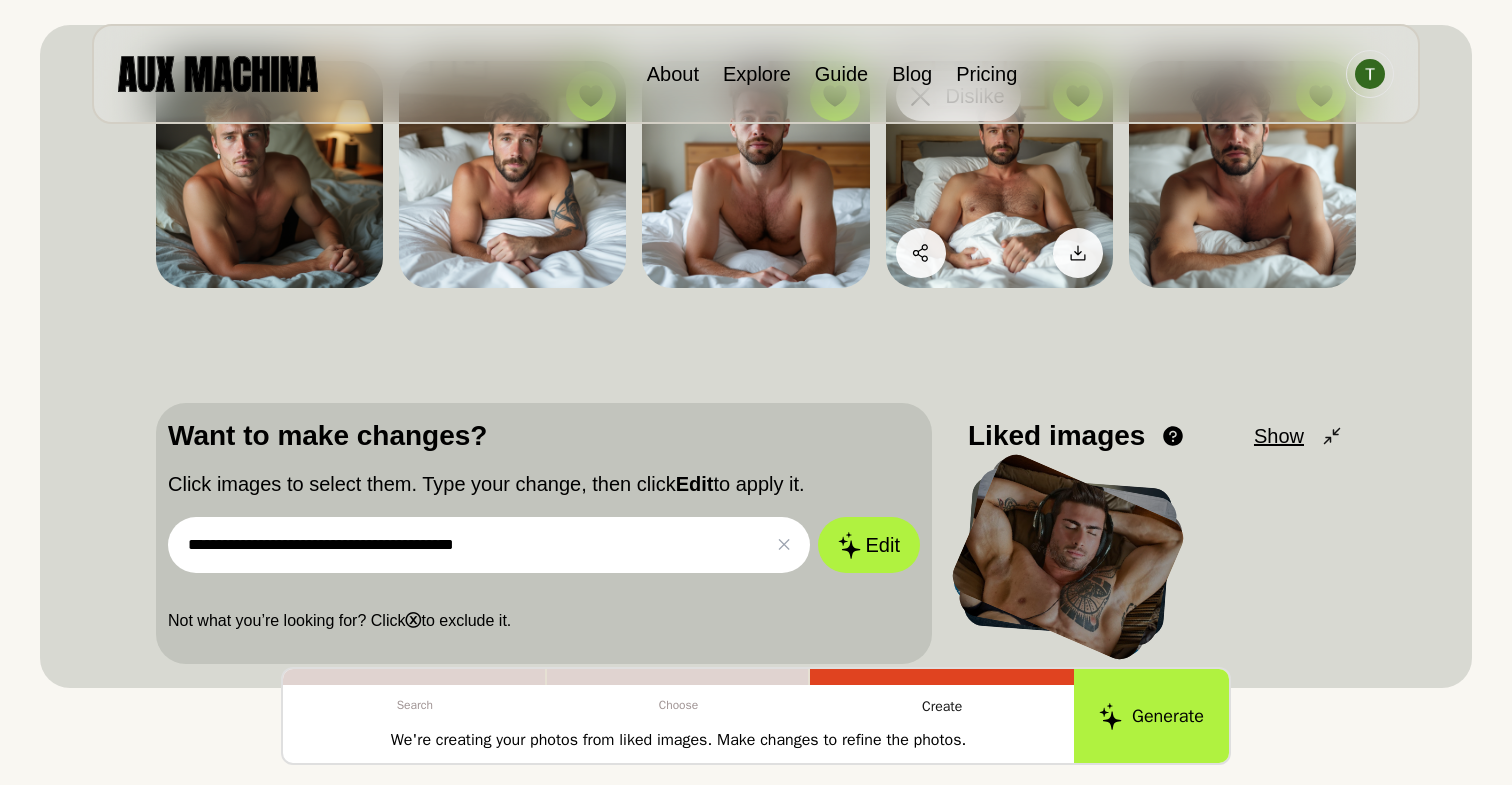 scroll, scrollTop: 315, scrollLeft: 0, axis: vertical 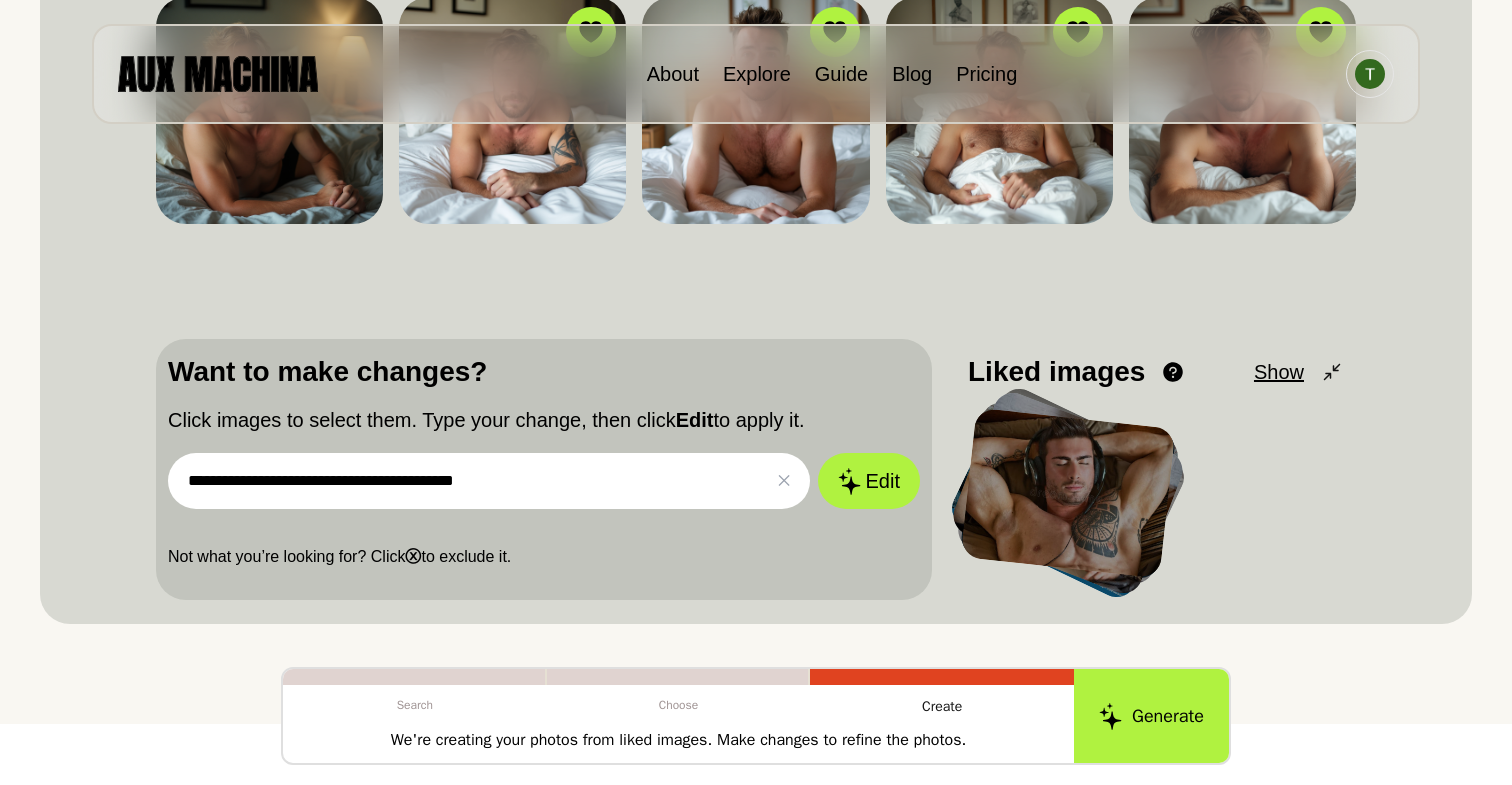 click on "**********" at bounding box center (489, 481) 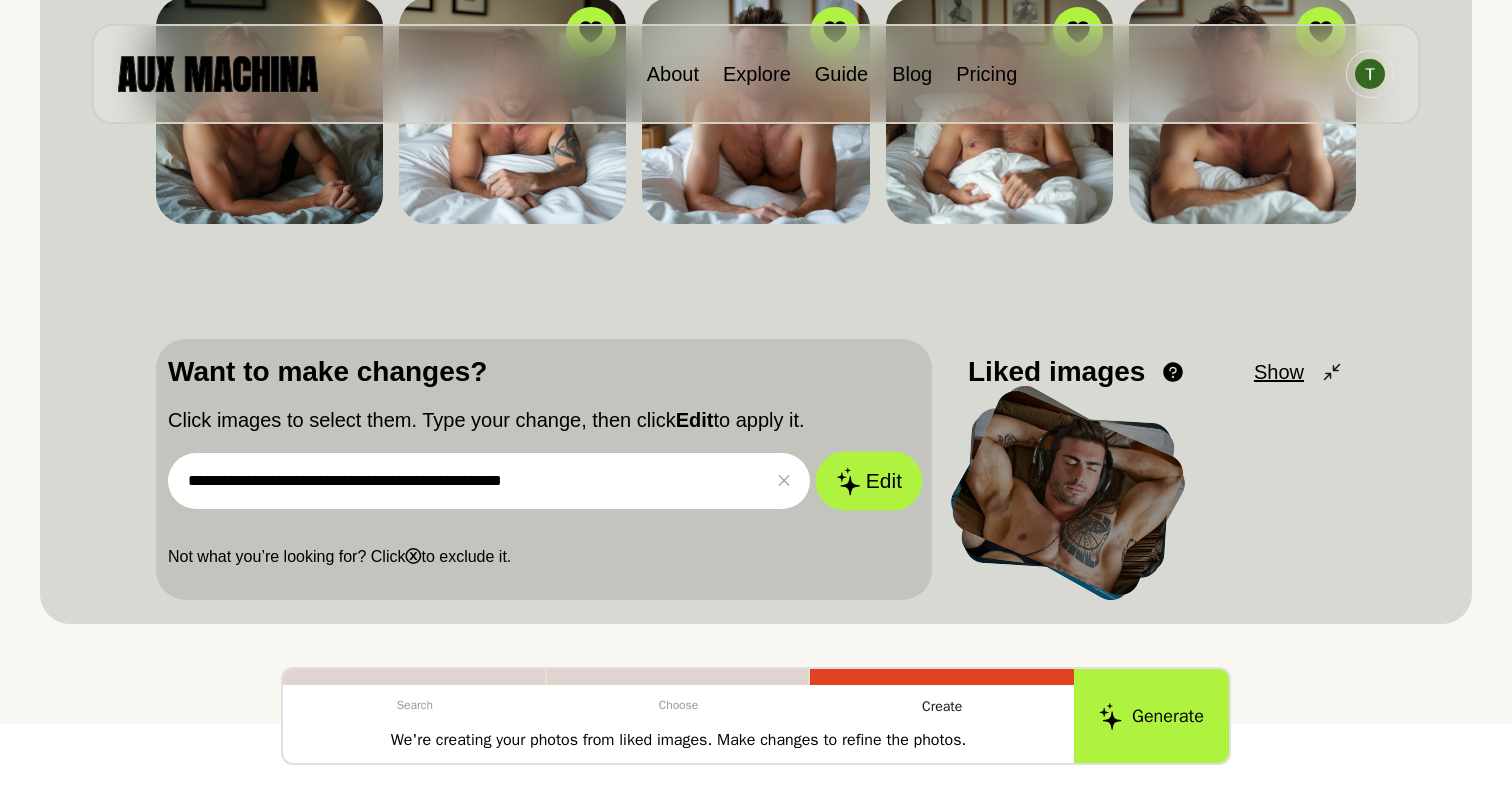 click on "Edit" at bounding box center [869, 481] 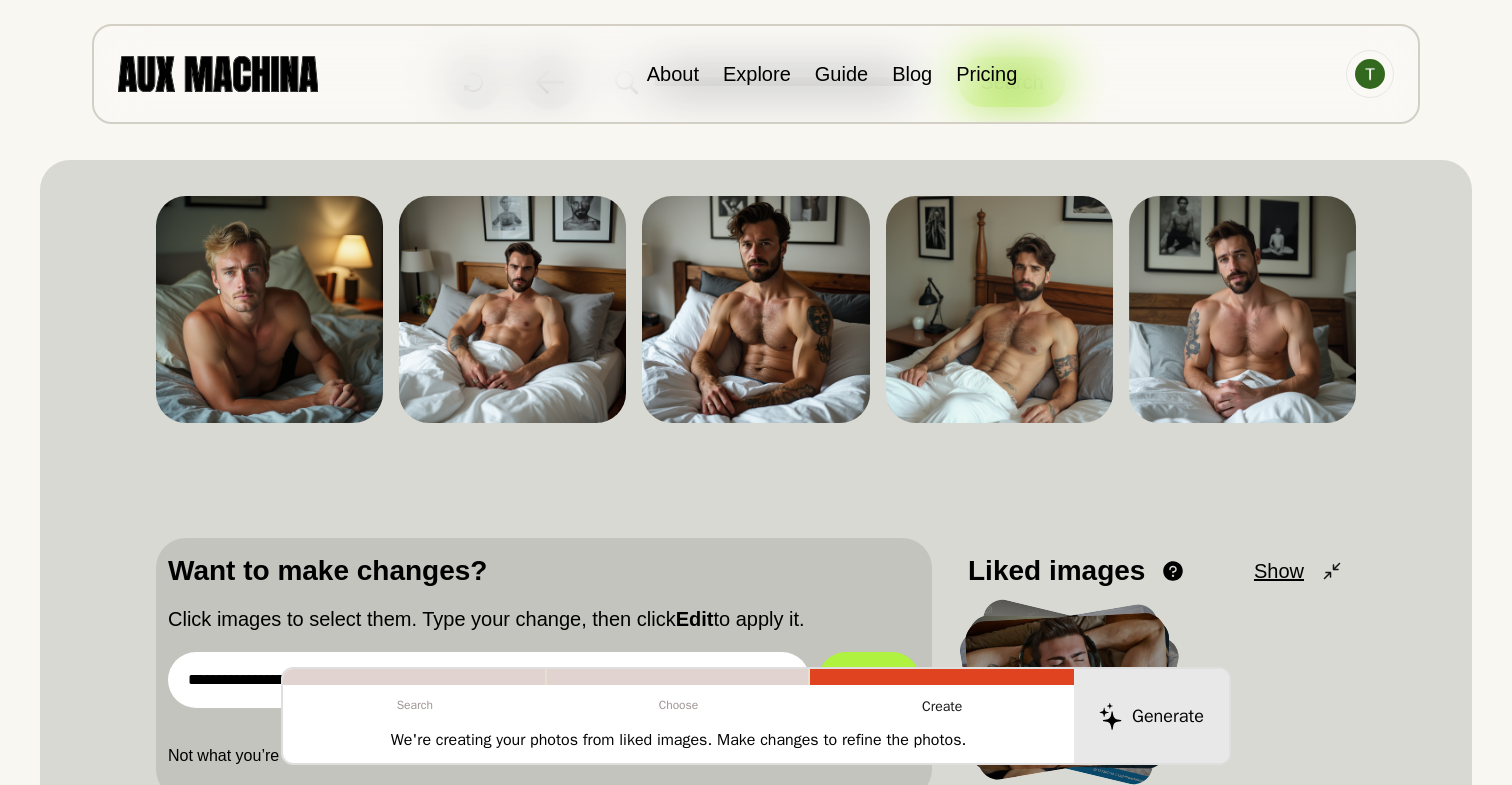 scroll, scrollTop: 115, scrollLeft: 0, axis: vertical 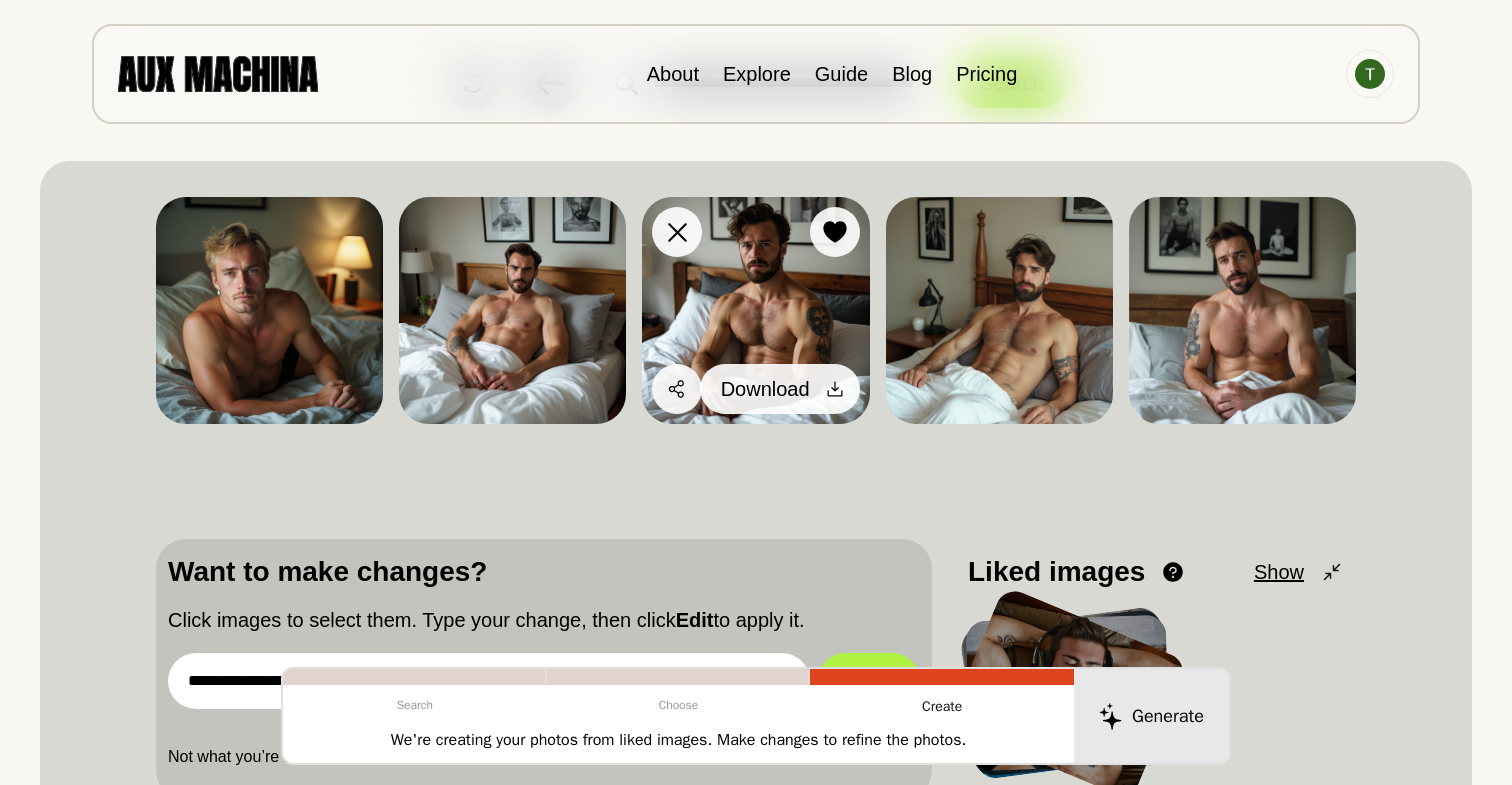 click 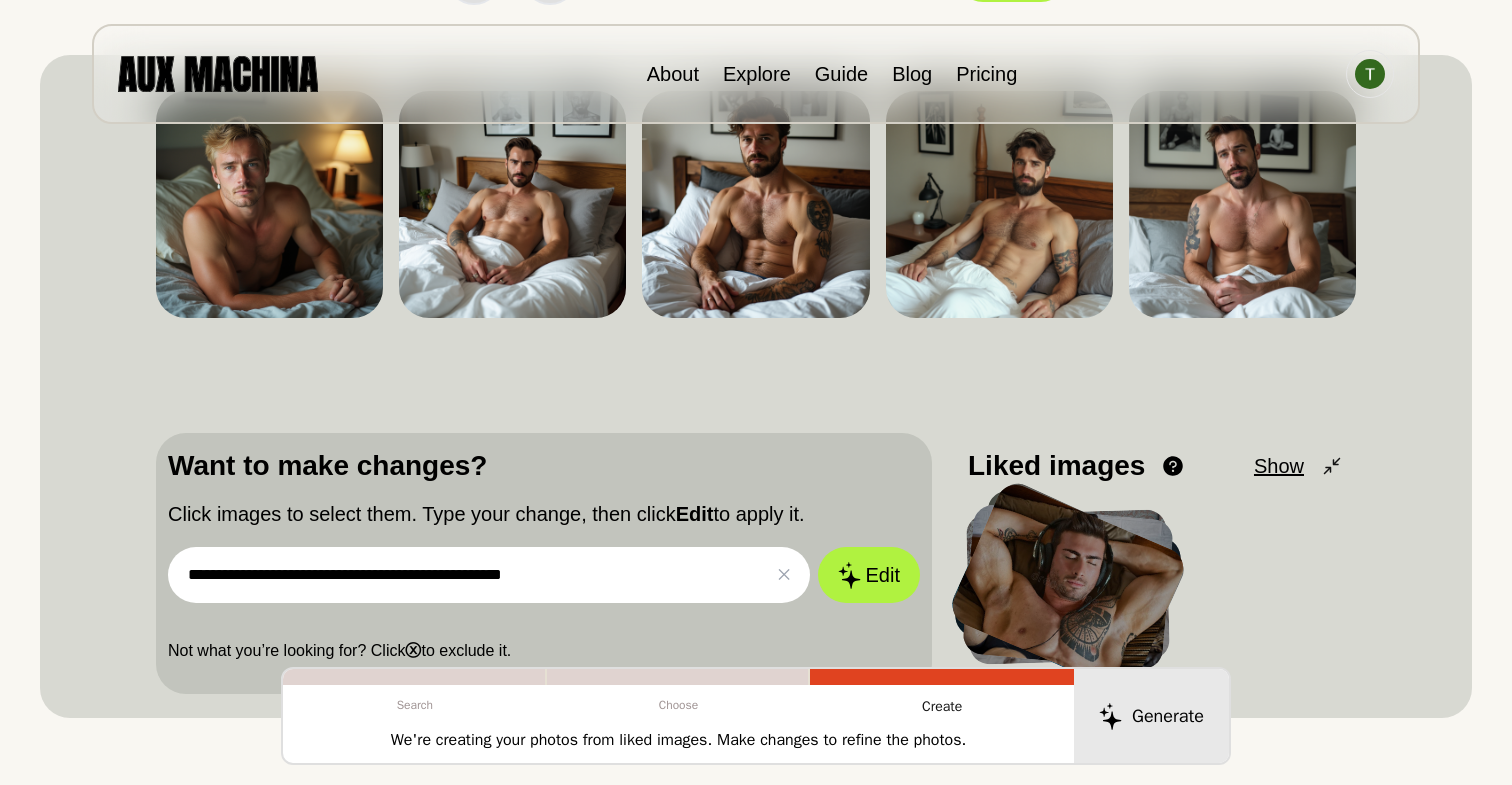 scroll, scrollTop: 226, scrollLeft: 0, axis: vertical 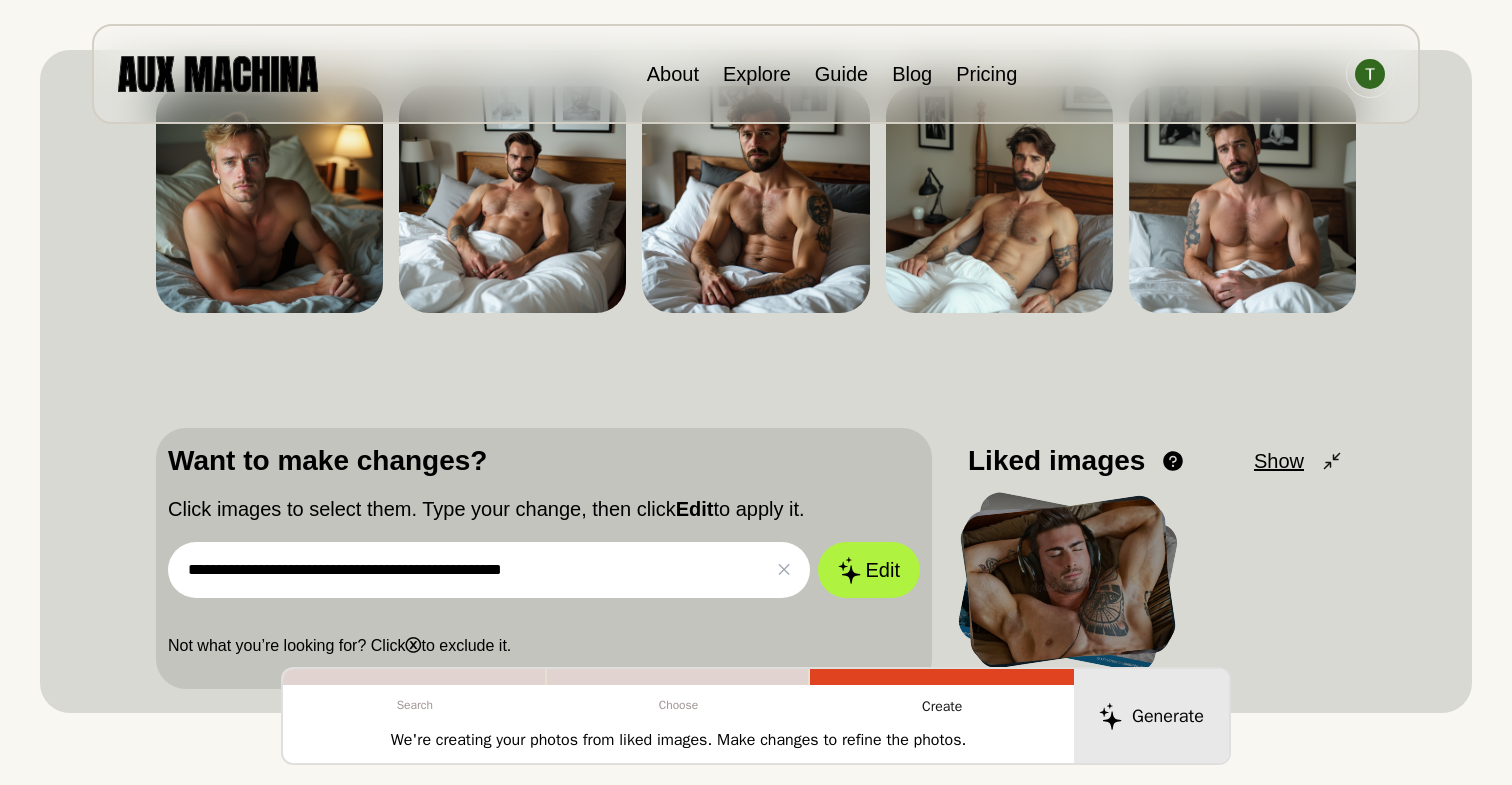 click on "**********" at bounding box center [489, 570] 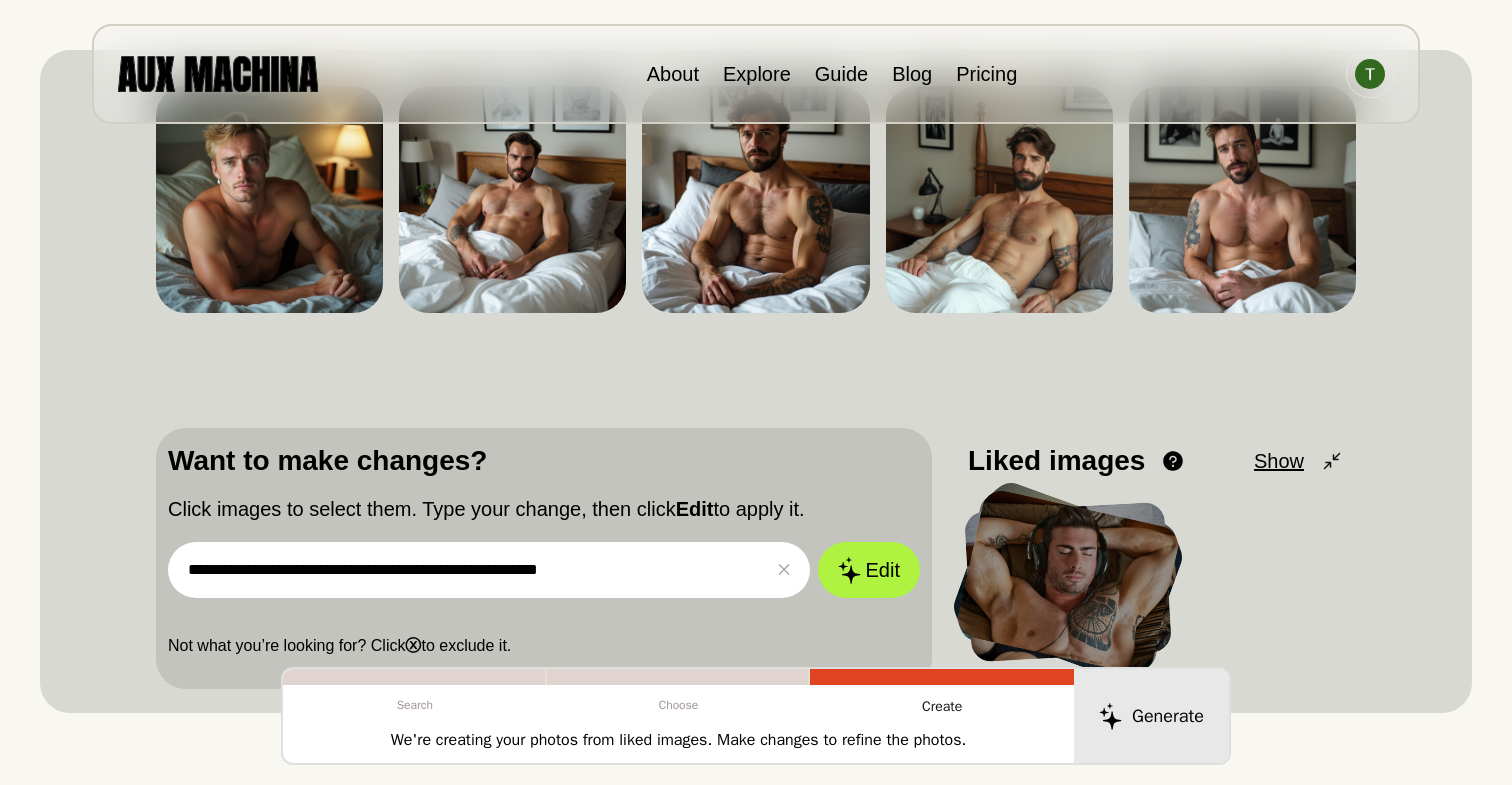 click on "**********" at bounding box center (489, 570) 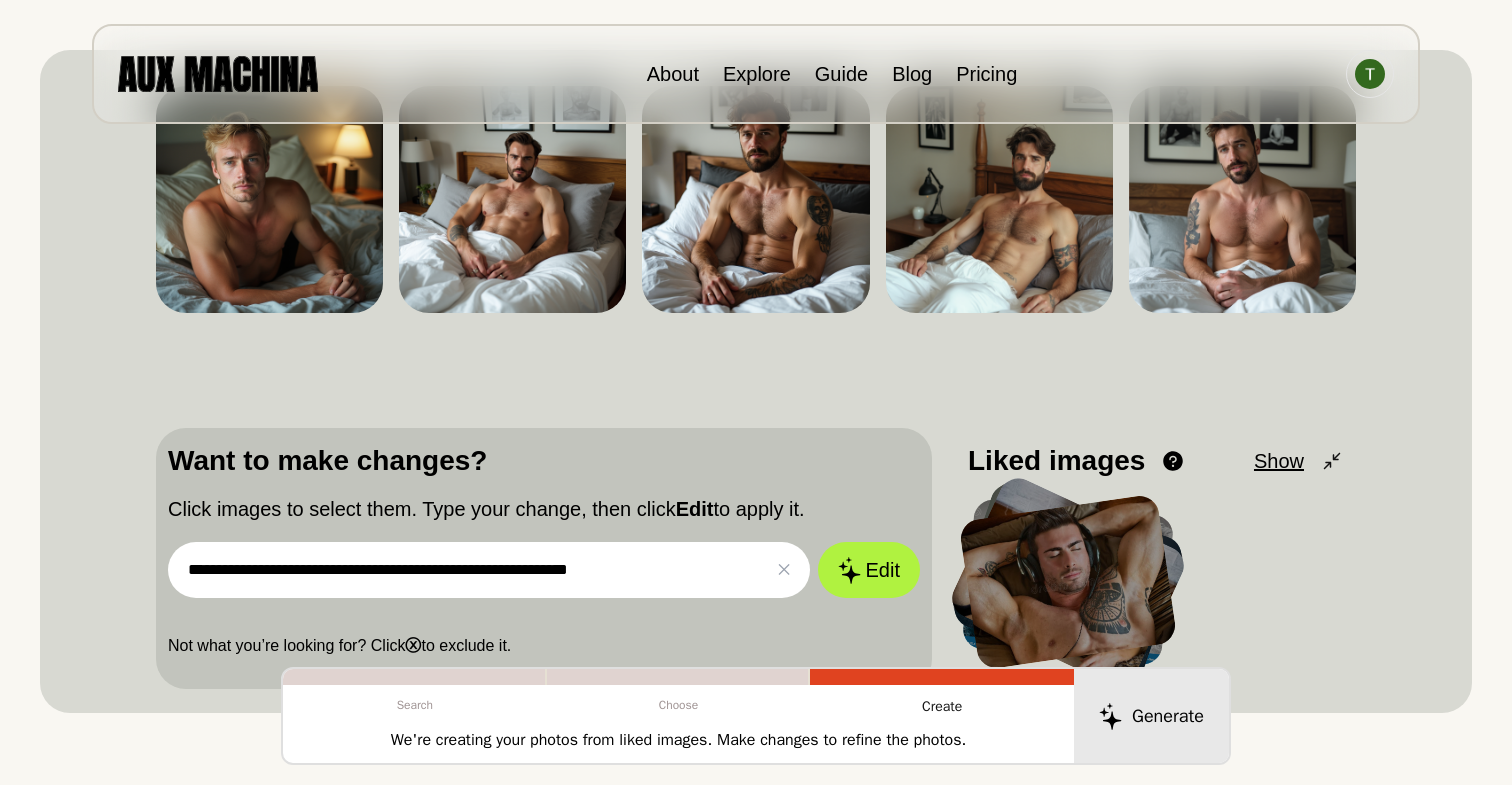 click on "**********" at bounding box center [489, 570] 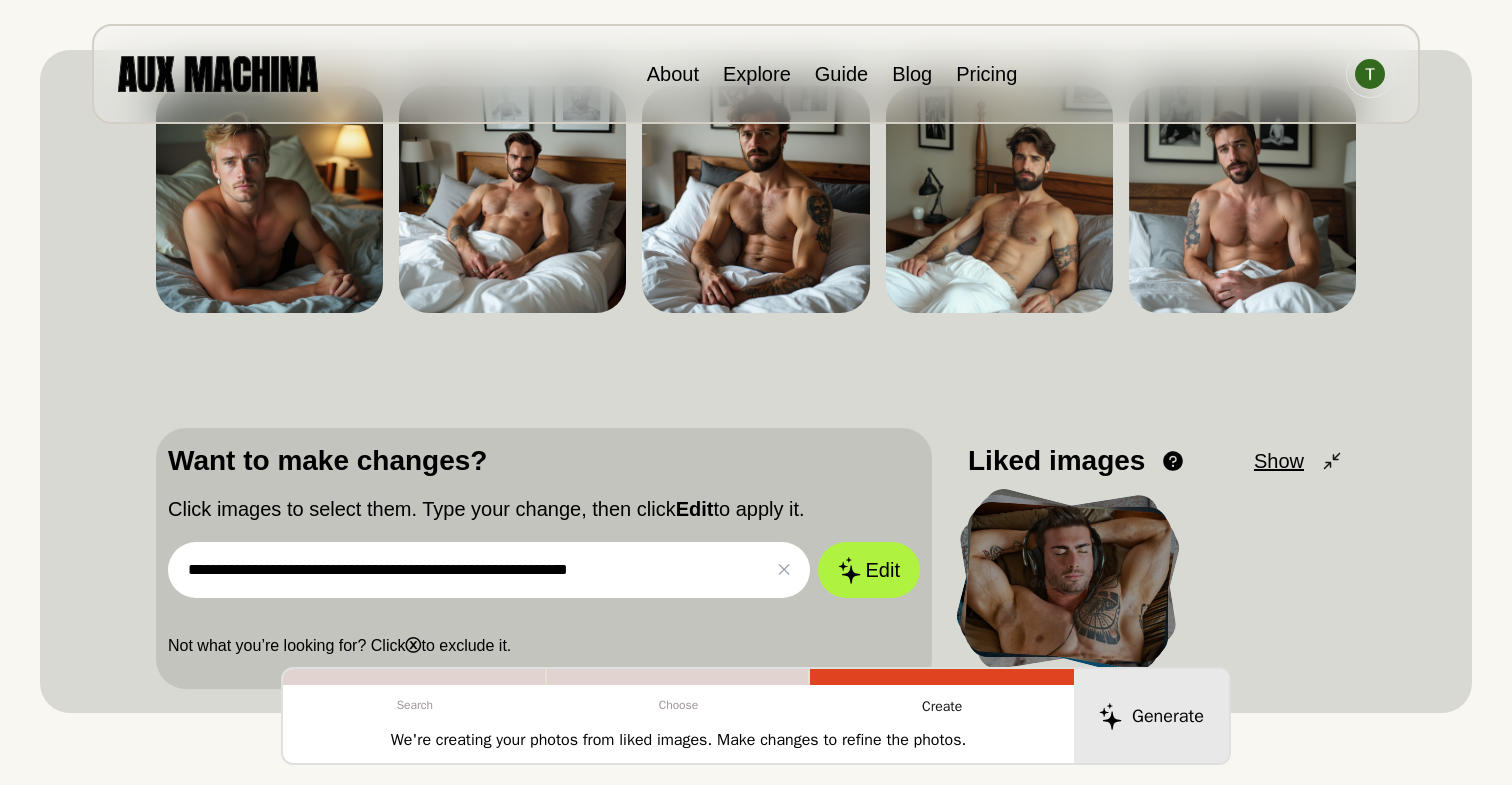 click on "**********" at bounding box center (489, 570) 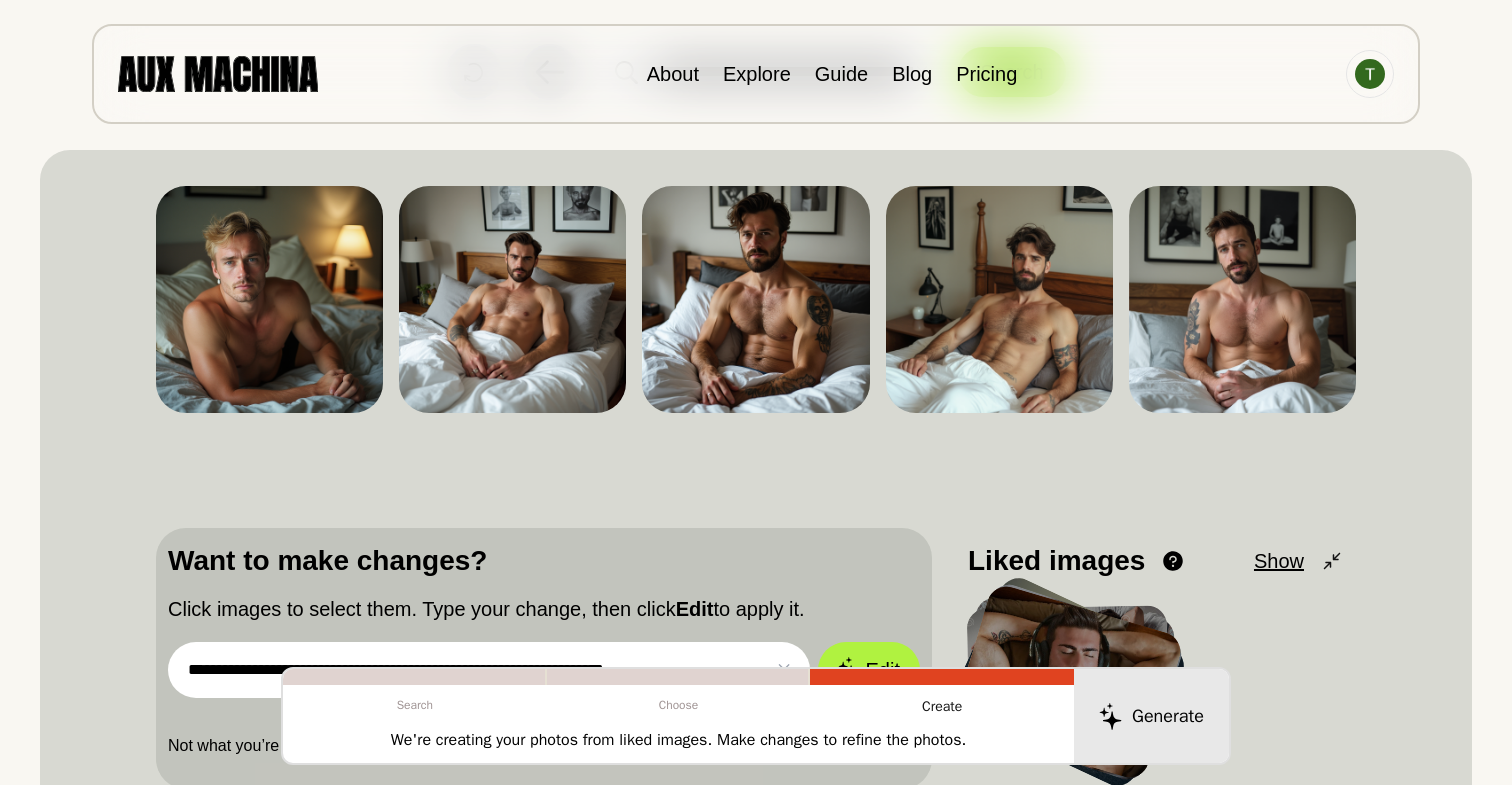 scroll, scrollTop: 102, scrollLeft: 0, axis: vertical 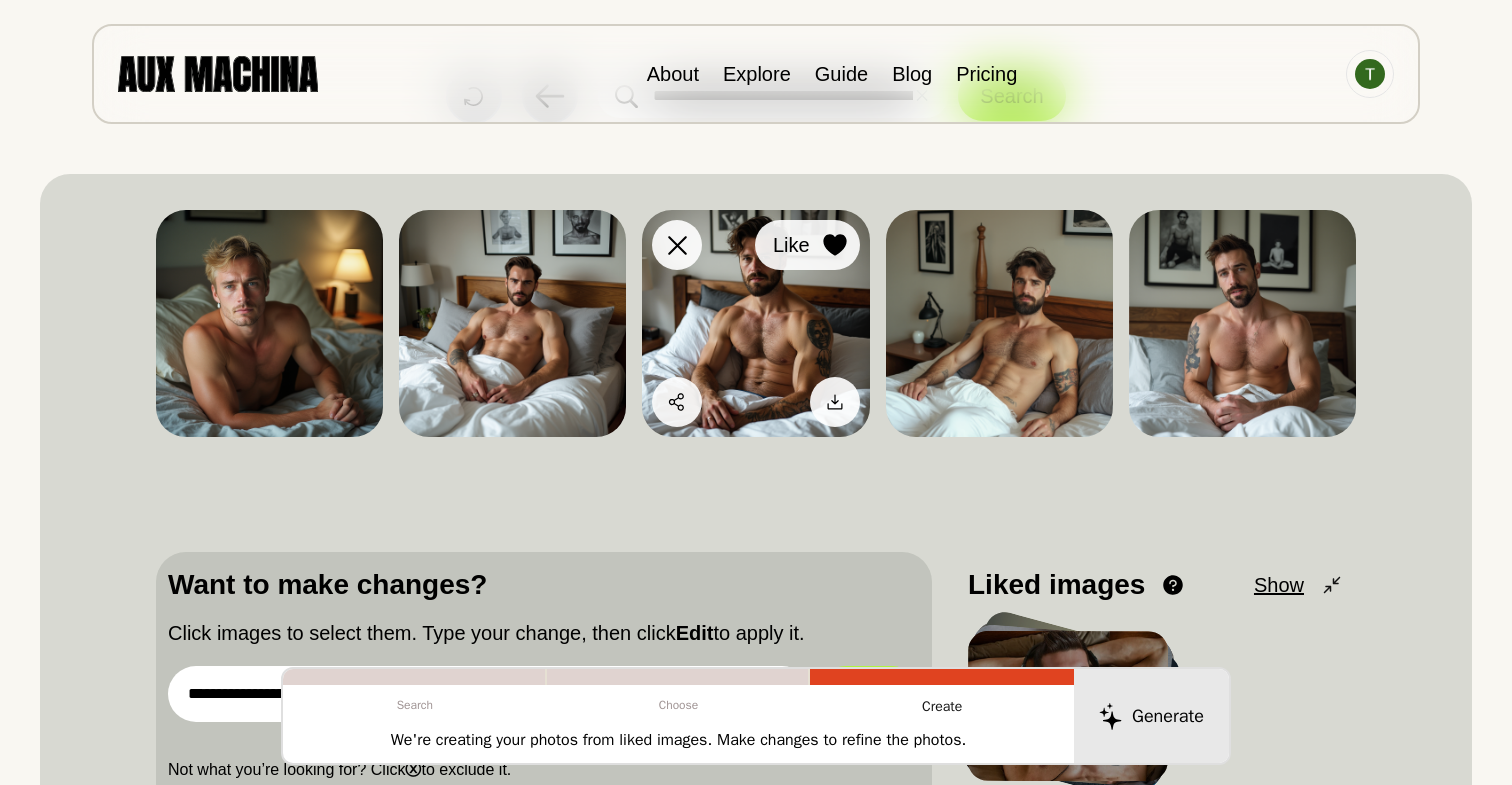 type on "**********" 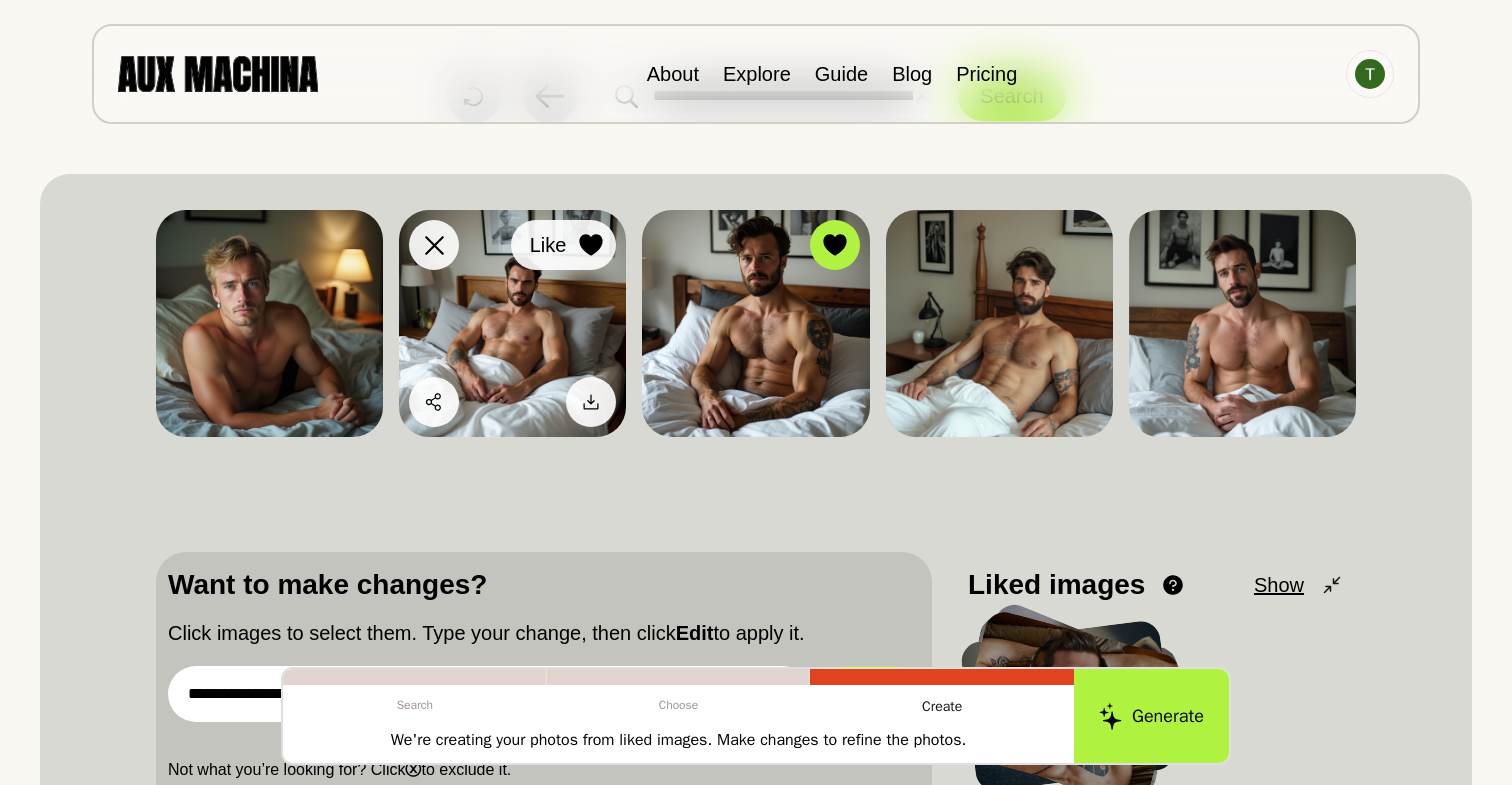 click 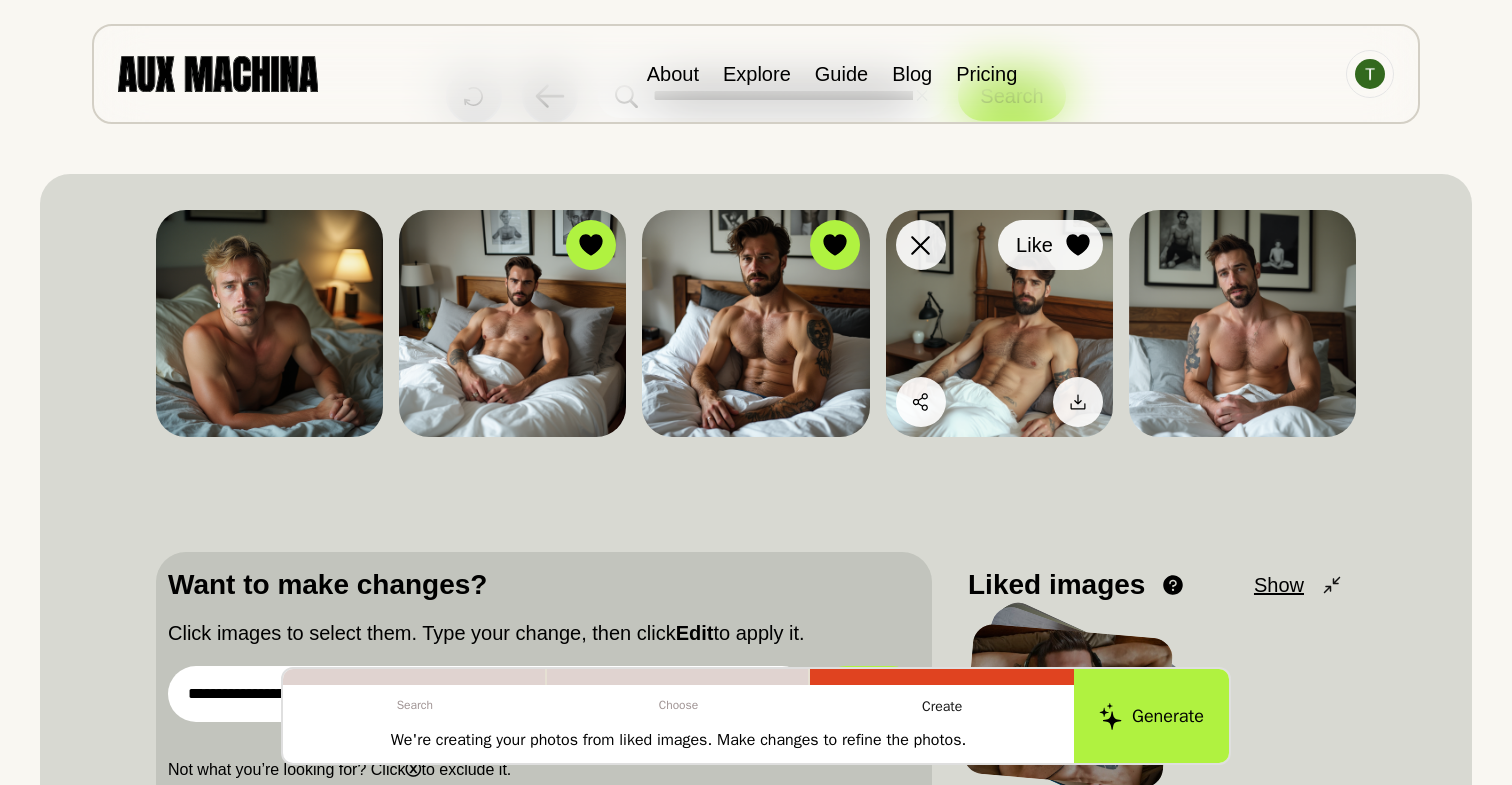 click at bounding box center (1078, 245) 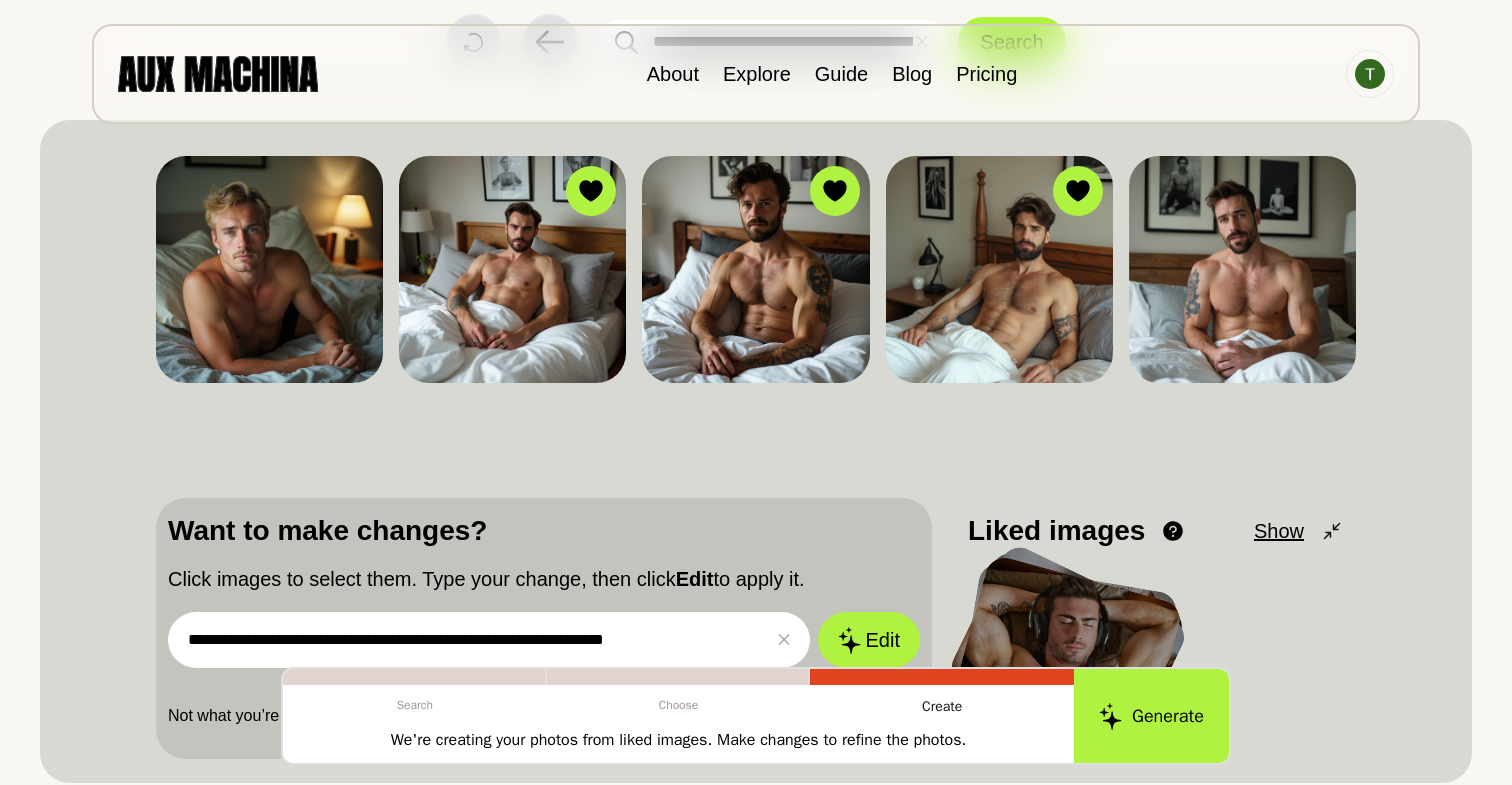 scroll, scrollTop: 142, scrollLeft: 0, axis: vertical 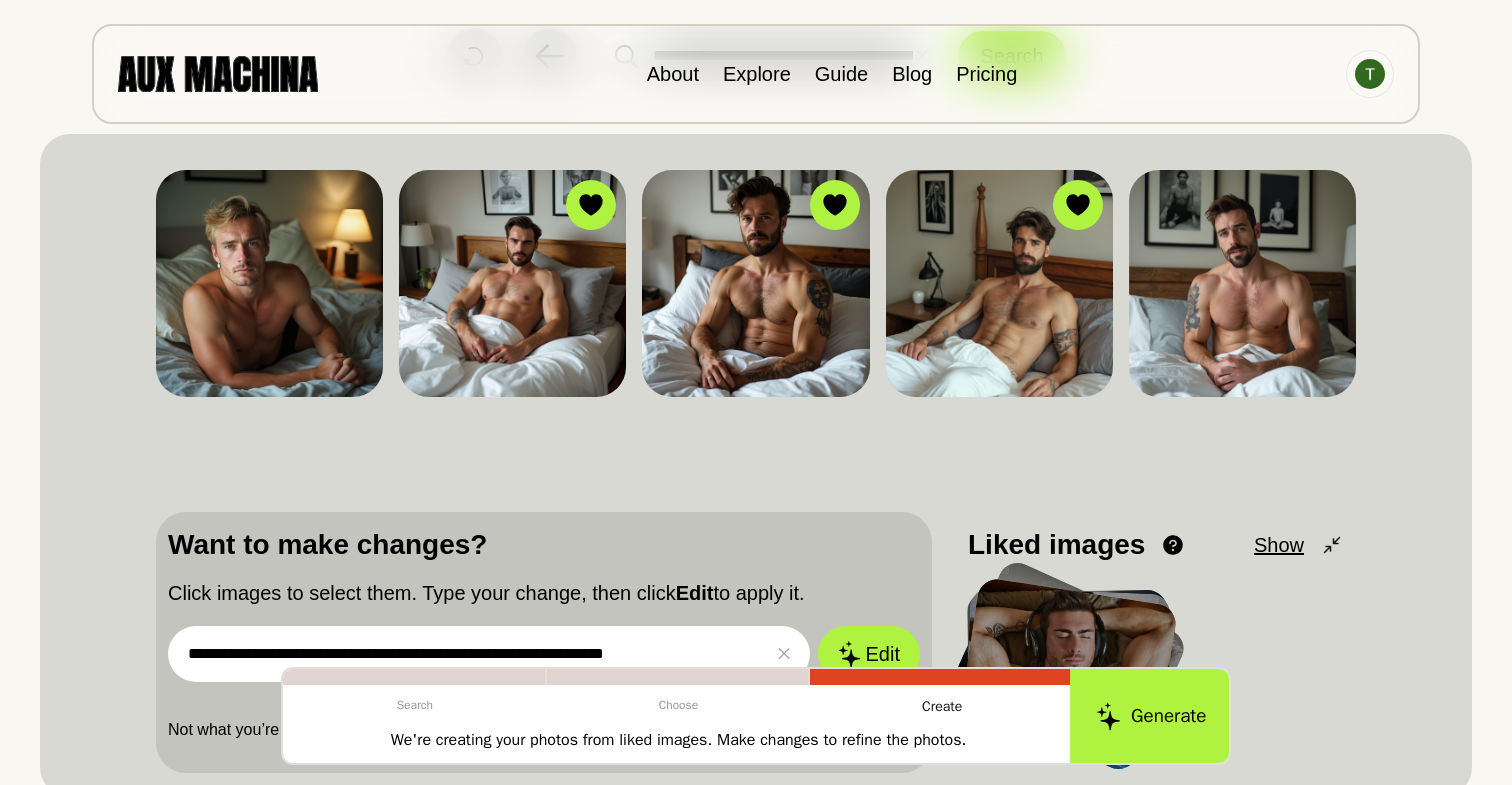 click on "Generate" at bounding box center (1151, 716) 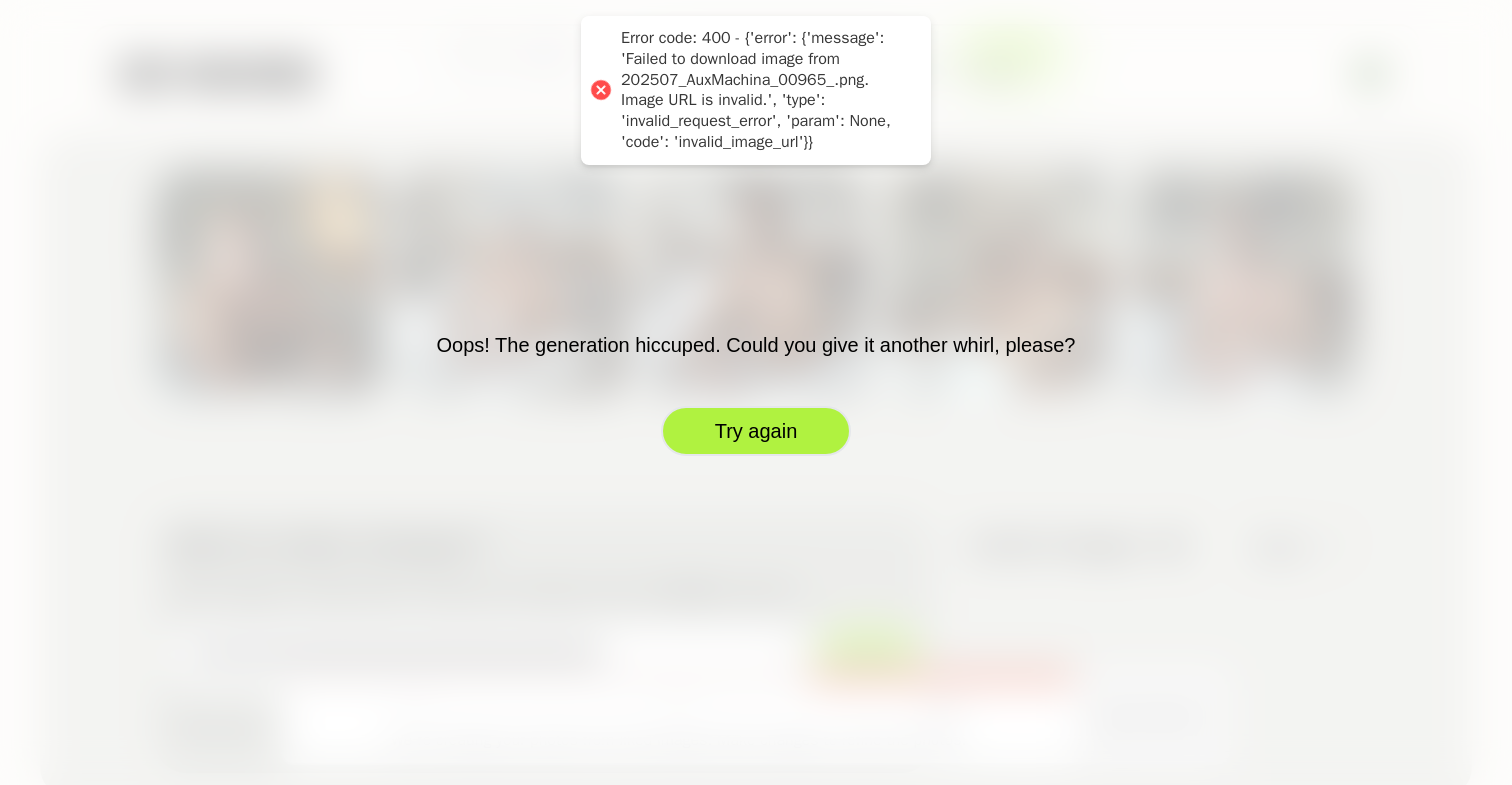 click on "Try again" at bounding box center [756, 431] 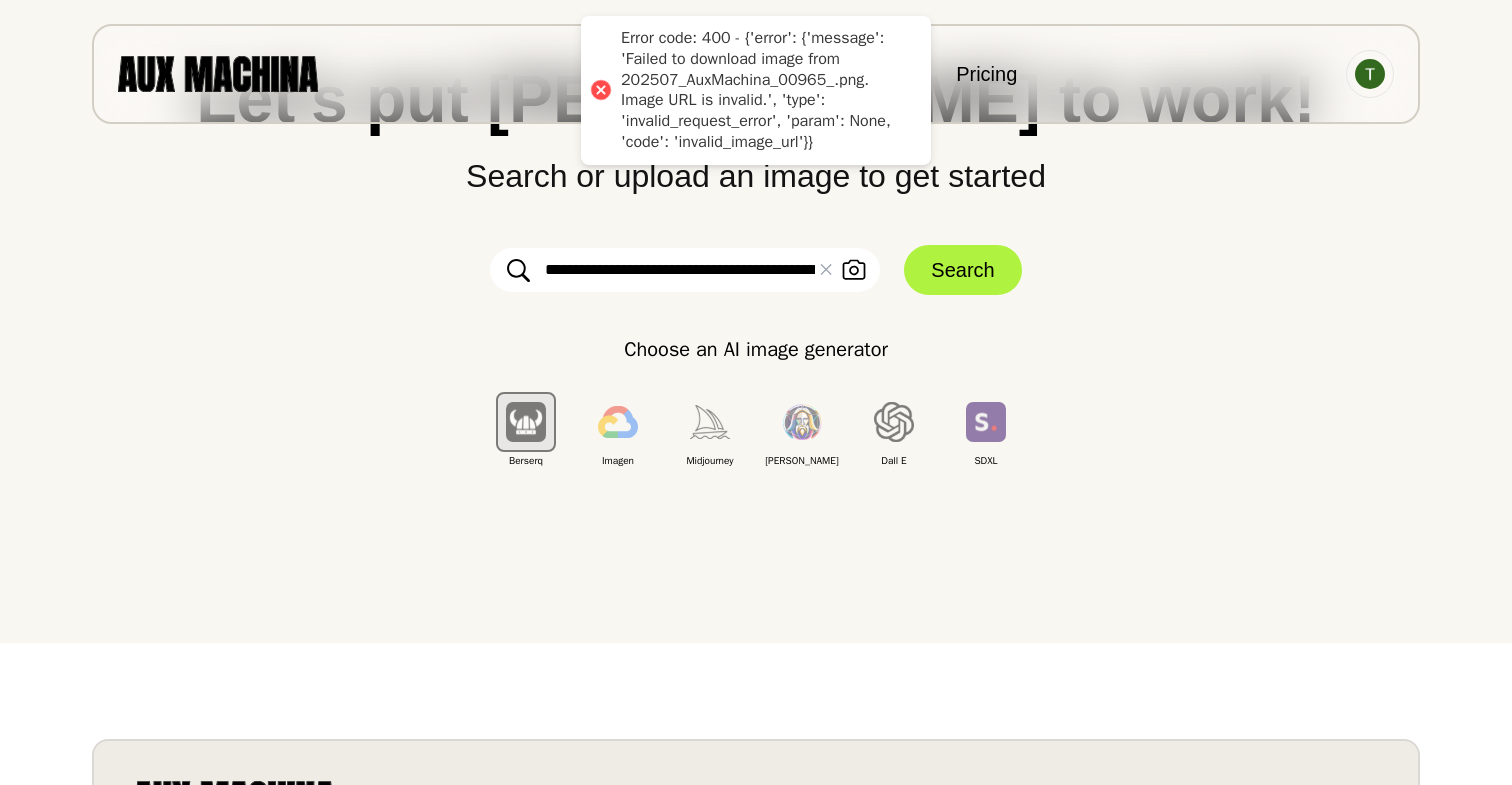 click on "**********" at bounding box center (685, 270) 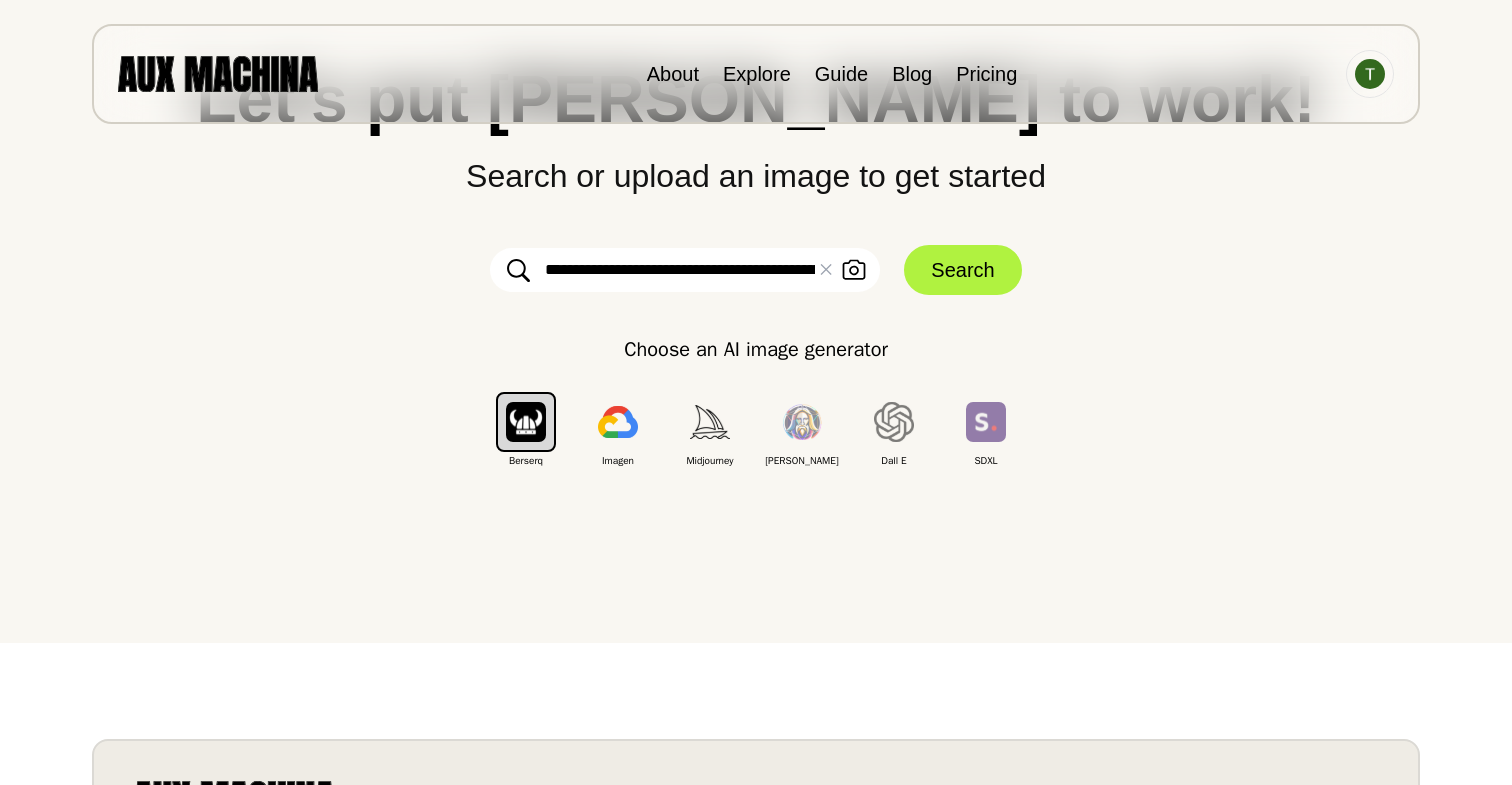 click on "**********" at bounding box center [685, 270] 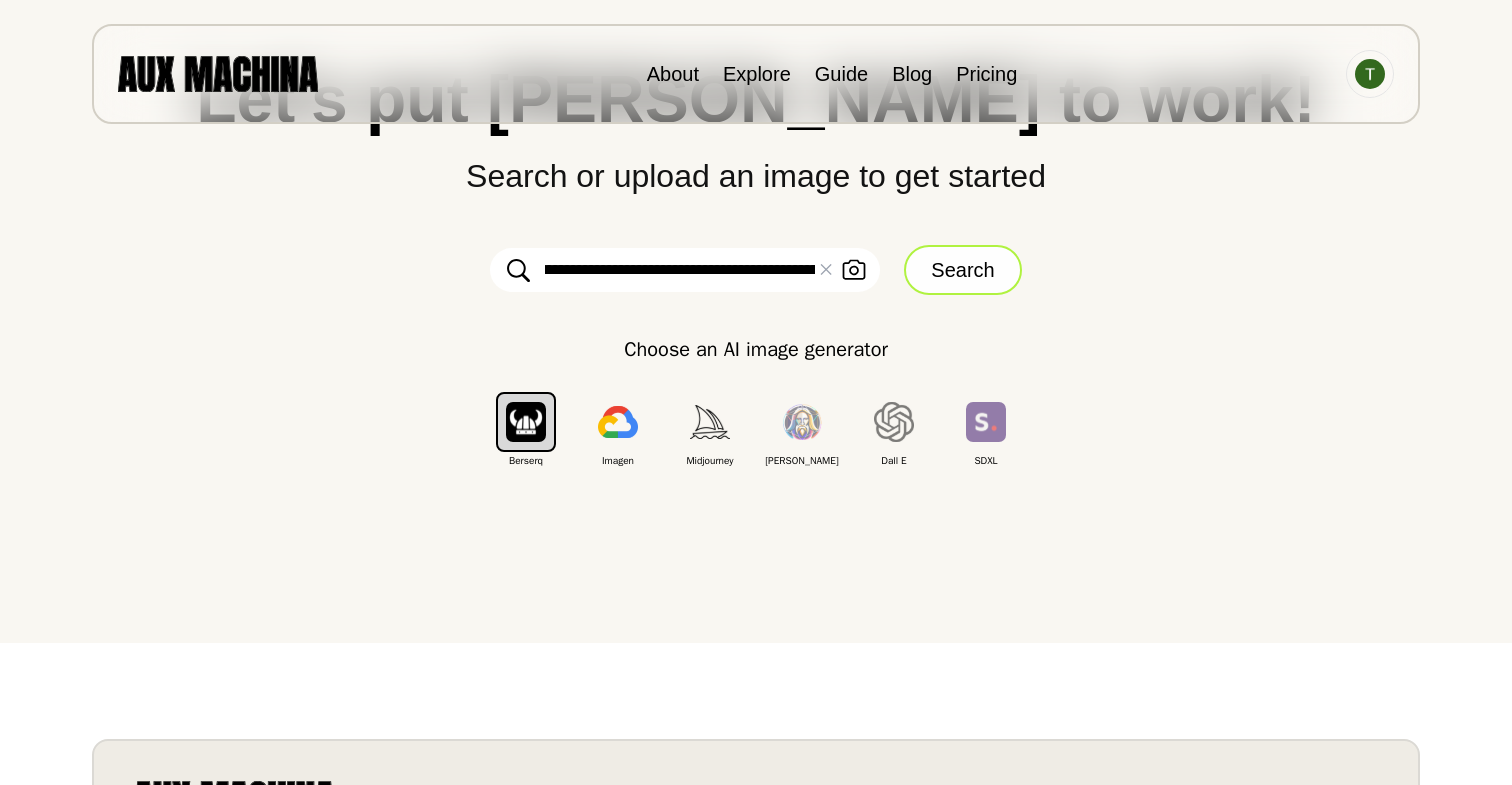 type on "**********" 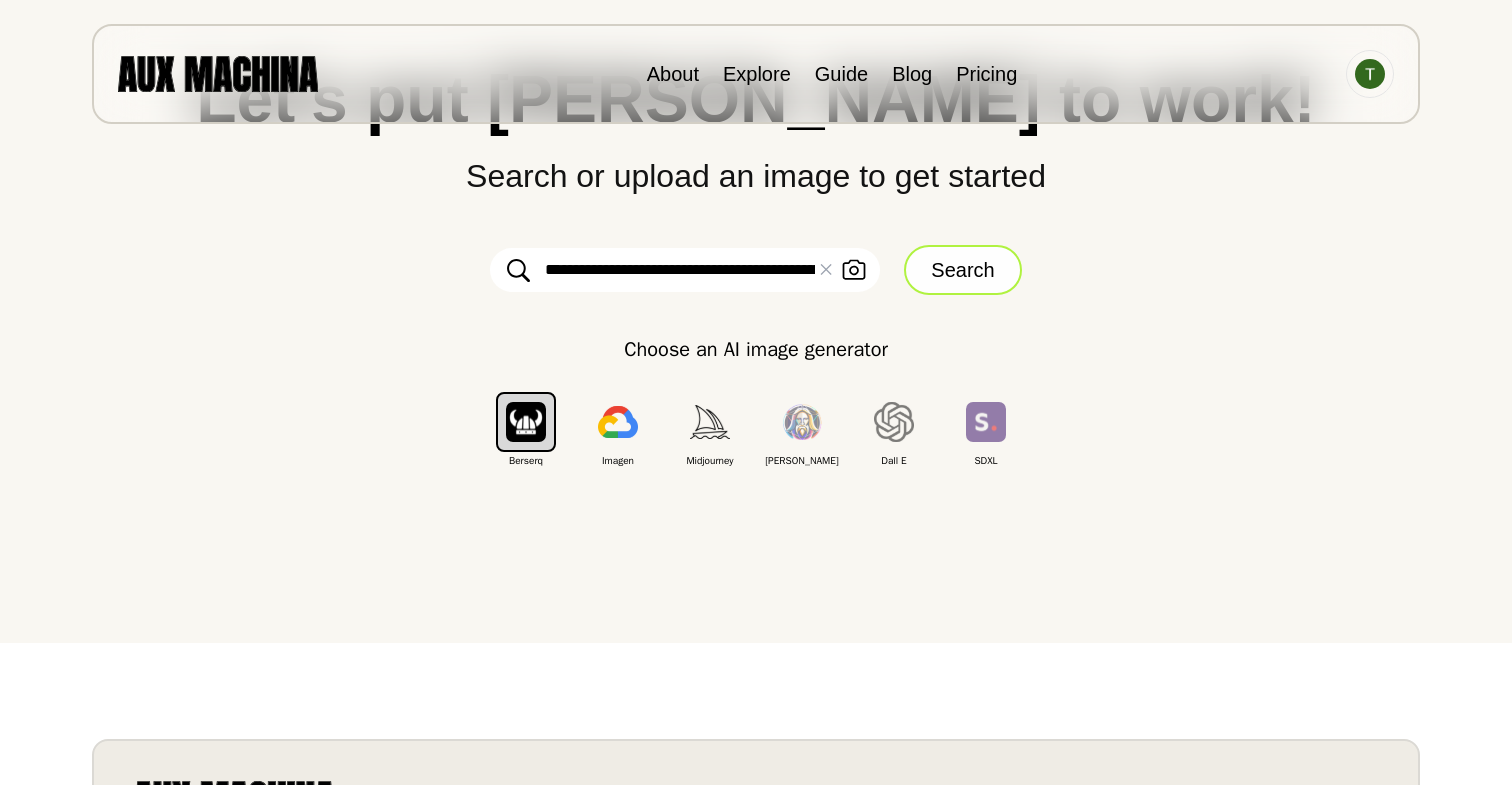 click on "Search" at bounding box center [962, 270] 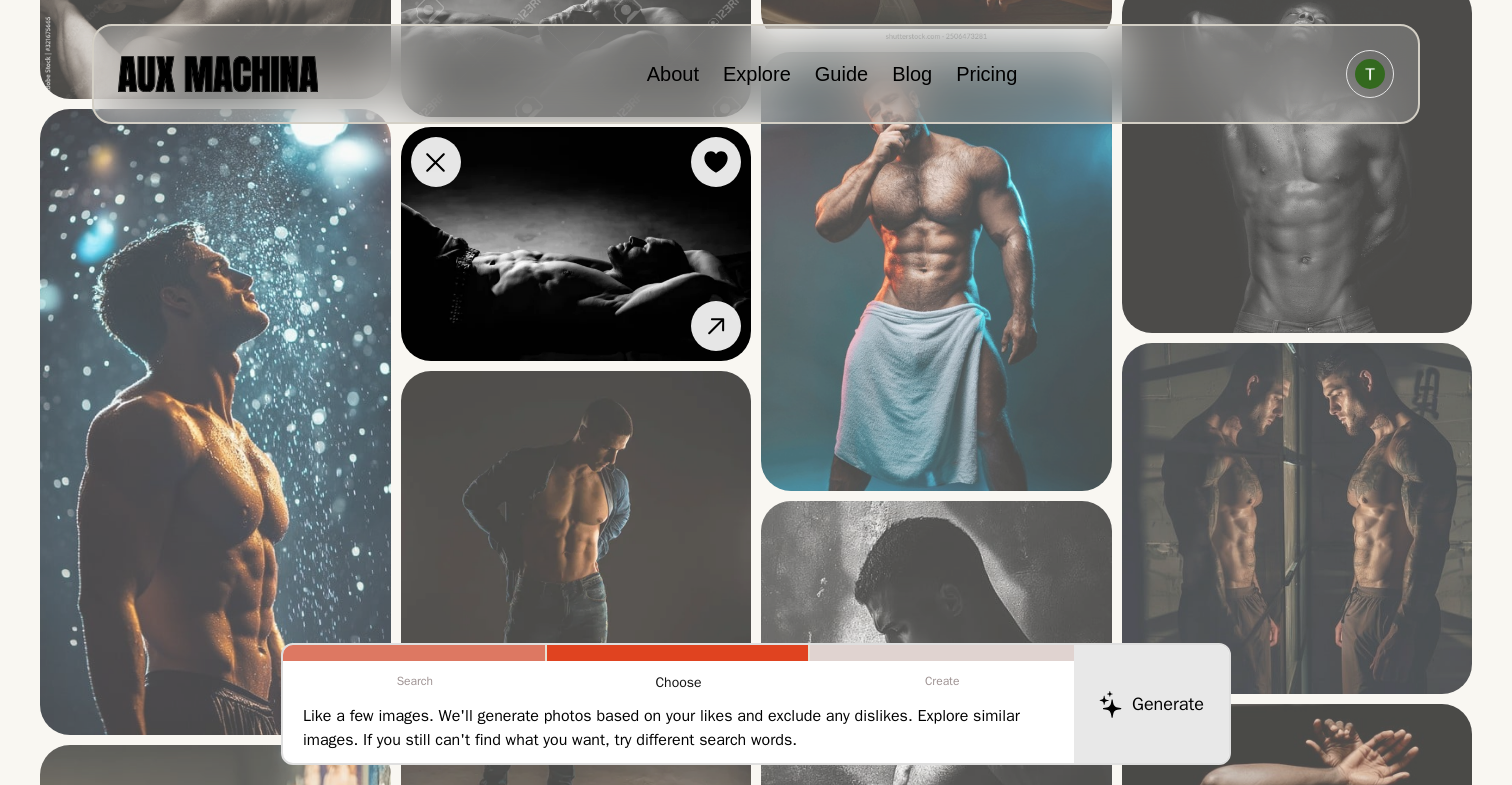 scroll, scrollTop: 677, scrollLeft: 0, axis: vertical 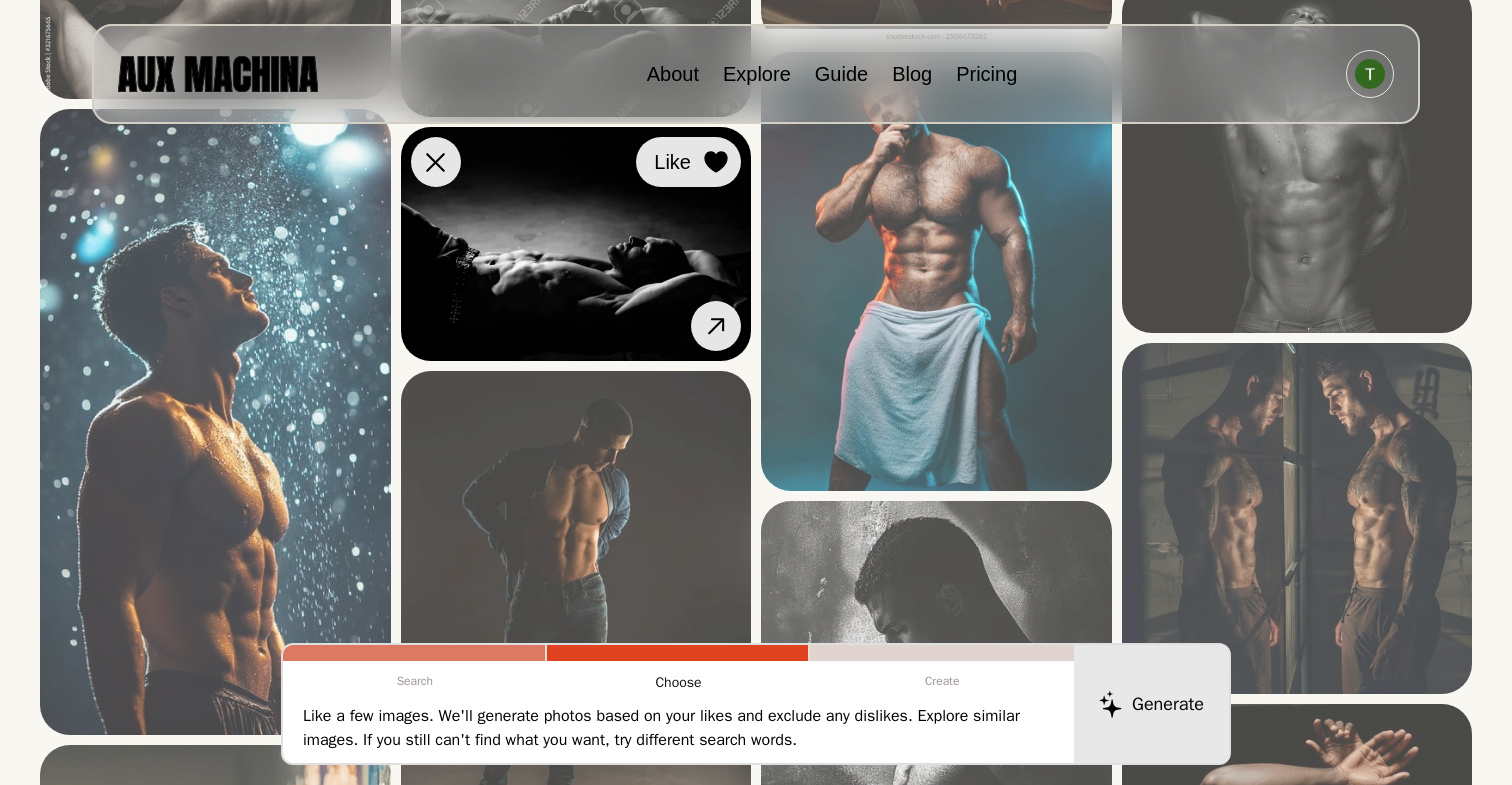 click 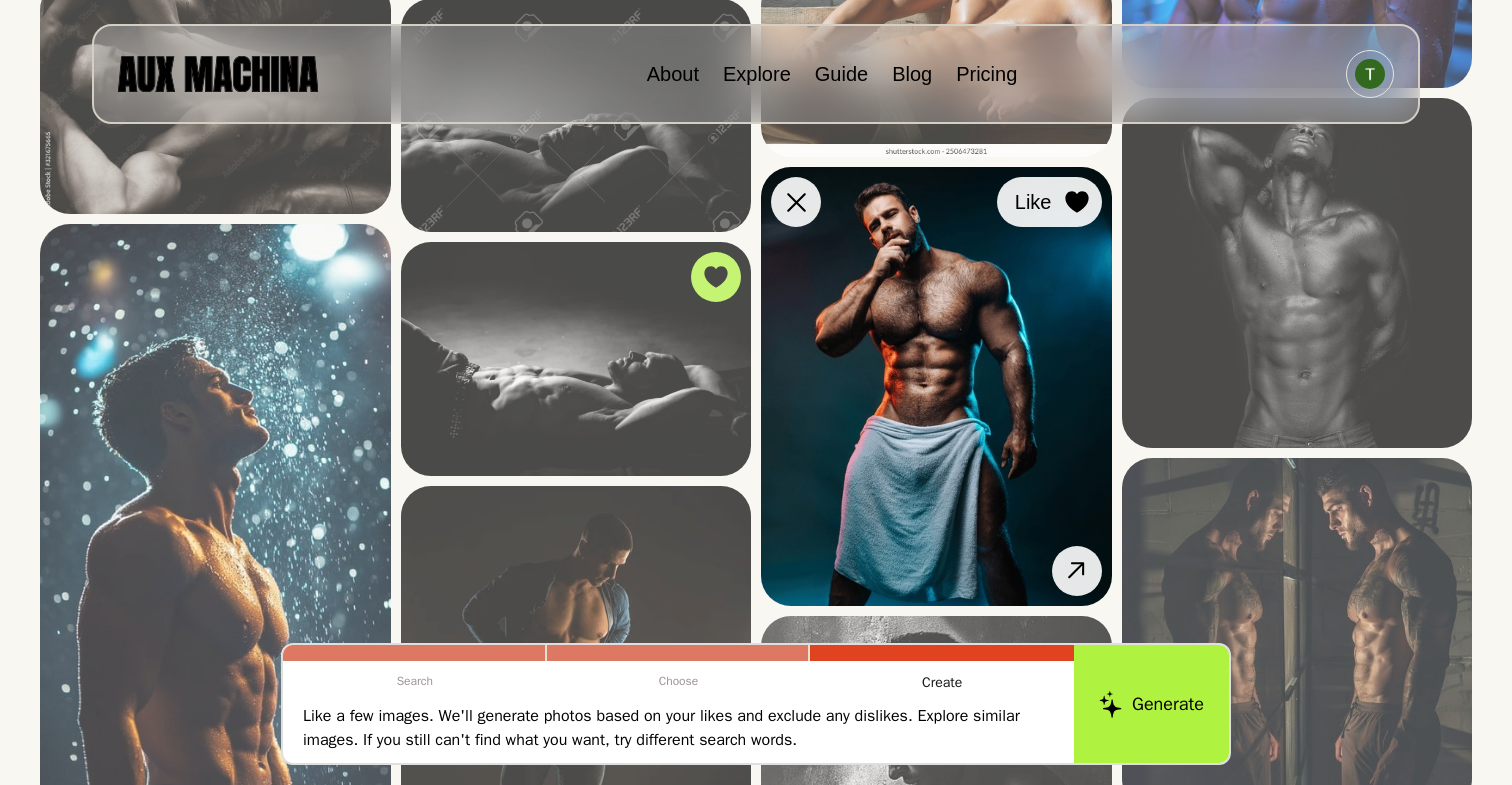 click 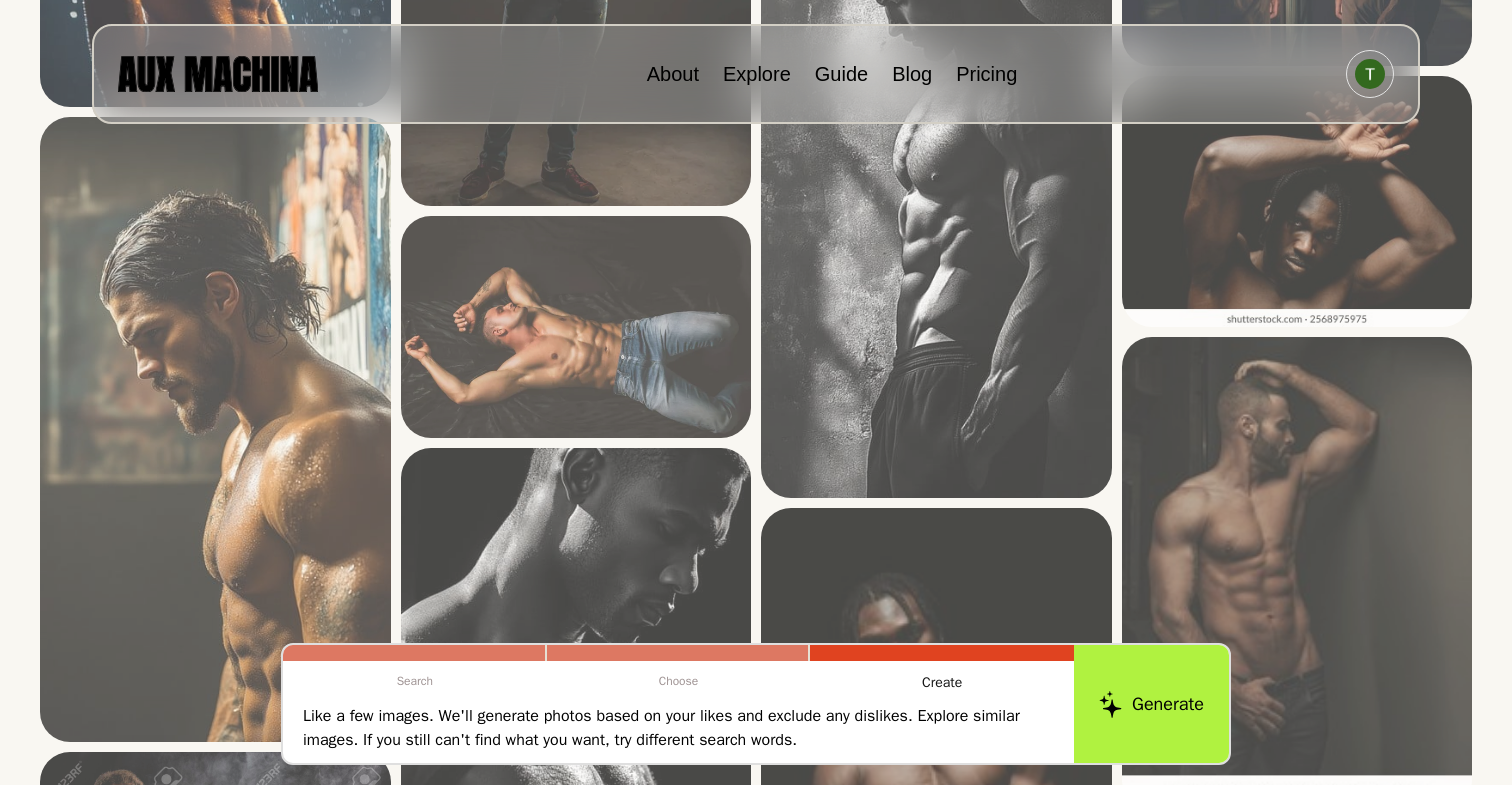 scroll, scrollTop: 1343, scrollLeft: 0, axis: vertical 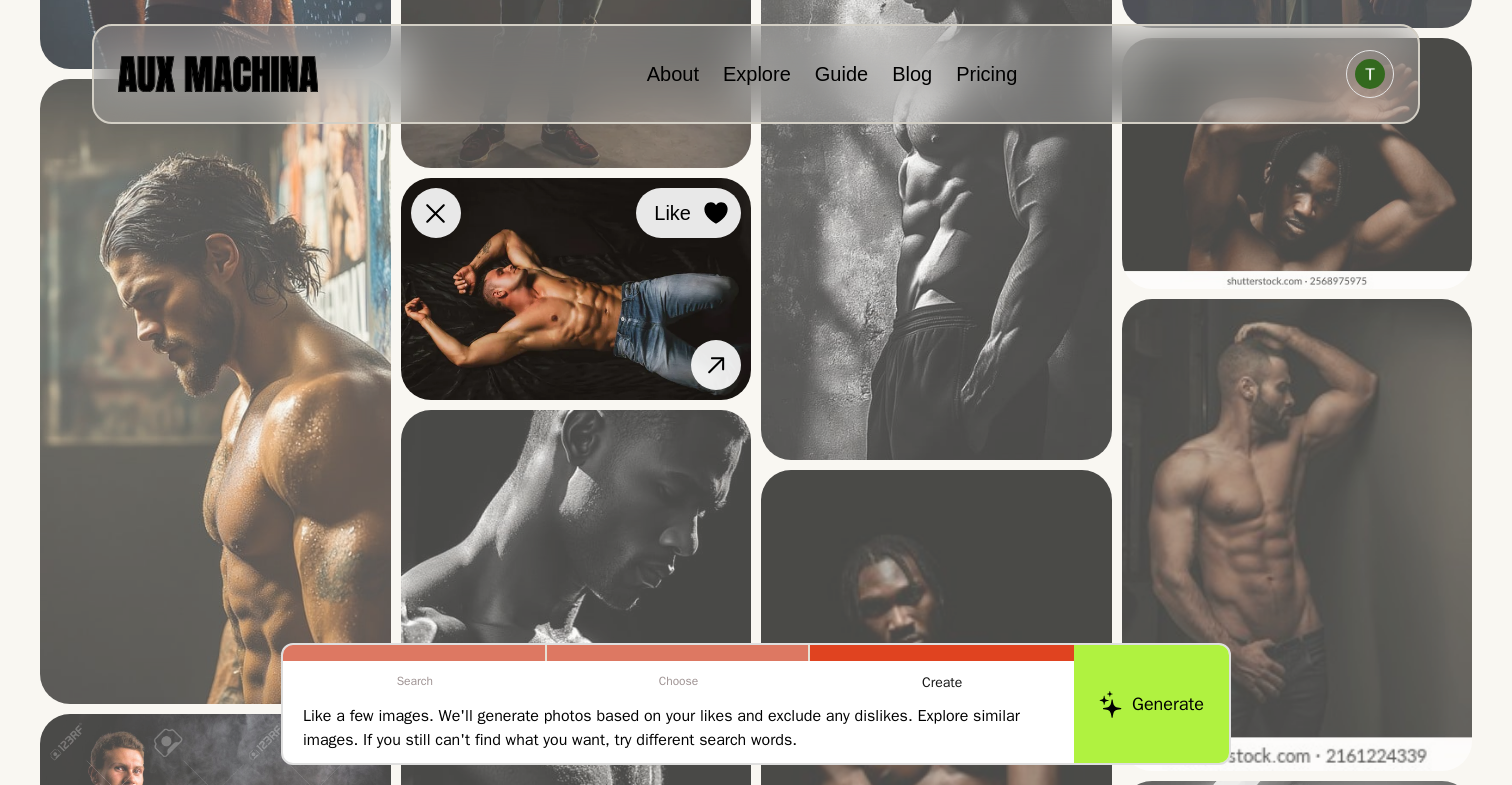 click 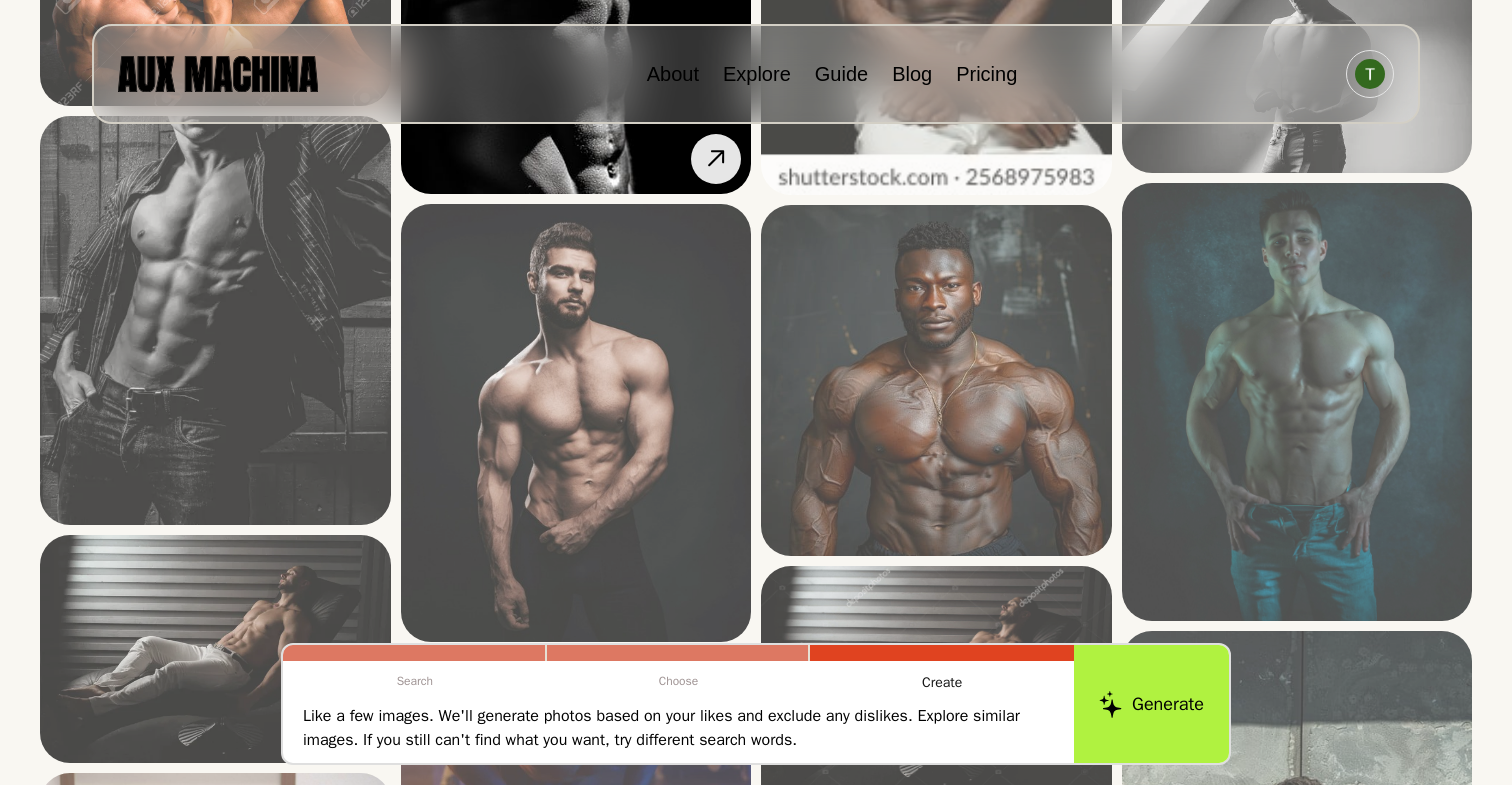 scroll, scrollTop: 2264, scrollLeft: 0, axis: vertical 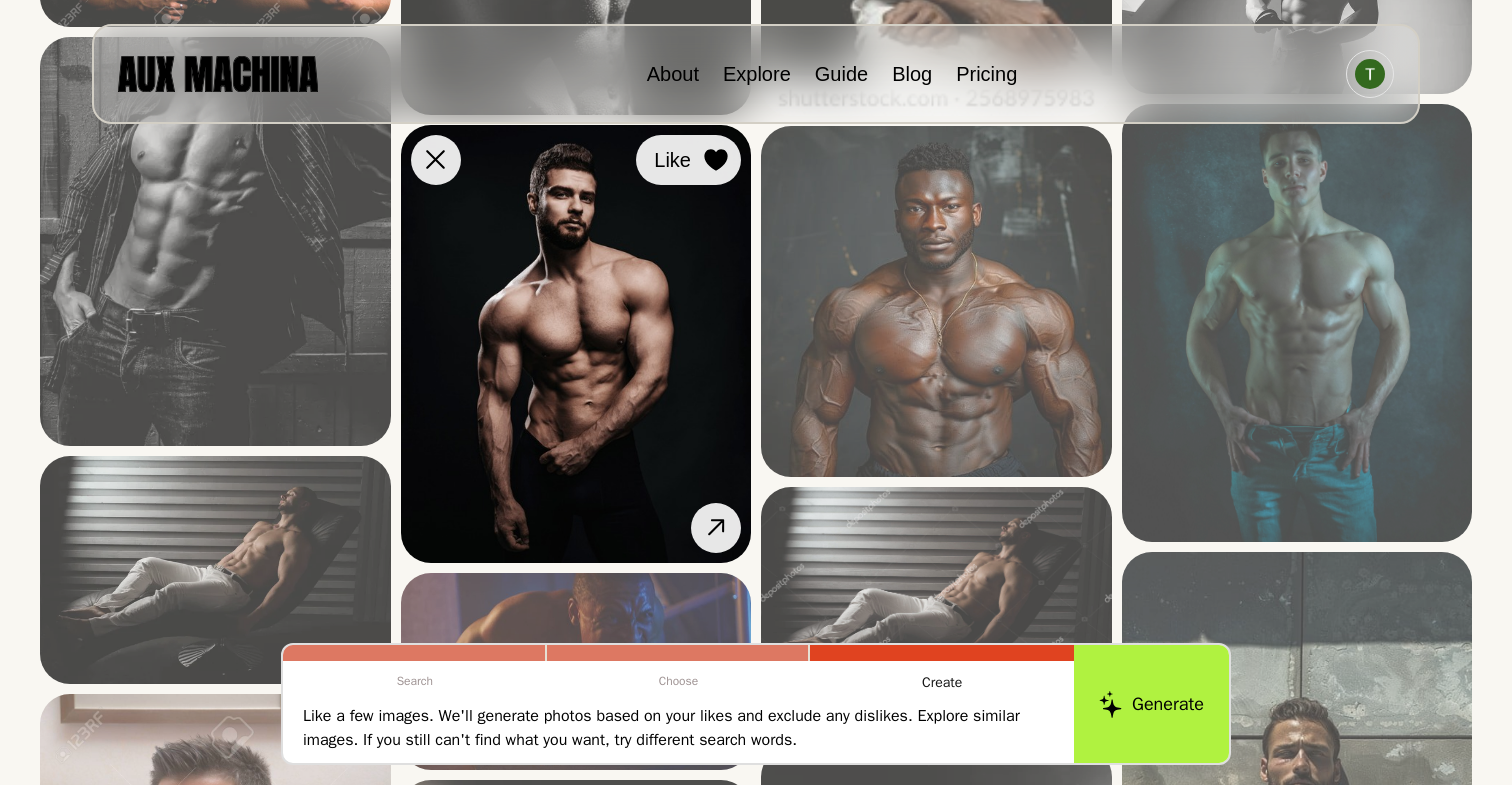 click 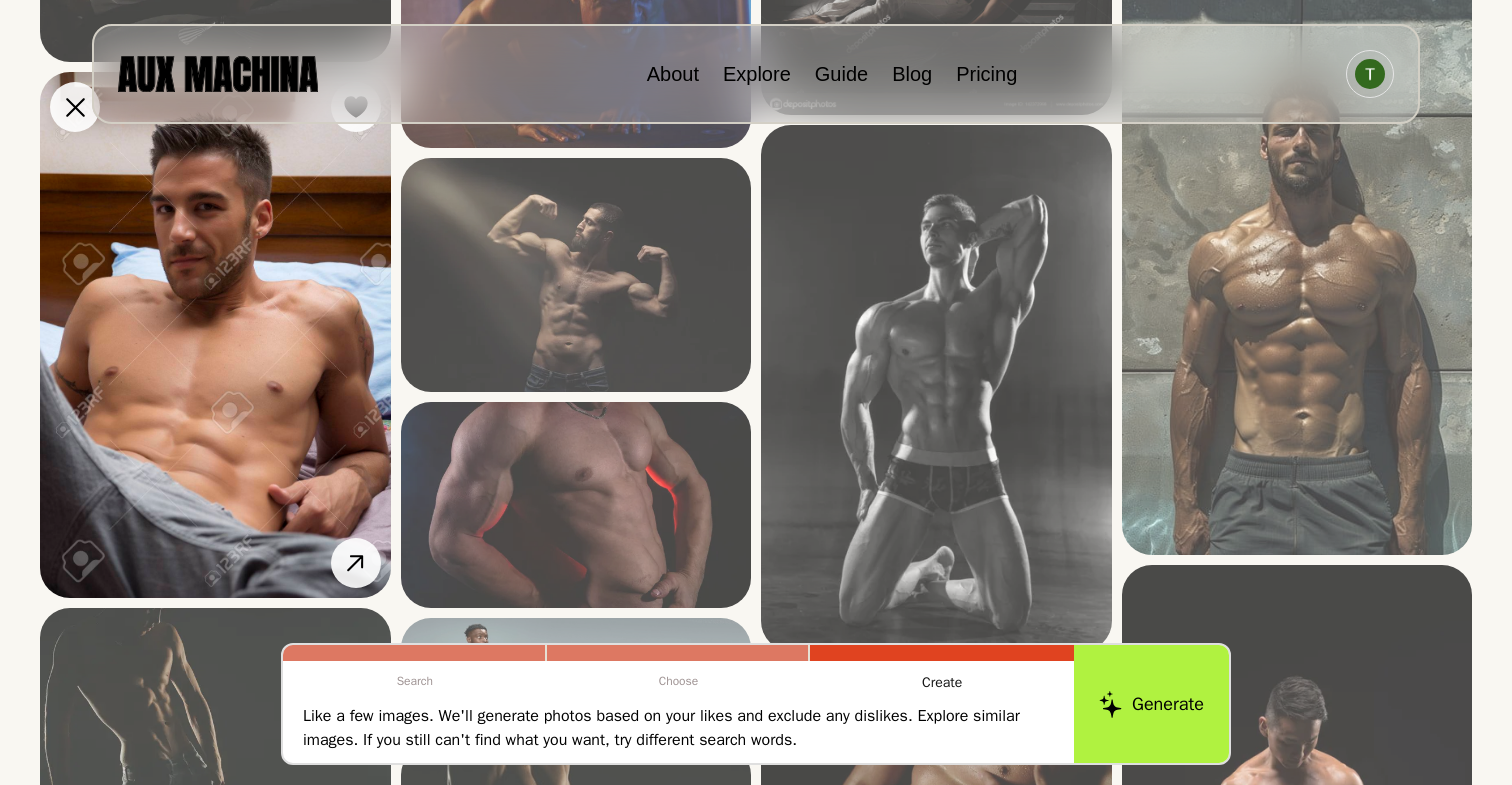 scroll, scrollTop: 2870, scrollLeft: 0, axis: vertical 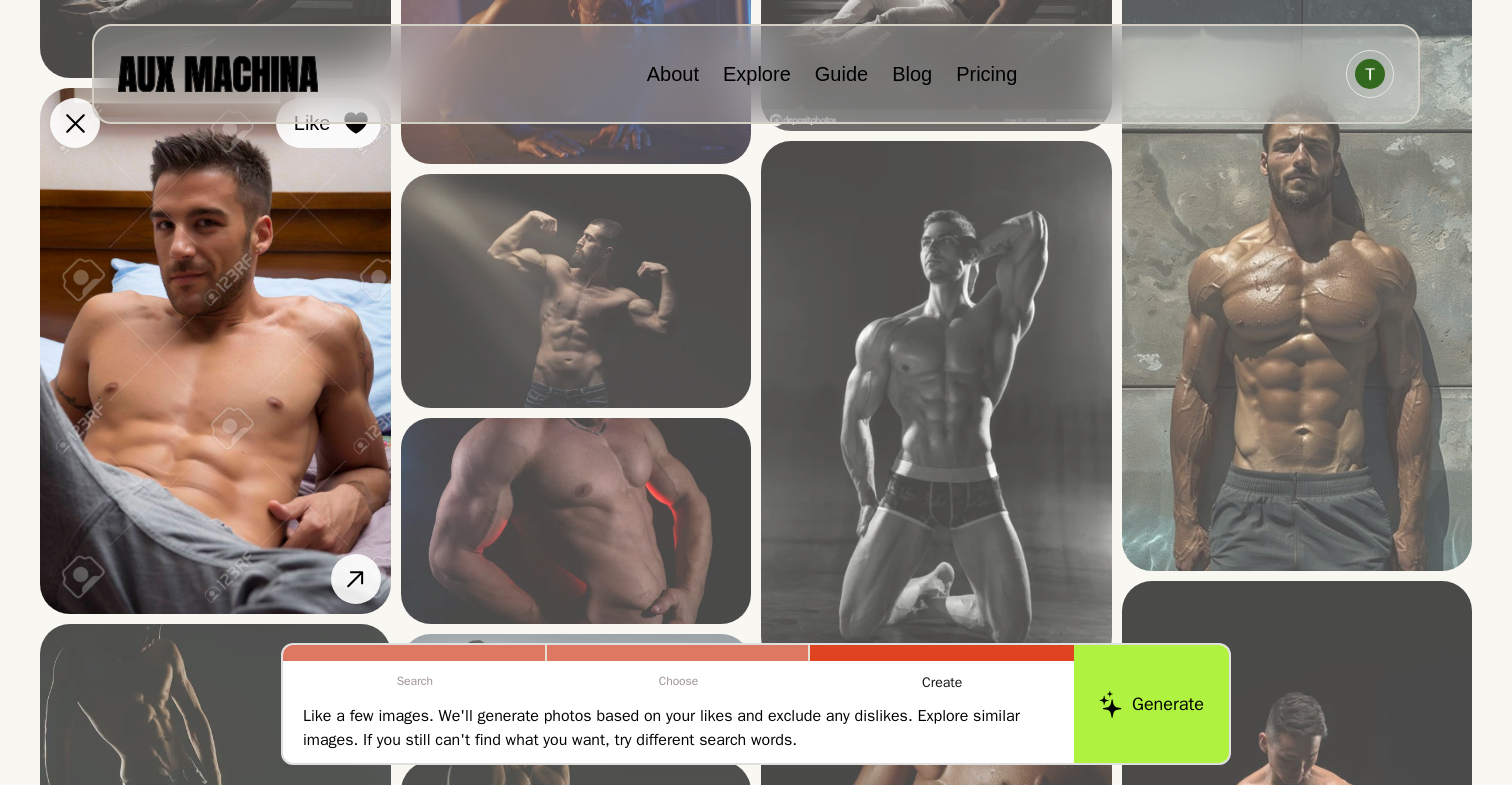 click 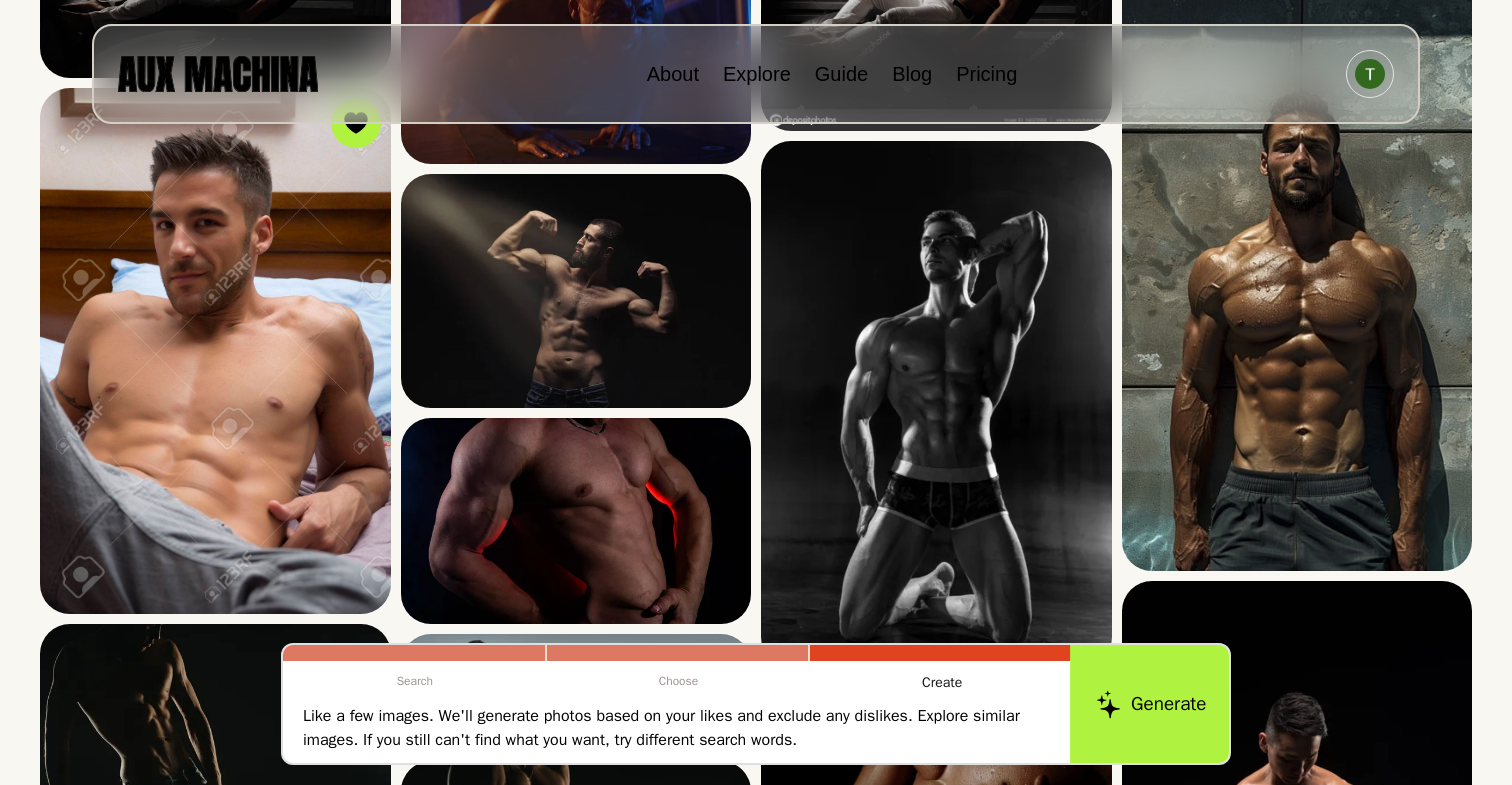 click 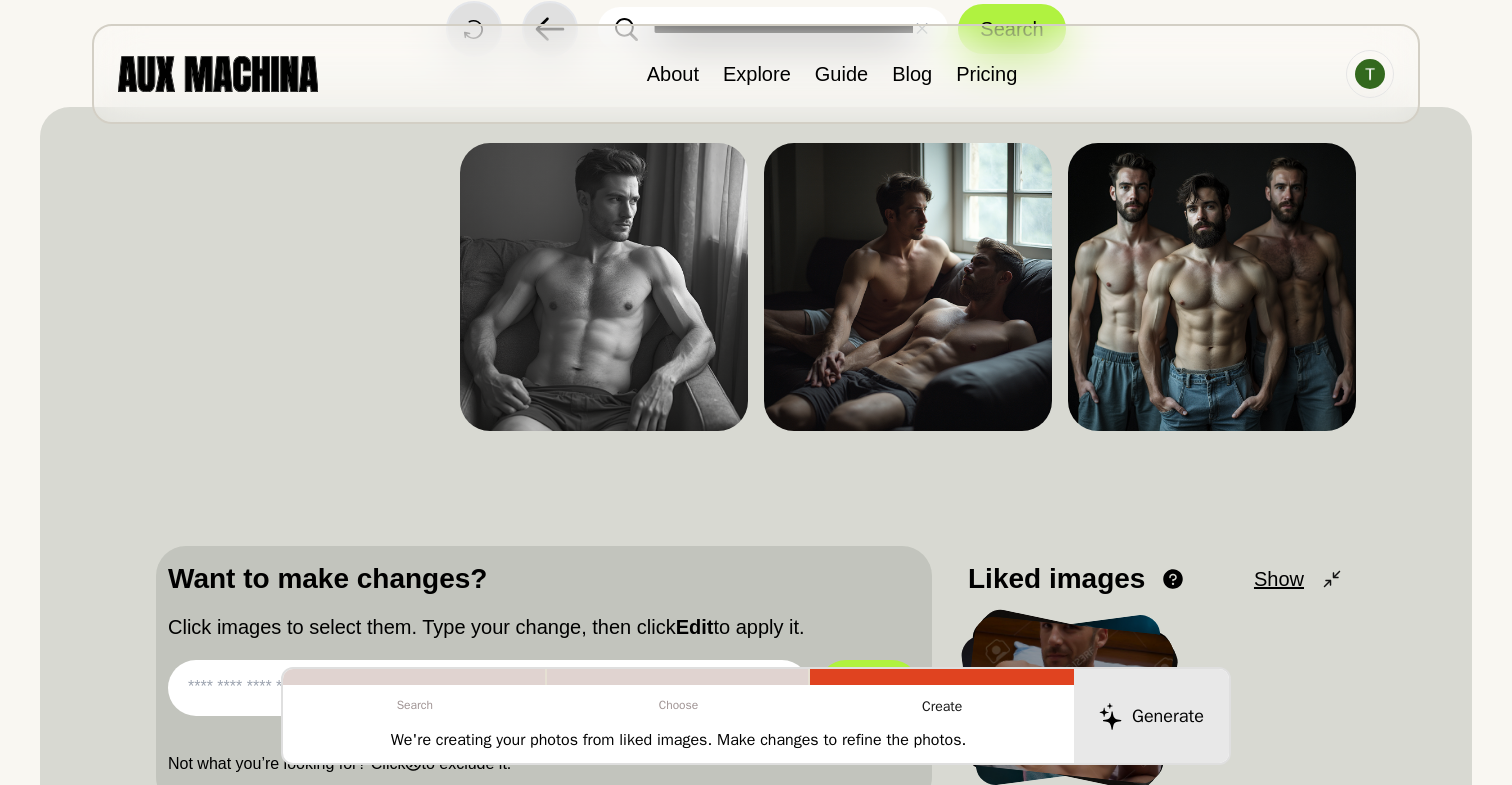 scroll, scrollTop: 133, scrollLeft: 0, axis: vertical 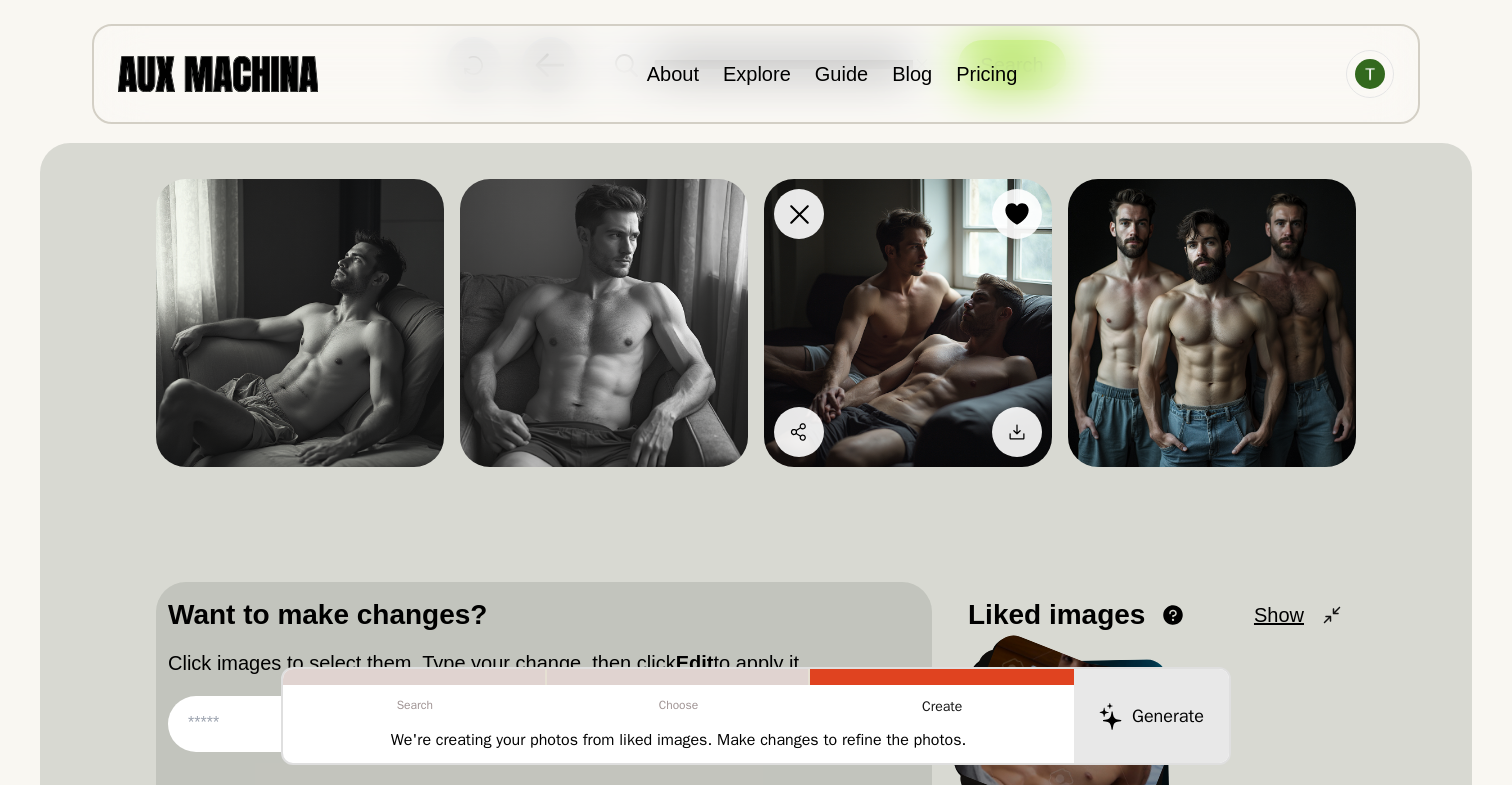 click at bounding box center (908, 323) 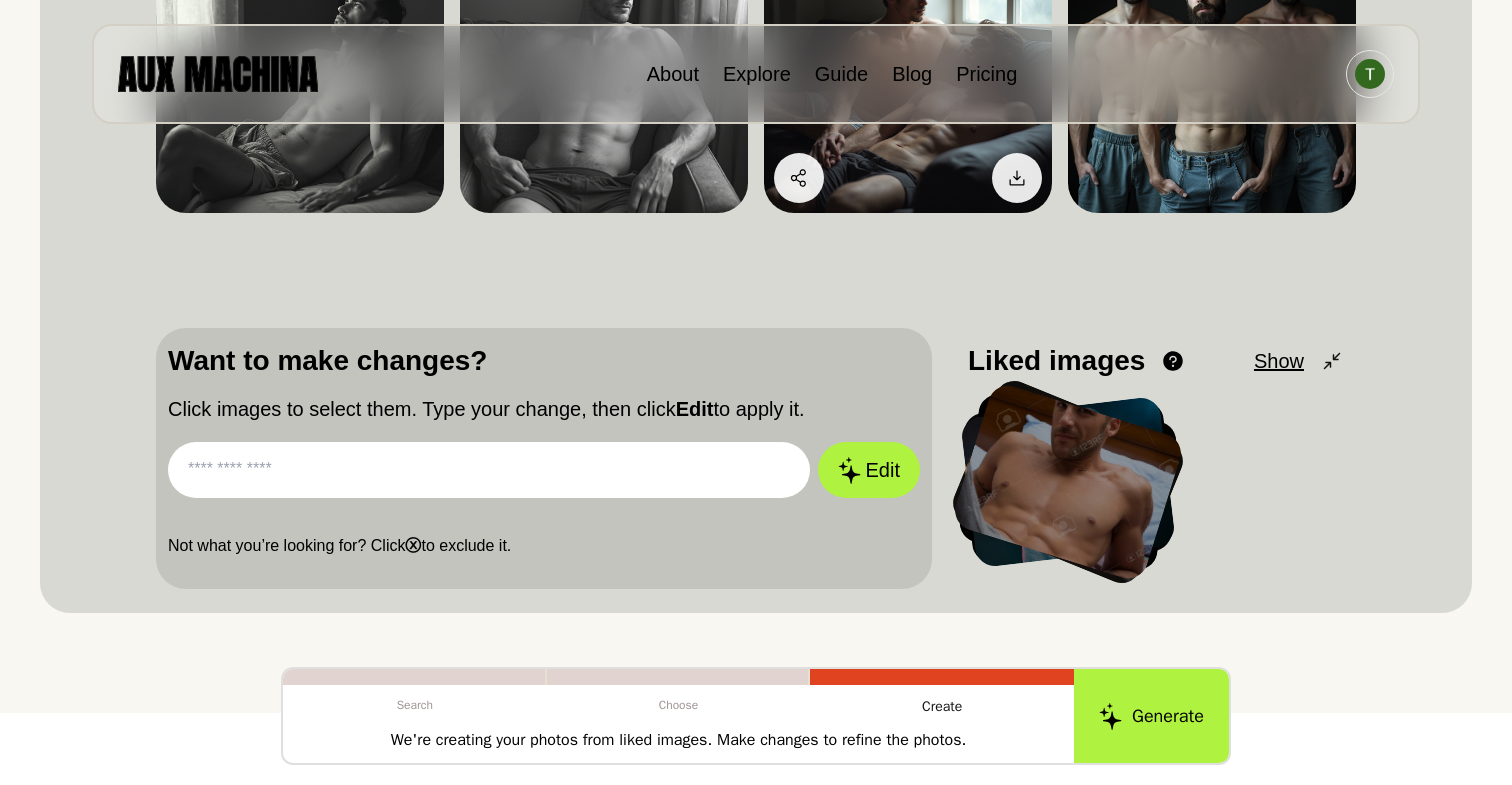 scroll, scrollTop: 385, scrollLeft: 0, axis: vertical 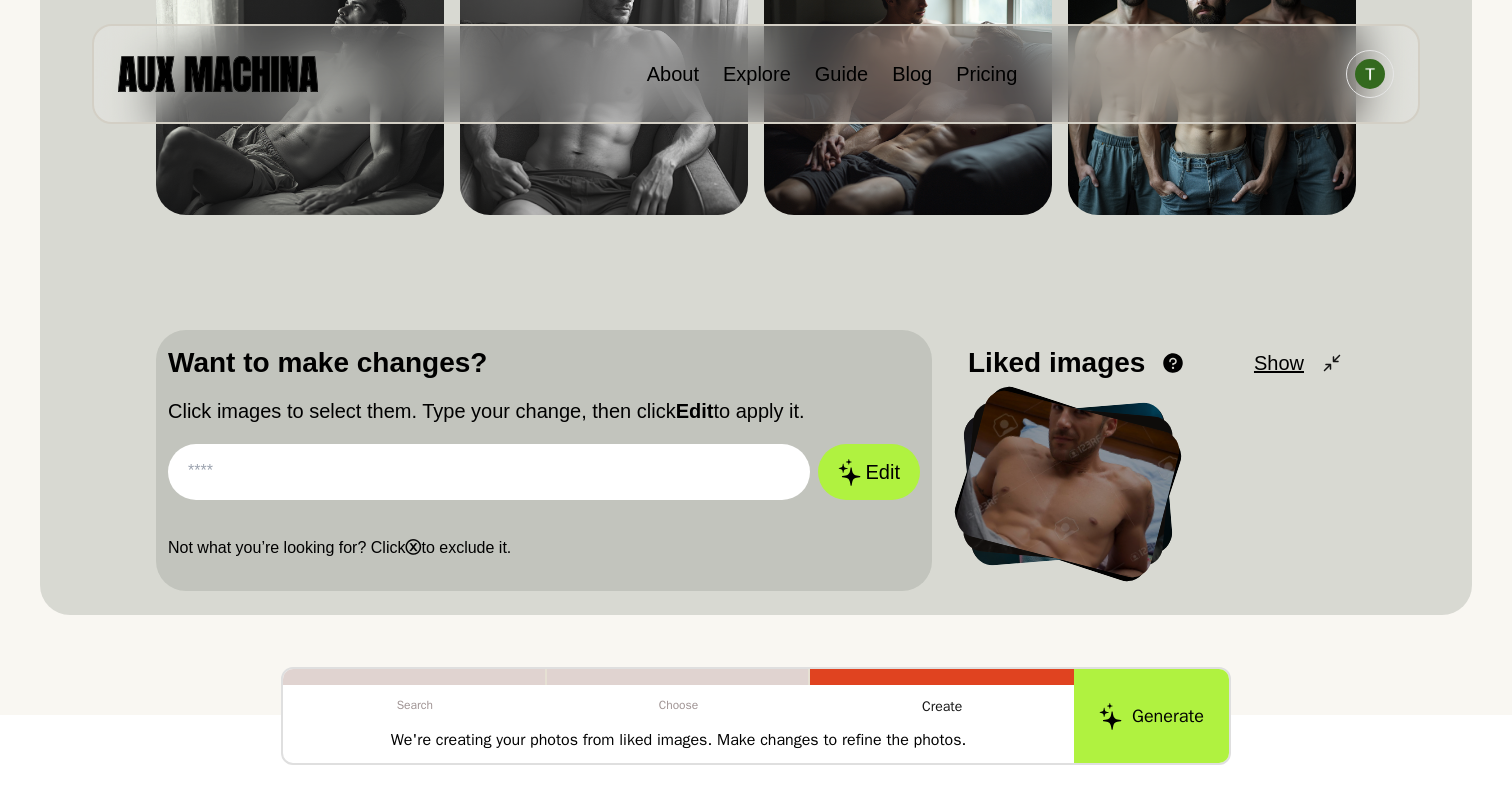 click at bounding box center (489, 472) 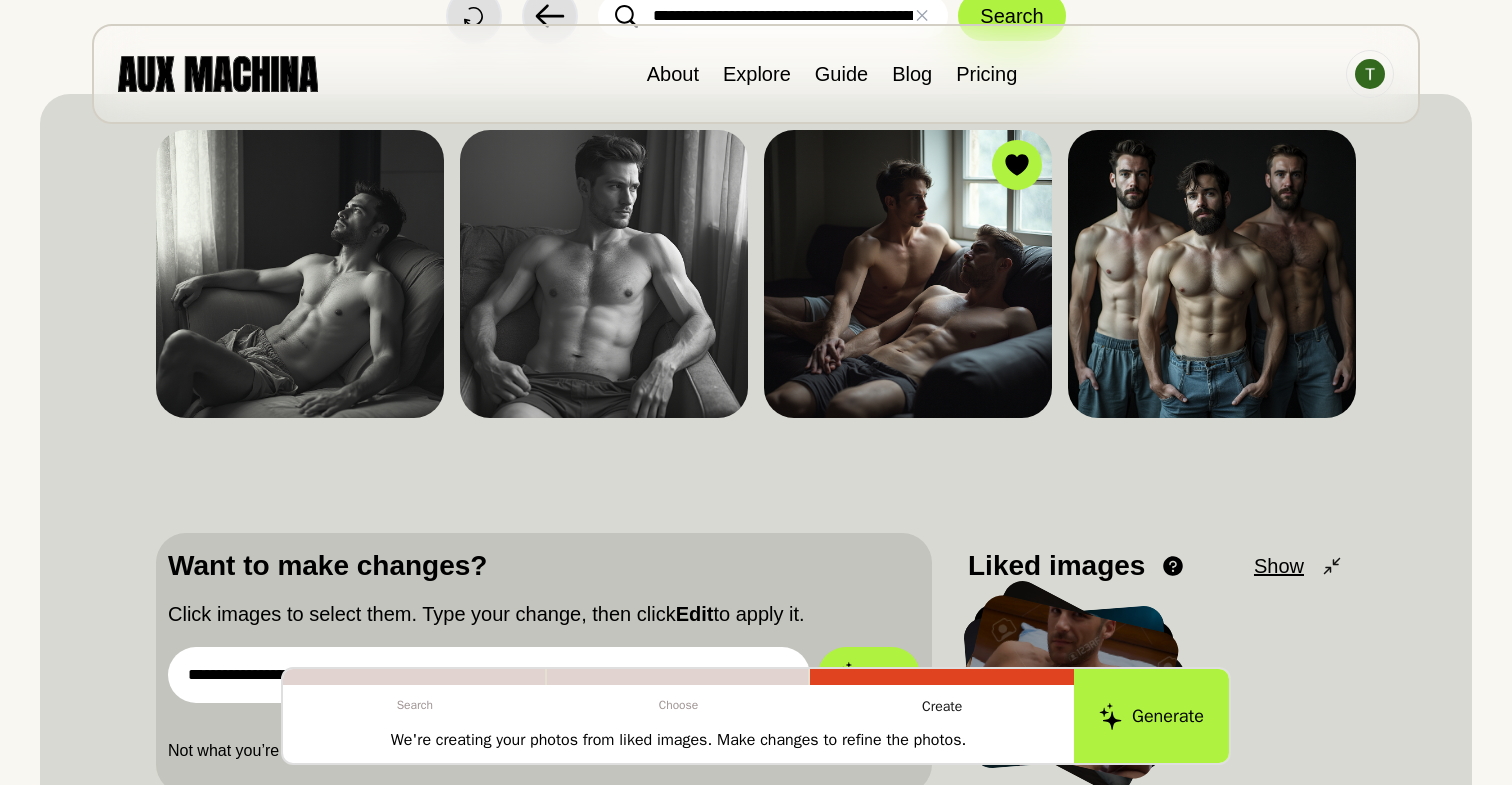 scroll, scrollTop: 77, scrollLeft: 0, axis: vertical 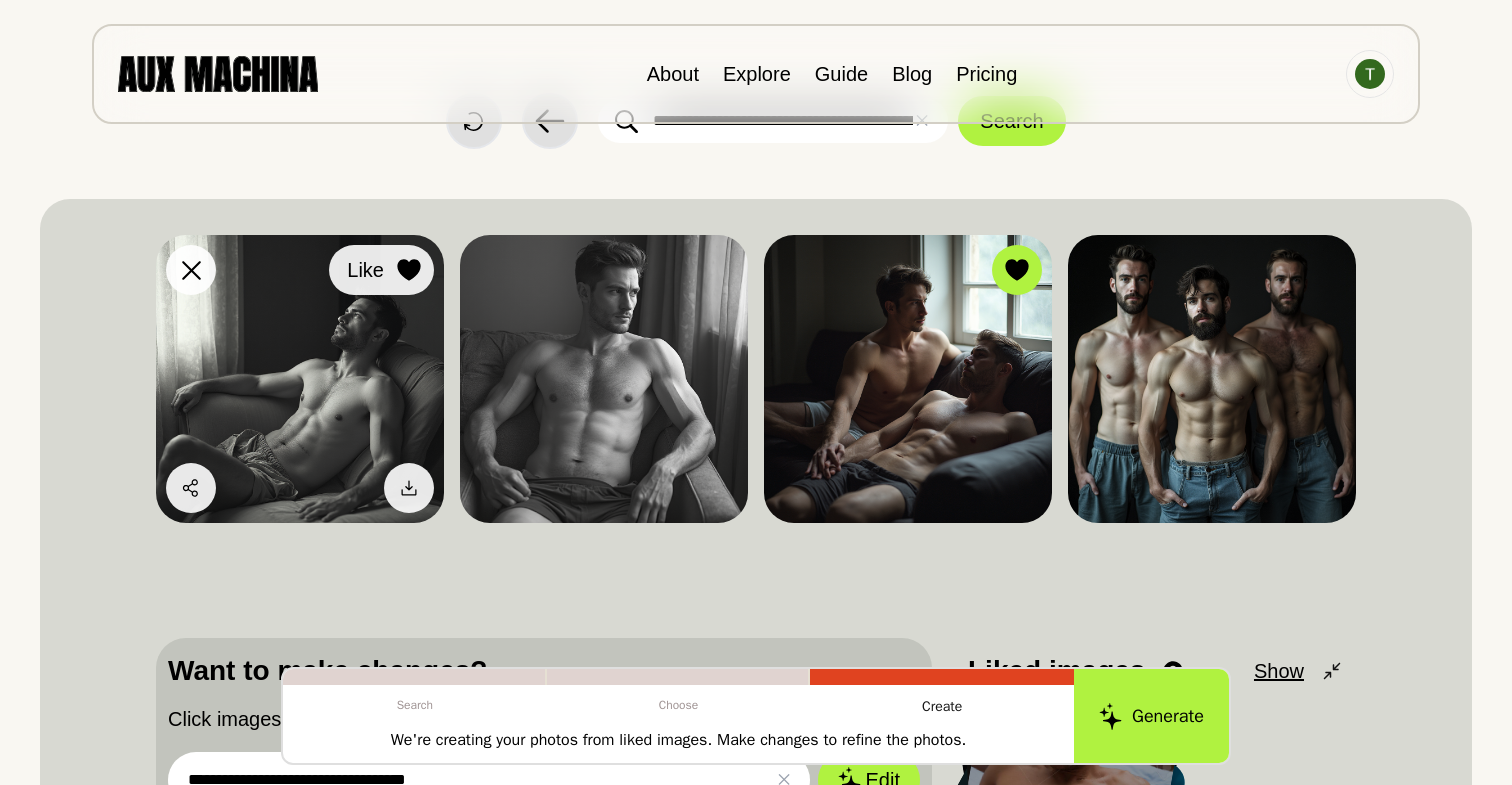 click 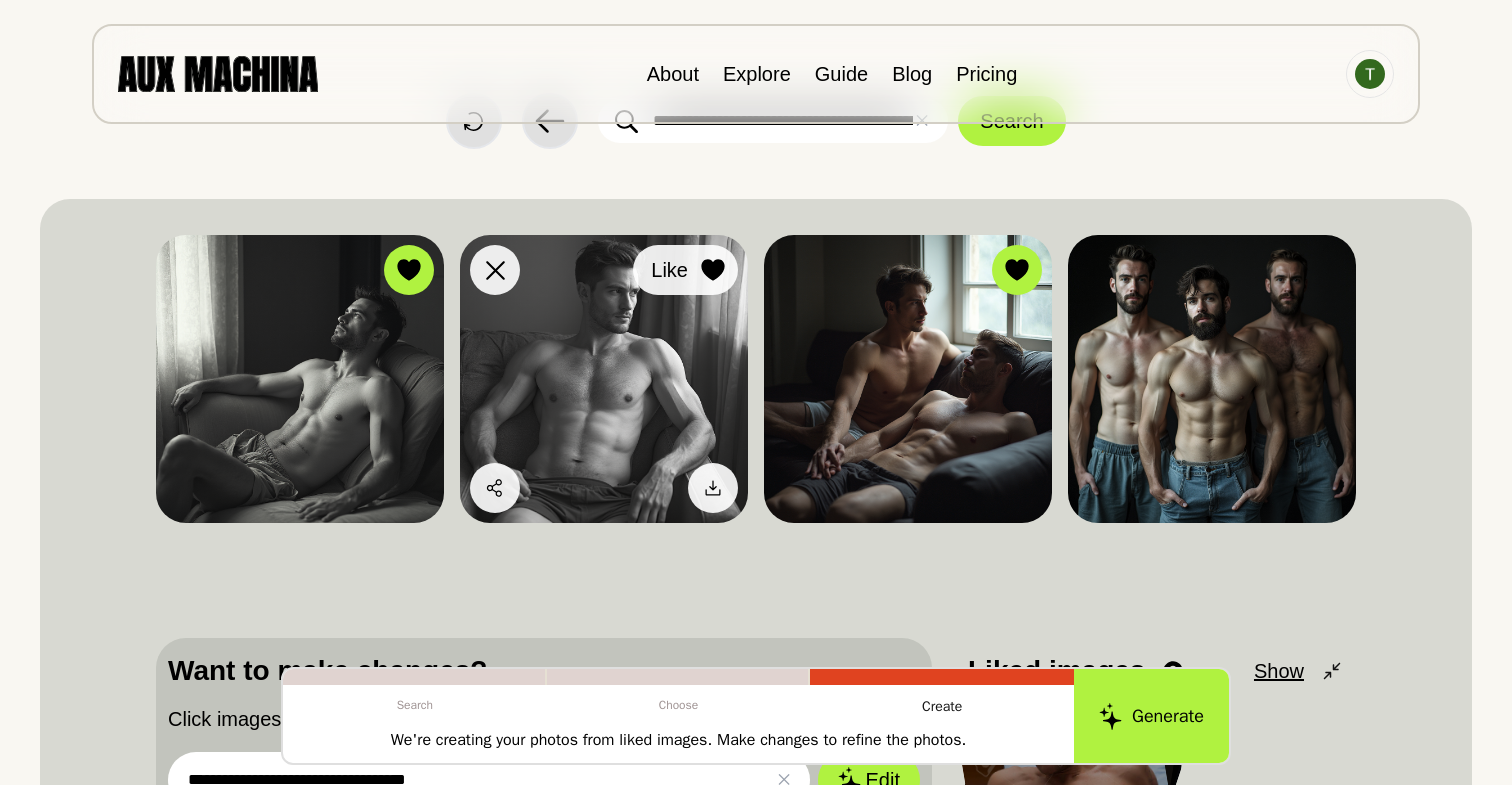 click on "Like" at bounding box center [669, 270] 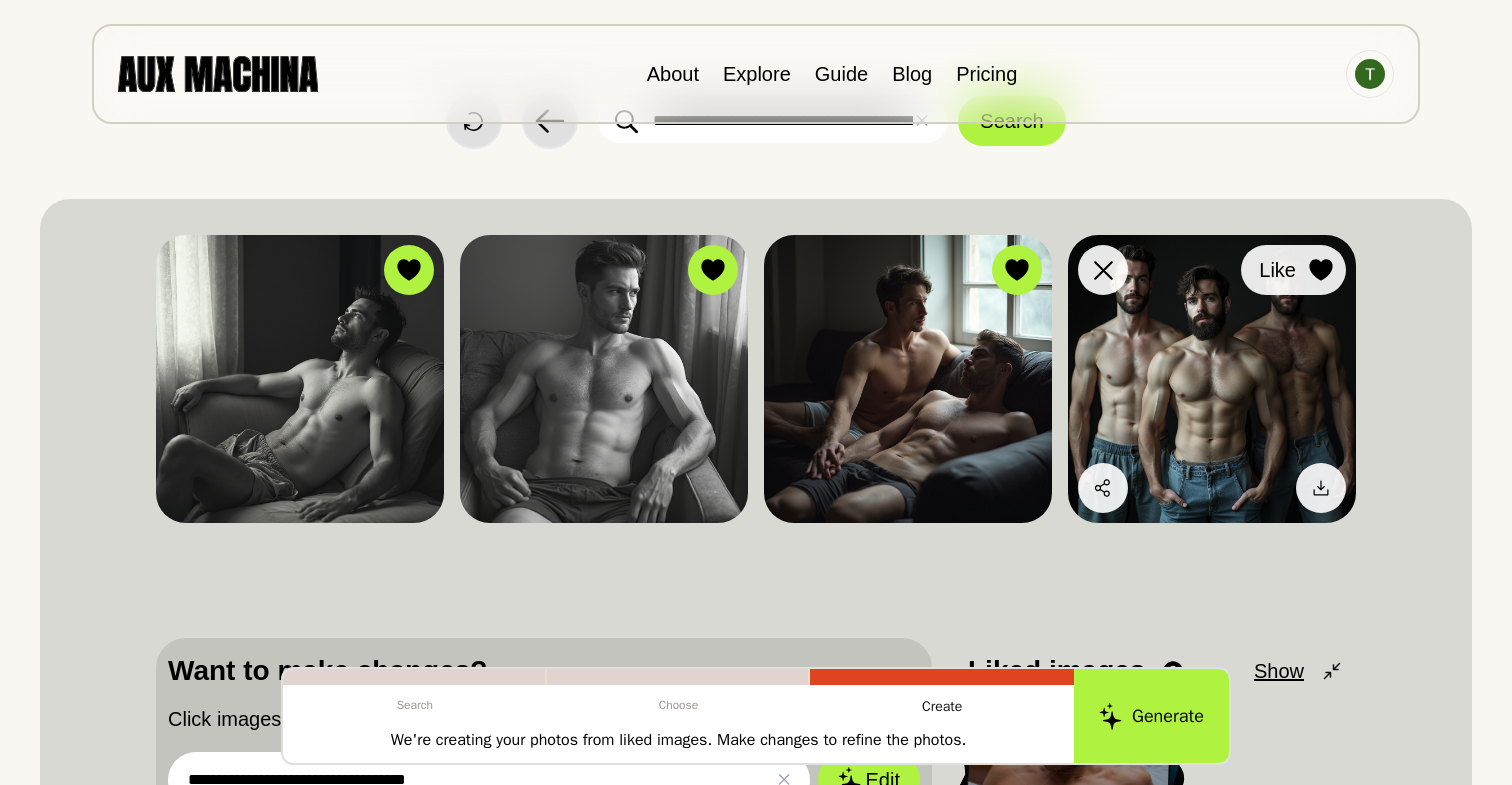 click 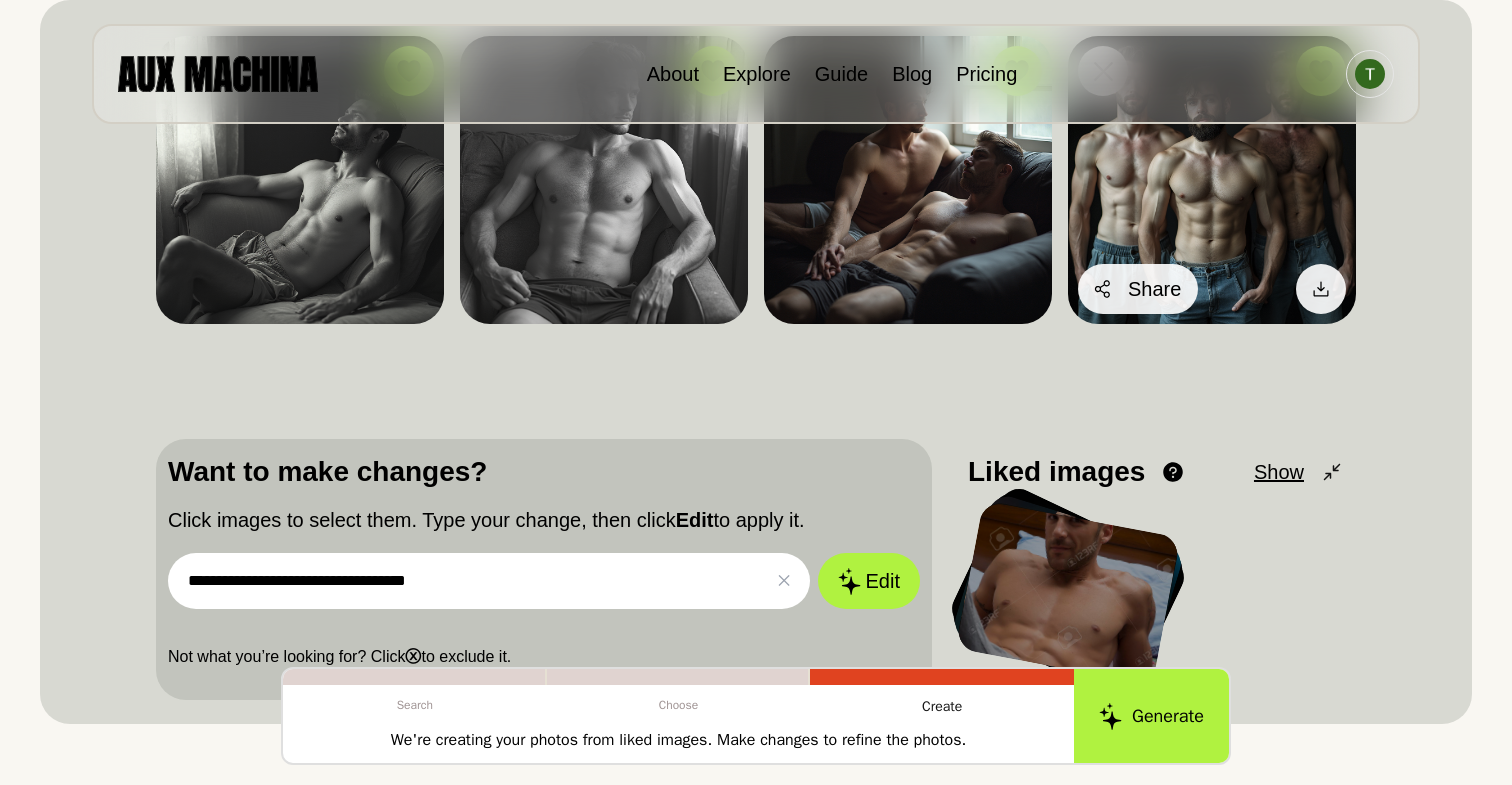scroll, scrollTop: 279, scrollLeft: 0, axis: vertical 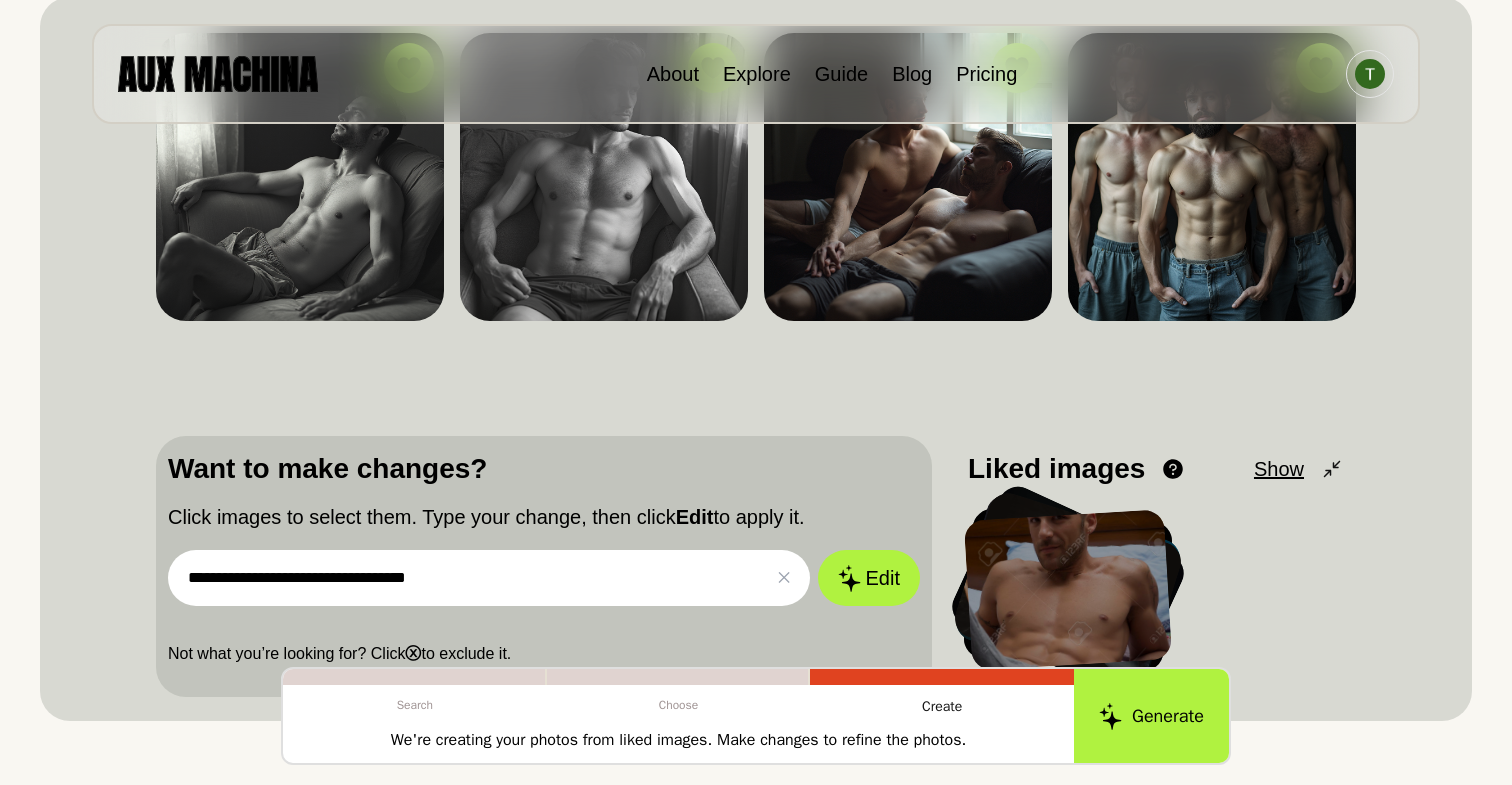 click on "**********" at bounding box center [489, 578] 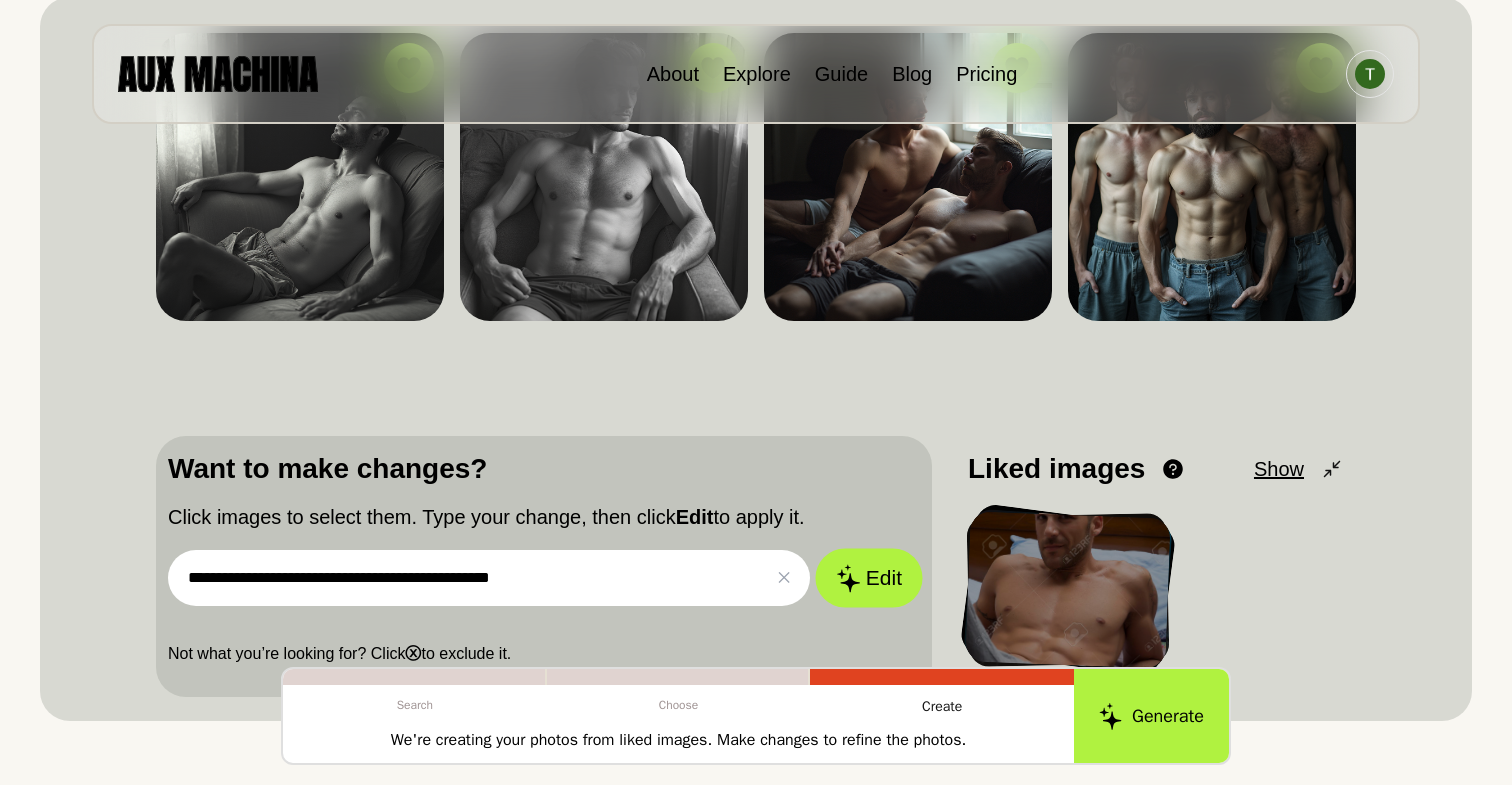 type on "**********" 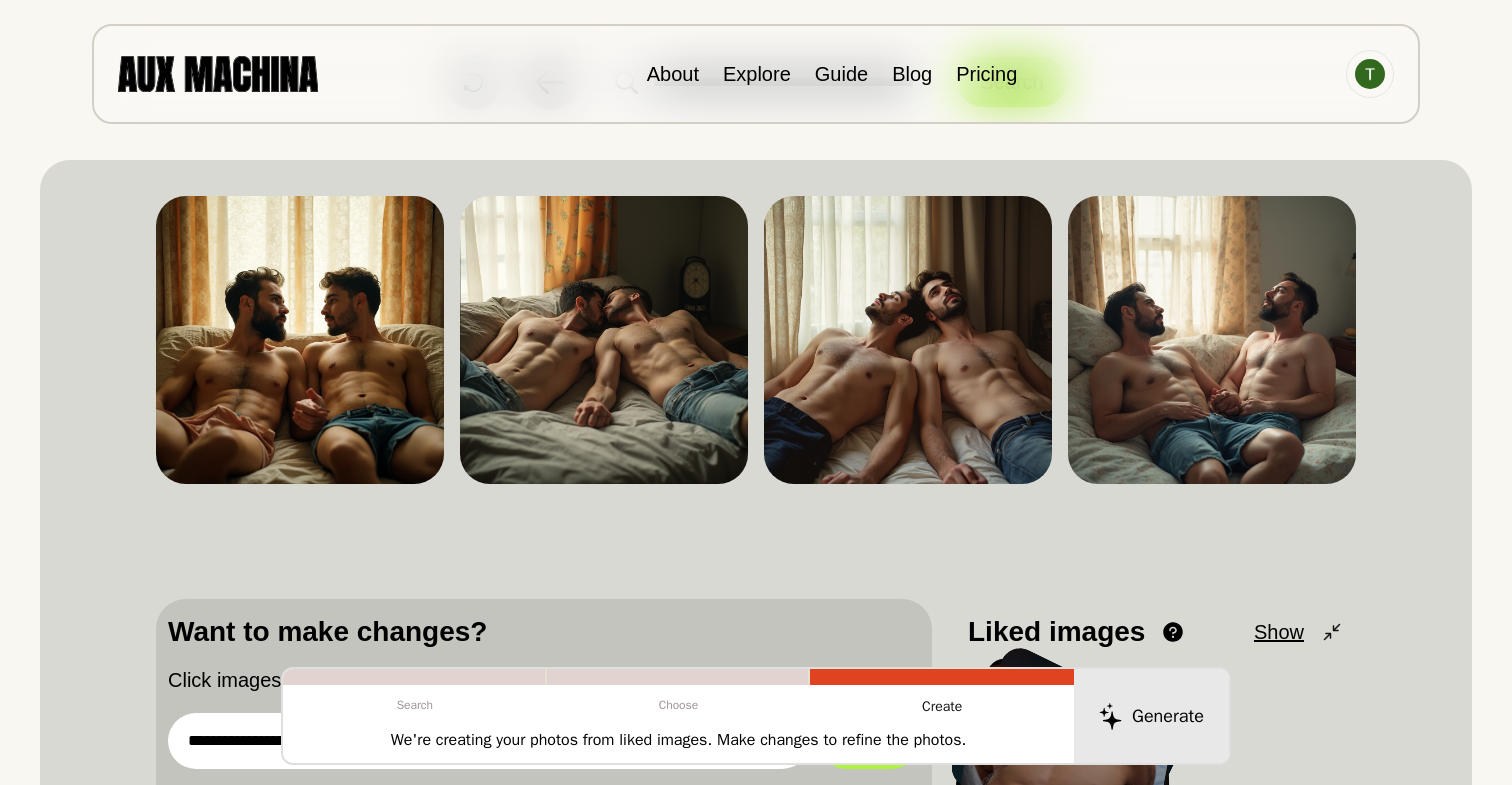 scroll, scrollTop: 113, scrollLeft: 0, axis: vertical 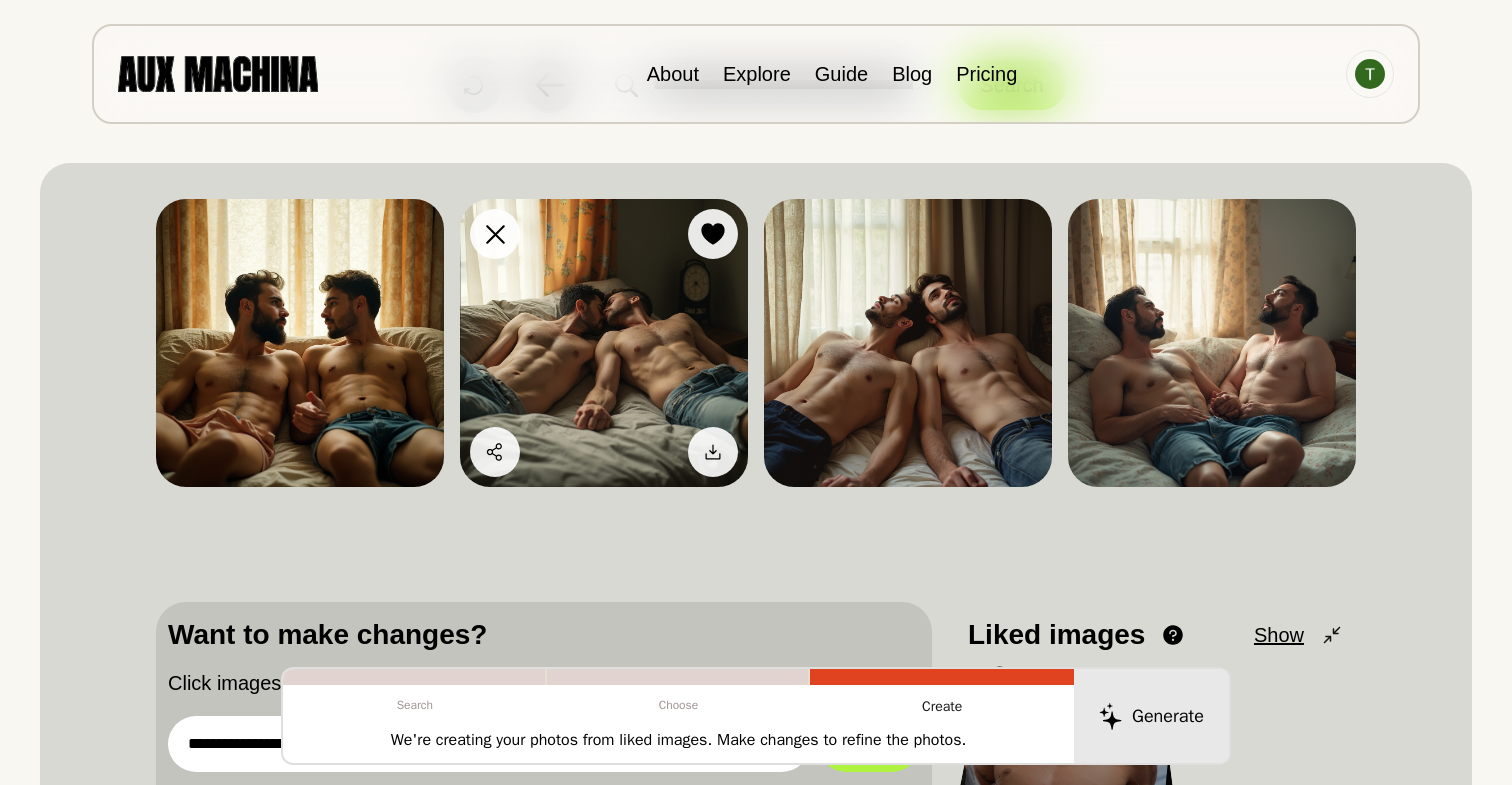 click at bounding box center [604, 343] 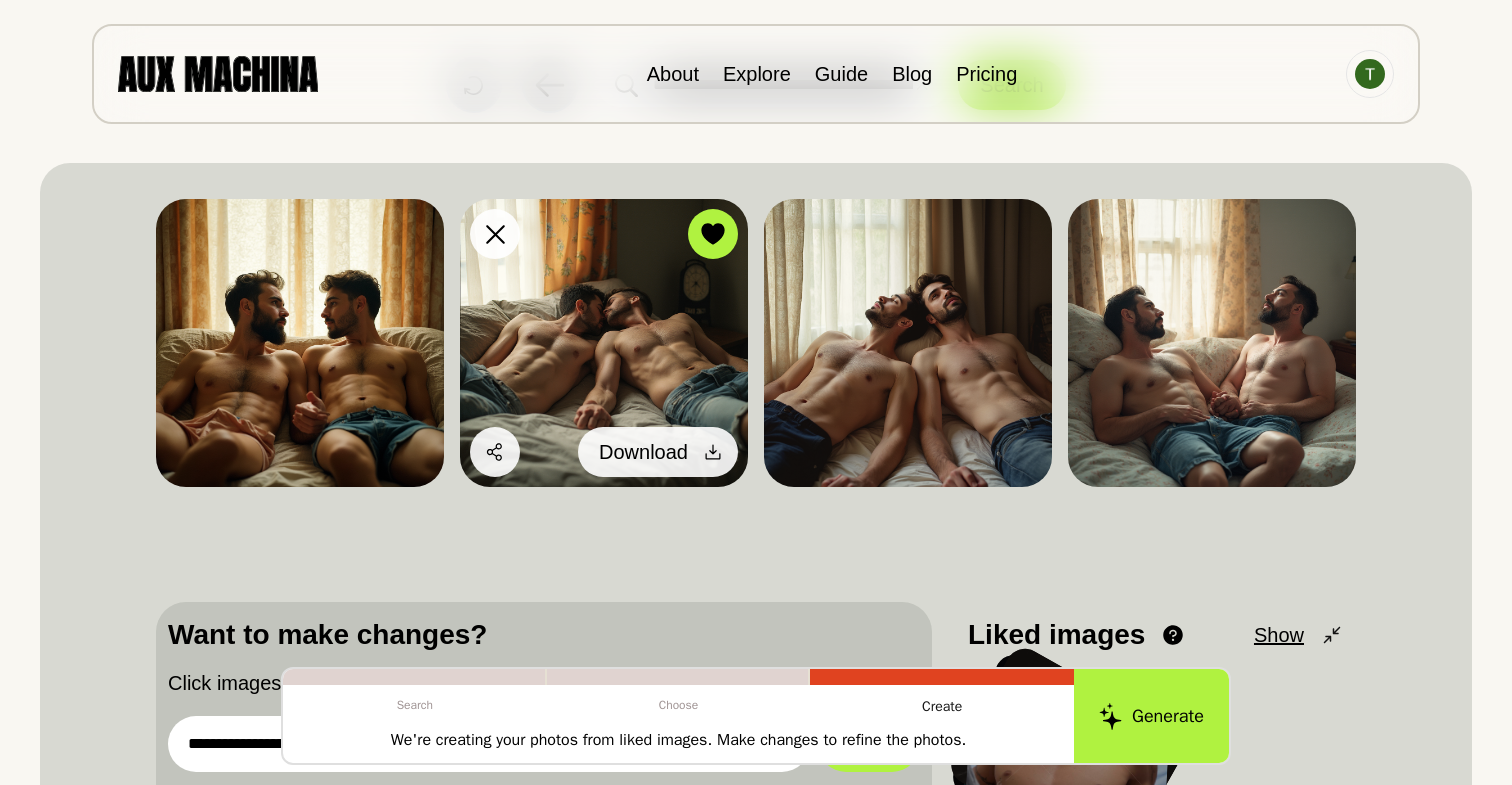 click on "Download" at bounding box center (658, 452) 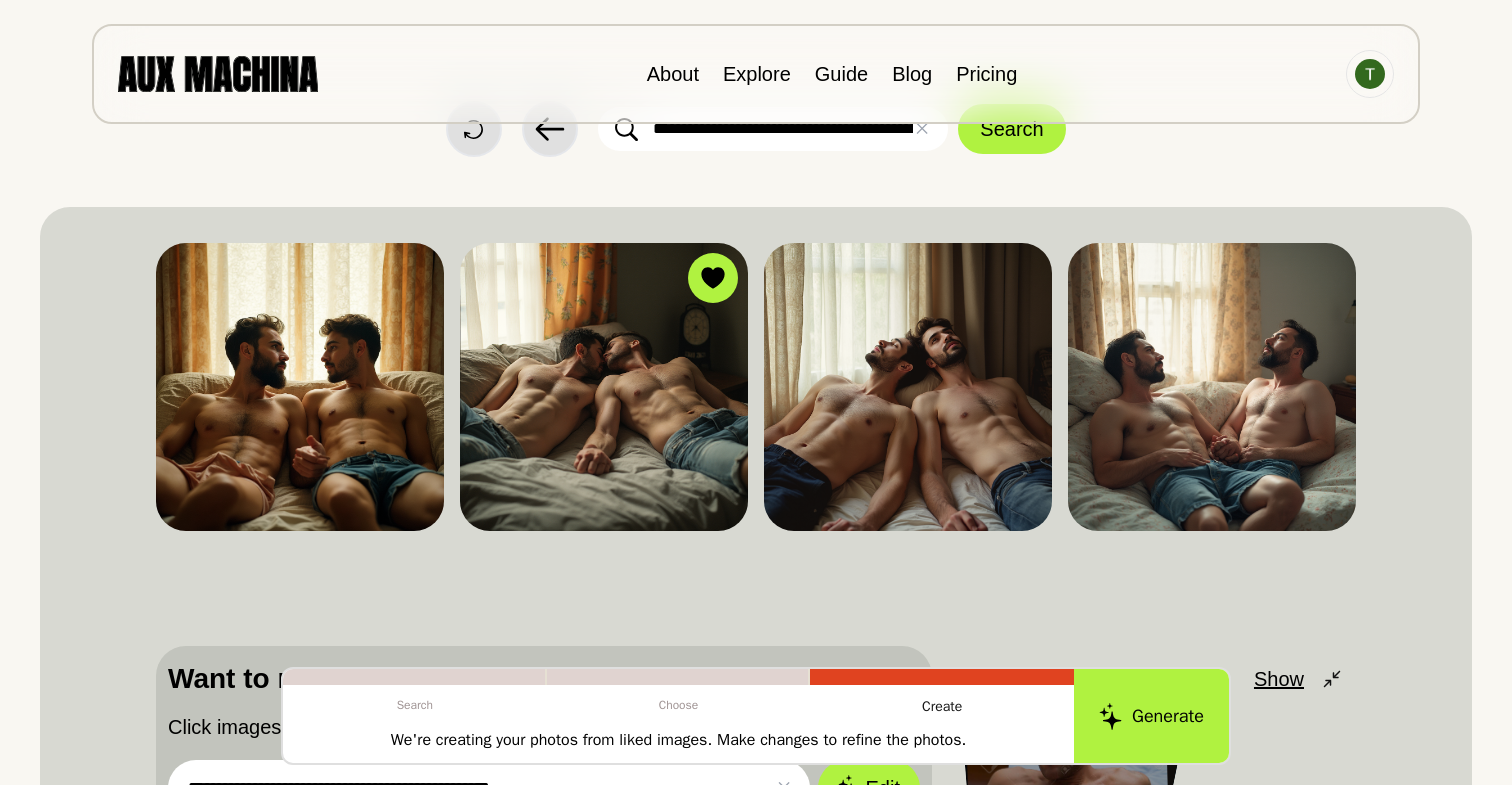 scroll, scrollTop: 0, scrollLeft: 0, axis: both 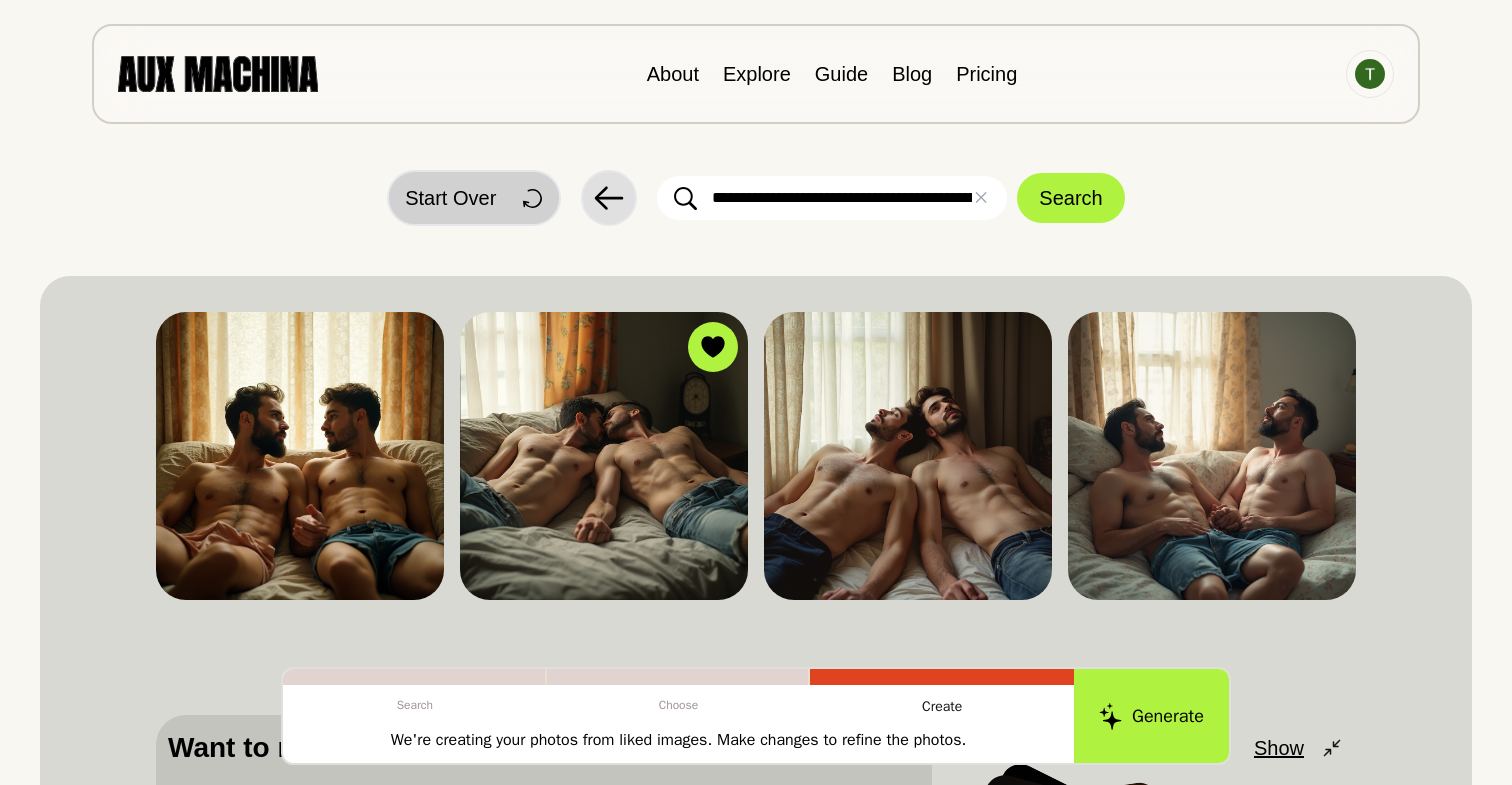 click on "Start Over" at bounding box center (450, 198) 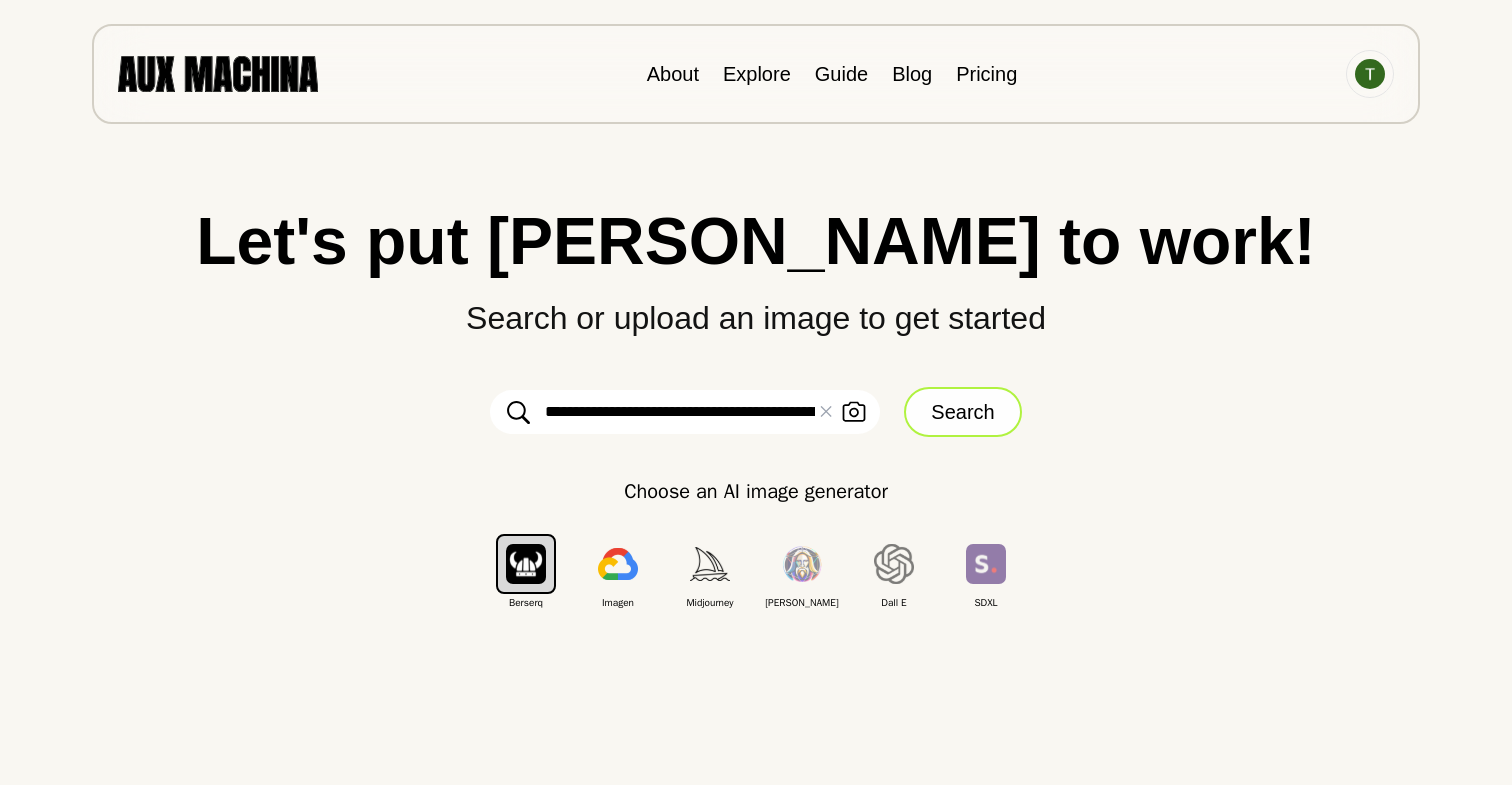 click on "Search" at bounding box center (962, 412) 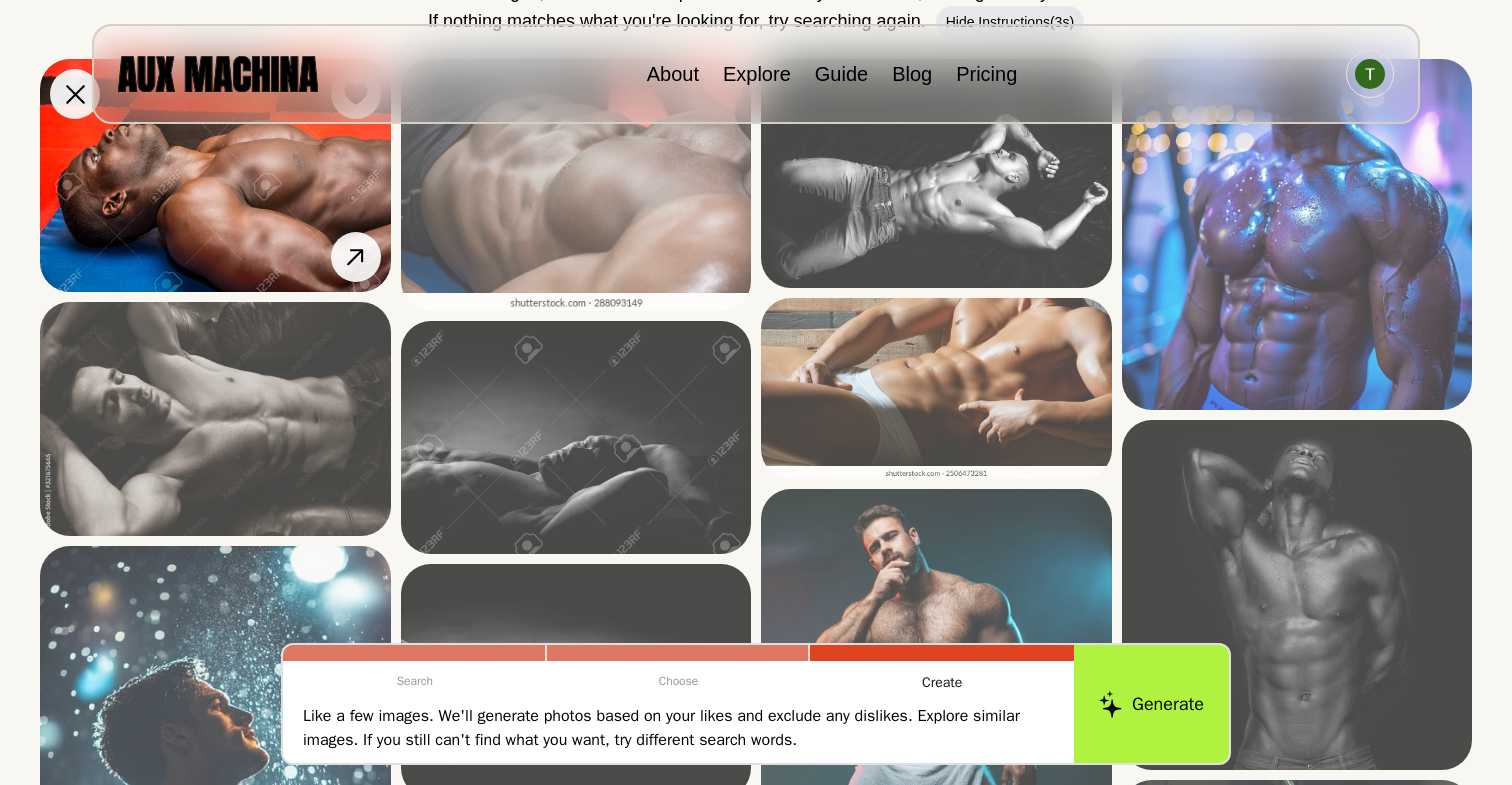 scroll, scrollTop: 293, scrollLeft: 0, axis: vertical 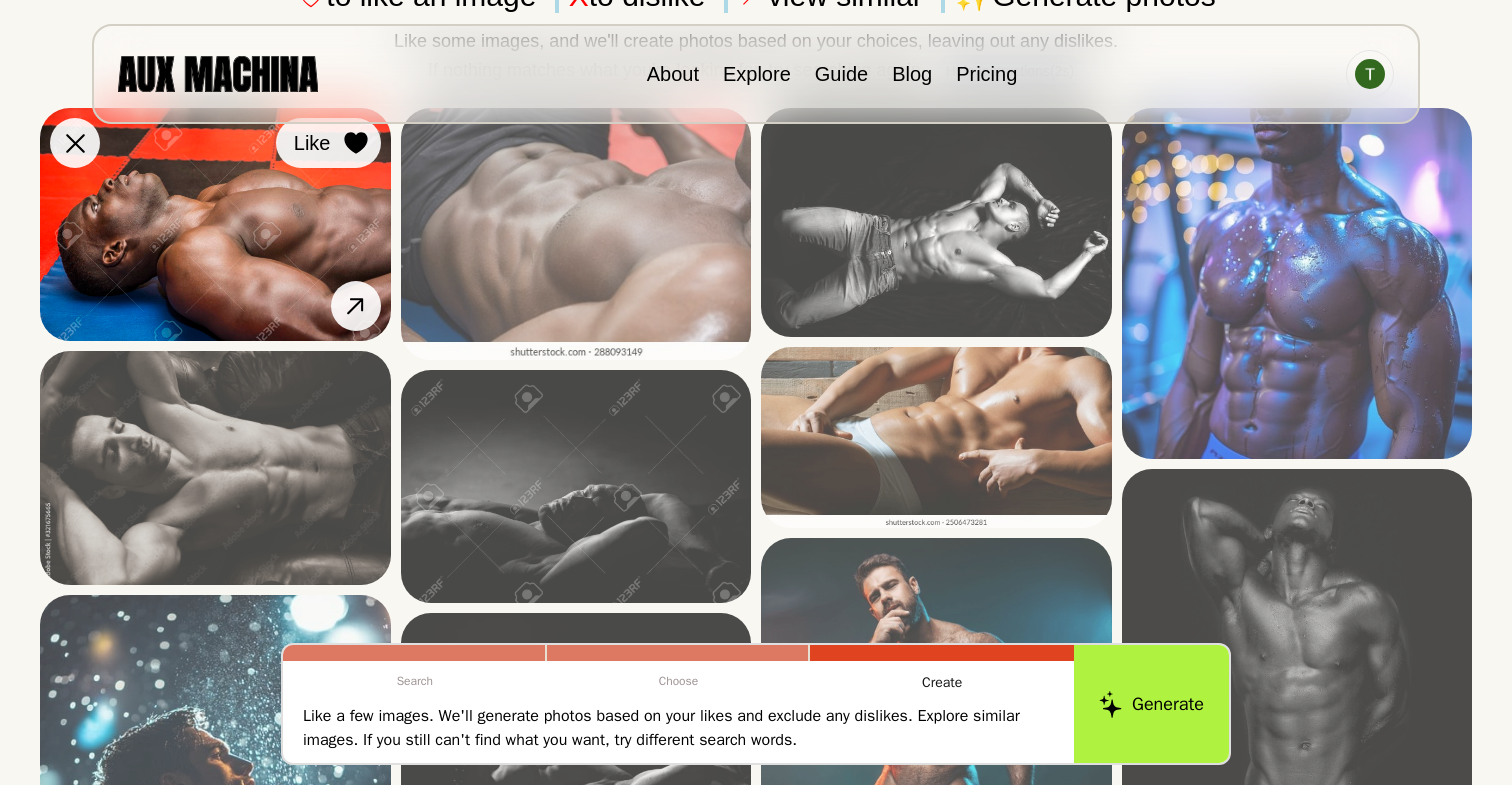 click 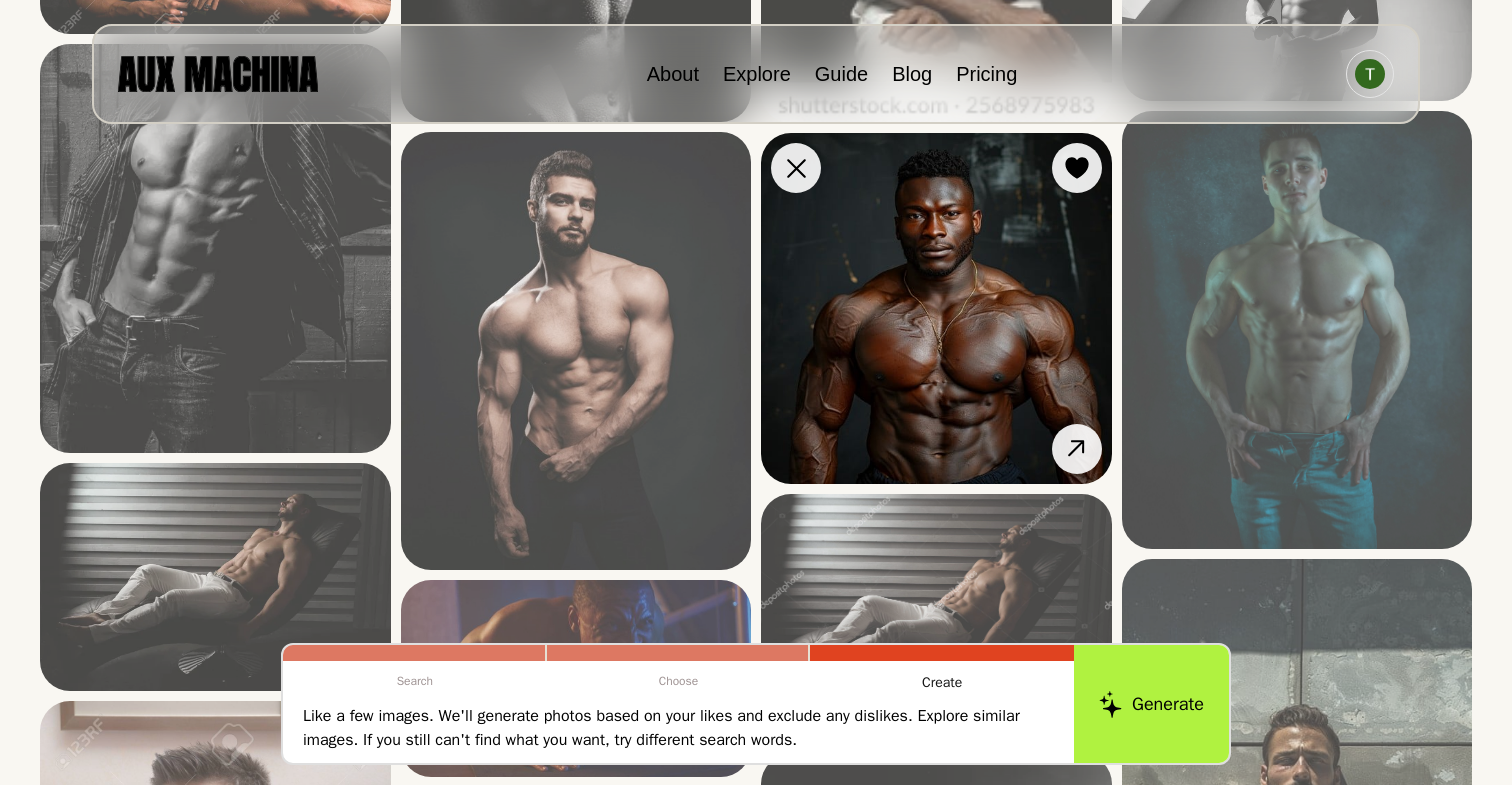 scroll, scrollTop: 2226, scrollLeft: 0, axis: vertical 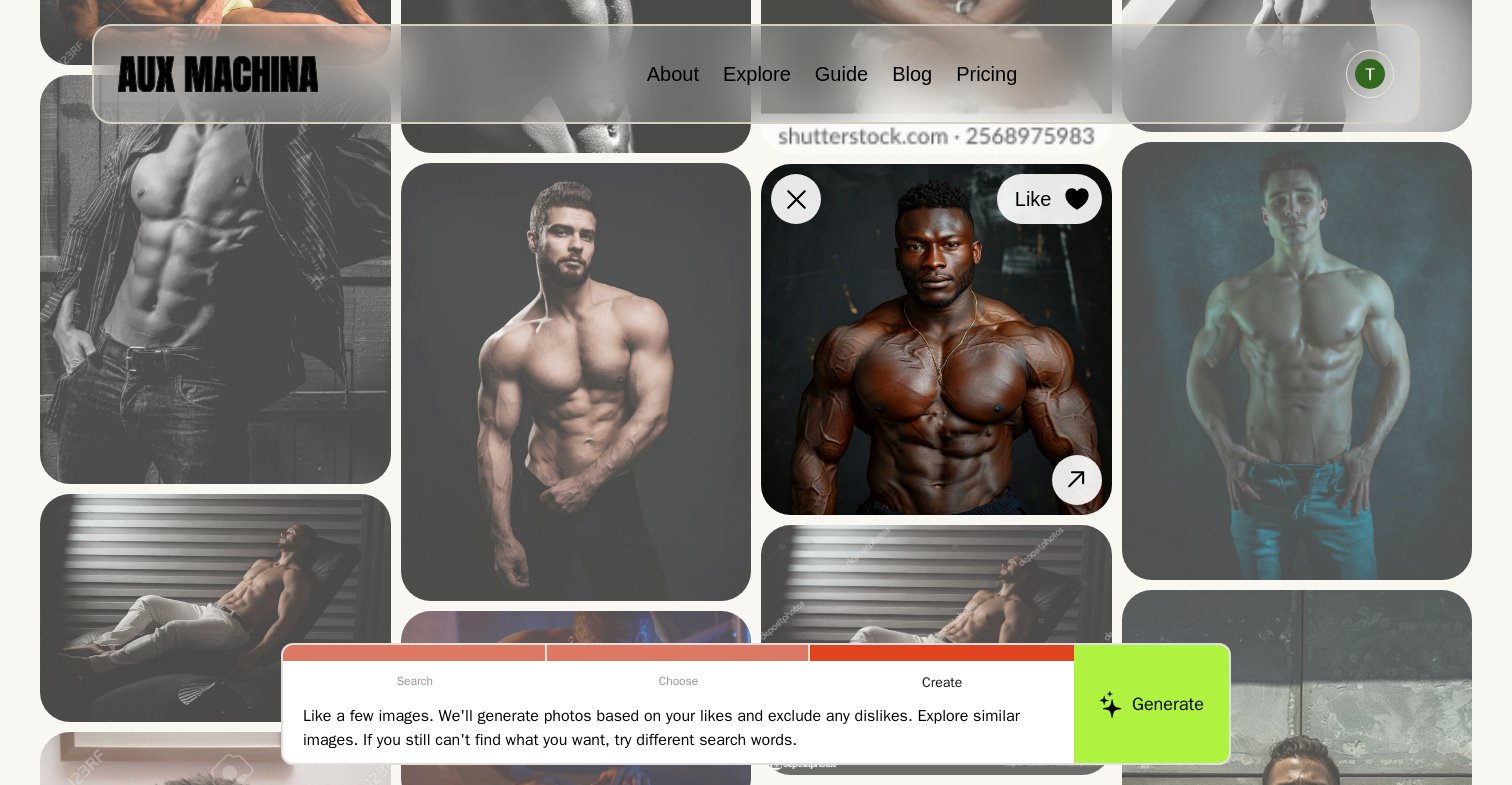 click 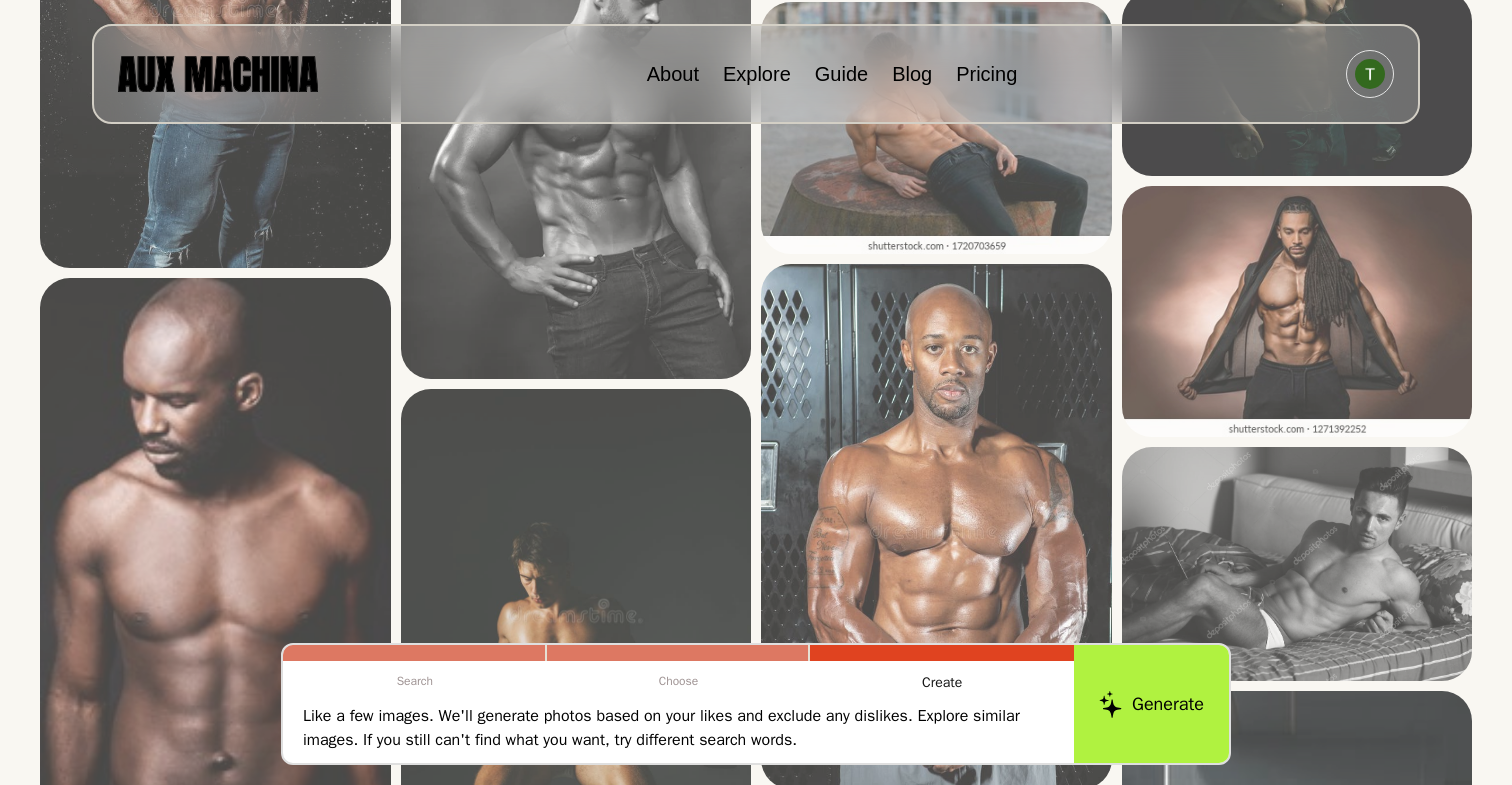 scroll, scrollTop: 4069, scrollLeft: 0, axis: vertical 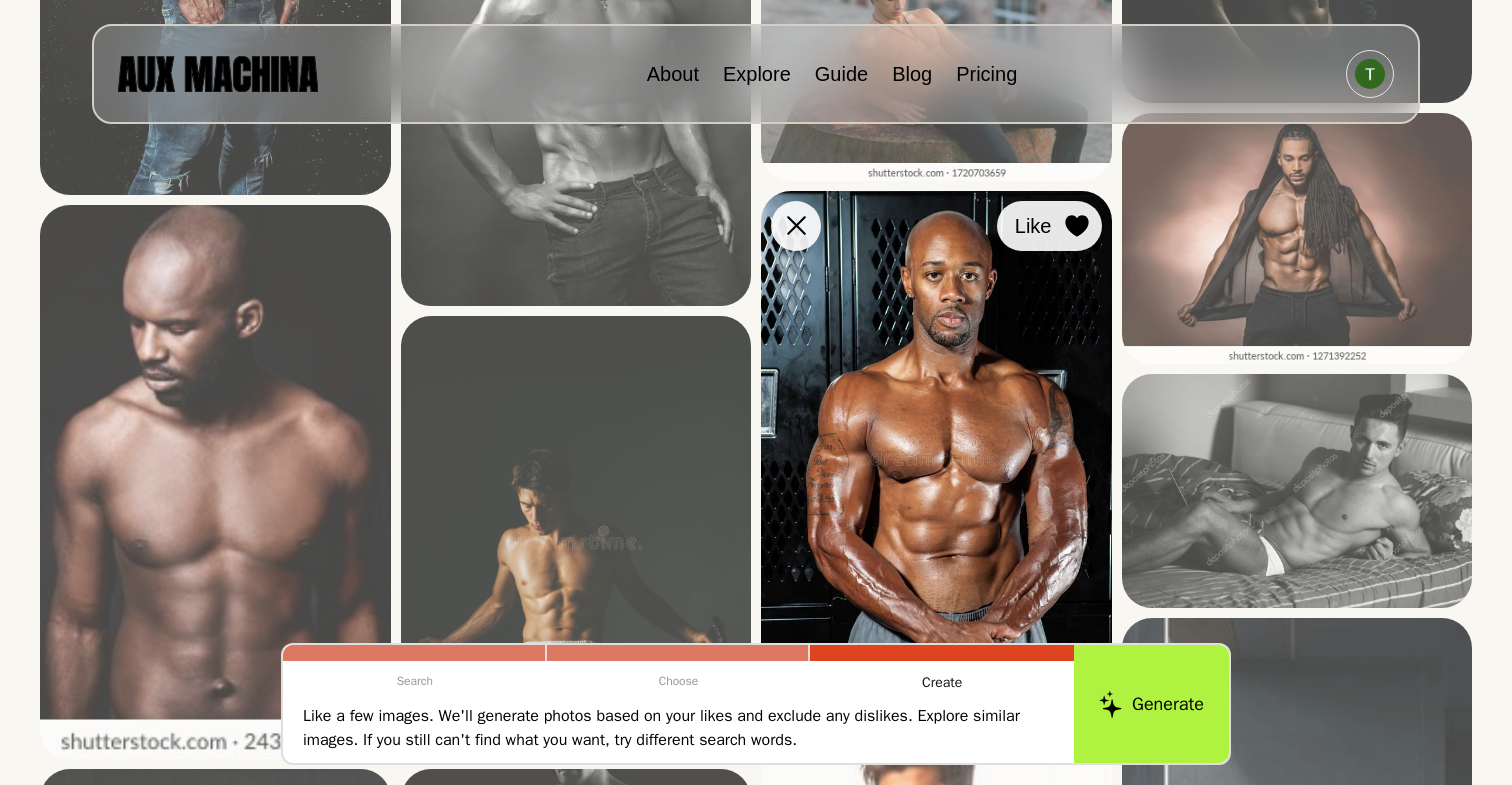 click at bounding box center (1077, 226) 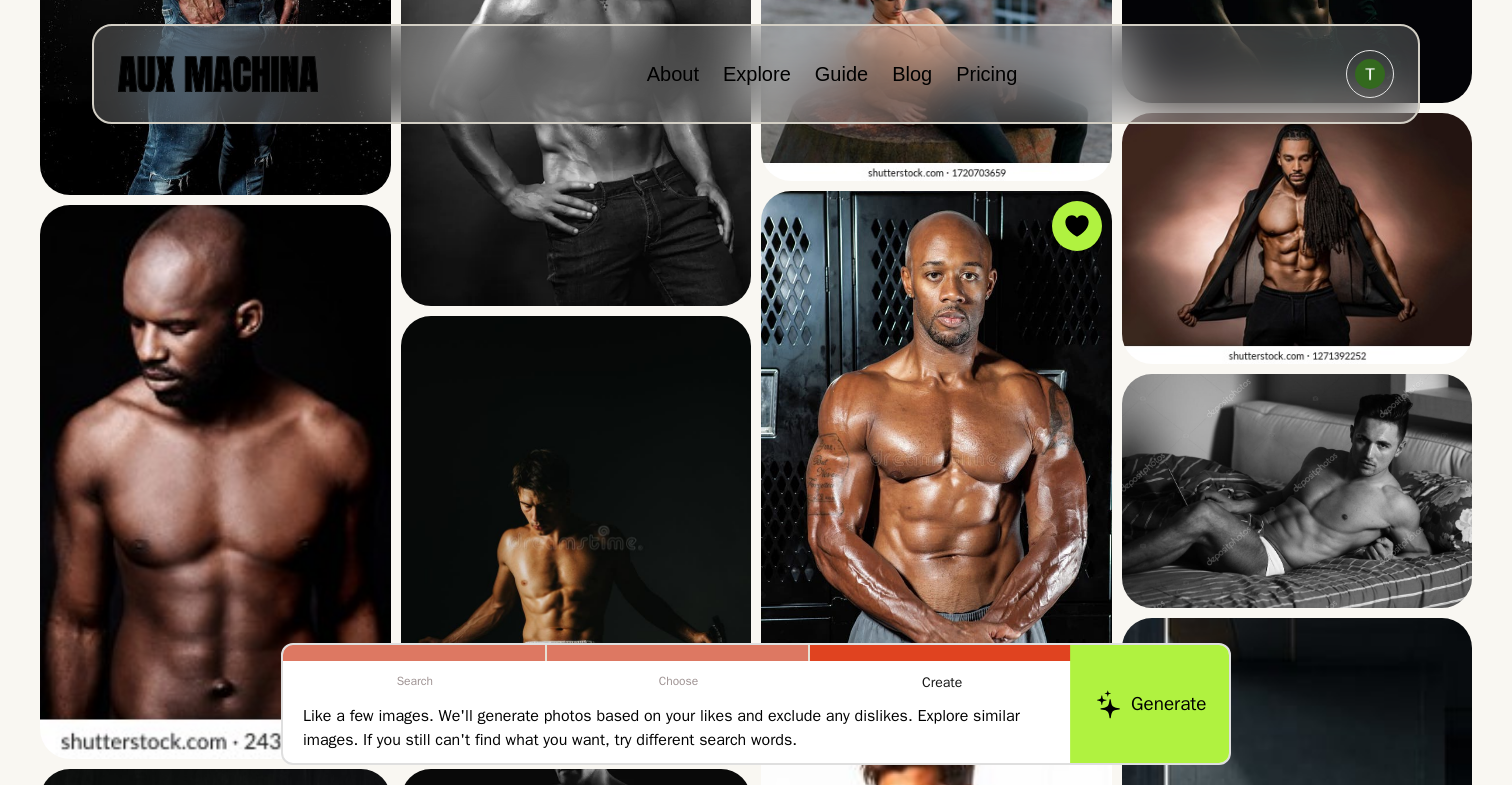 click on "Generate" at bounding box center [1151, 704] 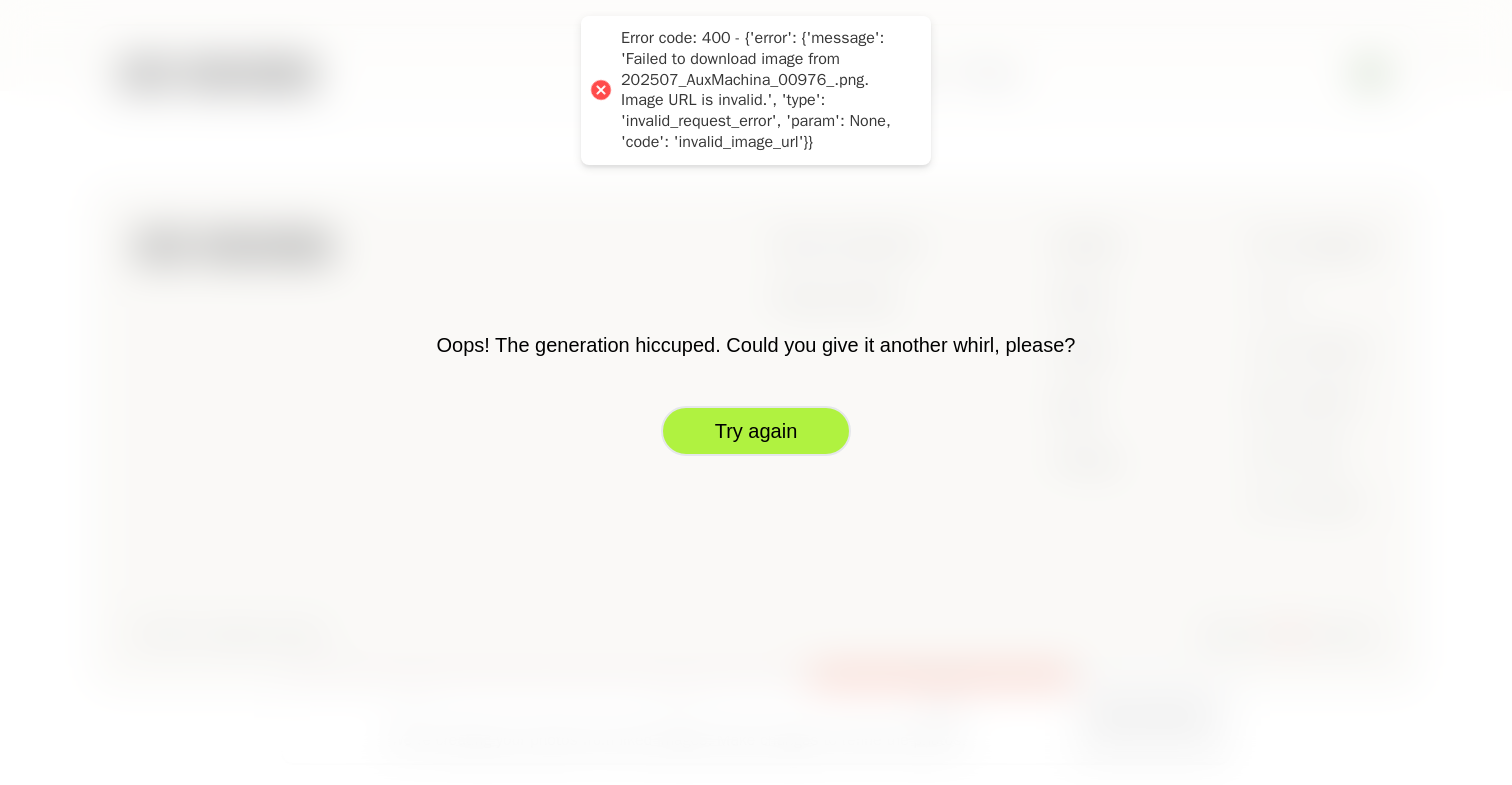 click on "Try again" at bounding box center [756, 431] 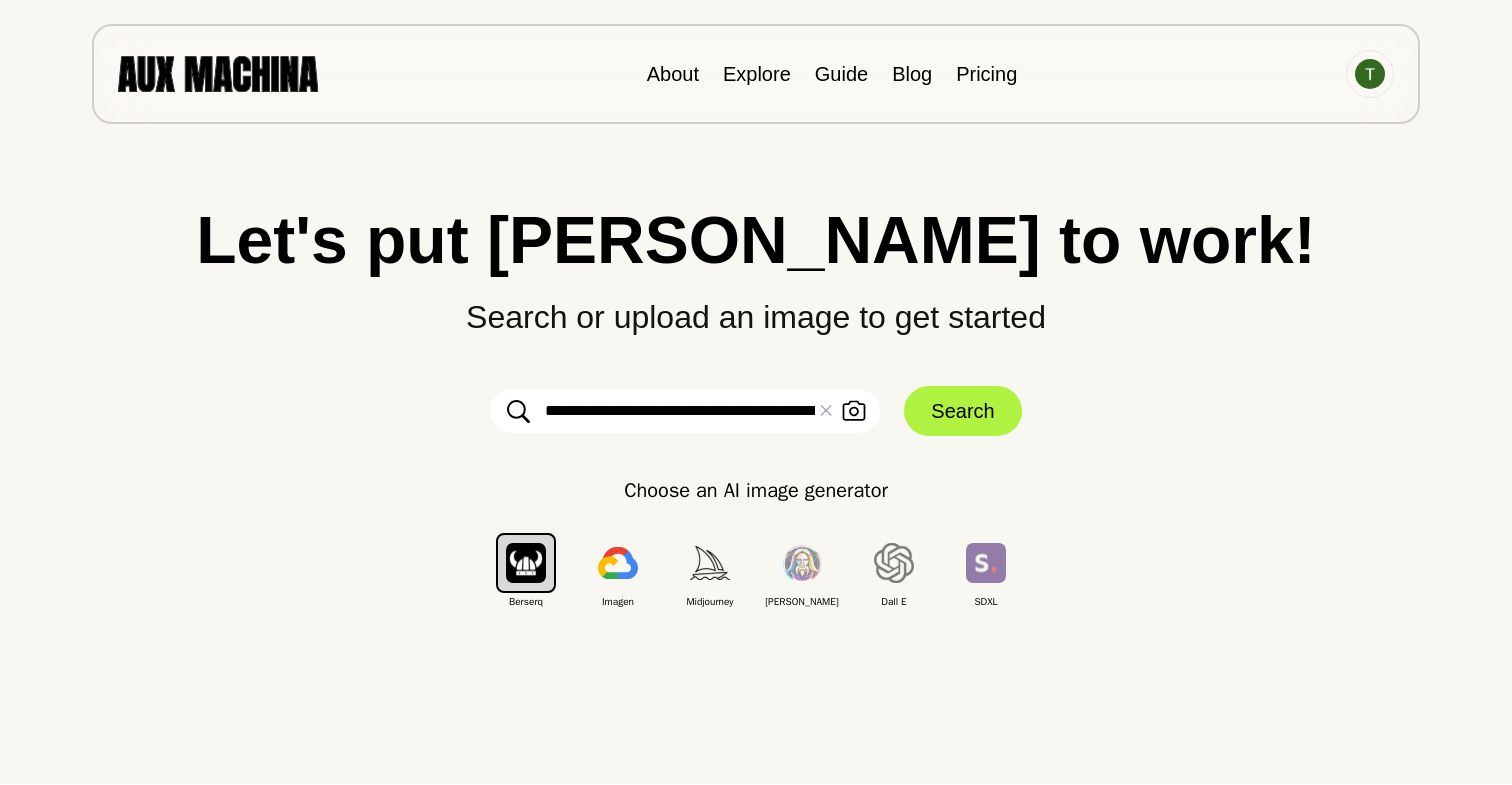 scroll, scrollTop: 0, scrollLeft: 0, axis: both 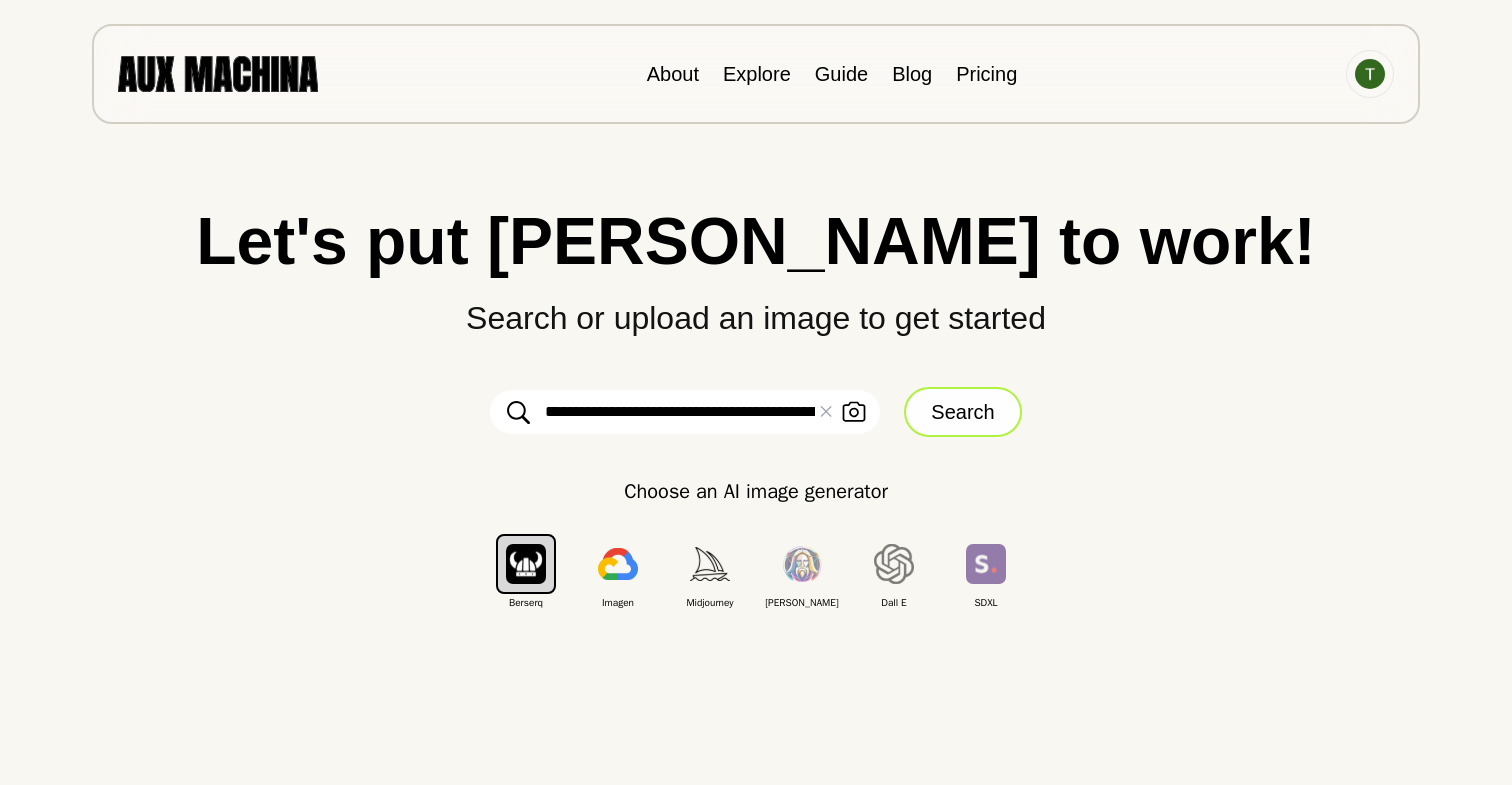 click on "Search" at bounding box center [962, 412] 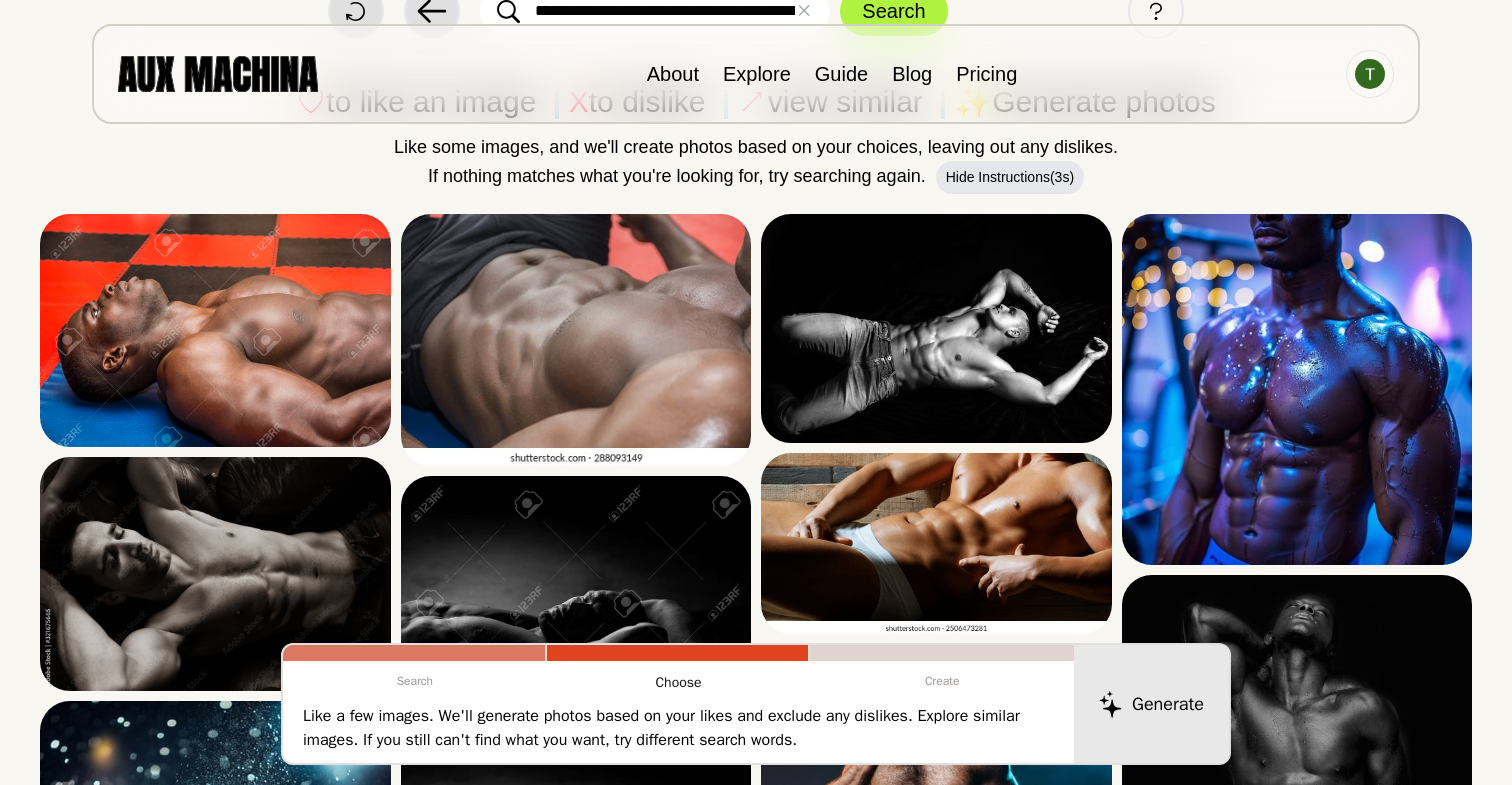 scroll, scrollTop: 262, scrollLeft: 0, axis: vertical 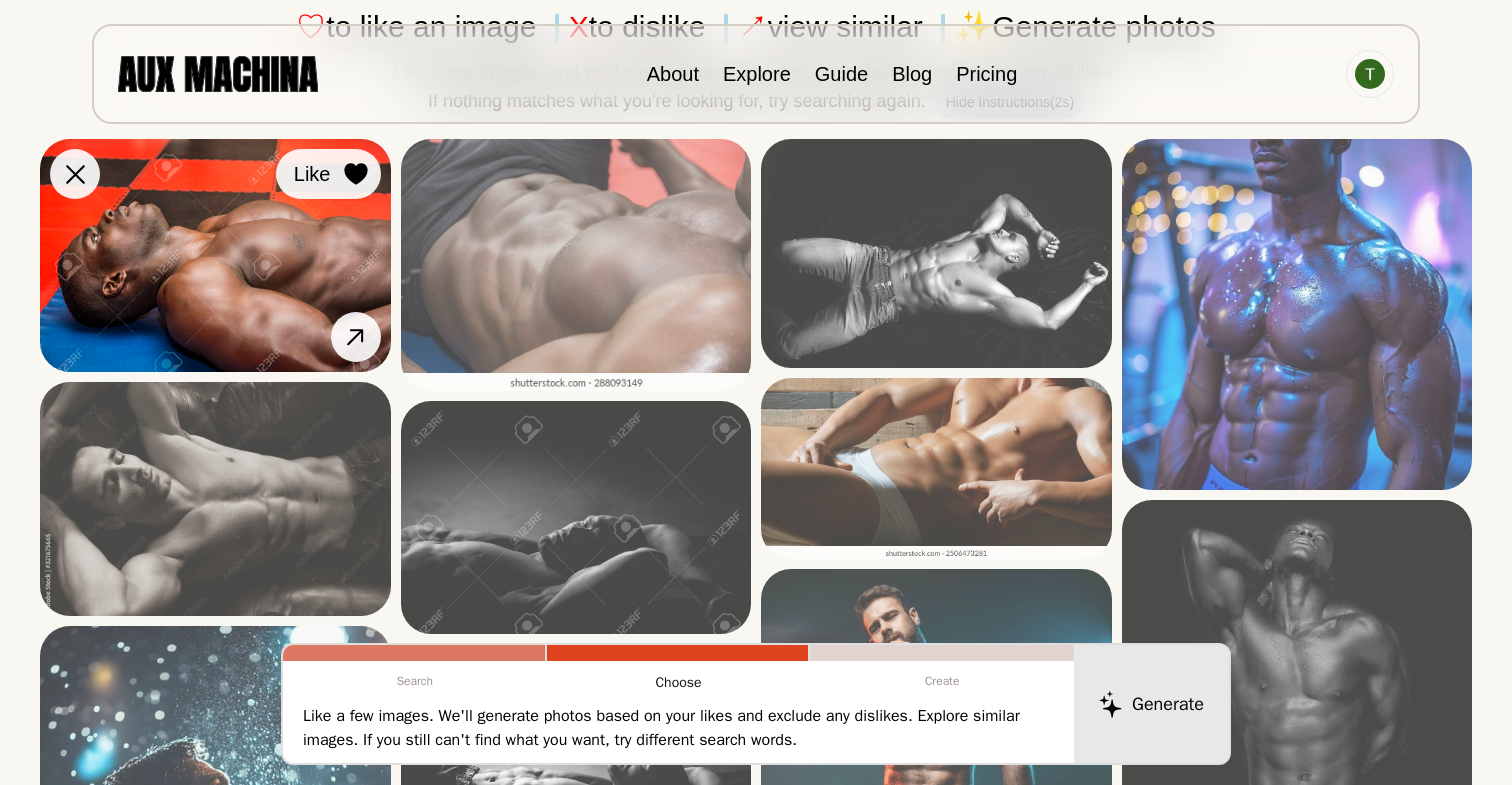 click 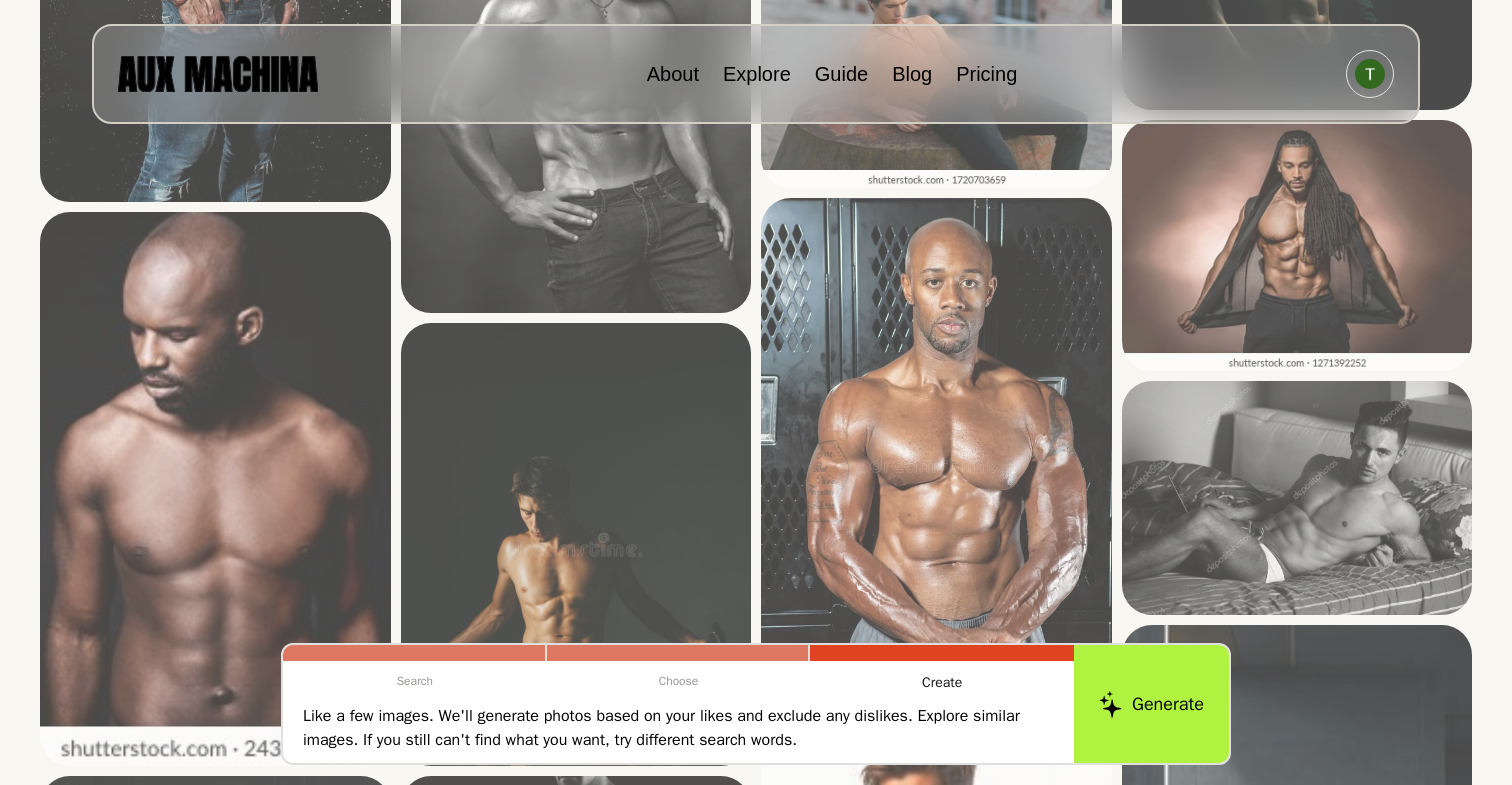 scroll, scrollTop: 4075, scrollLeft: 0, axis: vertical 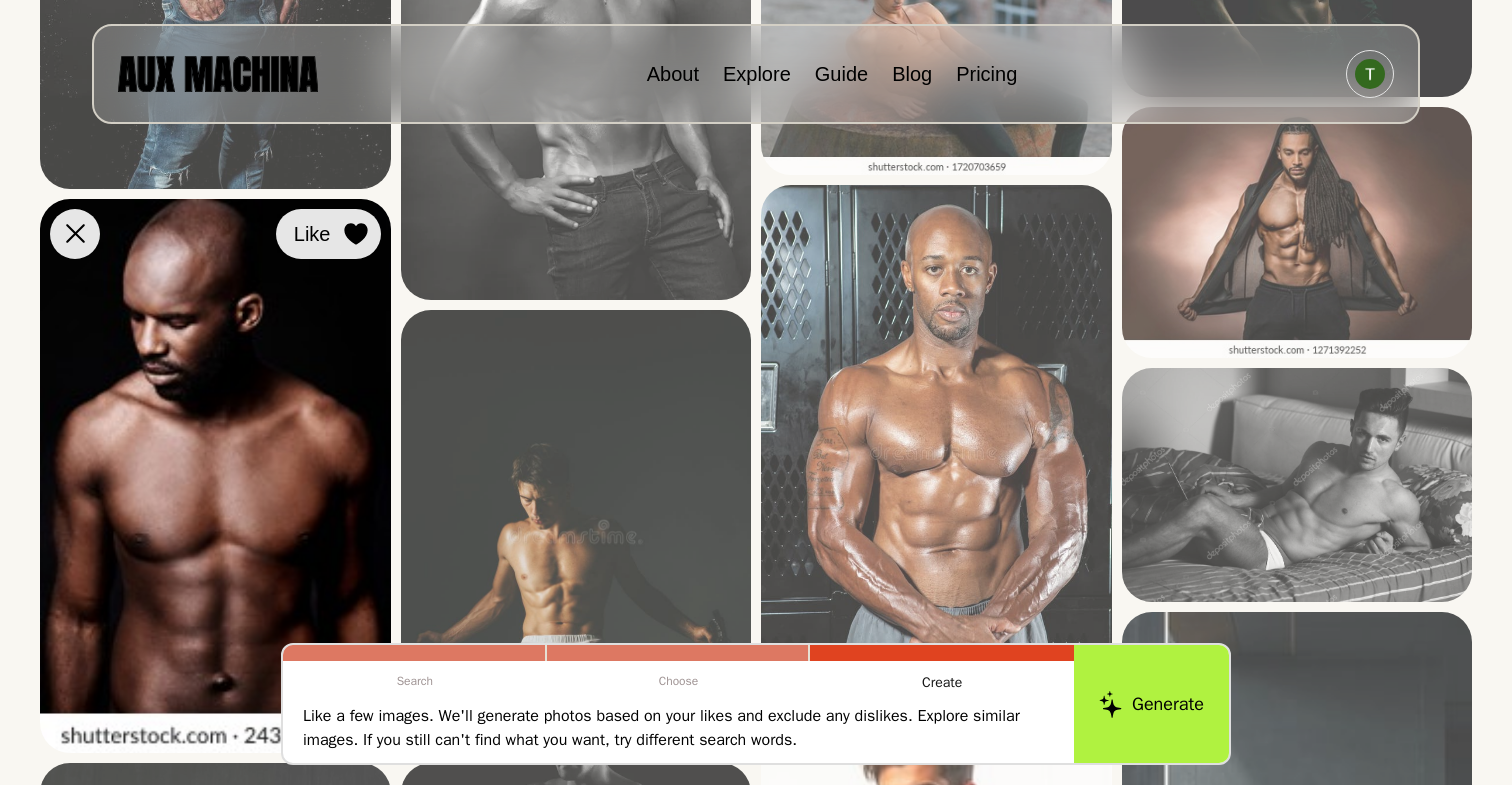 click 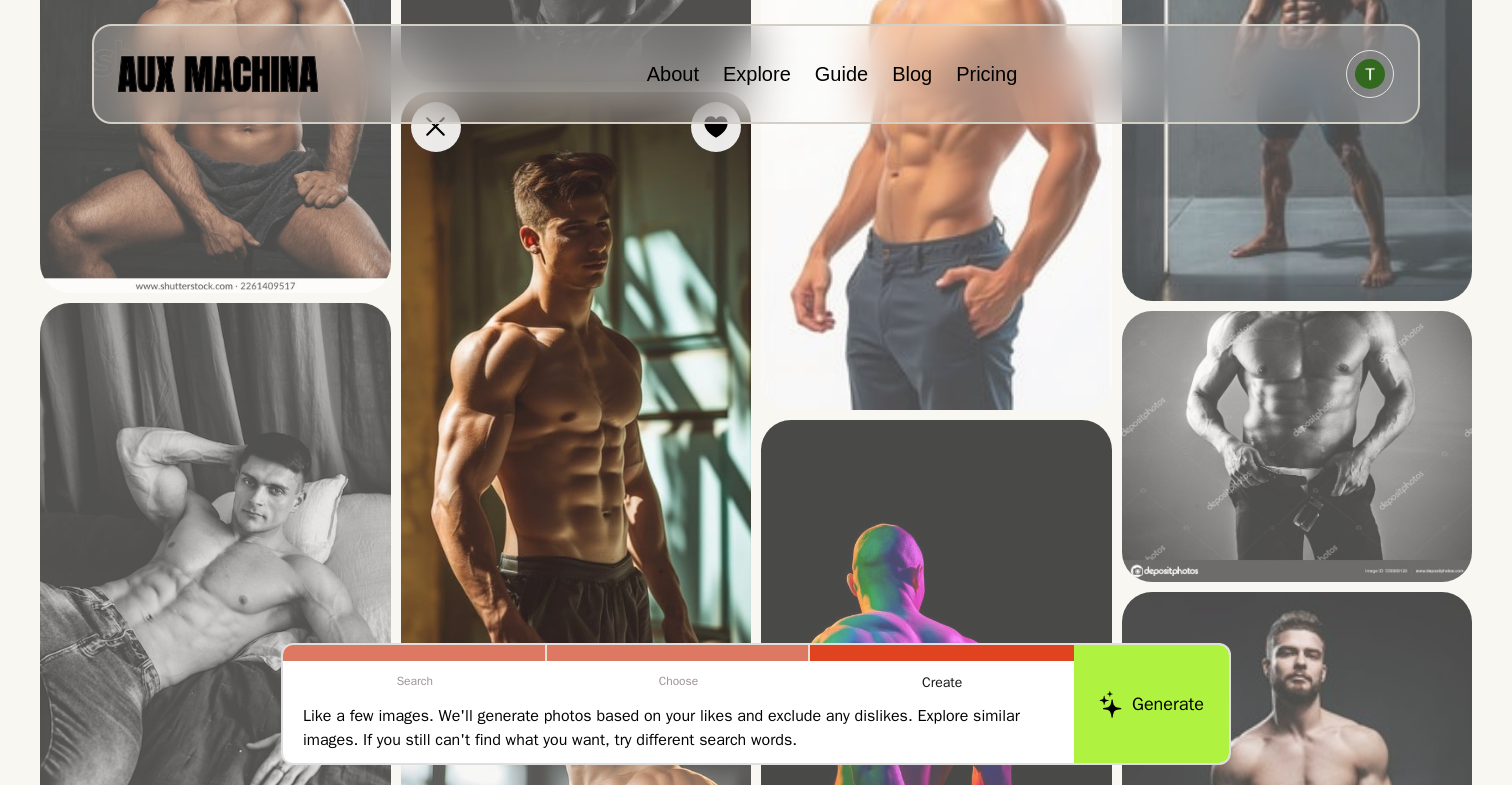 scroll, scrollTop: 4944, scrollLeft: 0, axis: vertical 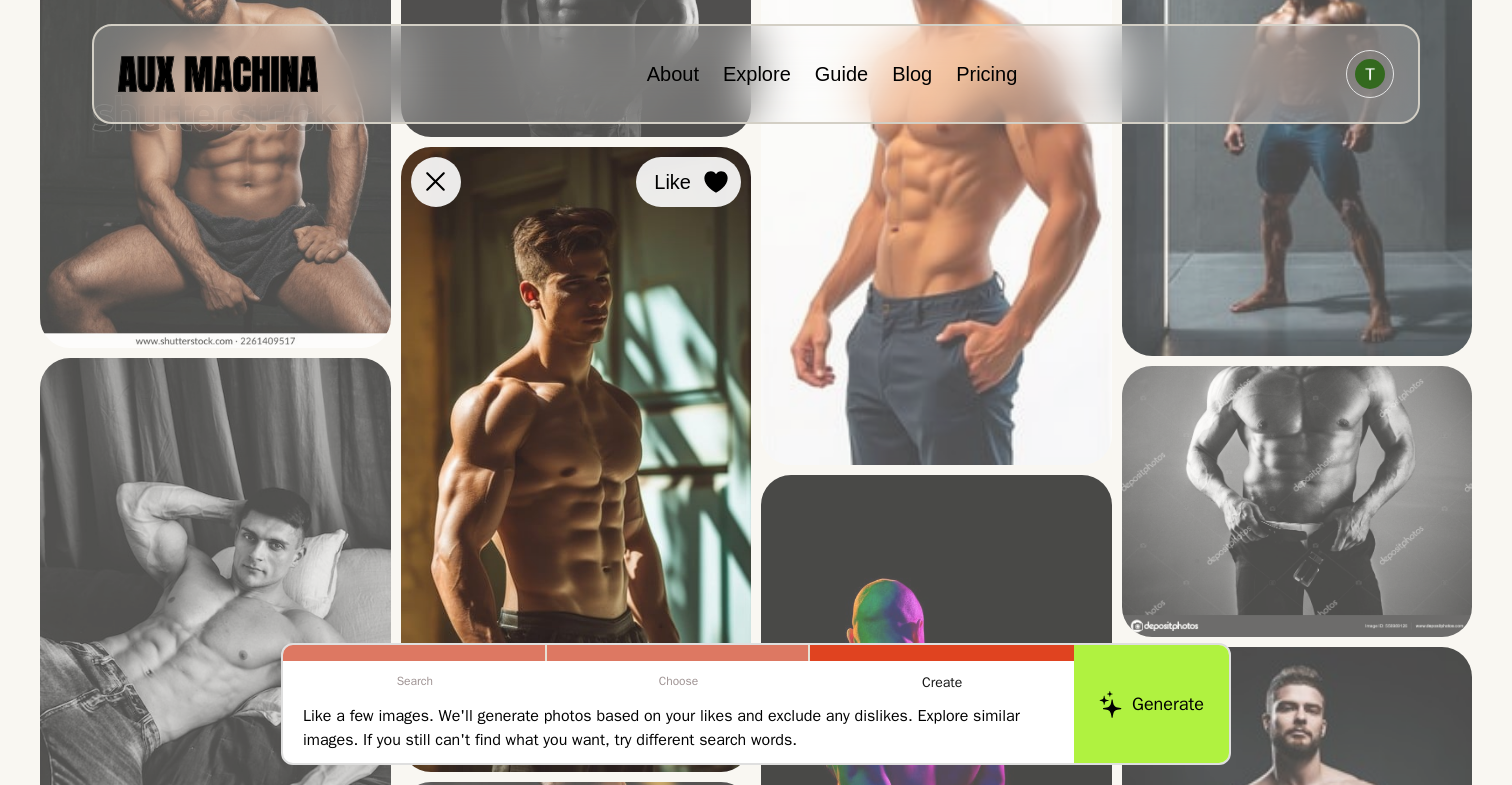 click 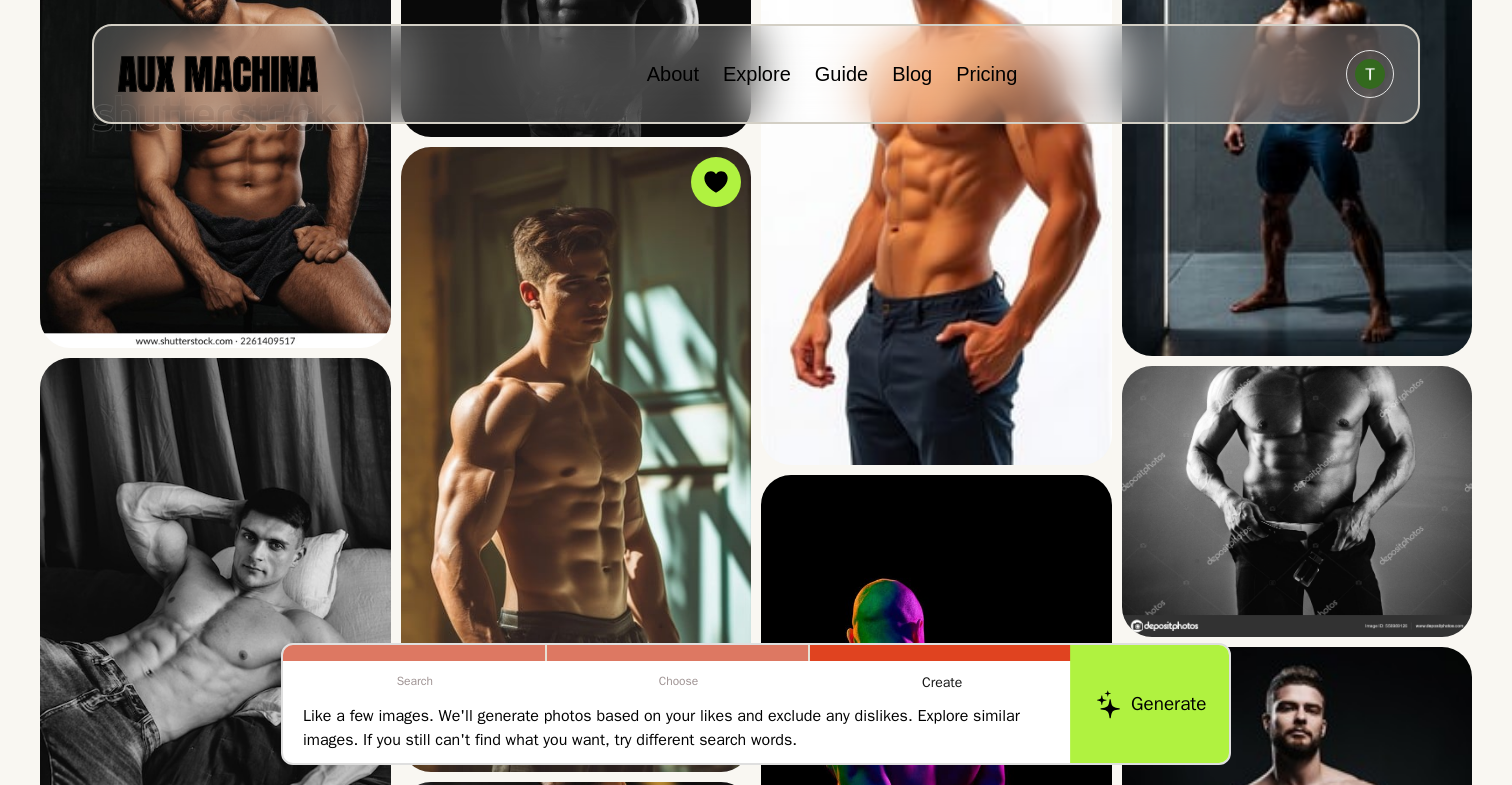 click on "Generate" at bounding box center [1151, 704] 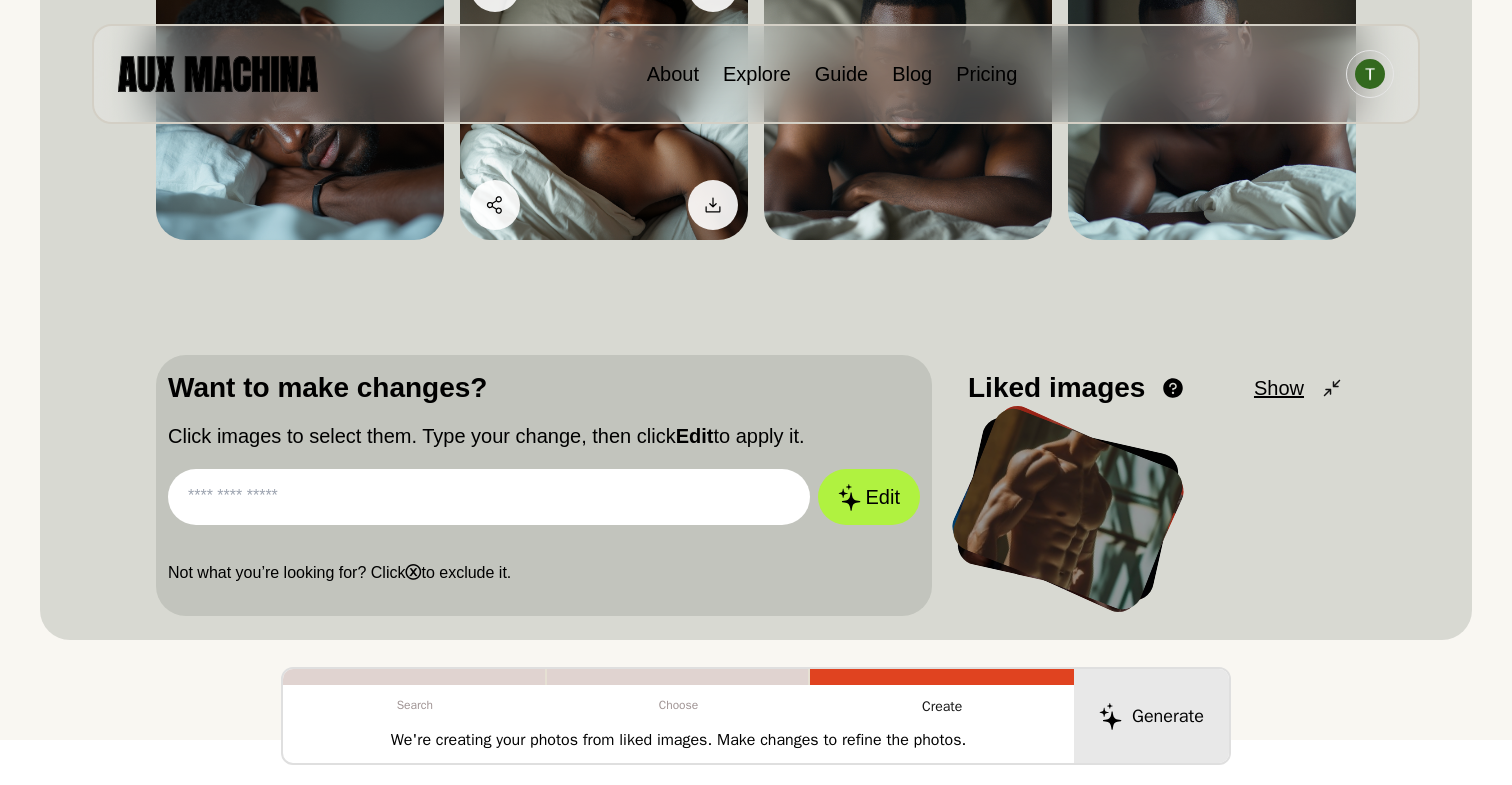scroll, scrollTop: 368, scrollLeft: 0, axis: vertical 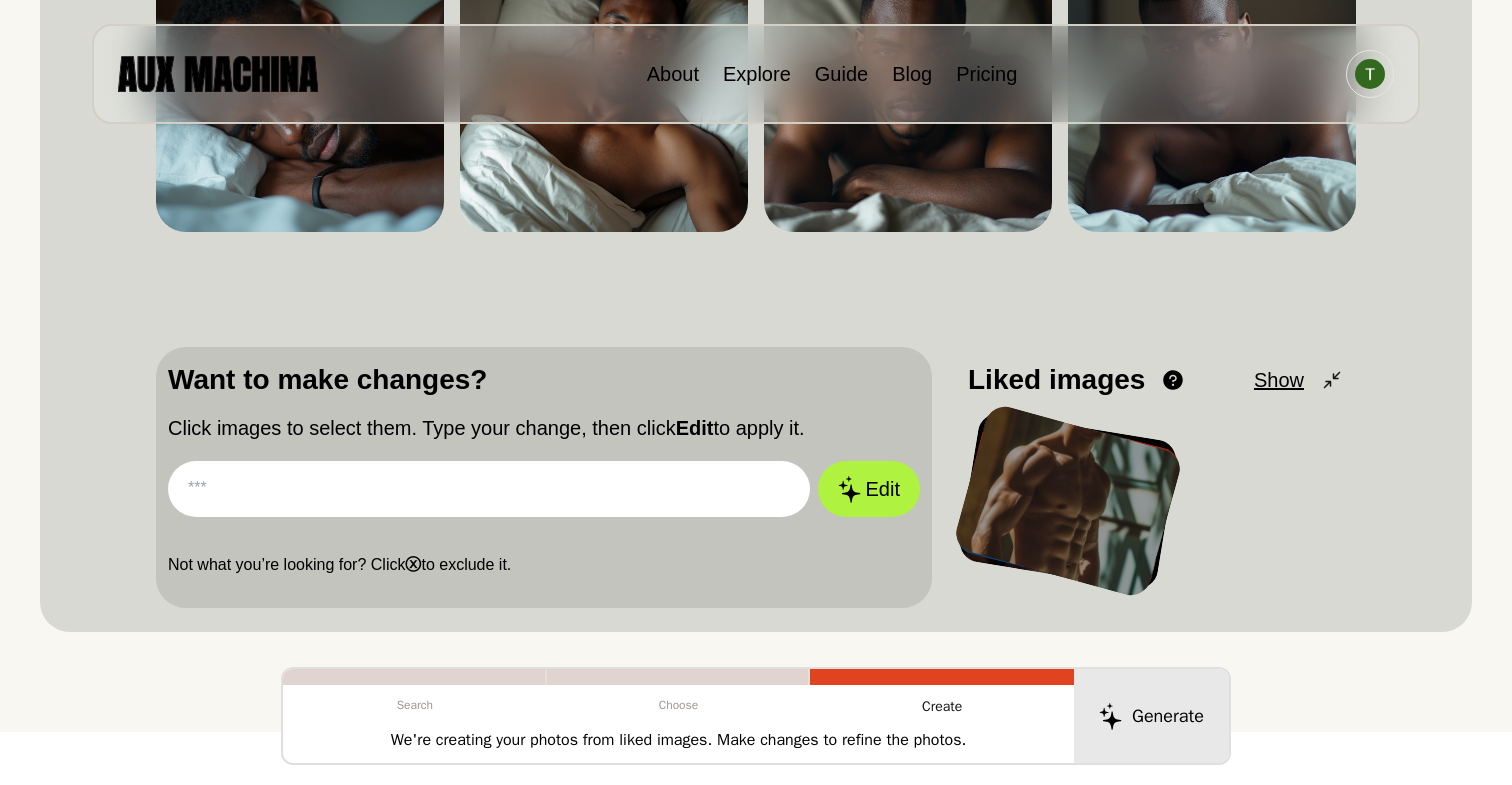 click at bounding box center [489, 489] 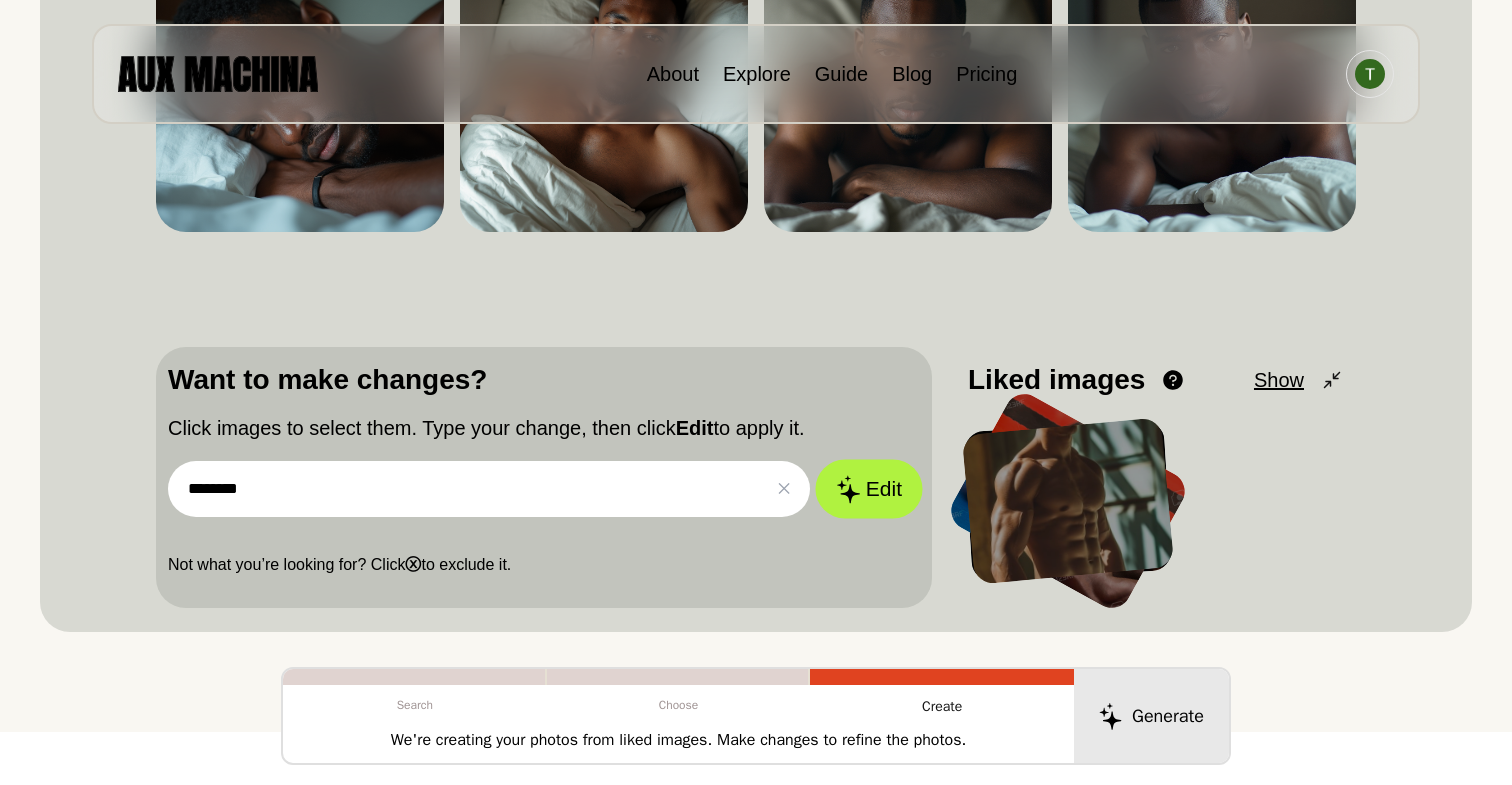 type on "********" 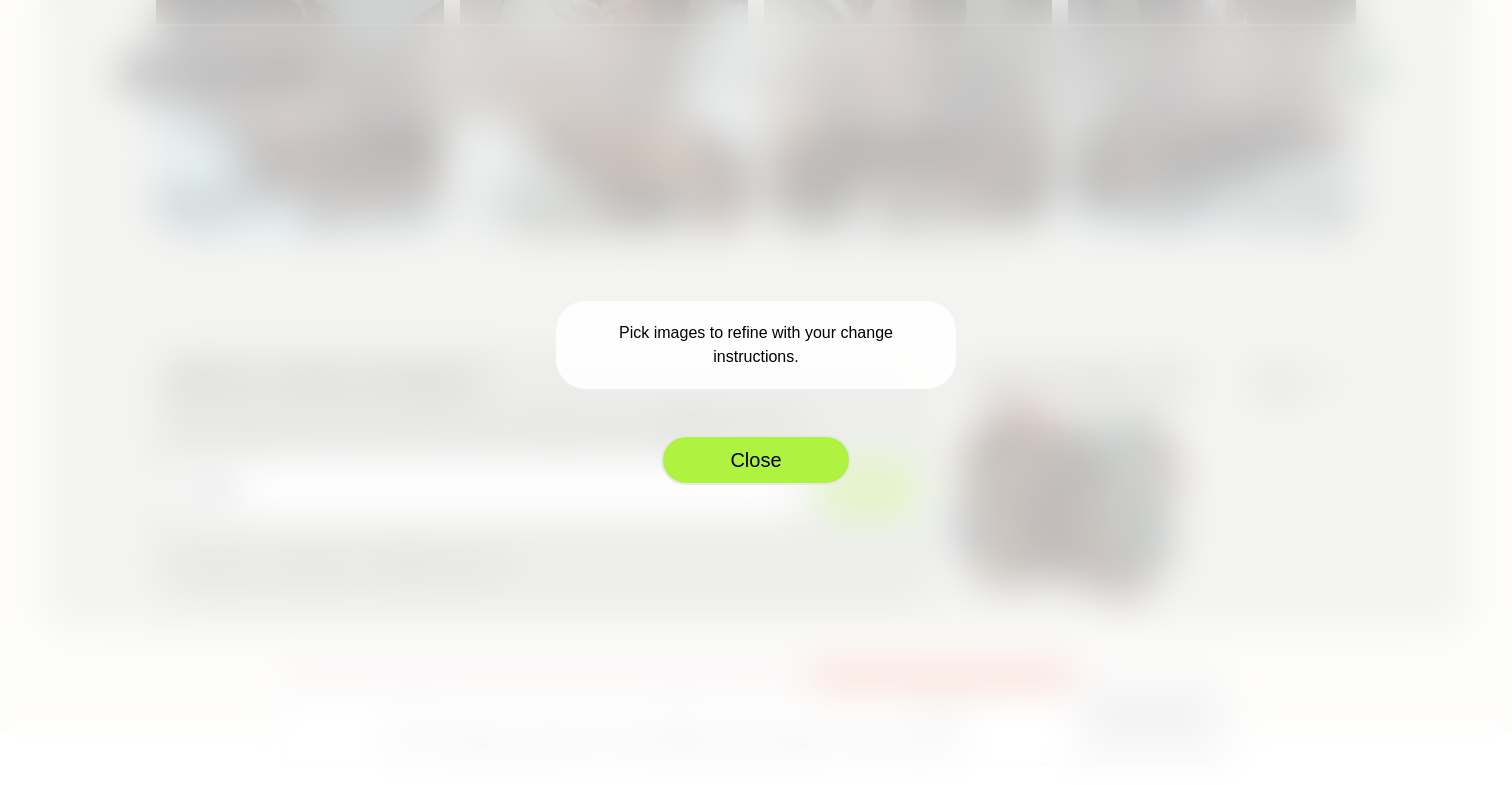 click on "Close" at bounding box center [756, 460] 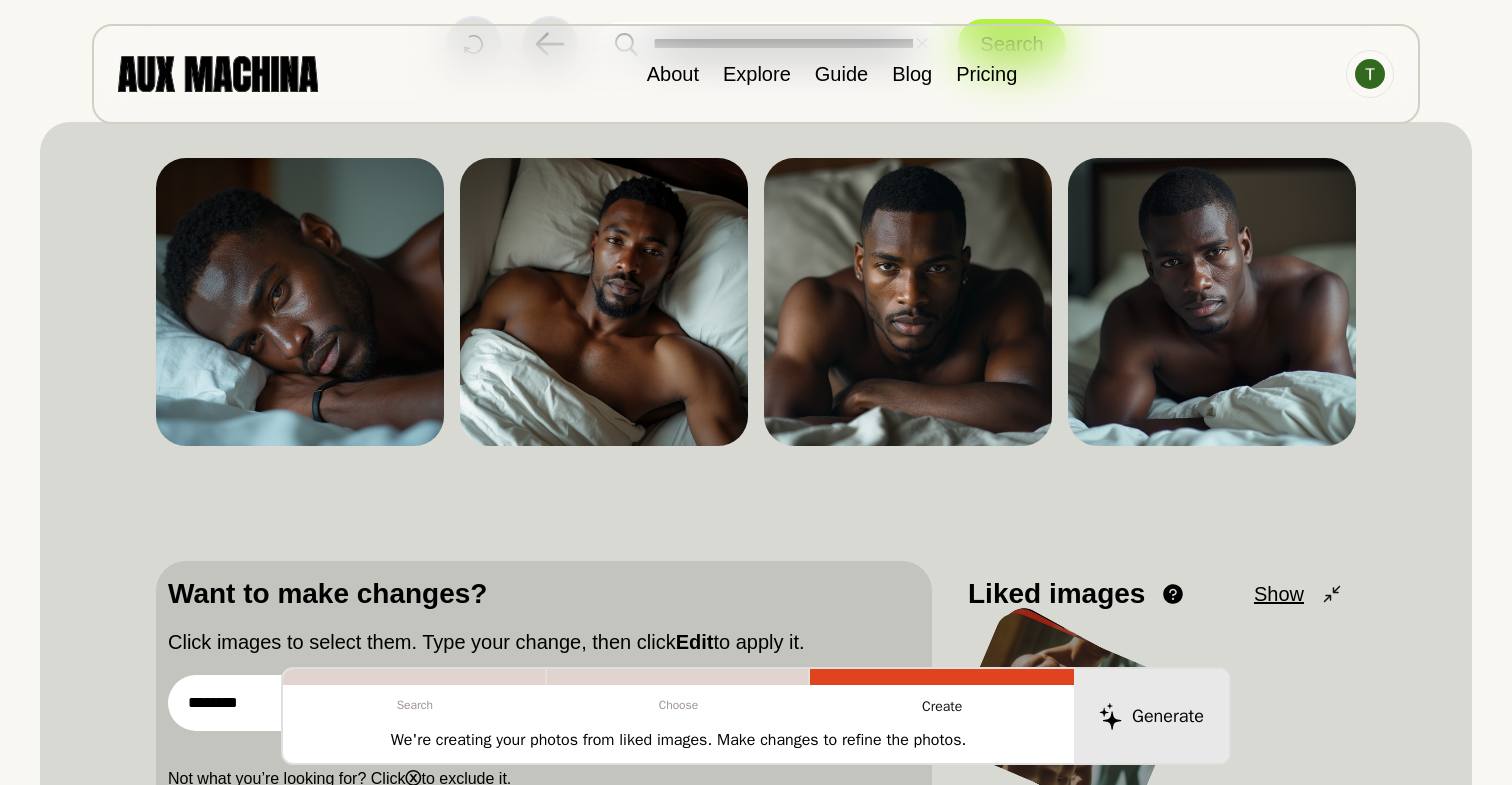 scroll, scrollTop: 155, scrollLeft: 0, axis: vertical 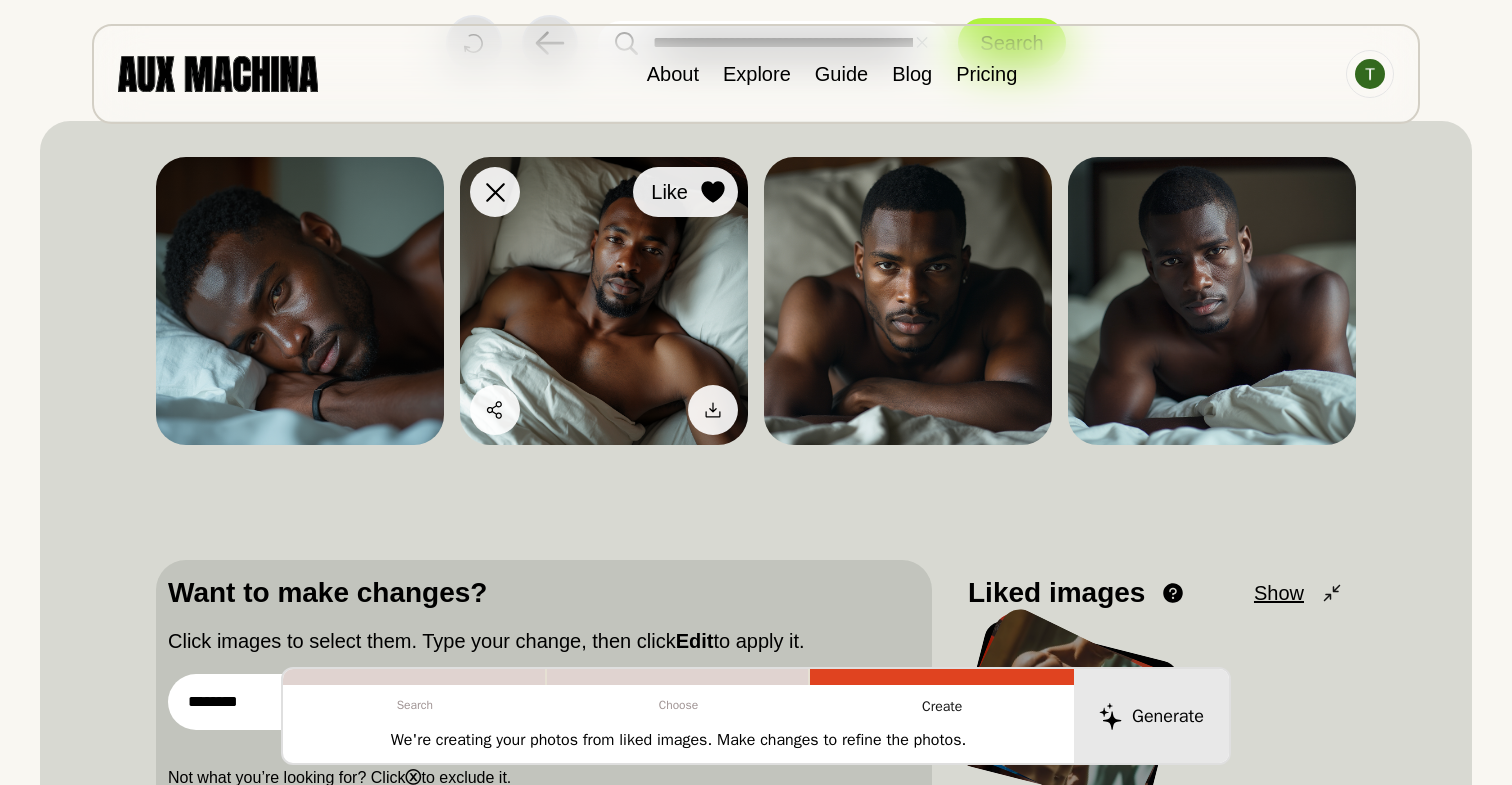 click on "Like" at bounding box center [685, 192] 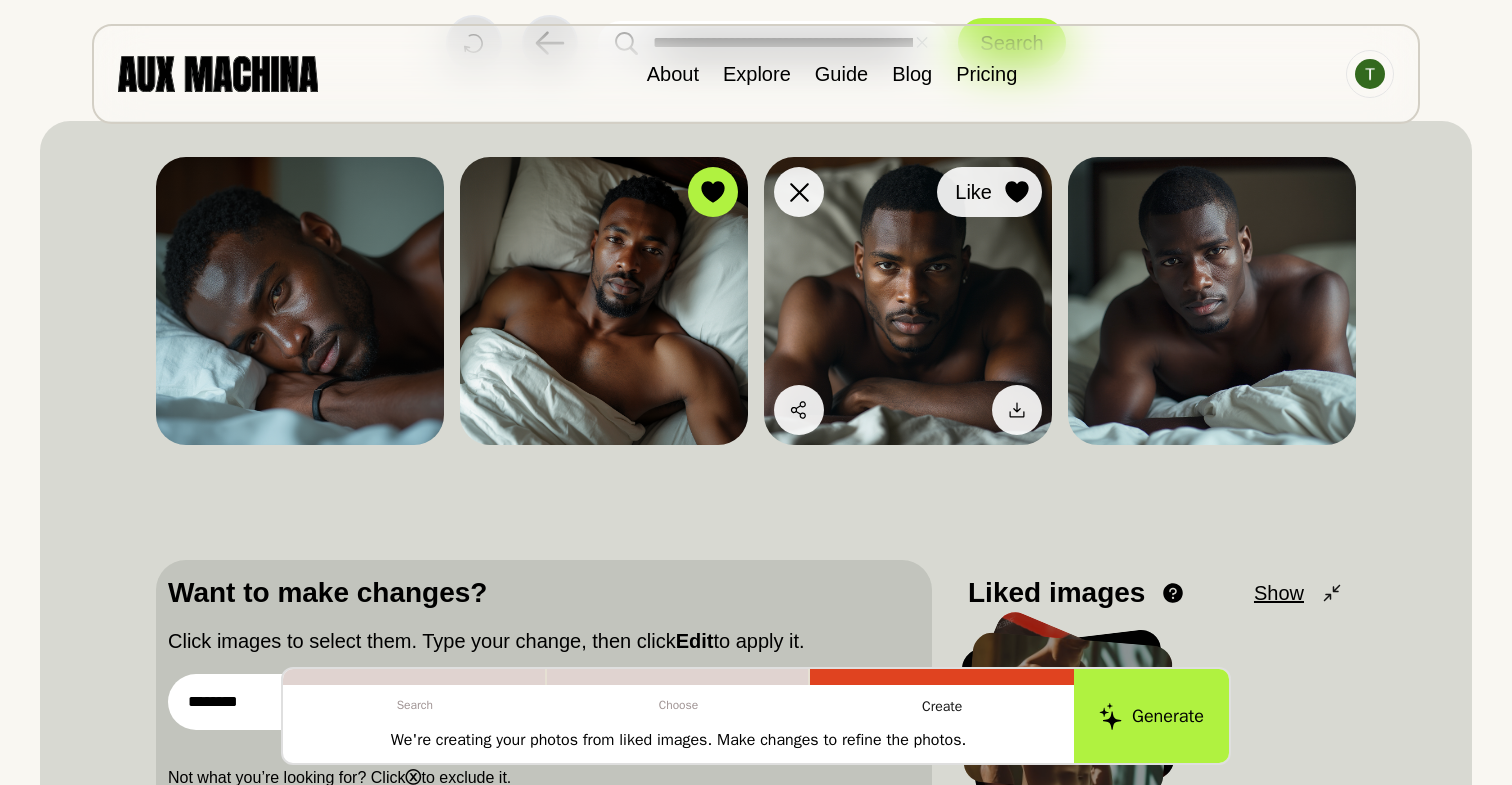 click 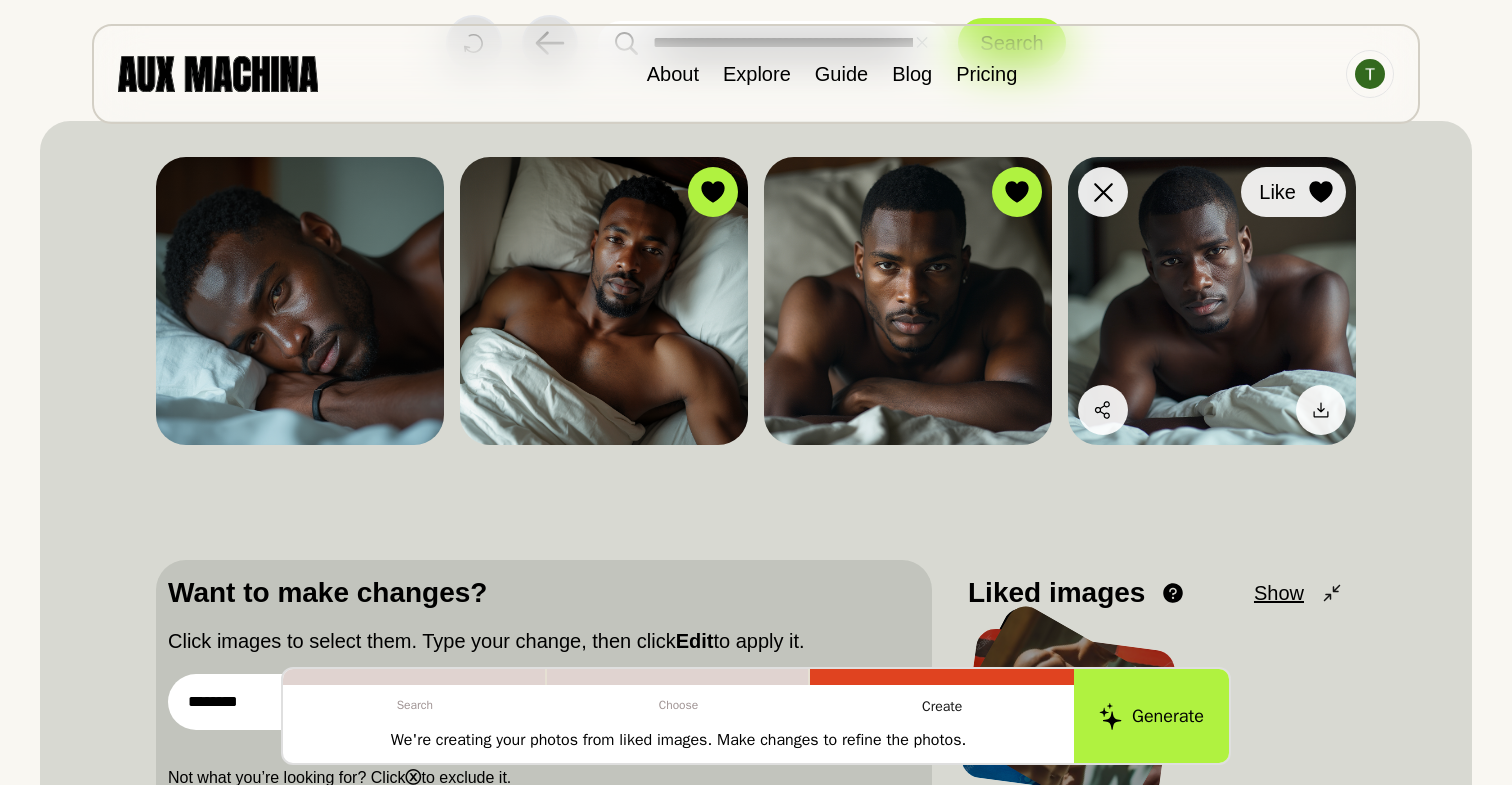 click 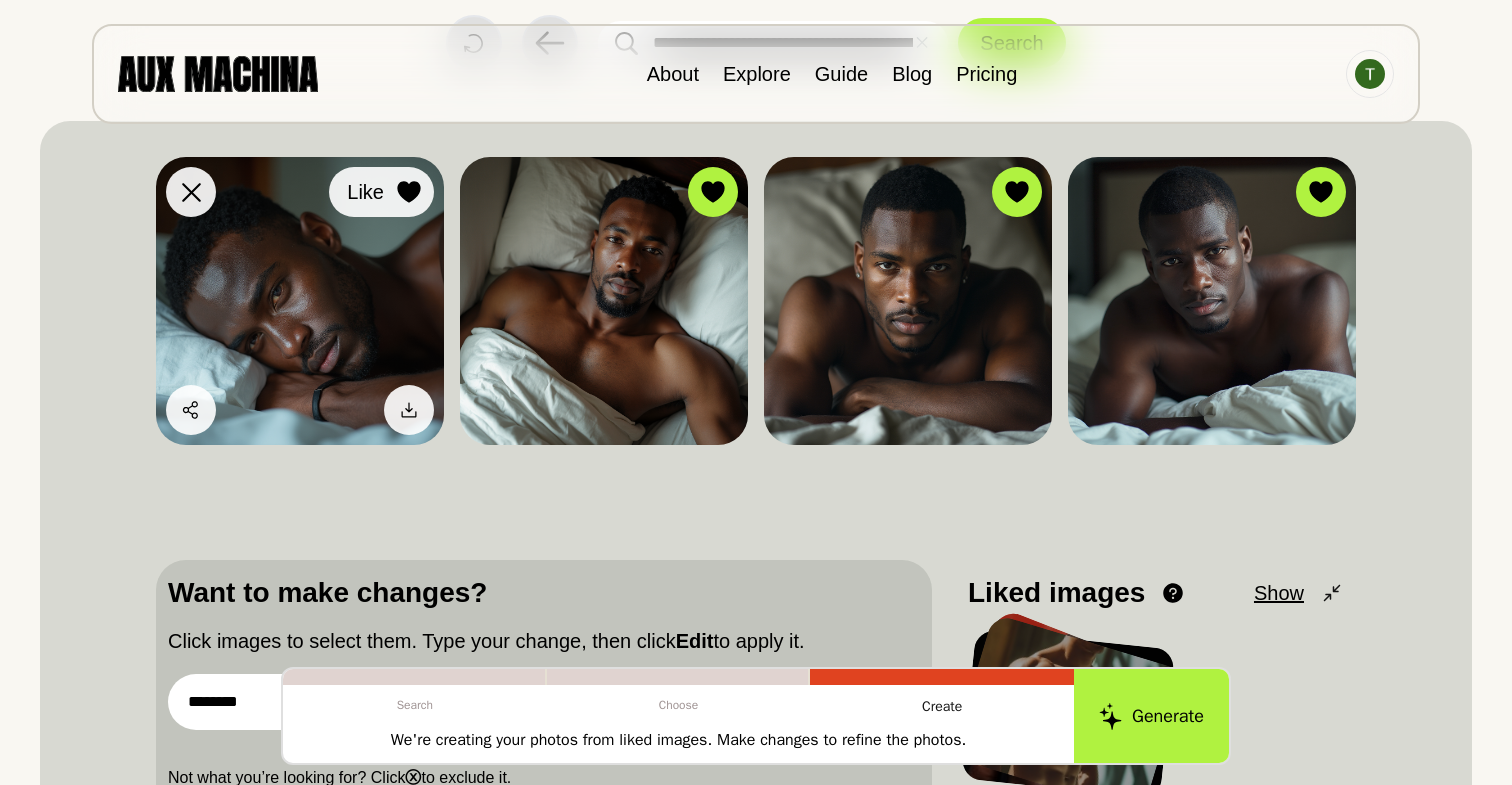 click 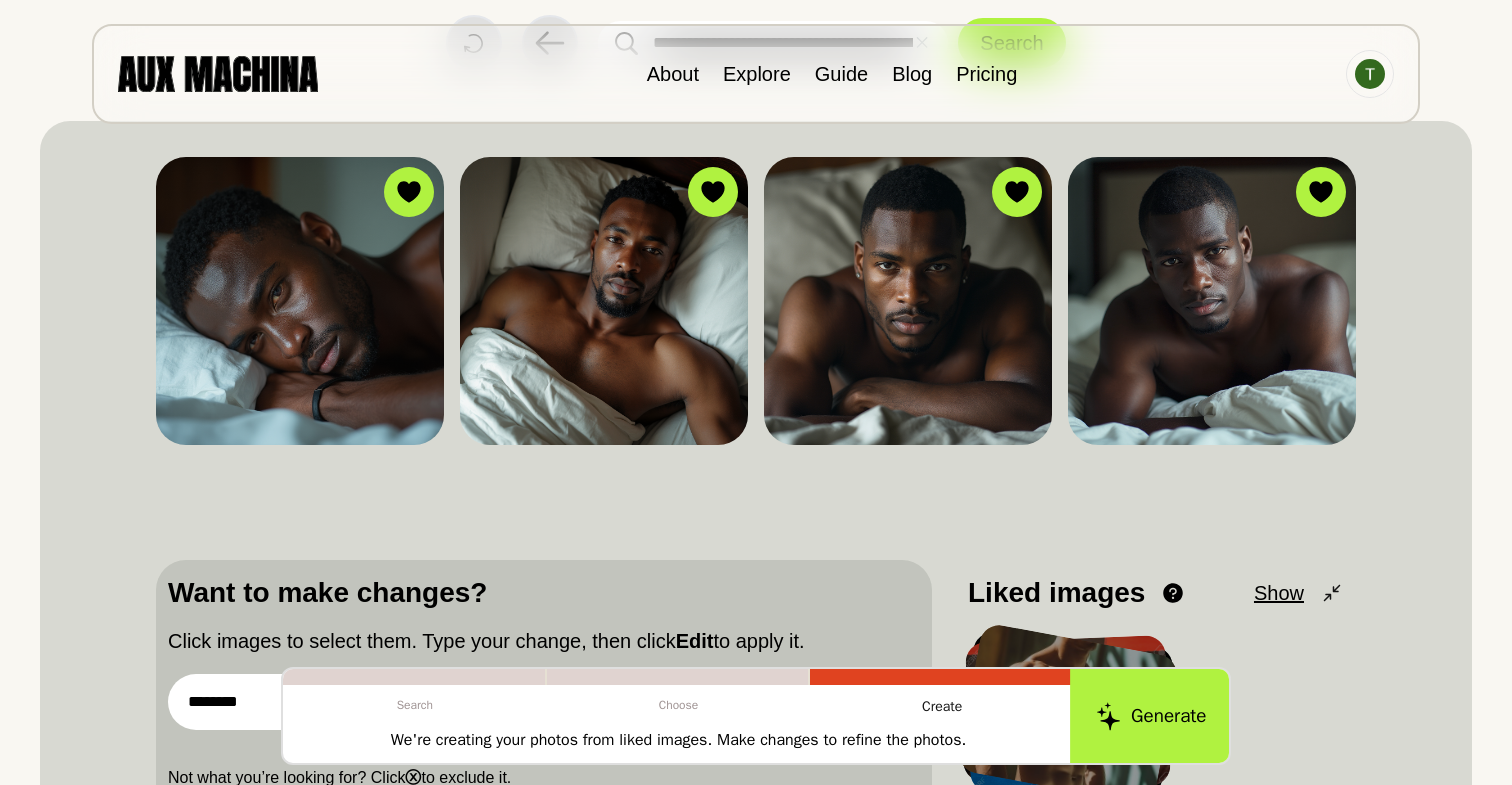 click on "Generate" at bounding box center (1151, 716) 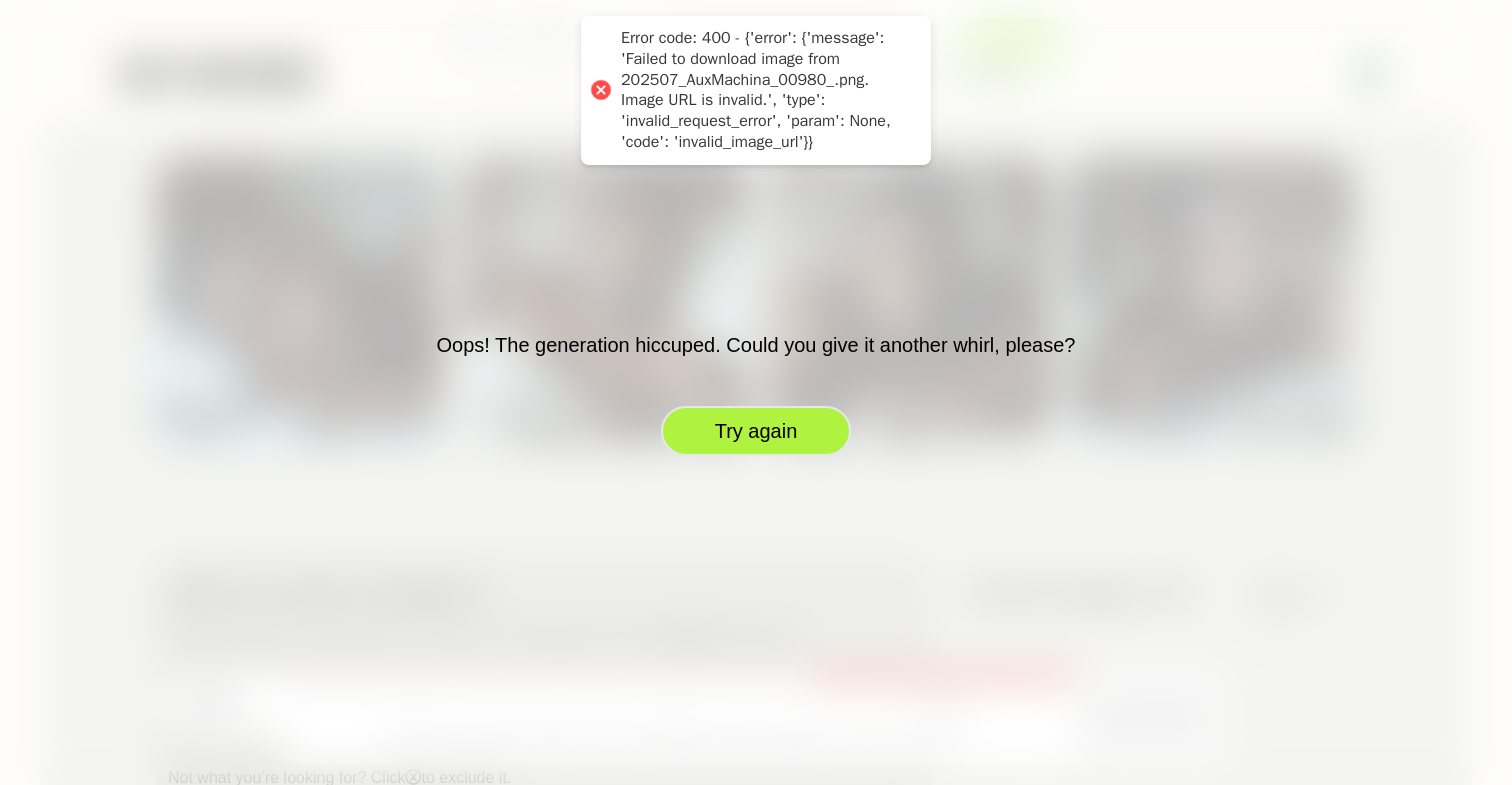 click on "Try again" at bounding box center [756, 431] 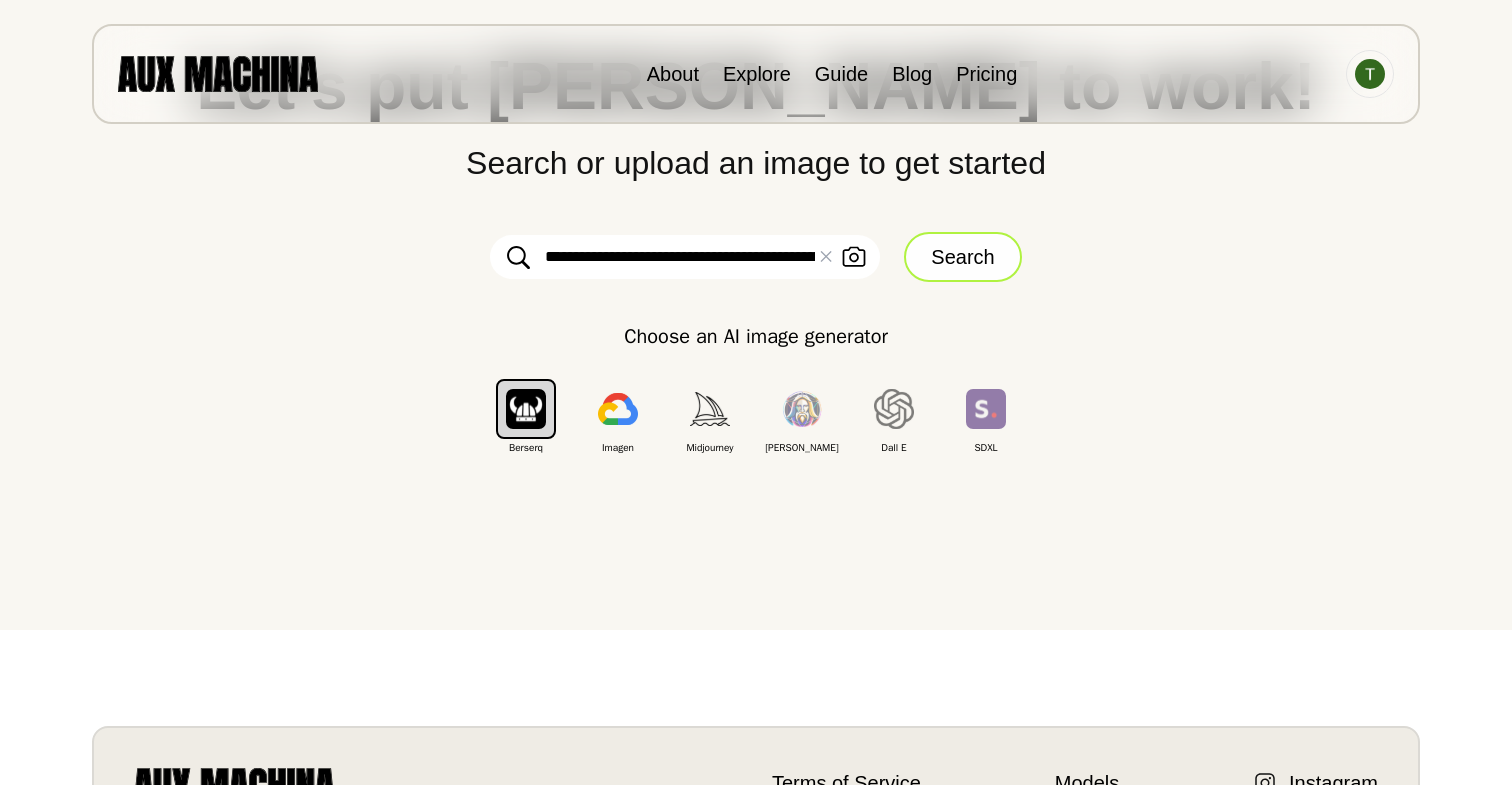 click on "Search" at bounding box center (962, 257) 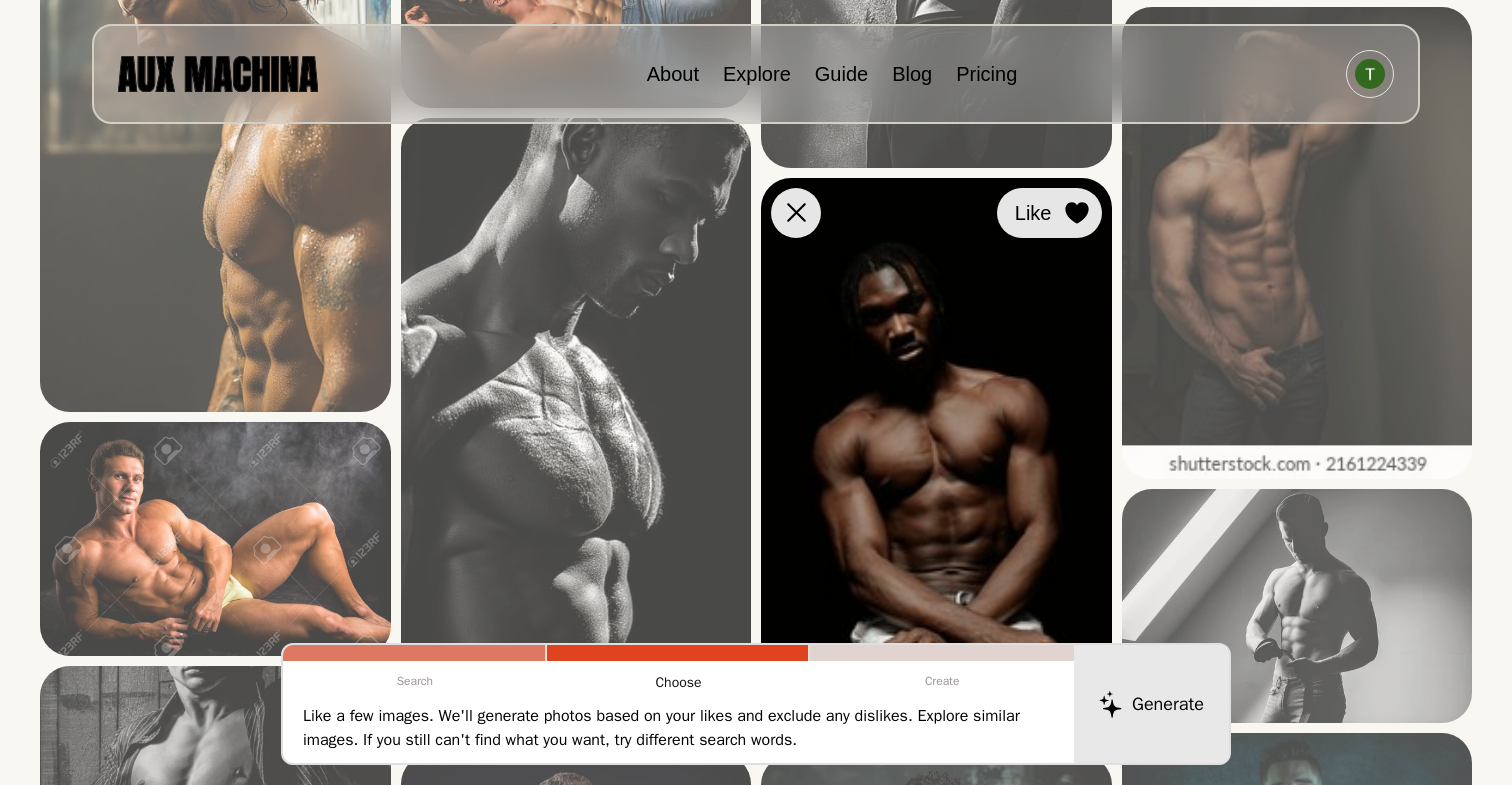 click on "Like" at bounding box center (1049, 213) 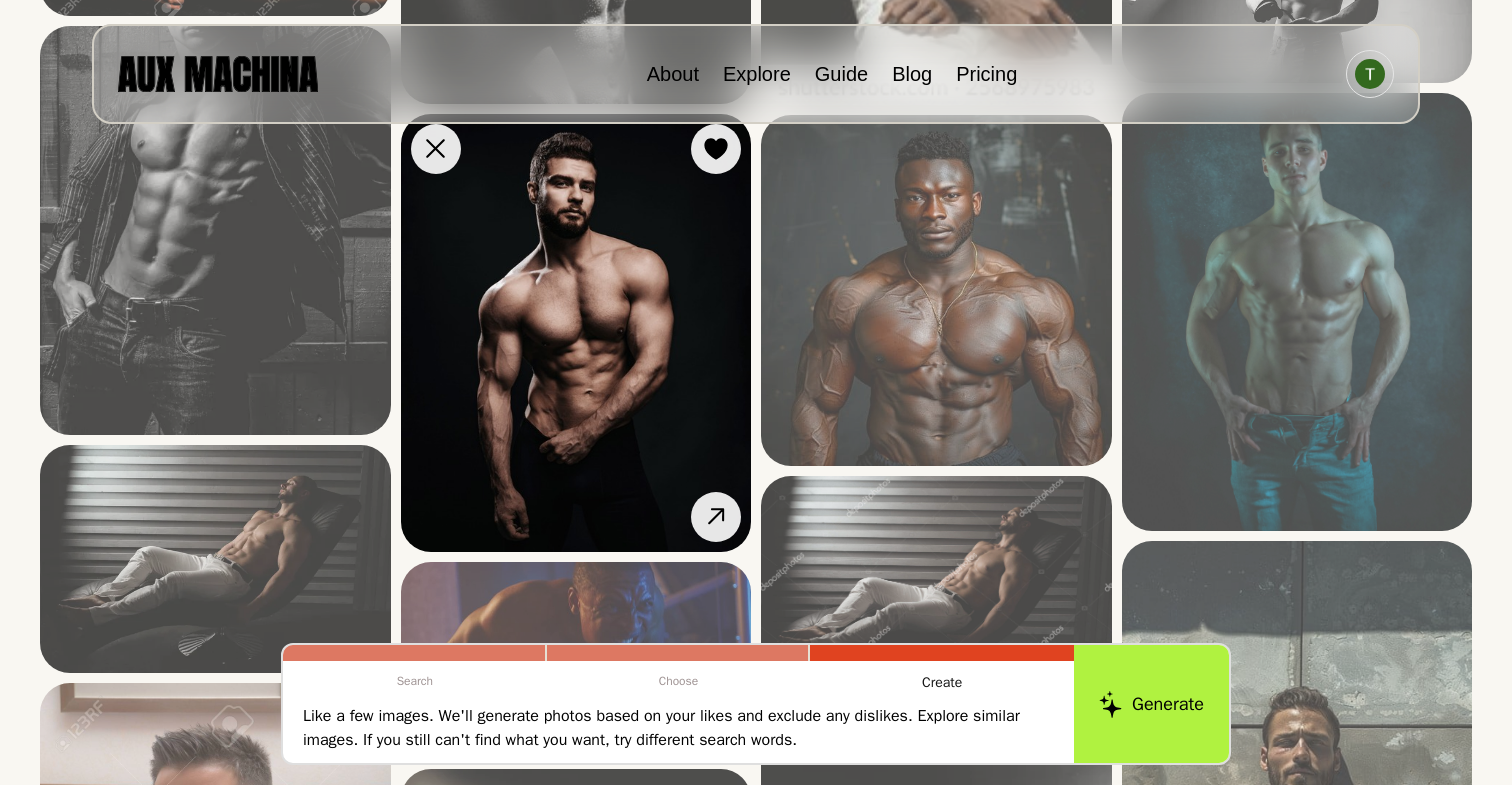 scroll, scrollTop: 2260, scrollLeft: 0, axis: vertical 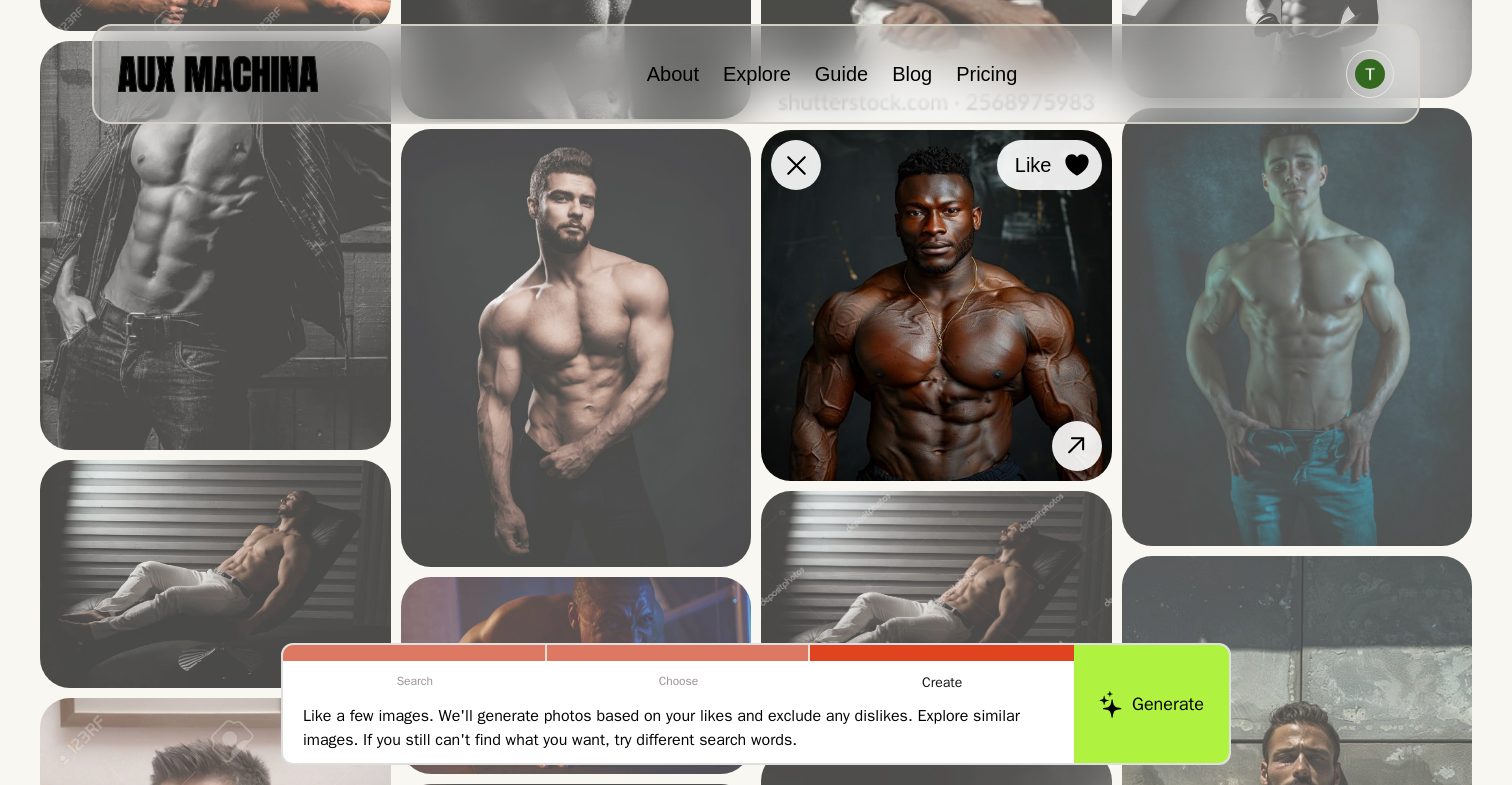 click at bounding box center (1077, 165) 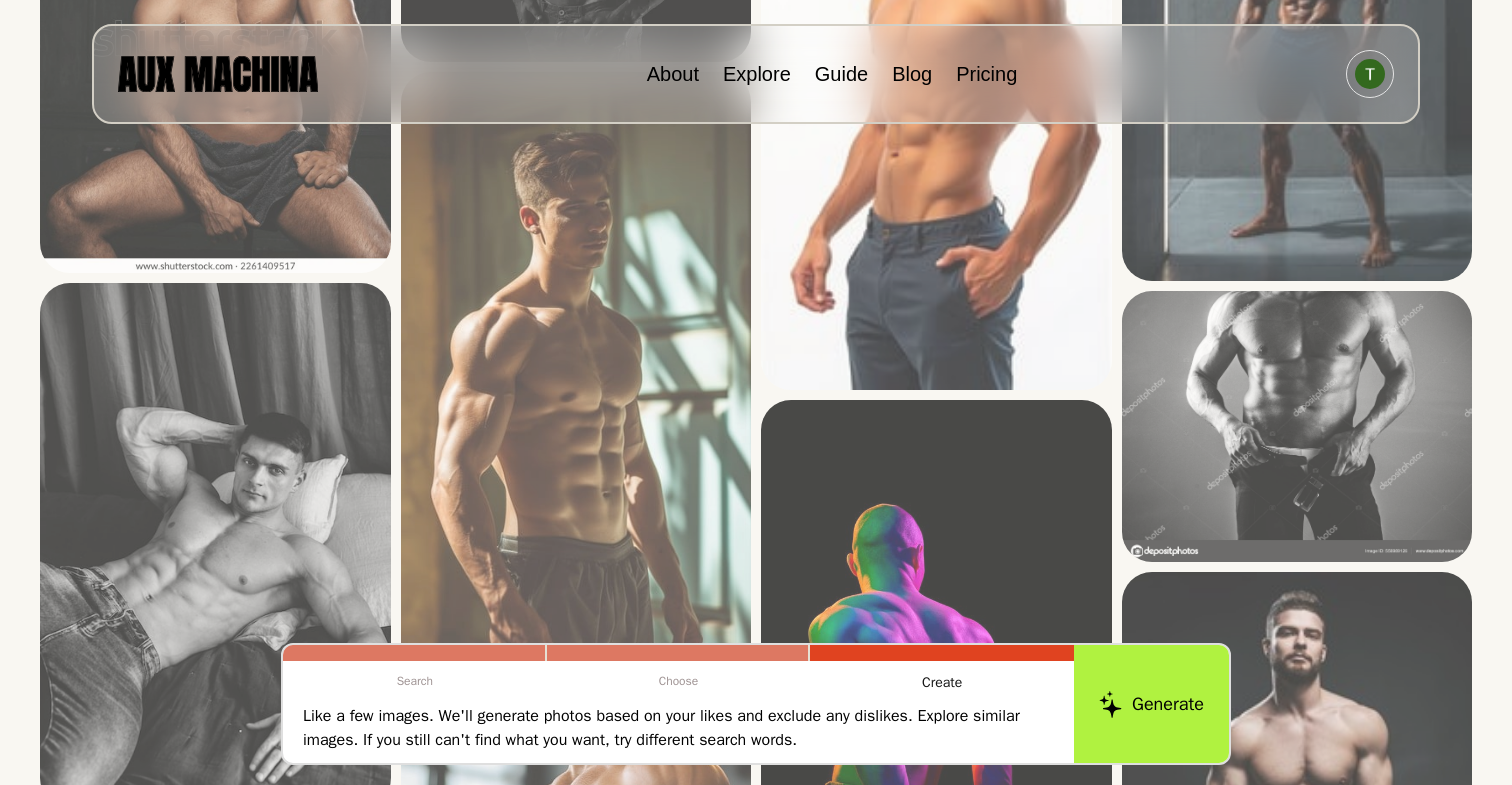 scroll, scrollTop: 5010, scrollLeft: 0, axis: vertical 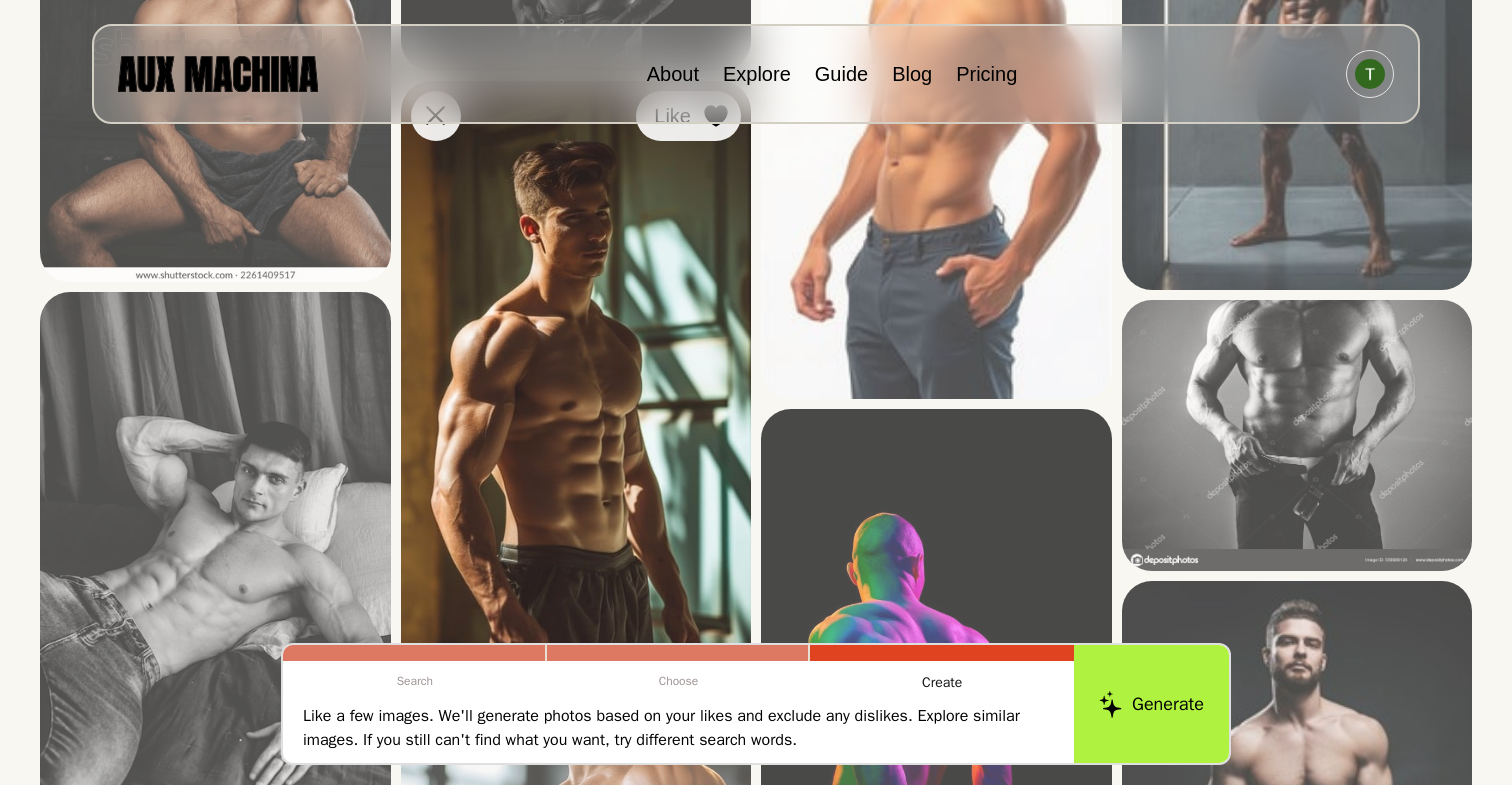 click on "Like" at bounding box center [688, 116] 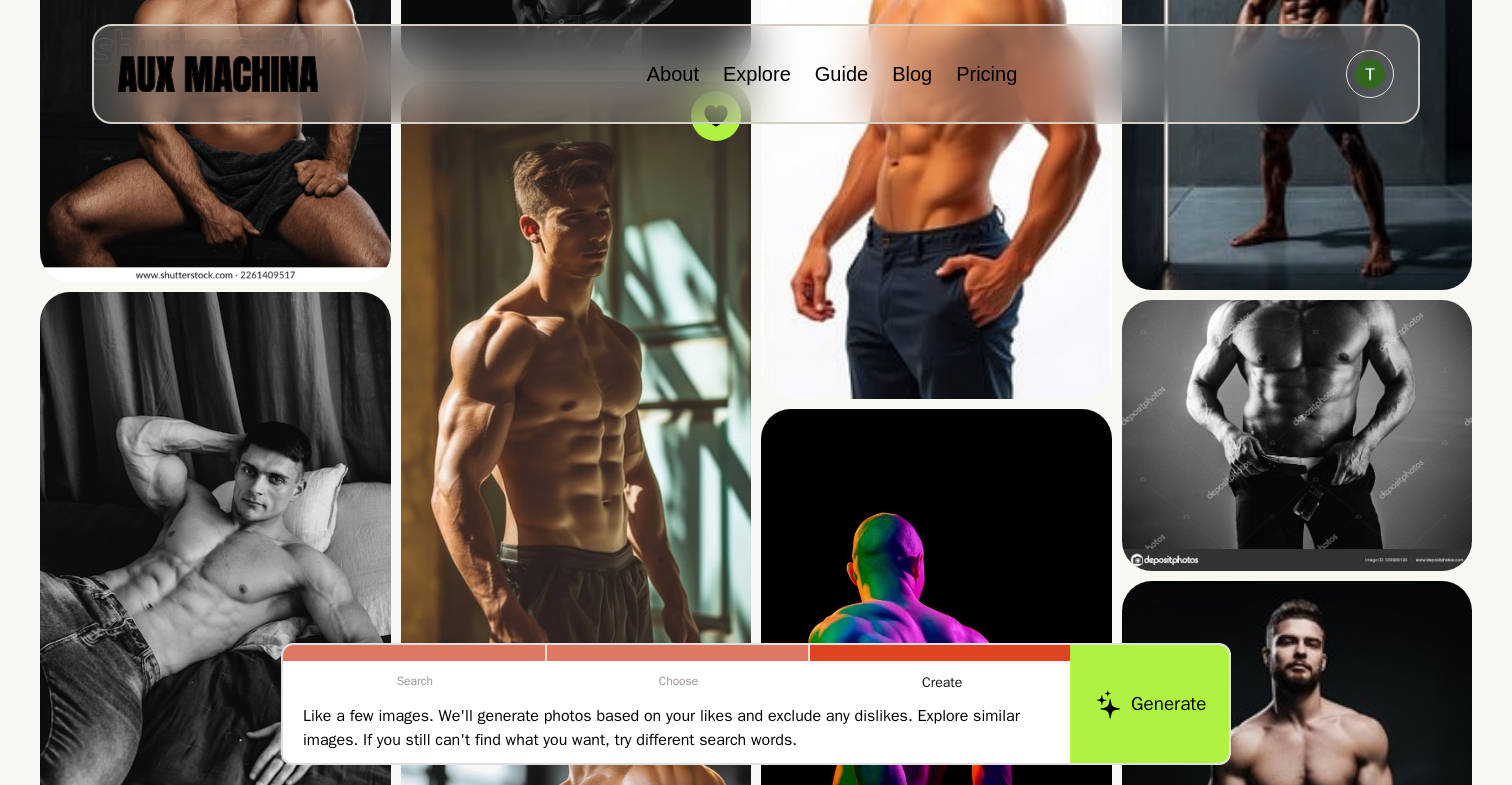 click on "Generate" at bounding box center [1151, 704] 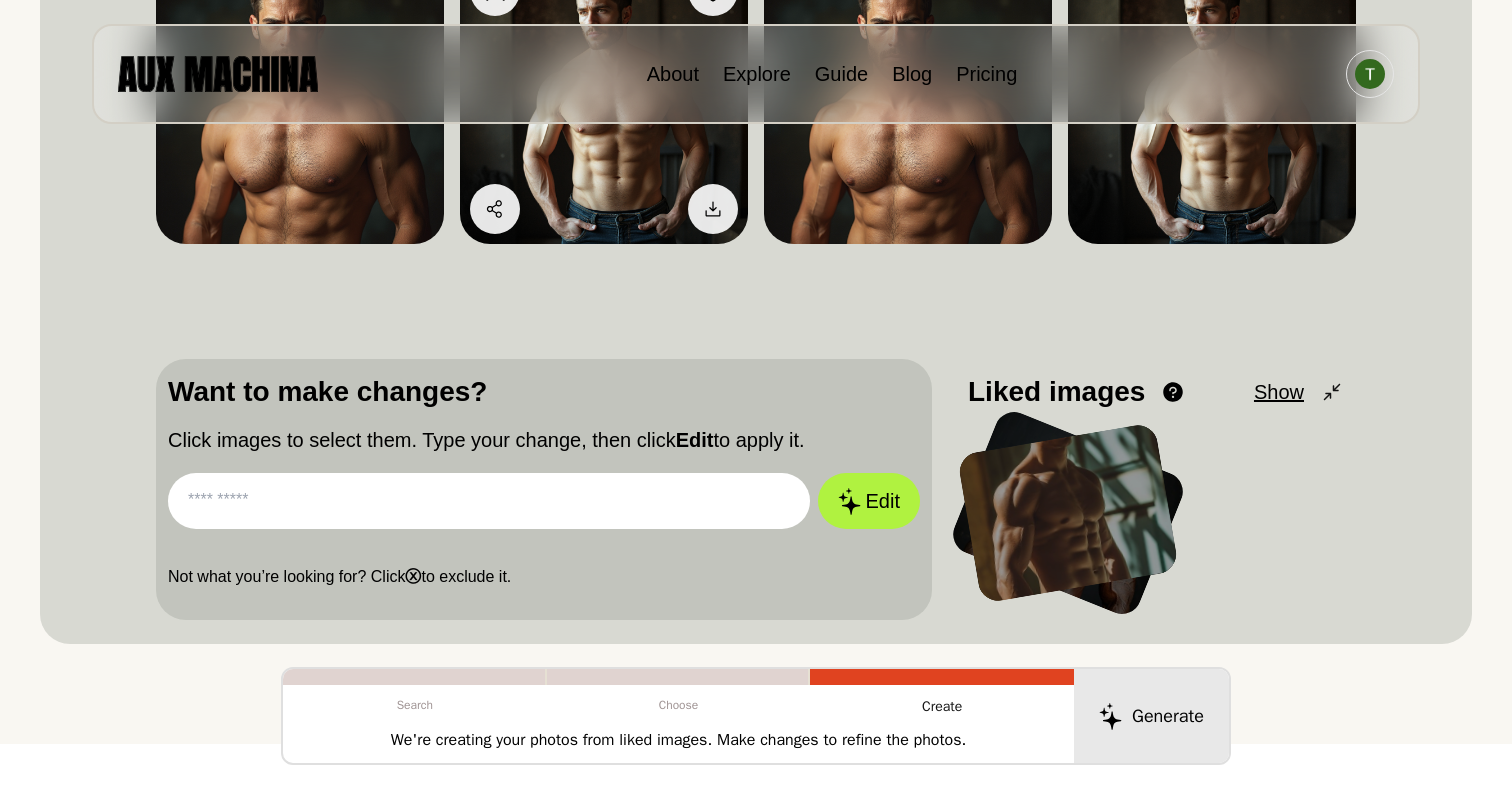 scroll, scrollTop: 361, scrollLeft: 0, axis: vertical 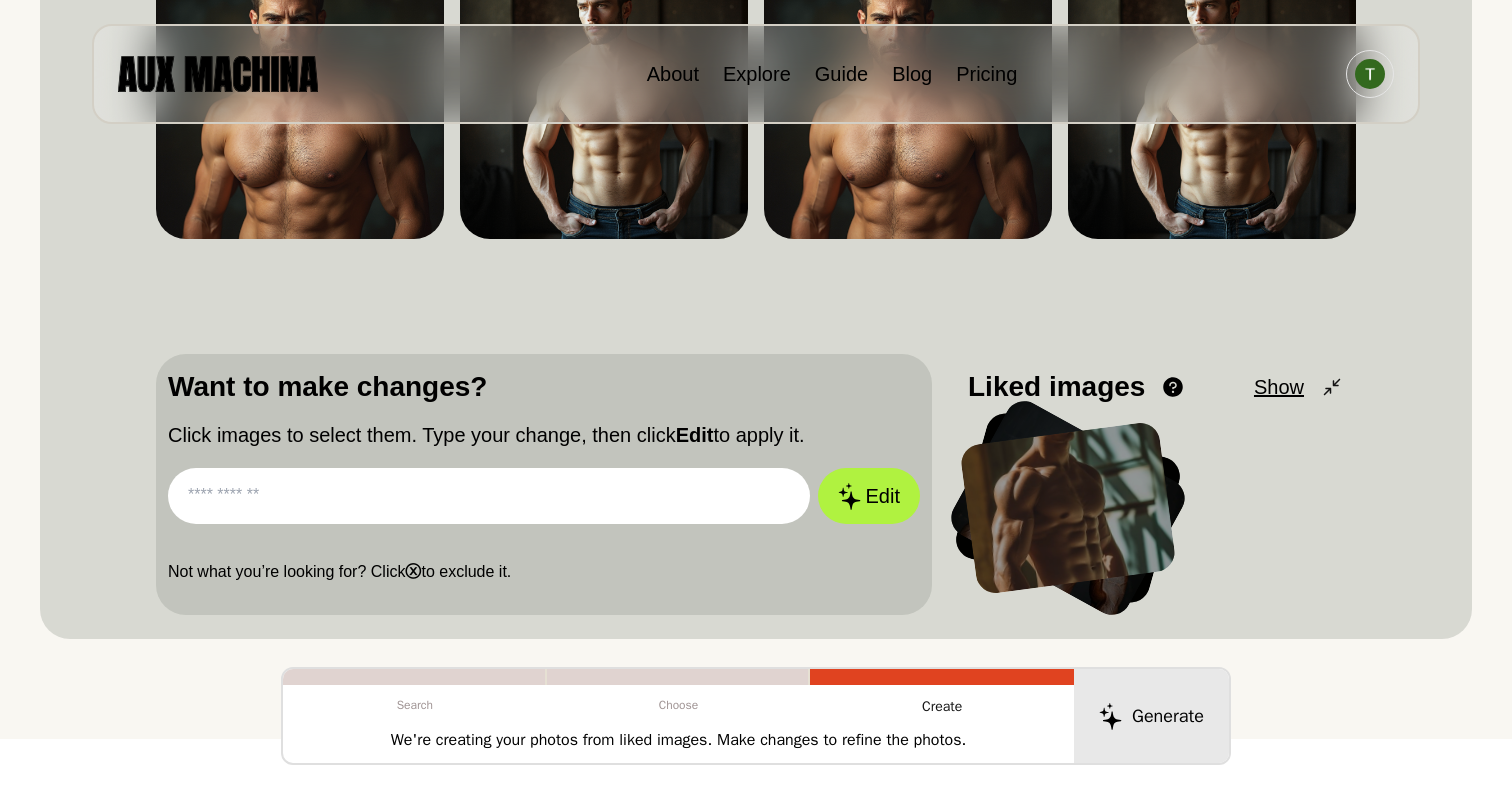 click at bounding box center (489, 496) 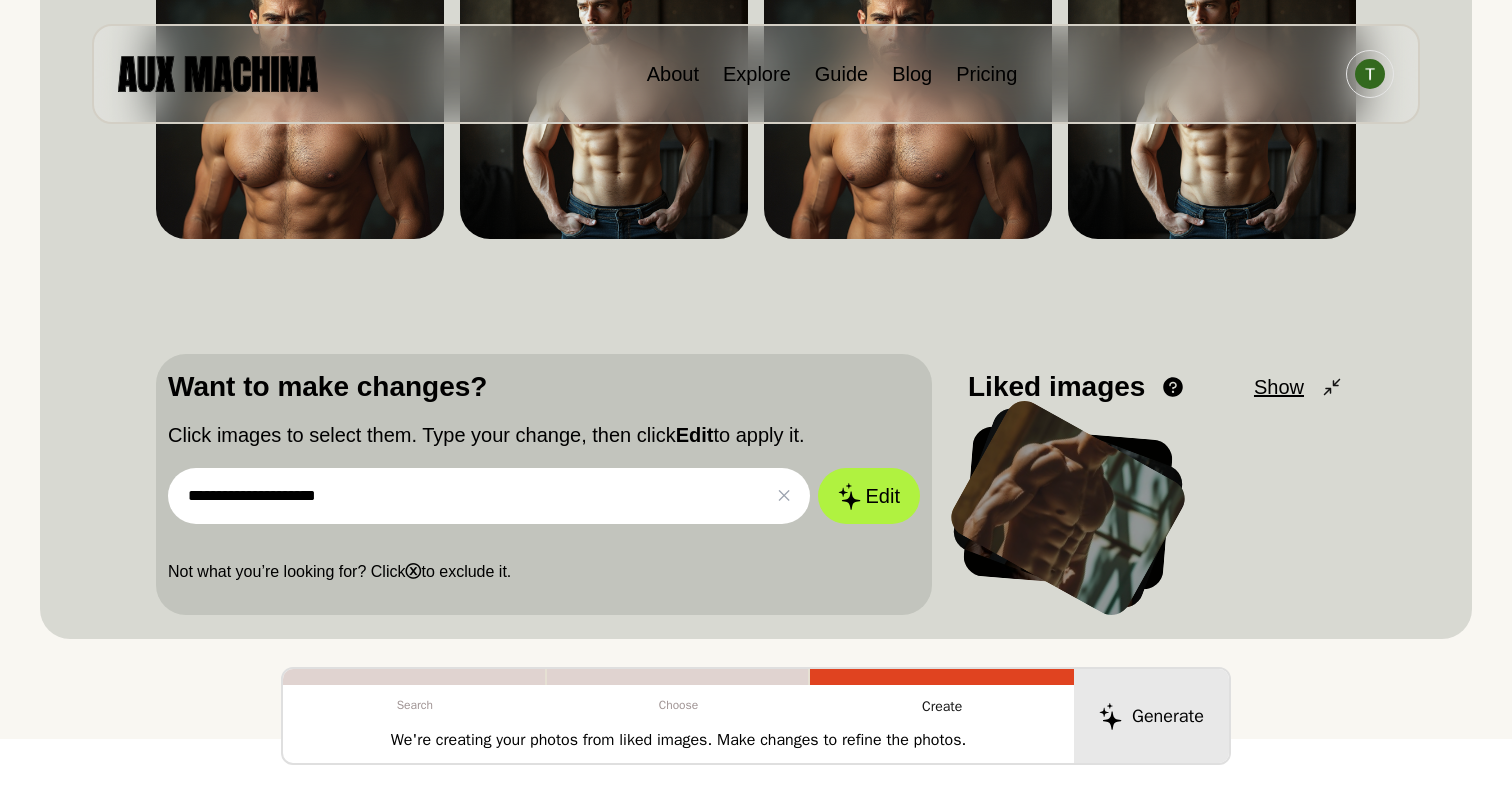 click on "**********" at bounding box center [489, 496] 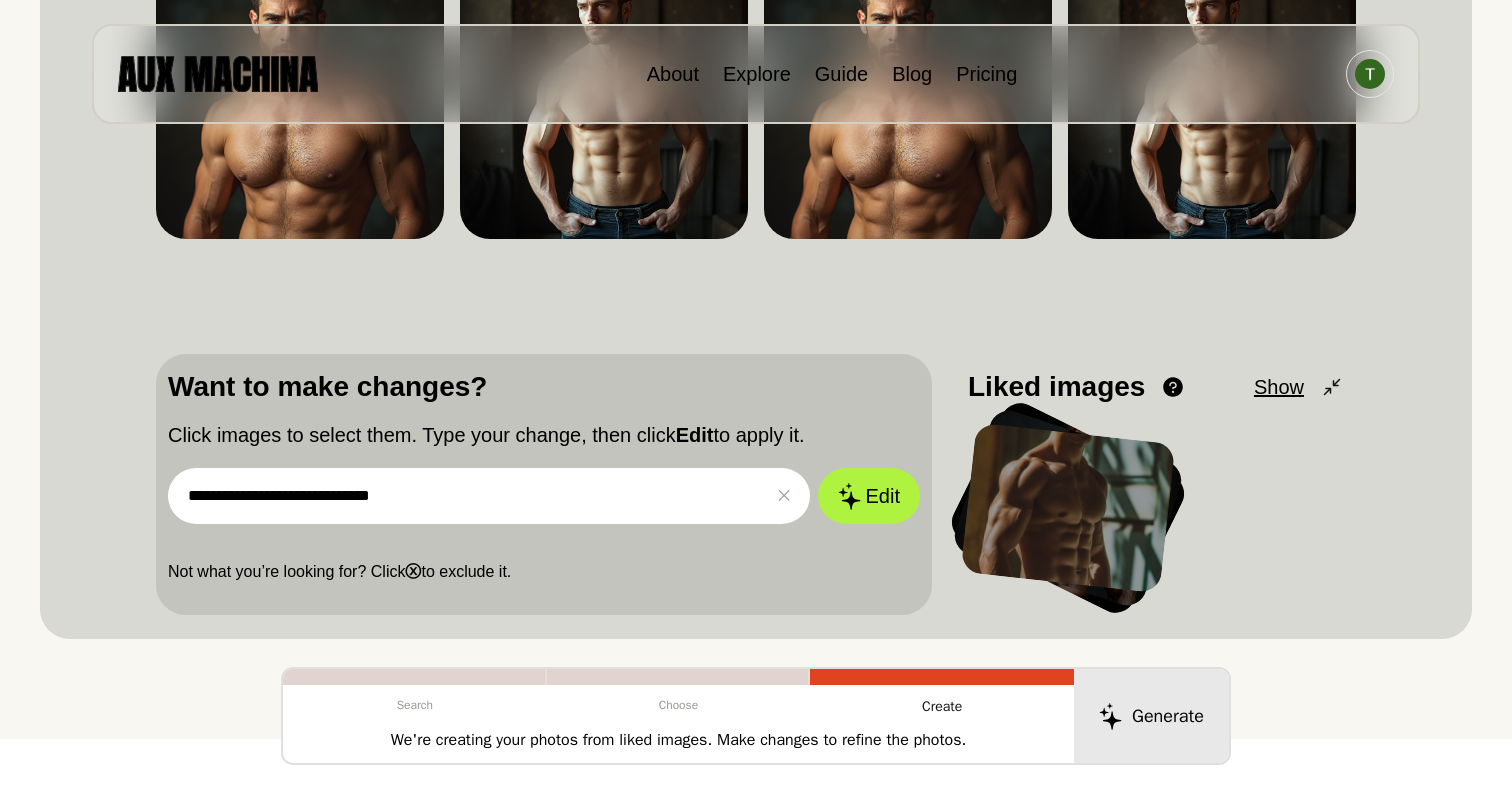 click on "**********" at bounding box center [489, 496] 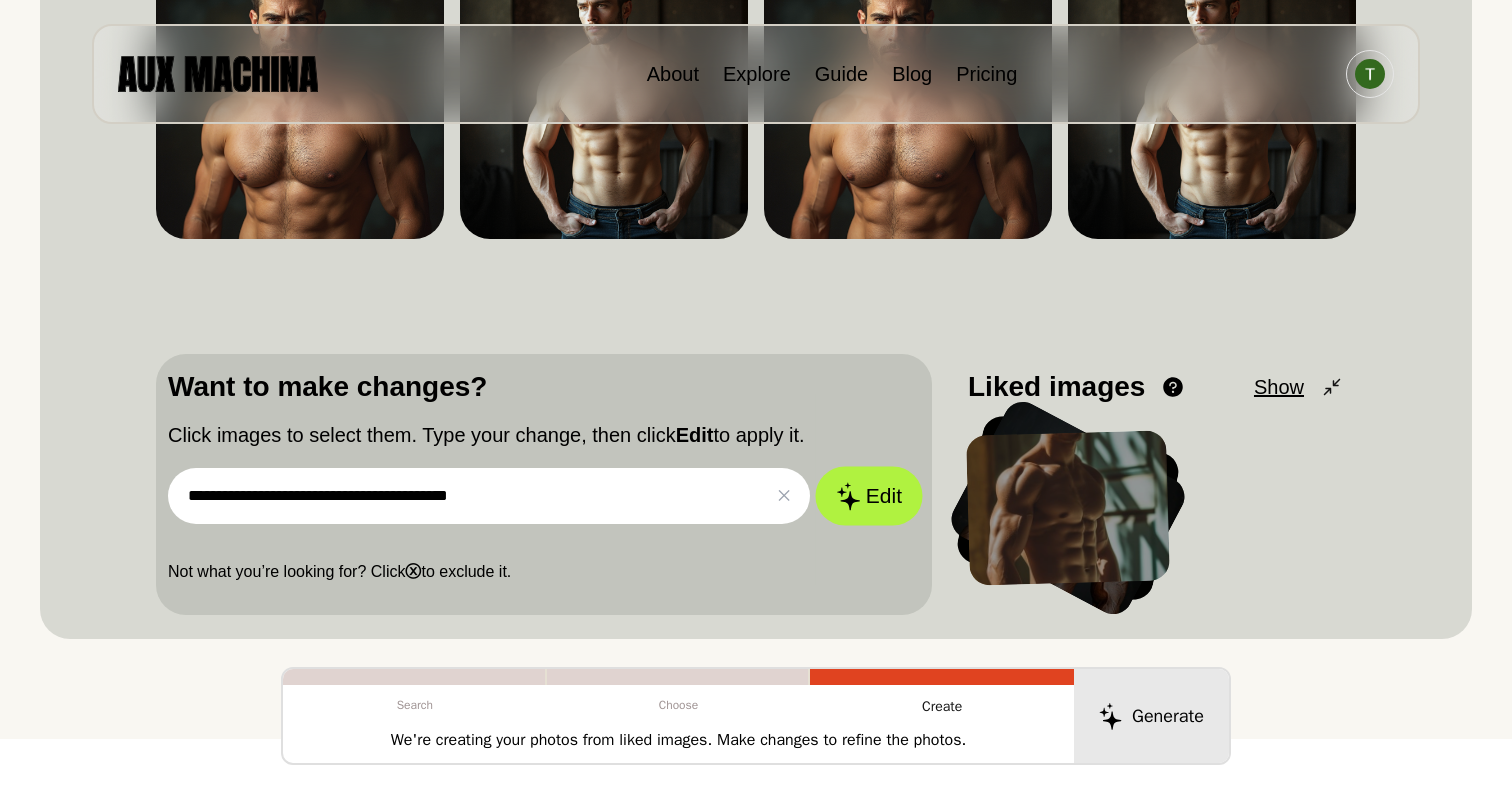 click on "Edit" at bounding box center (869, 496) 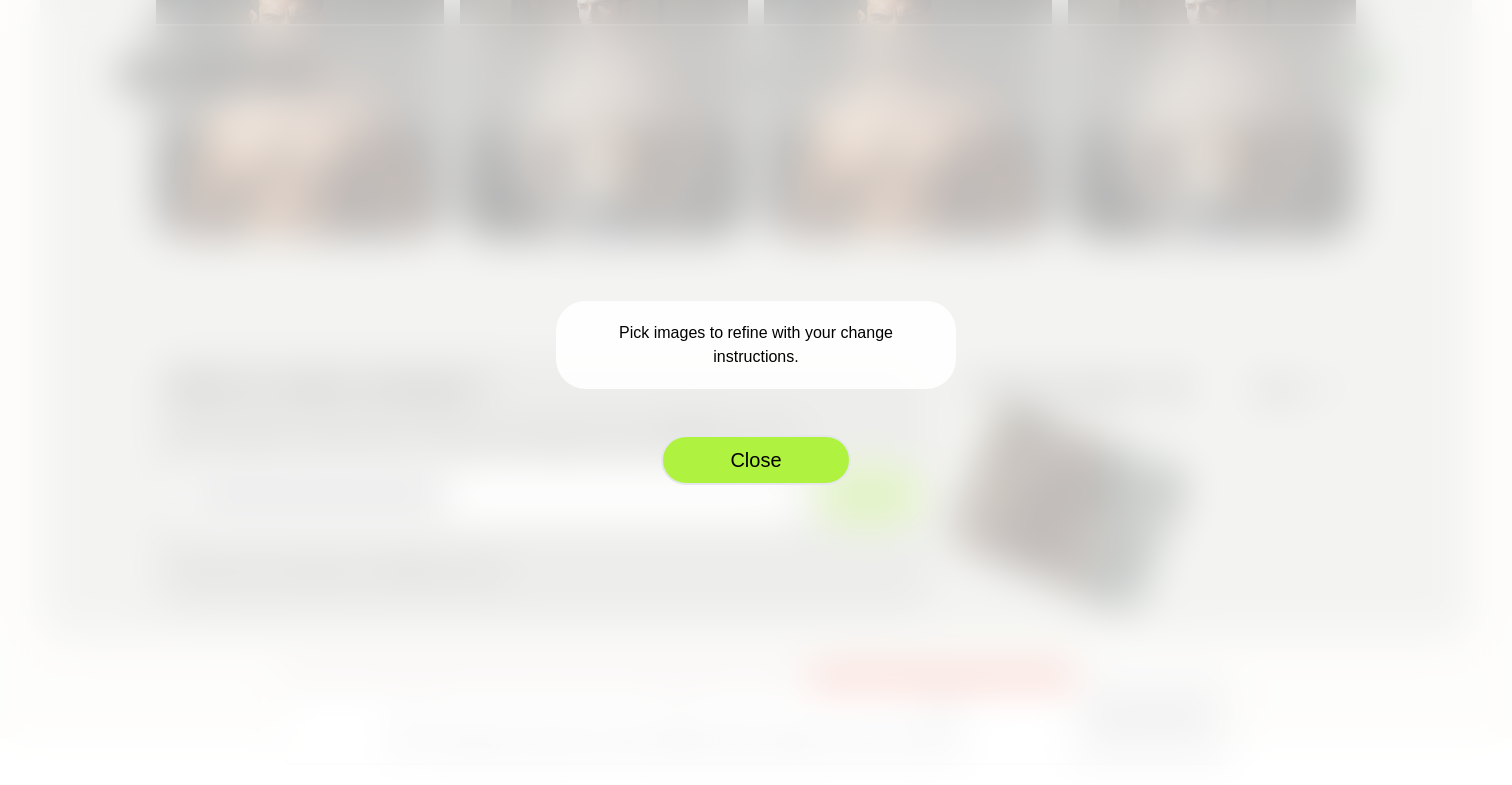 click on "Close" at bounding box center (756, 460) 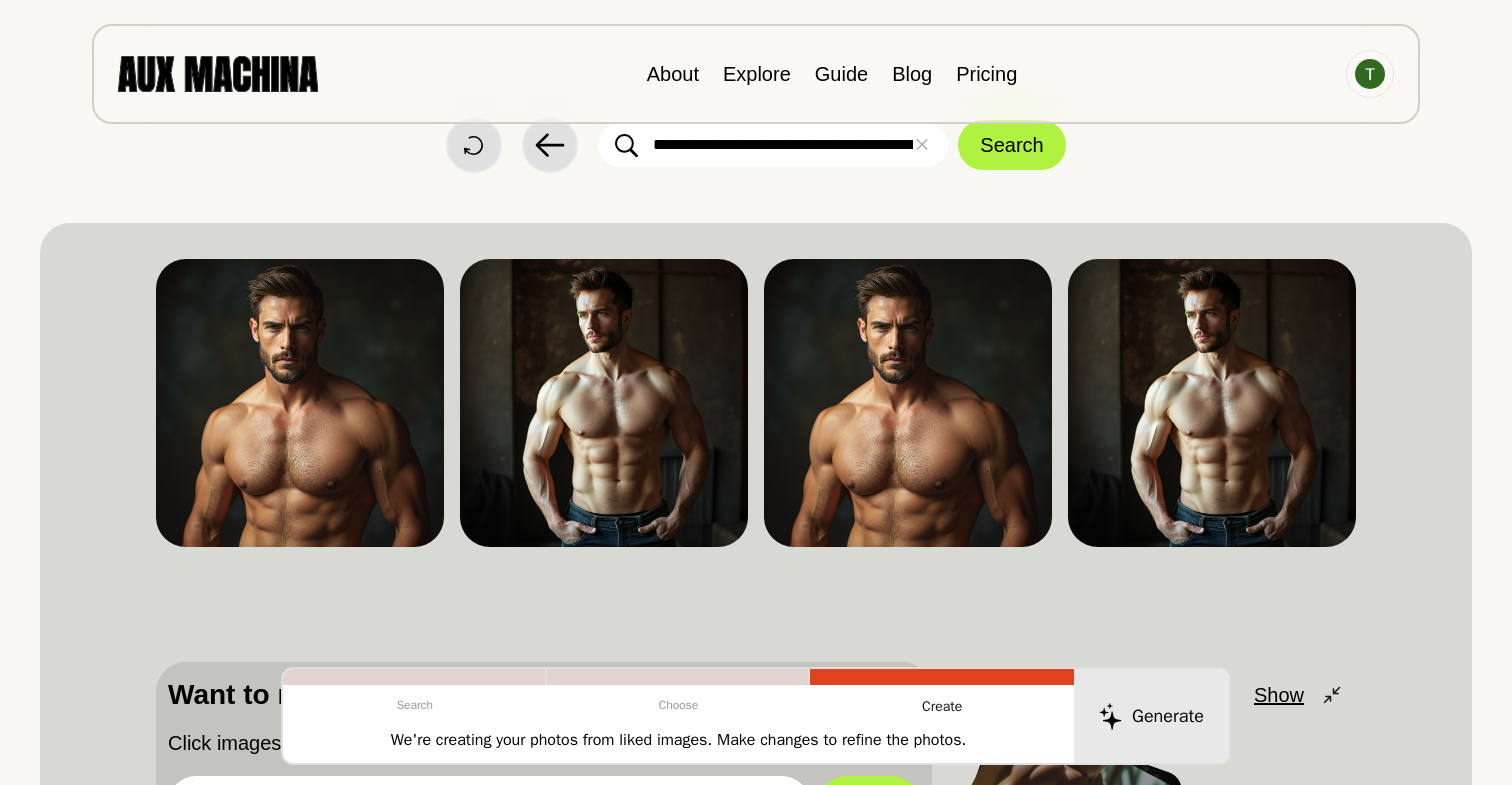 scroll, scrollTop: 0, scrollLeft: 0, axis: both 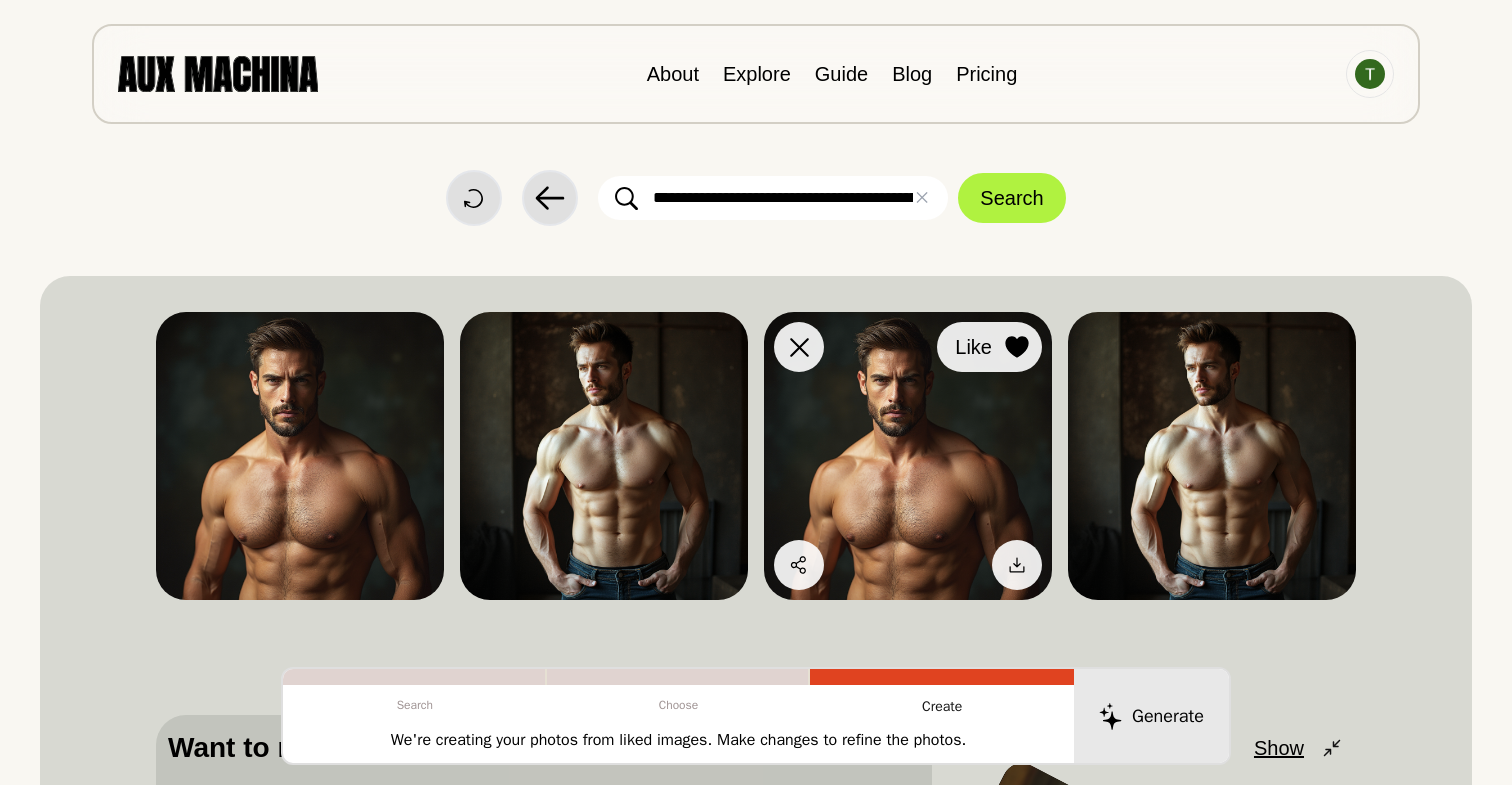 click 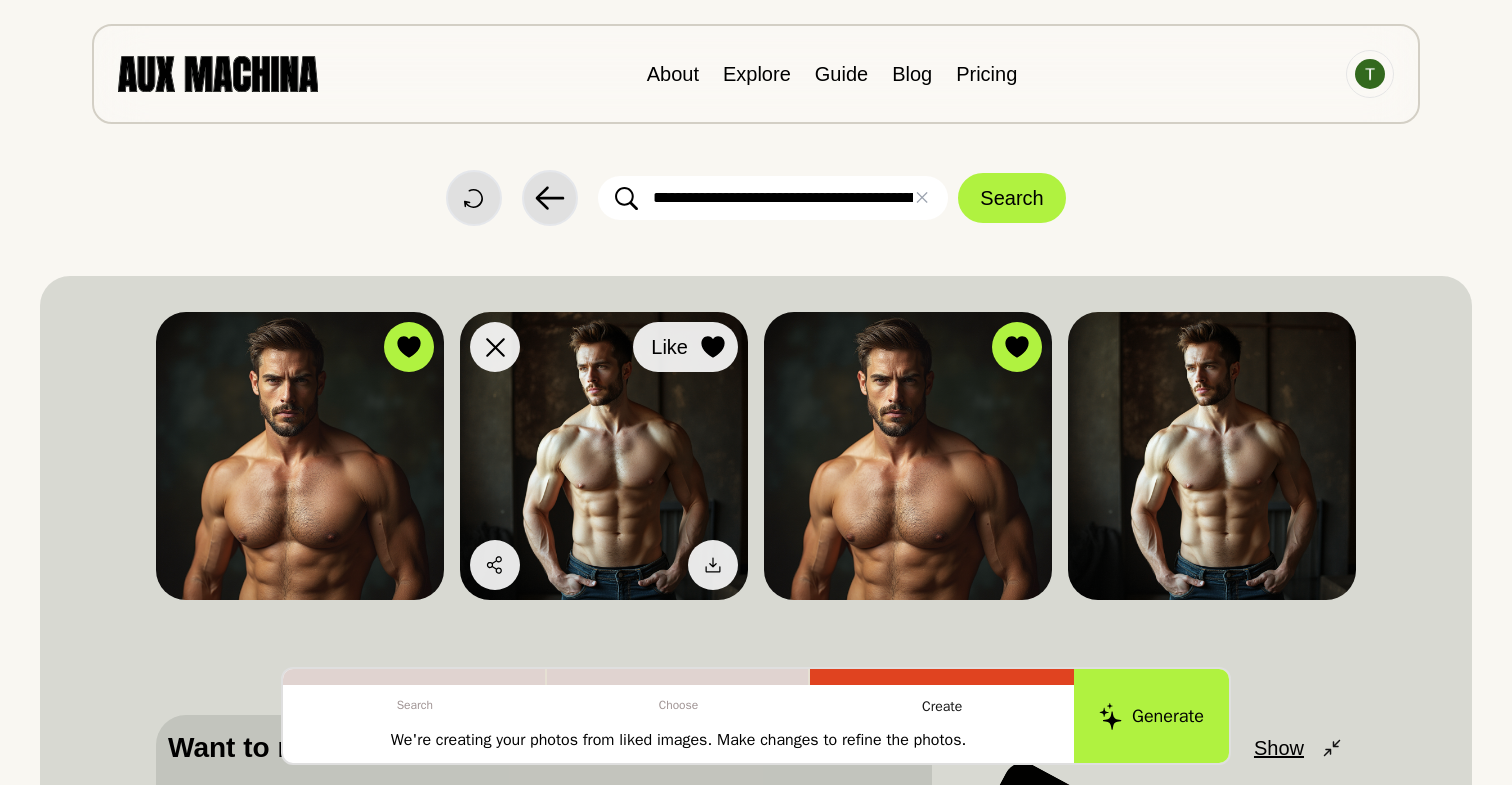 click 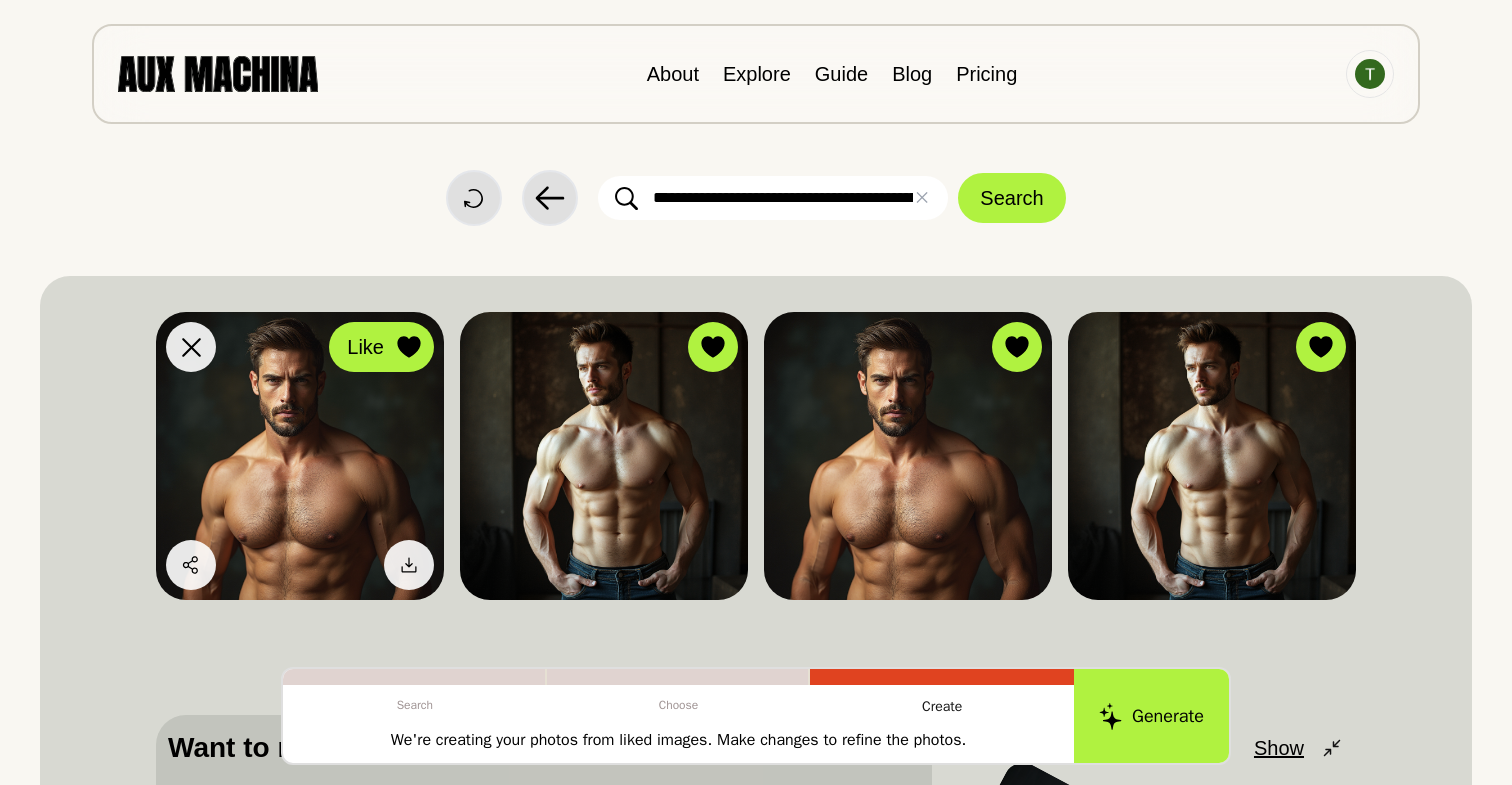 click on "Like" at bounding box center (381, 347) 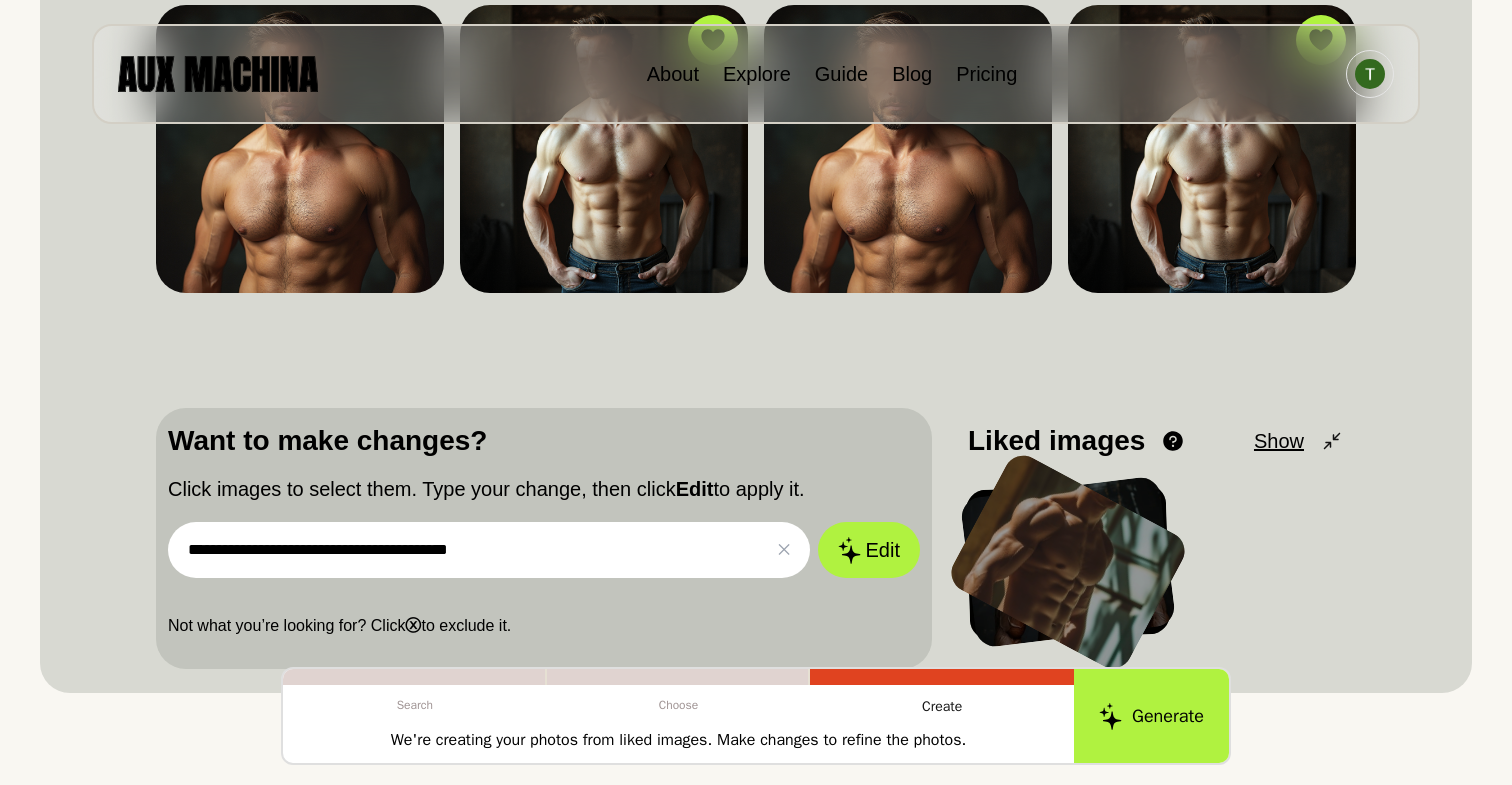 scroll, scrollTop: 311, scrollLeft: 0, axis: vertical 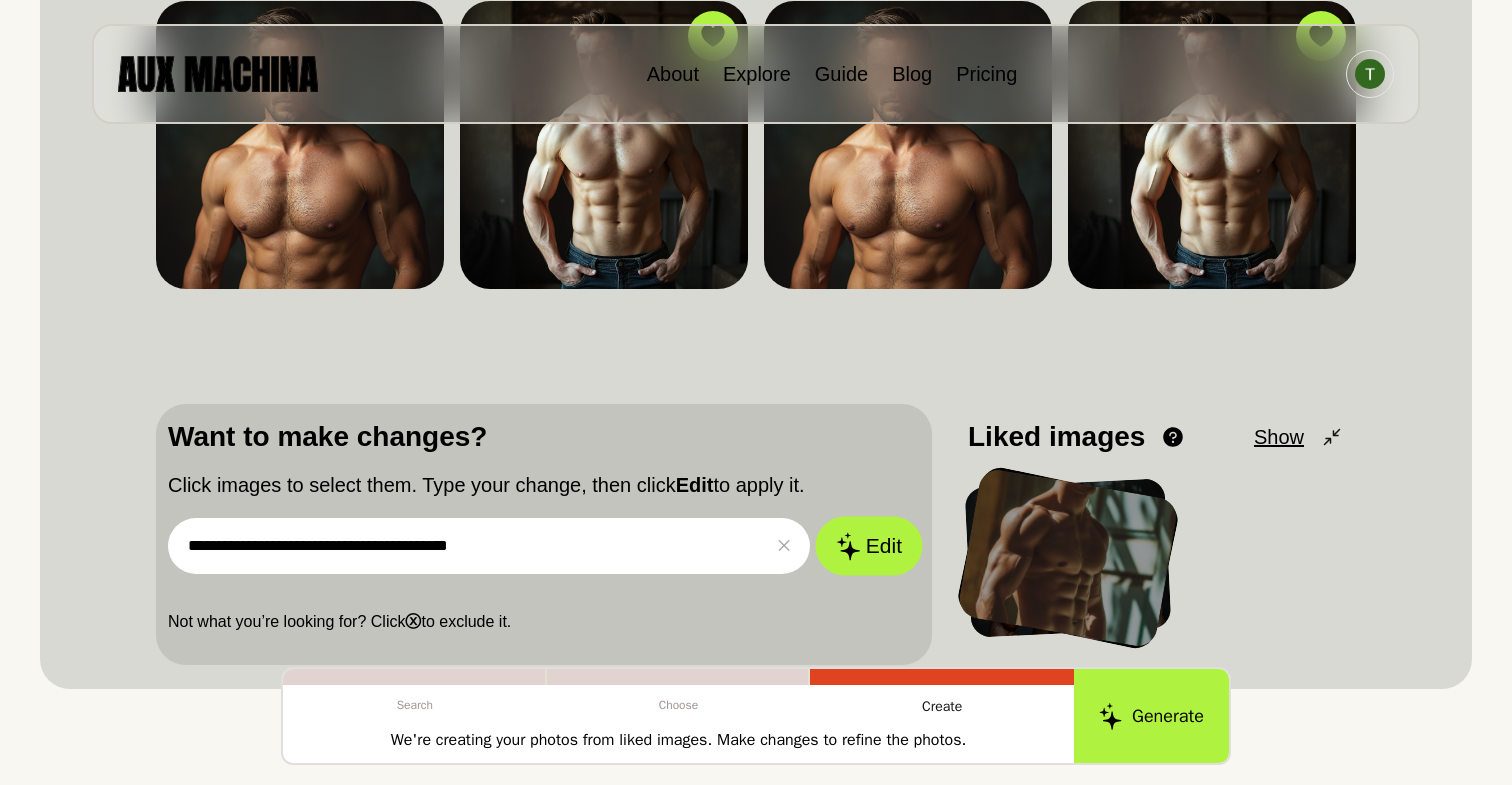 click 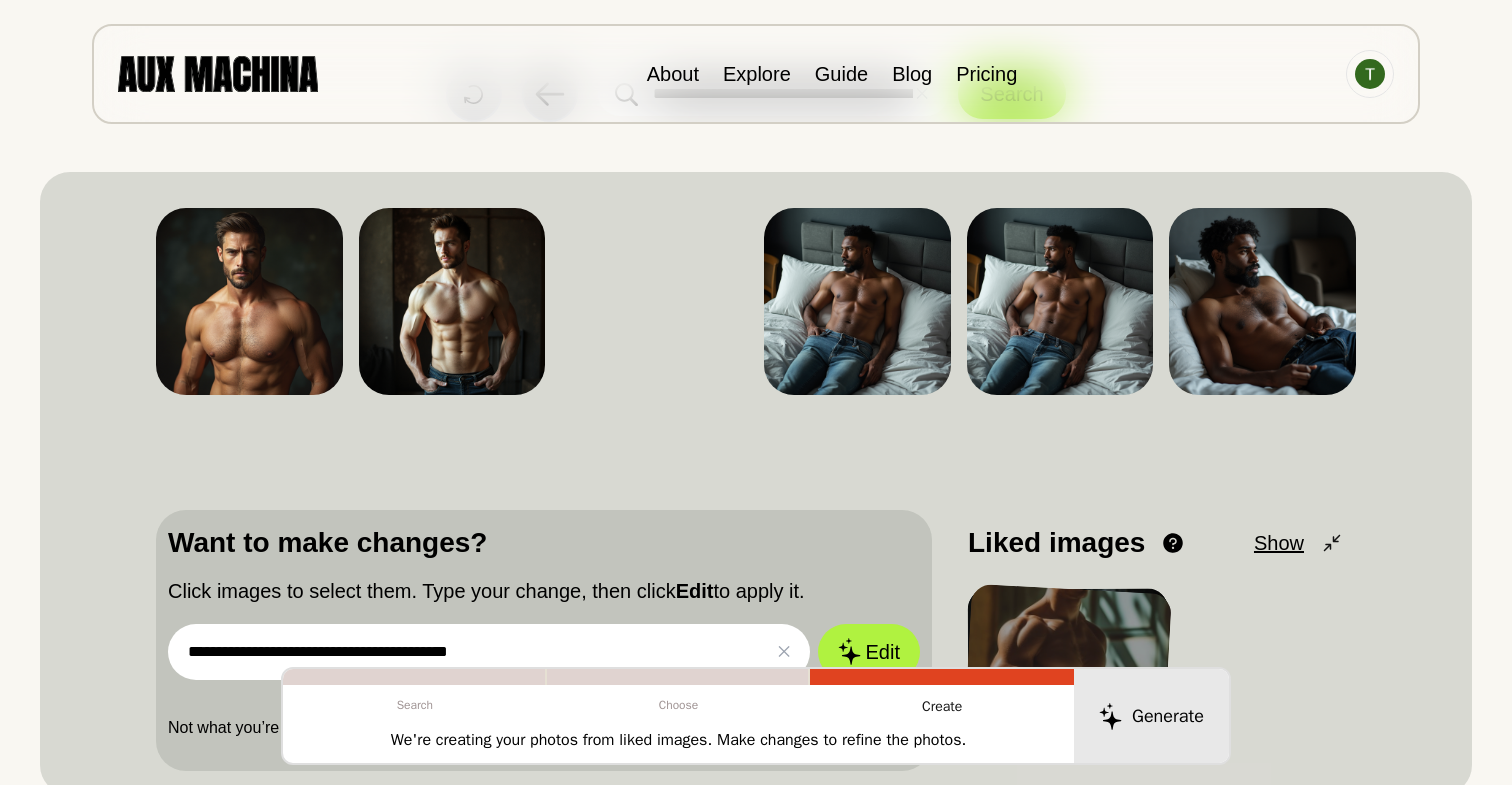scroll, scrollTop: 0, scrollLeft: 0, axis: both 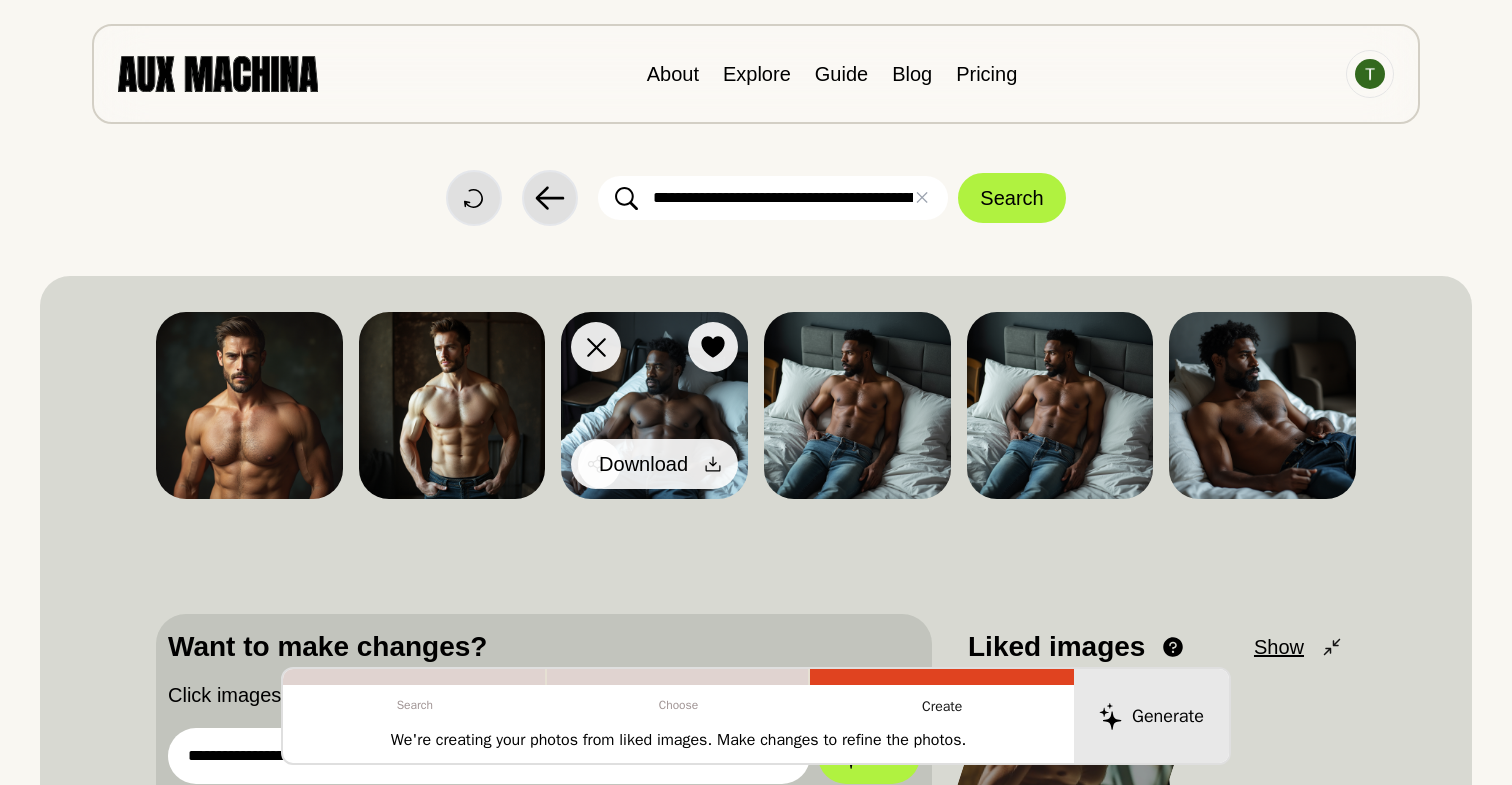 click on "Download" at bounding box center (658, 464) 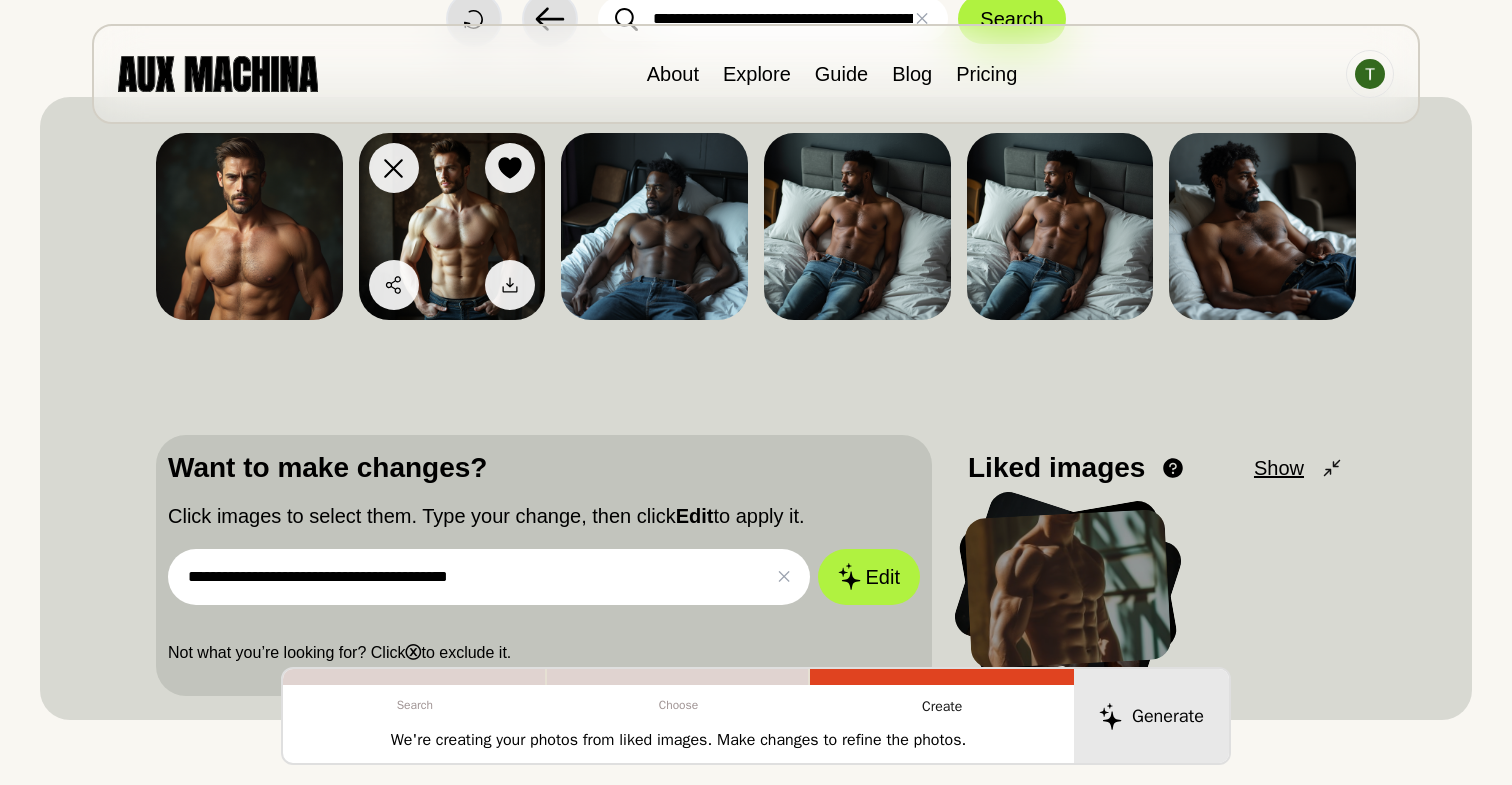 scroll, scrollTop: 278, scrollLeft: 0, axis: vertical 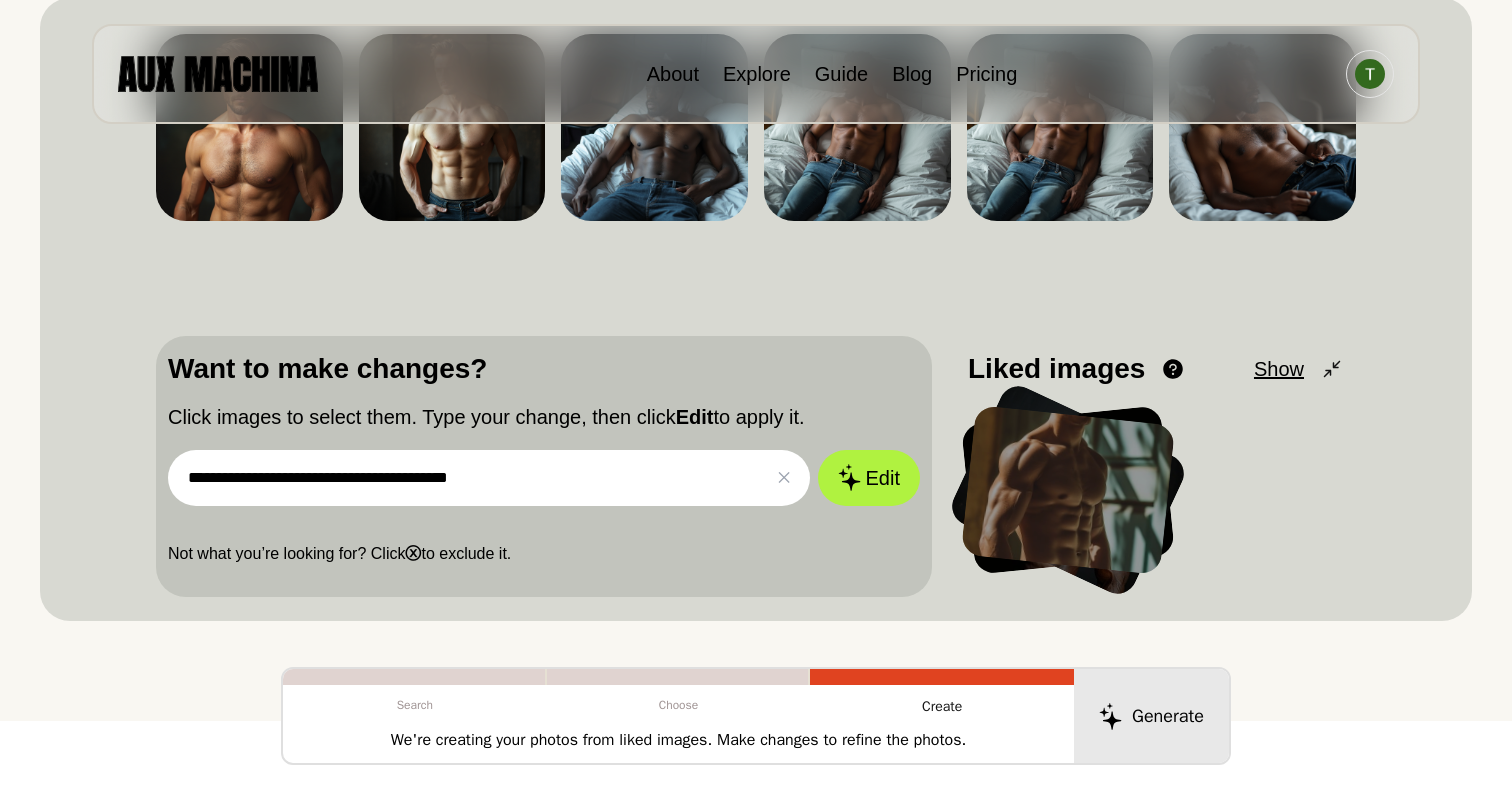 click on "**********" at bounding box center (489, 478) 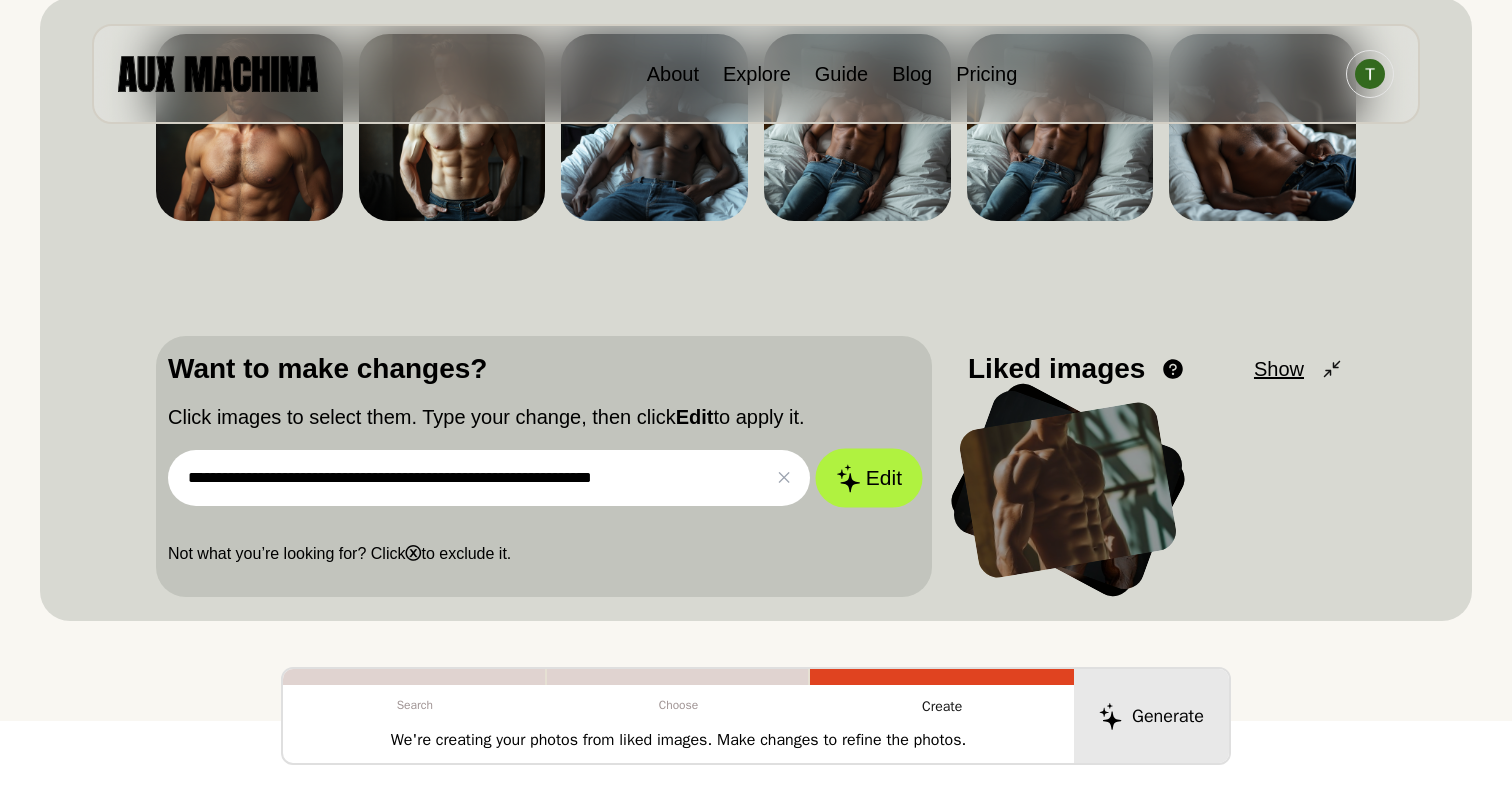 click 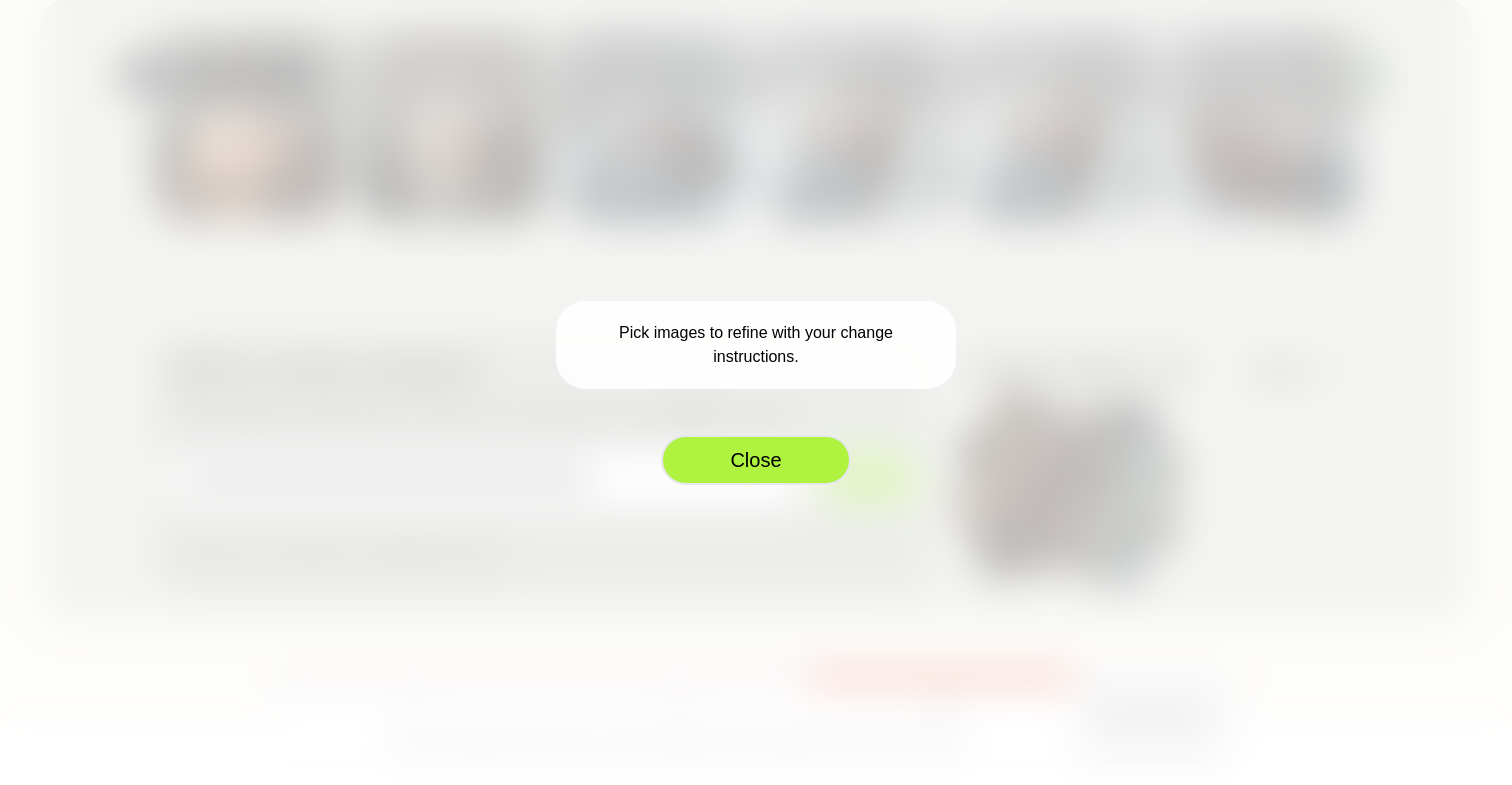 click on "Close" at bounding box center [756, 460] 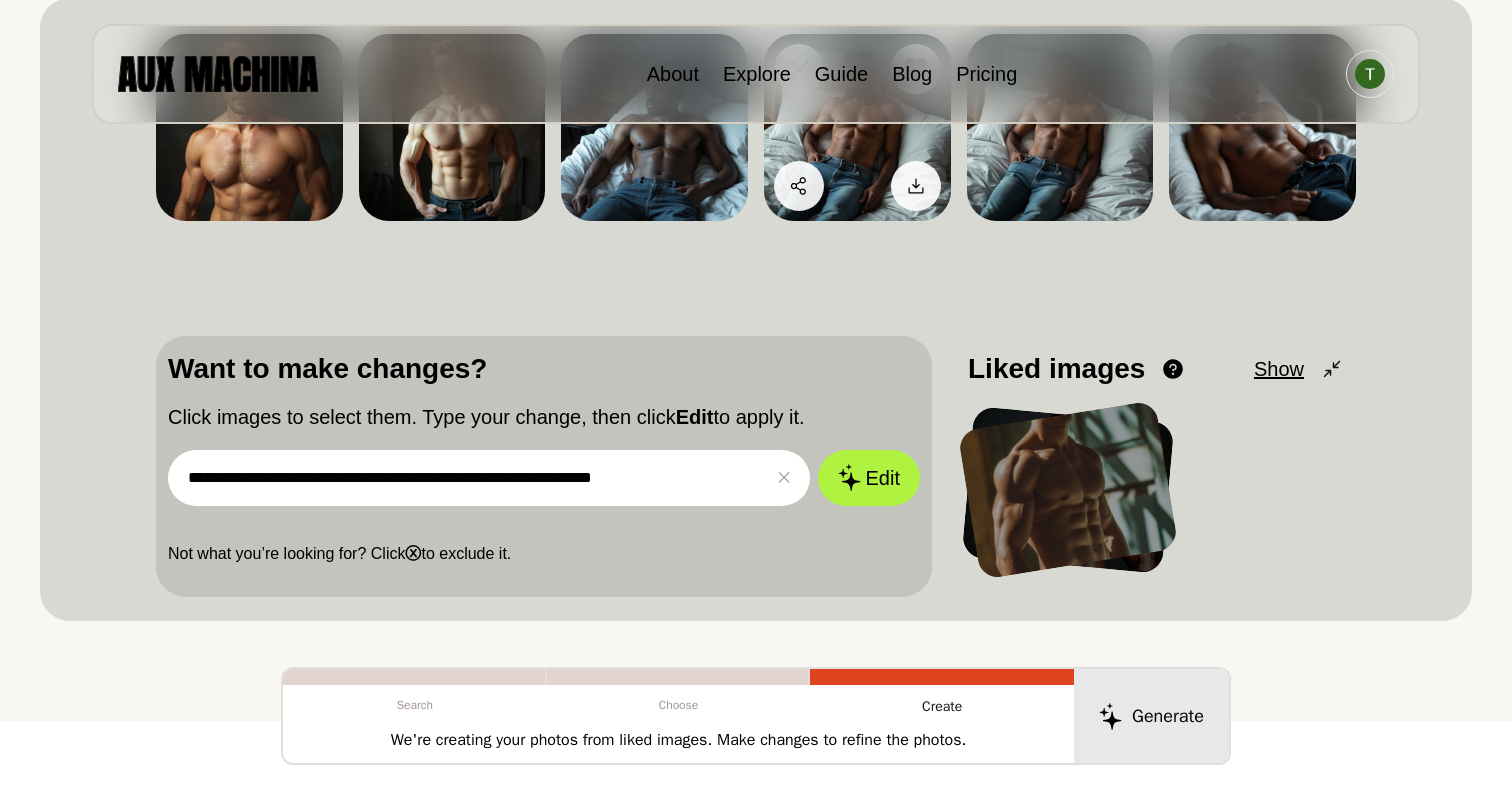 scroll, scrollTop: 150, scrollLeft: 0, axis: vertical 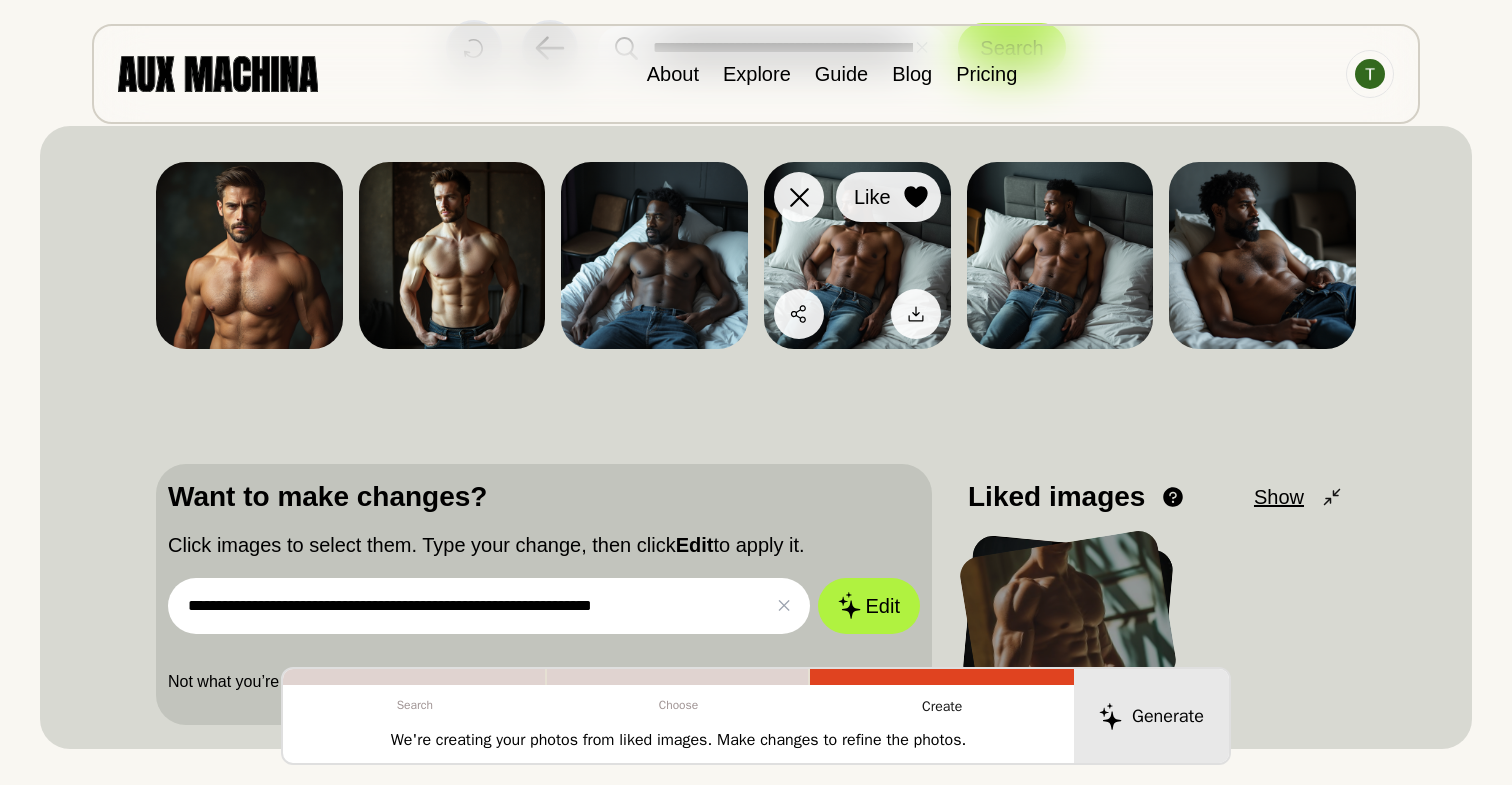 click 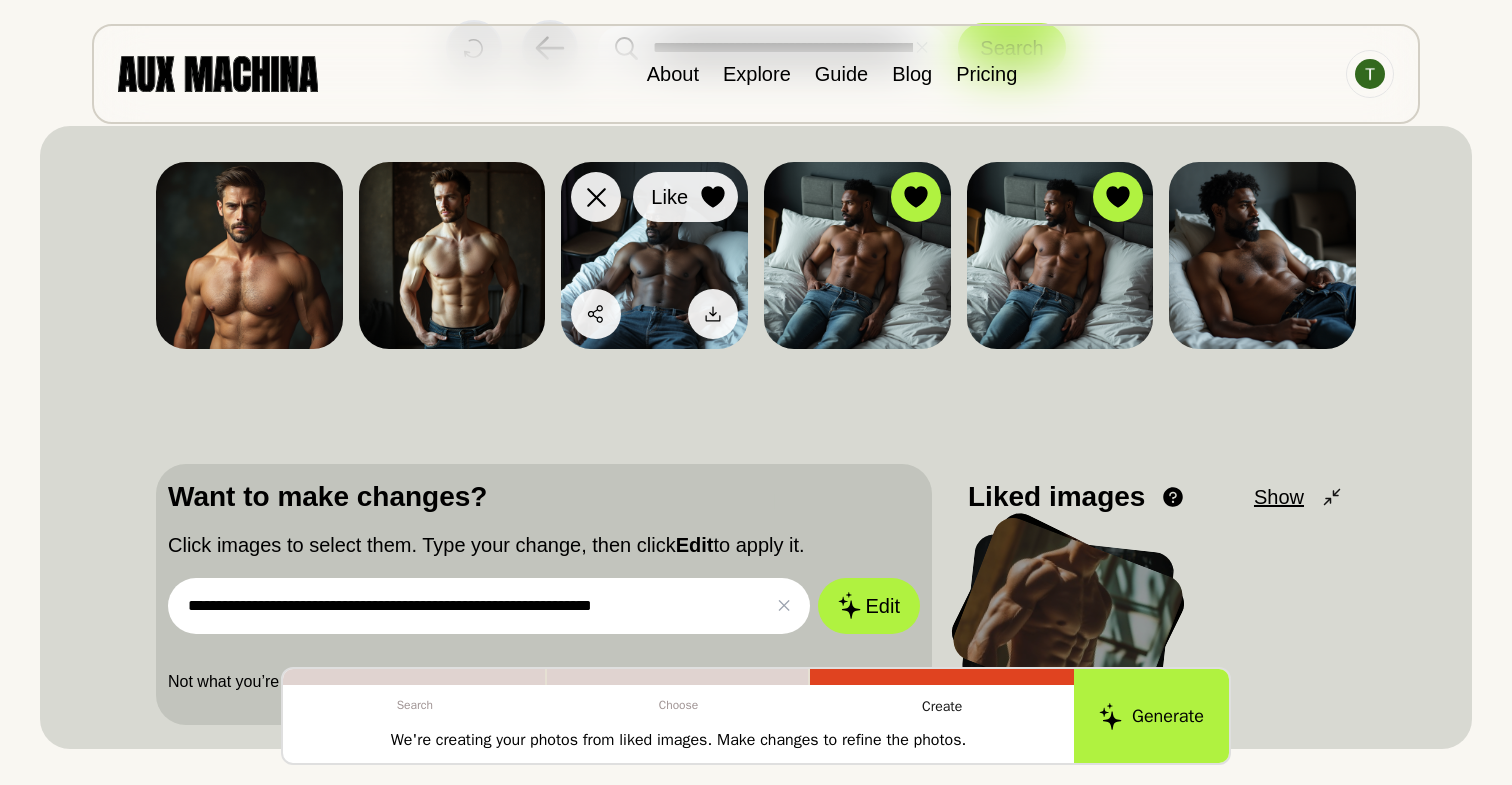 click 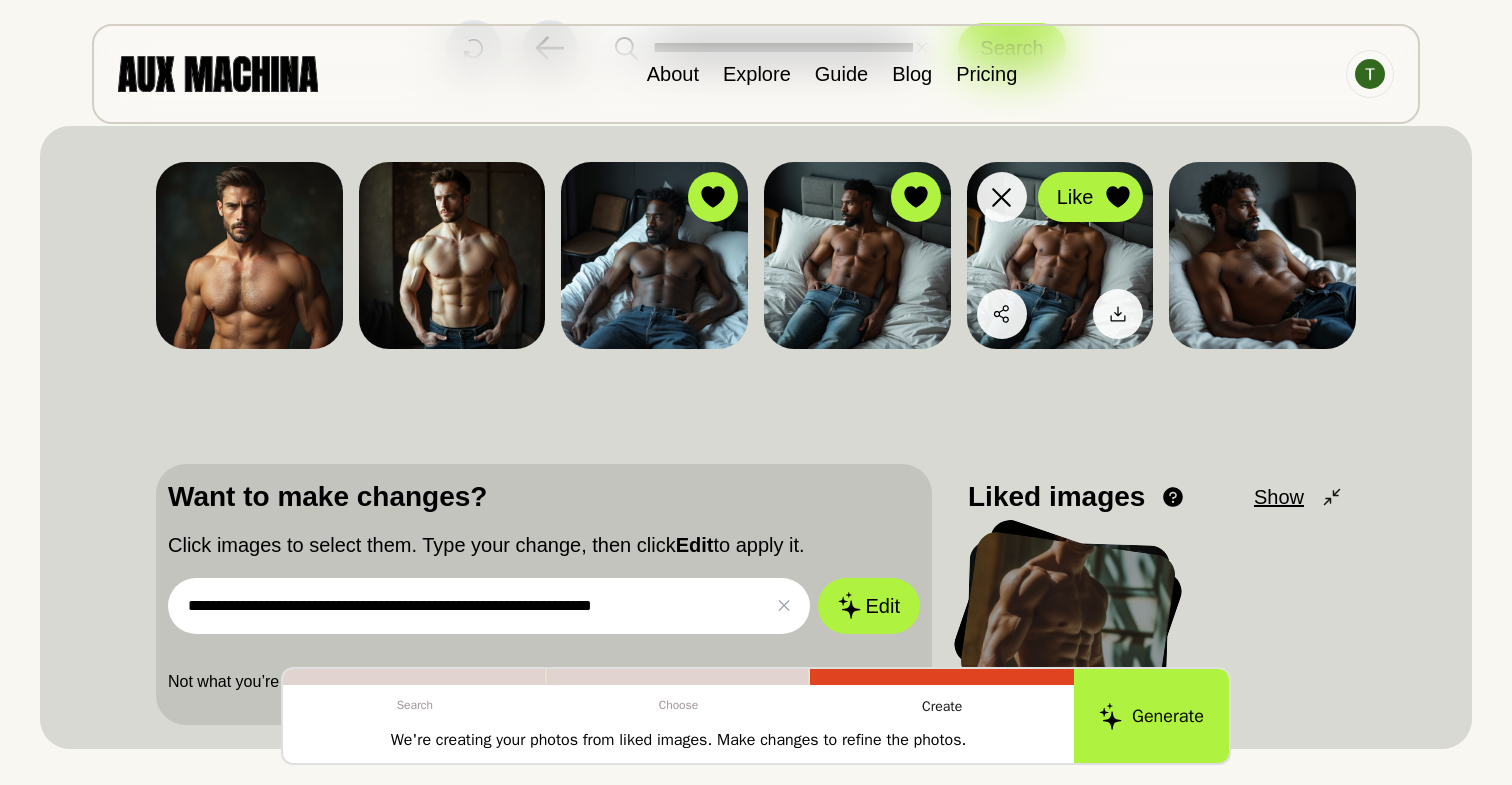 click 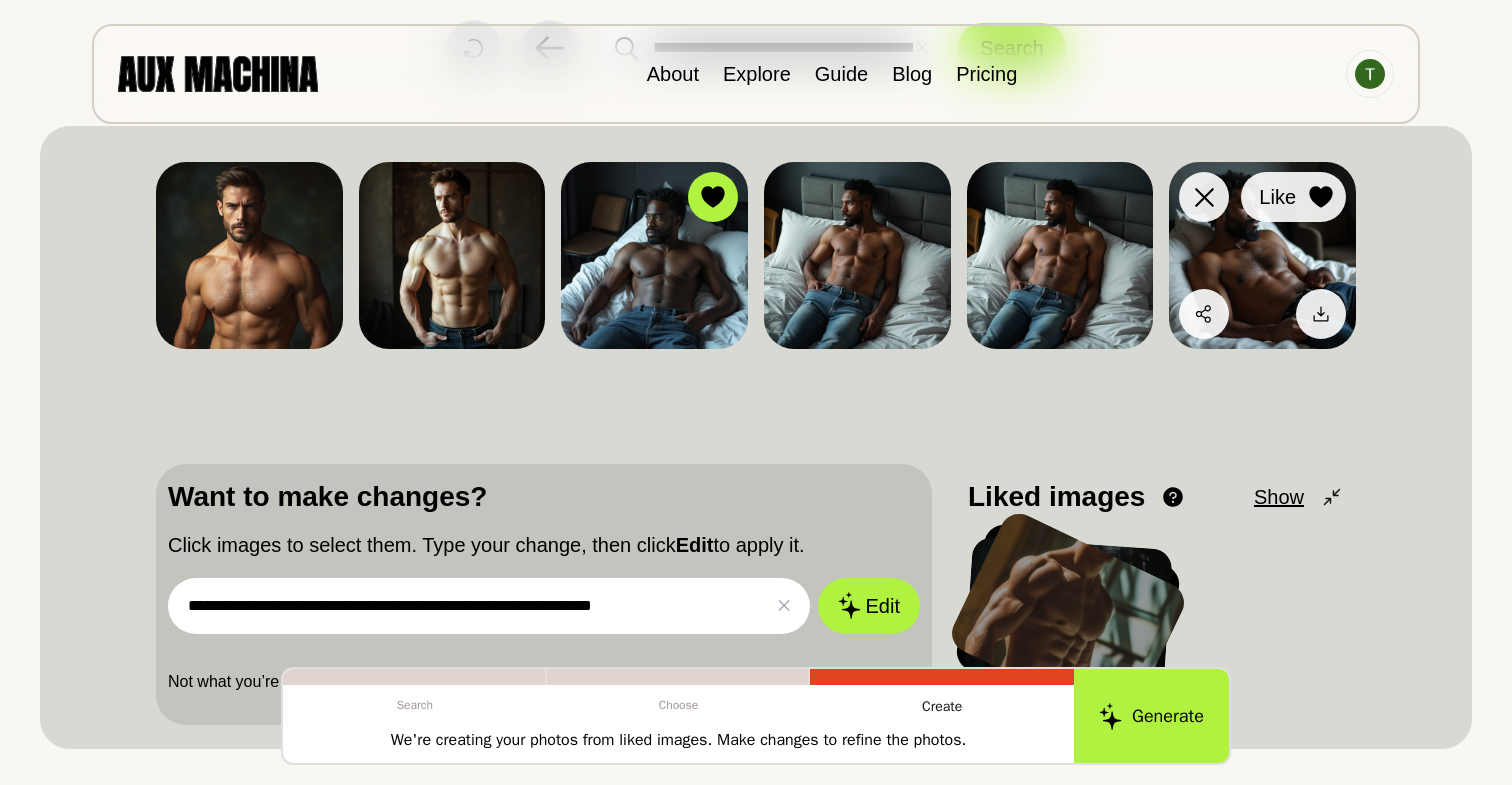 click at bounding box center [1321, 197] 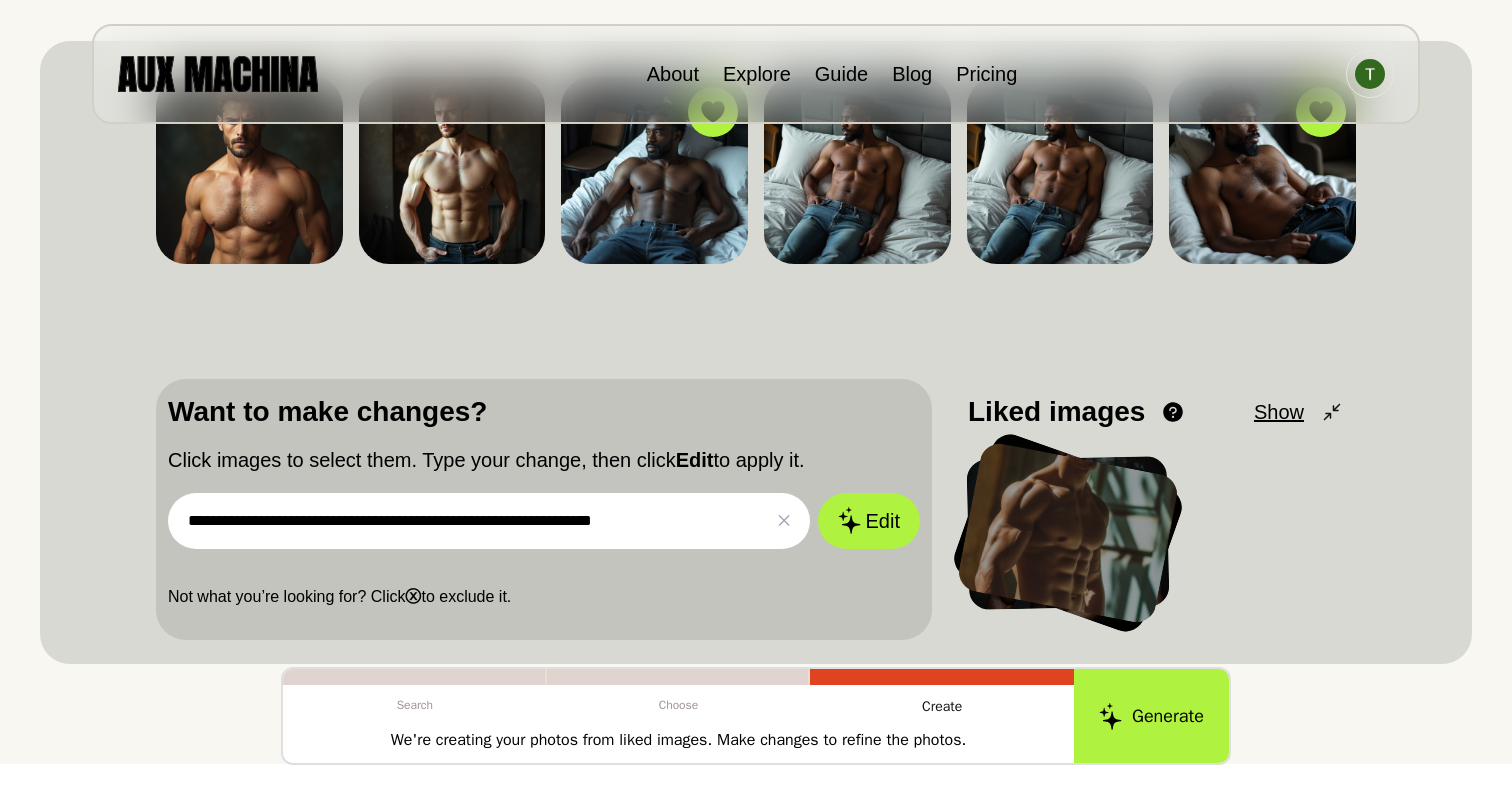 scroll, scrollTop: 244, scrollLeft: 0, axis: vertical 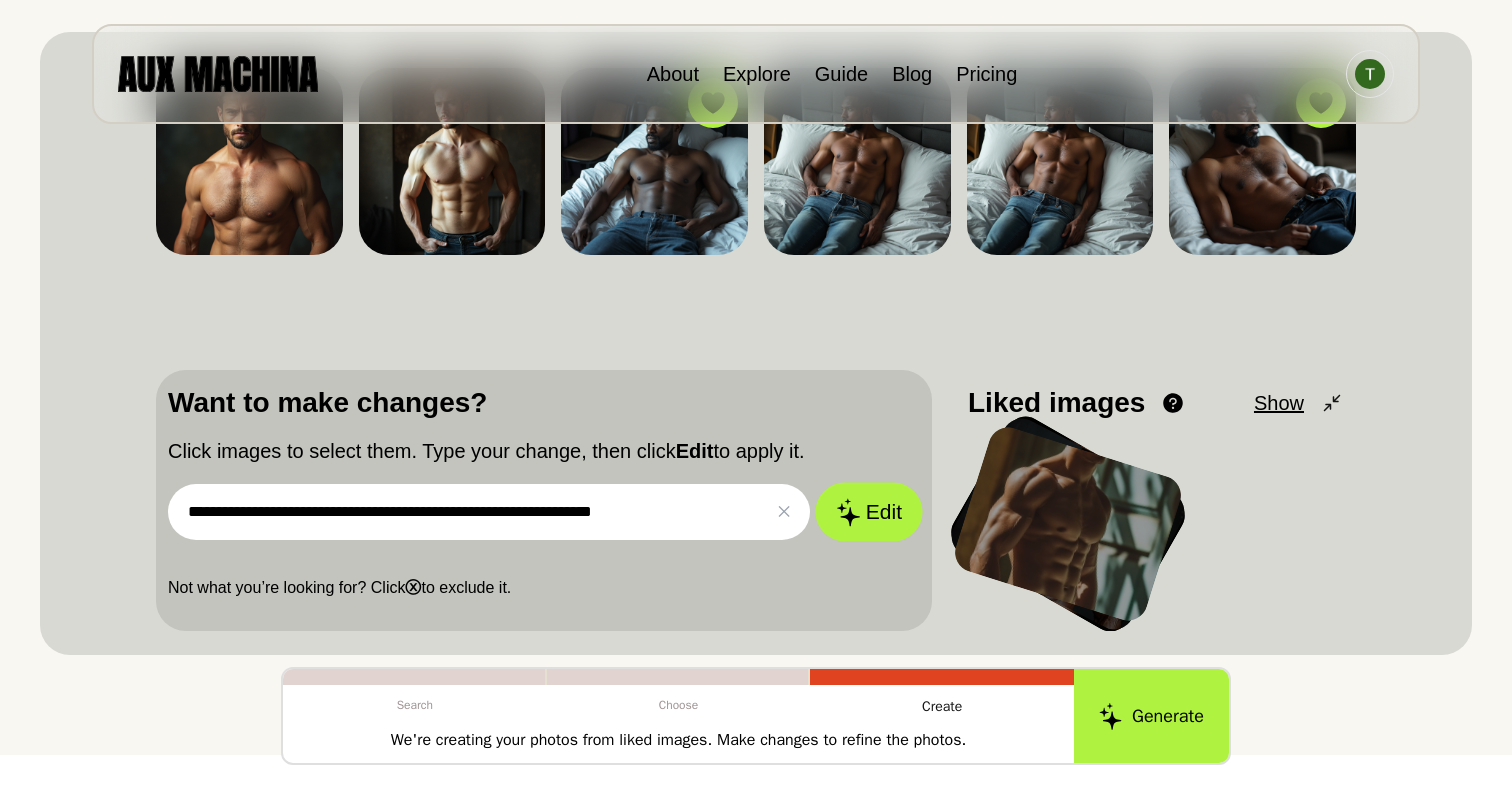 click on "Edit" at bounding box center [869, 511] 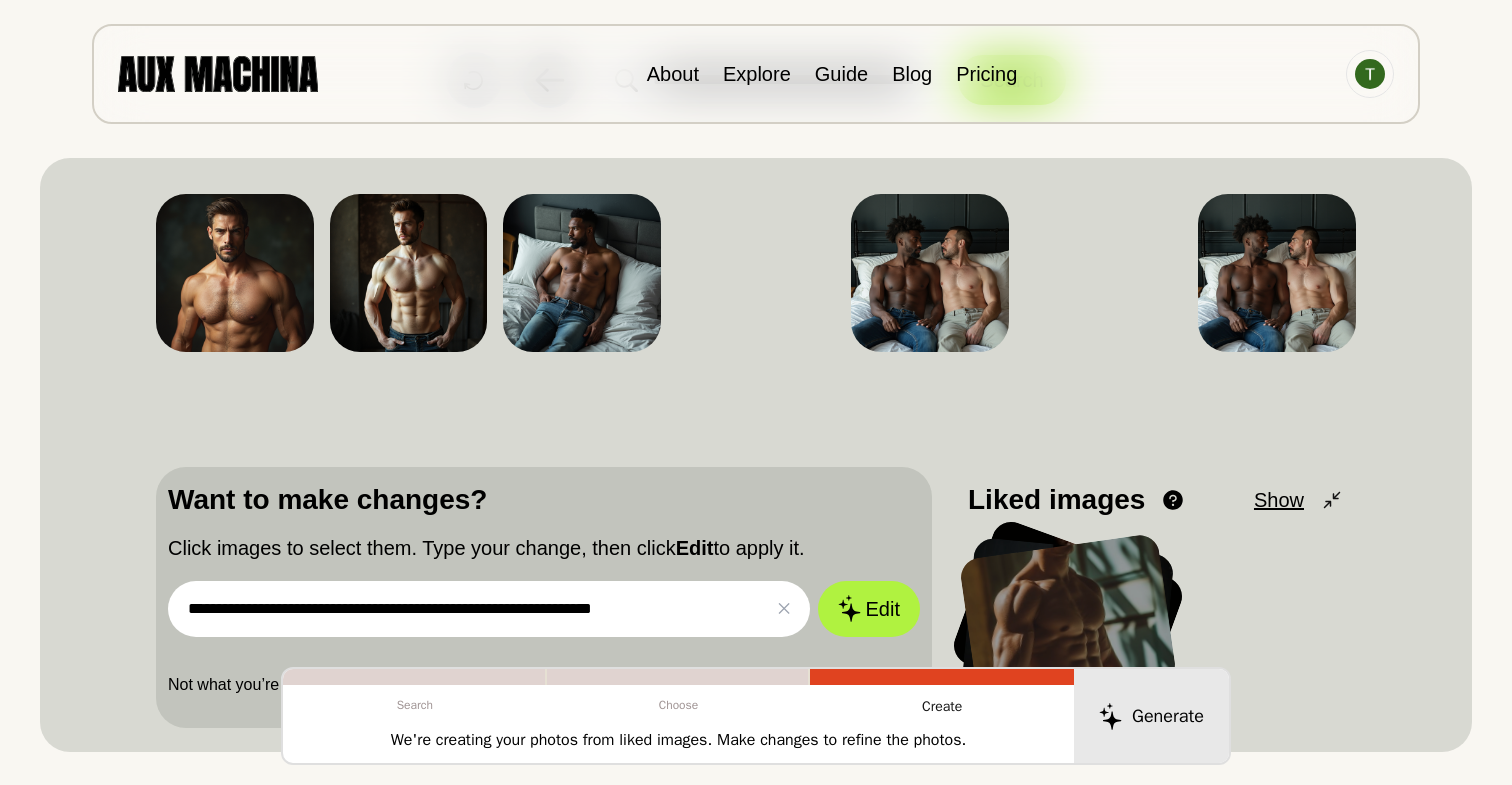 scroll, scrollTop: 51, scrollLeft: 0, axis: vertical 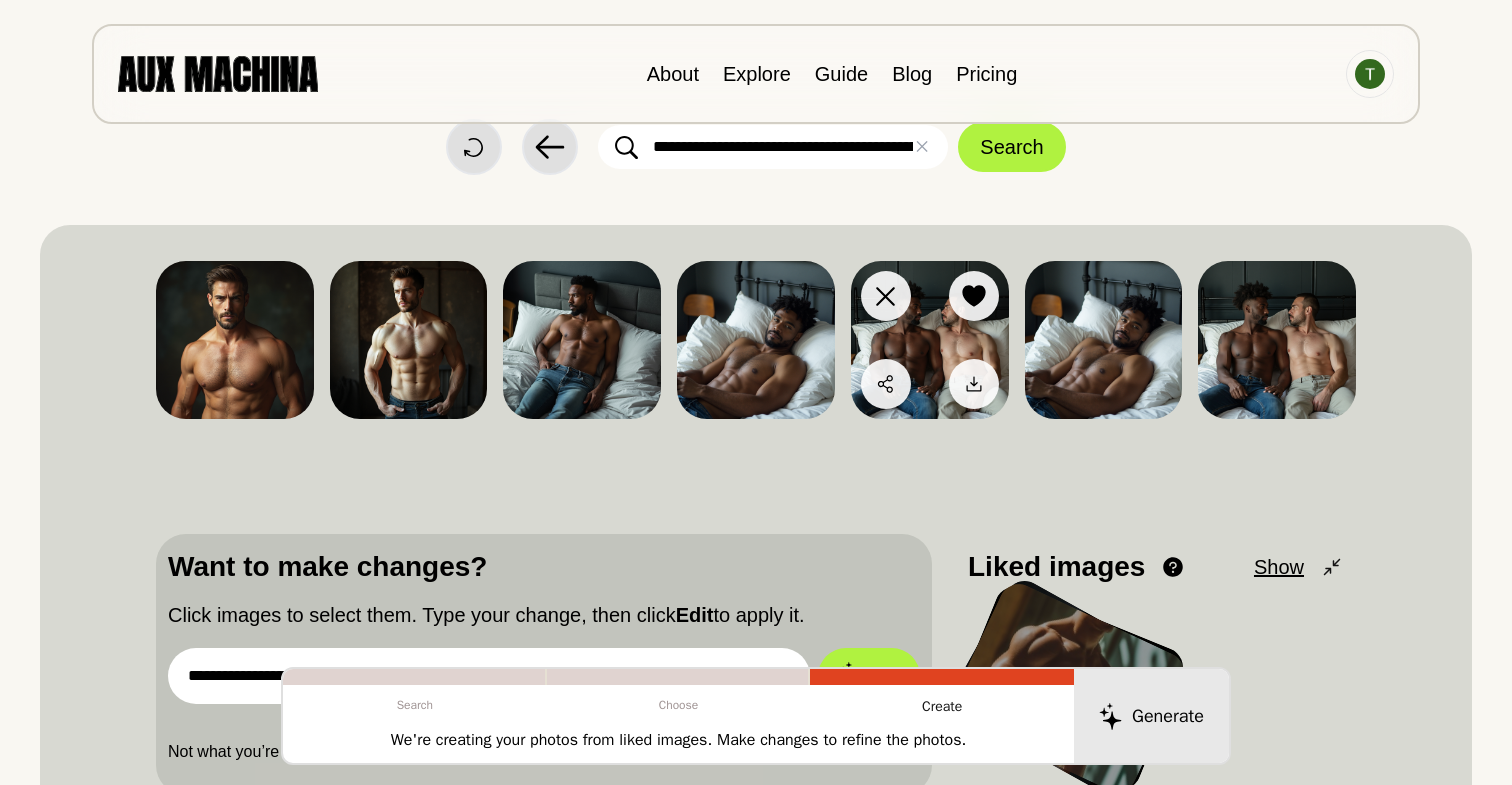 click at bounding box center [930, 340] 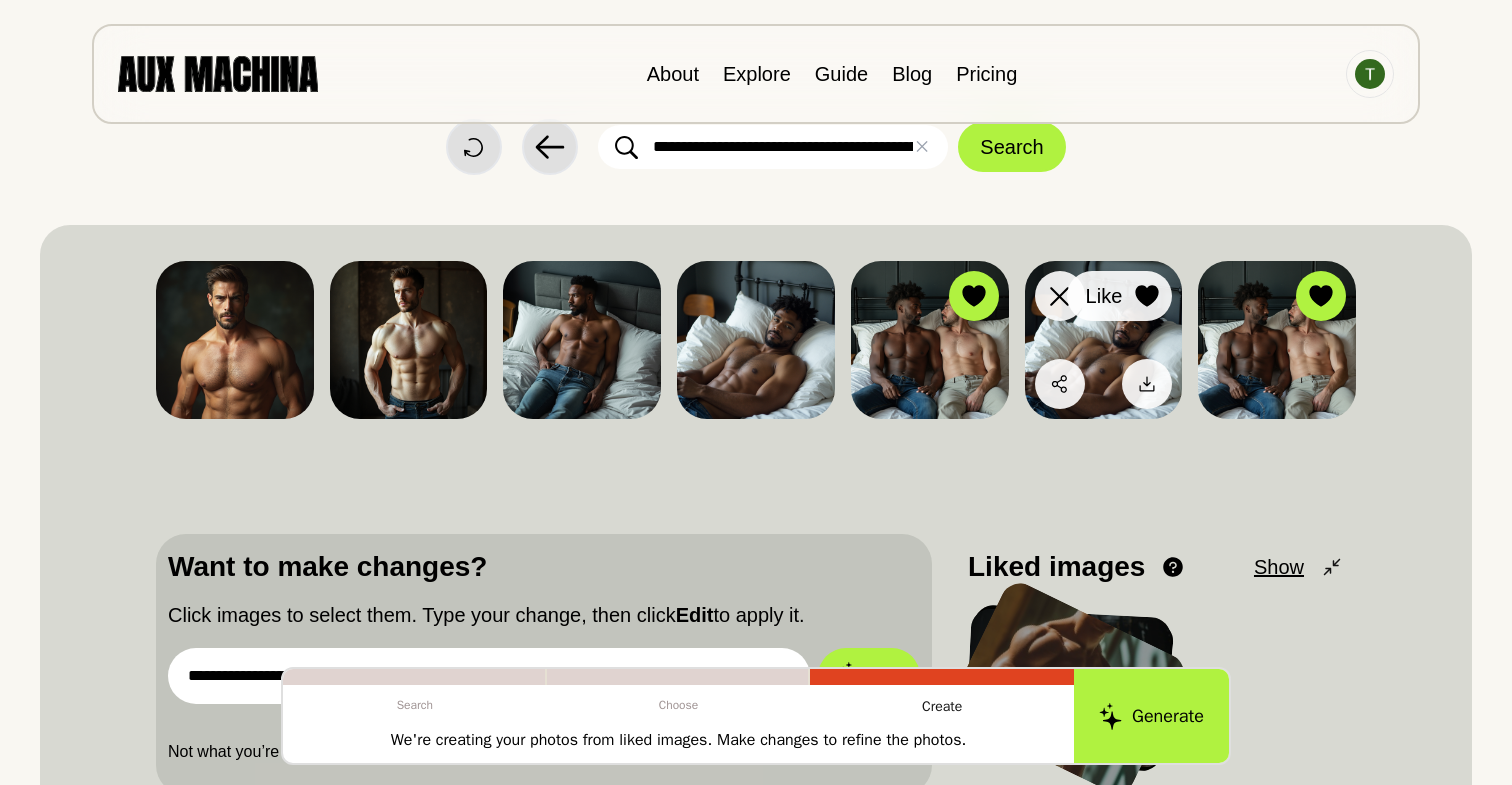 click 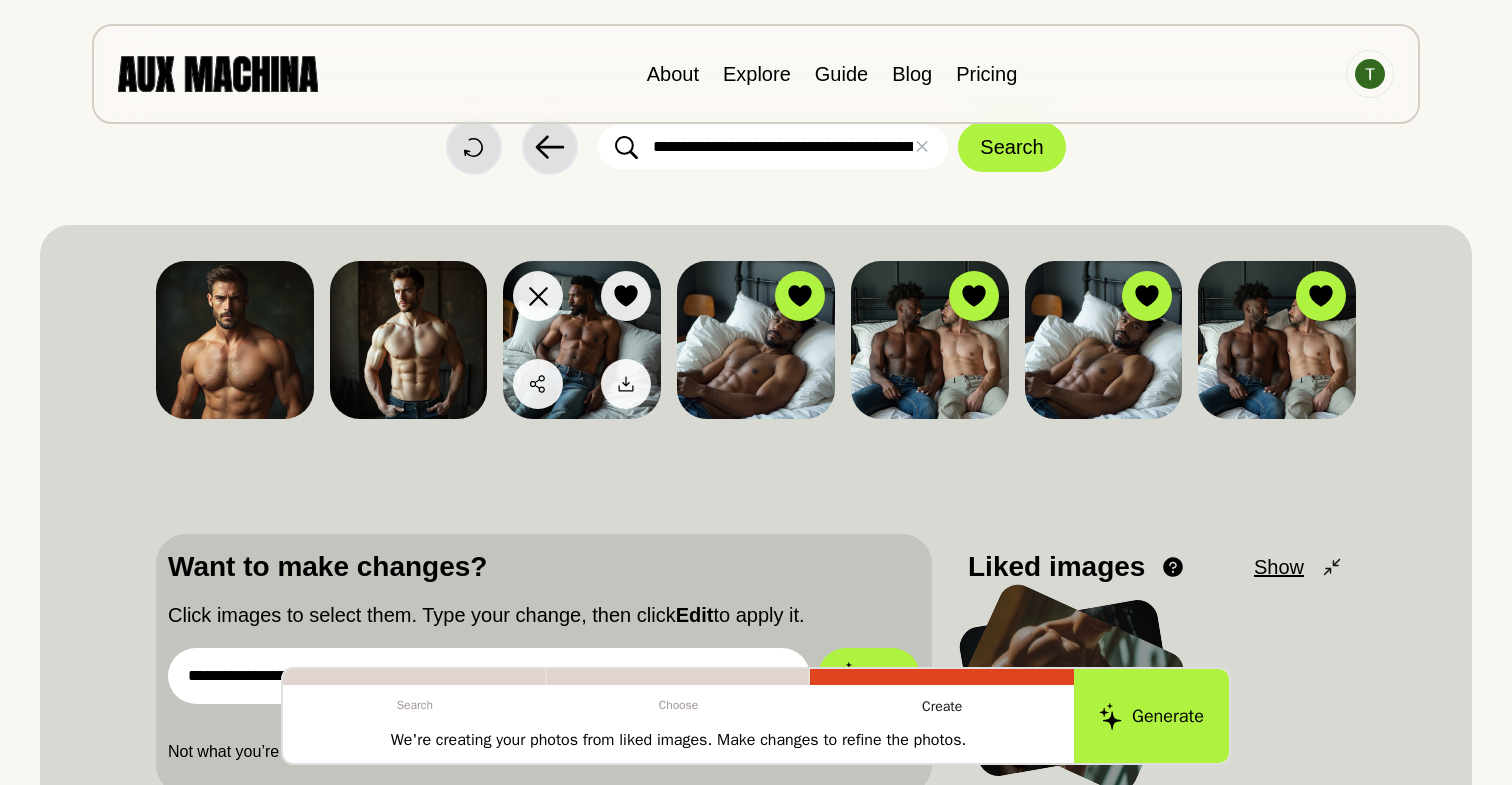 click at bounding box center (626, 296) 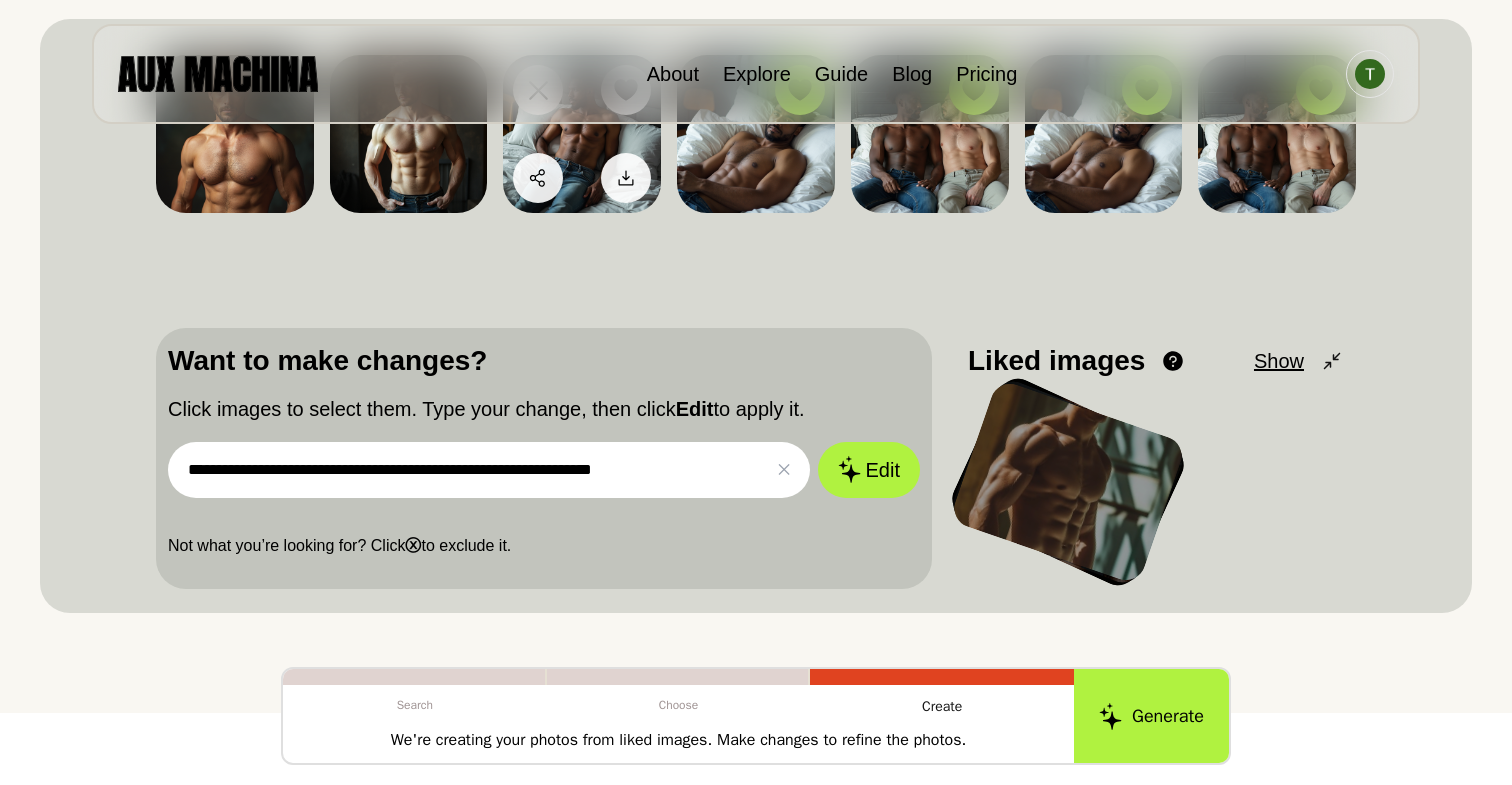 scroll, scrollTop: 254, scrollLeft: 0, axis: vertical 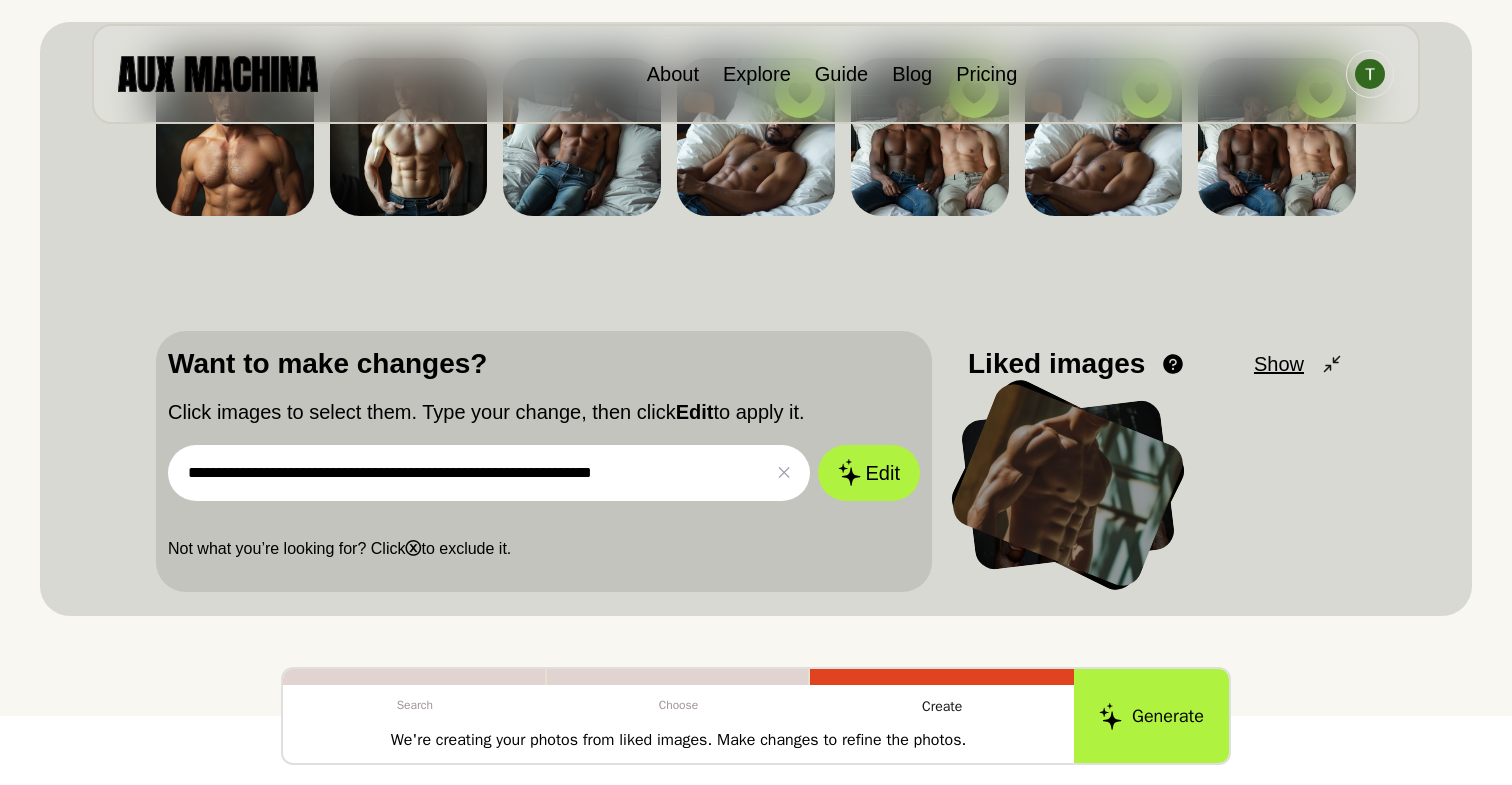 click on "**********" at bounding box center (489, 473) 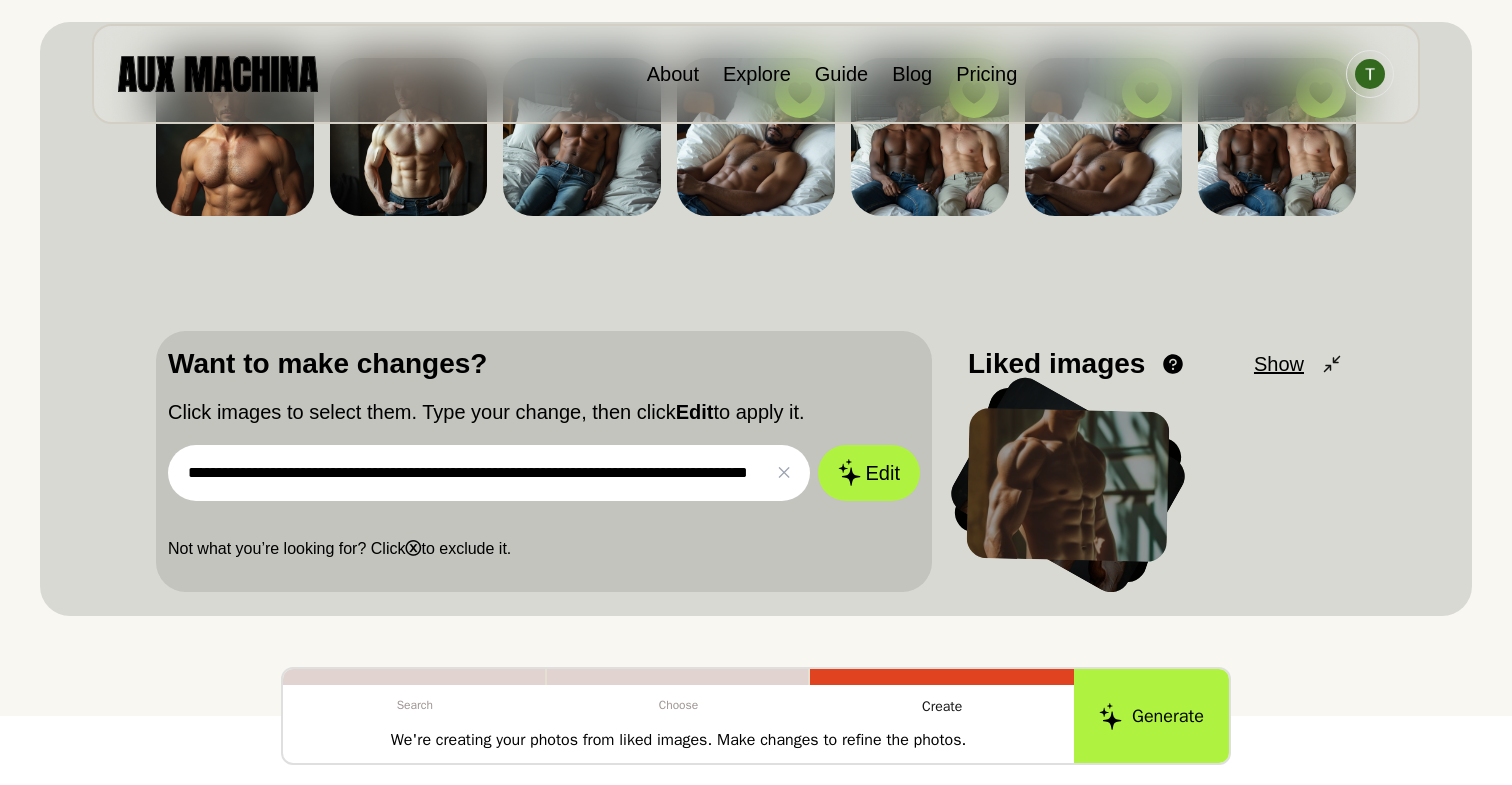 scroll, scrollTop: 0, scrollLeft: 99, axis: horizontal 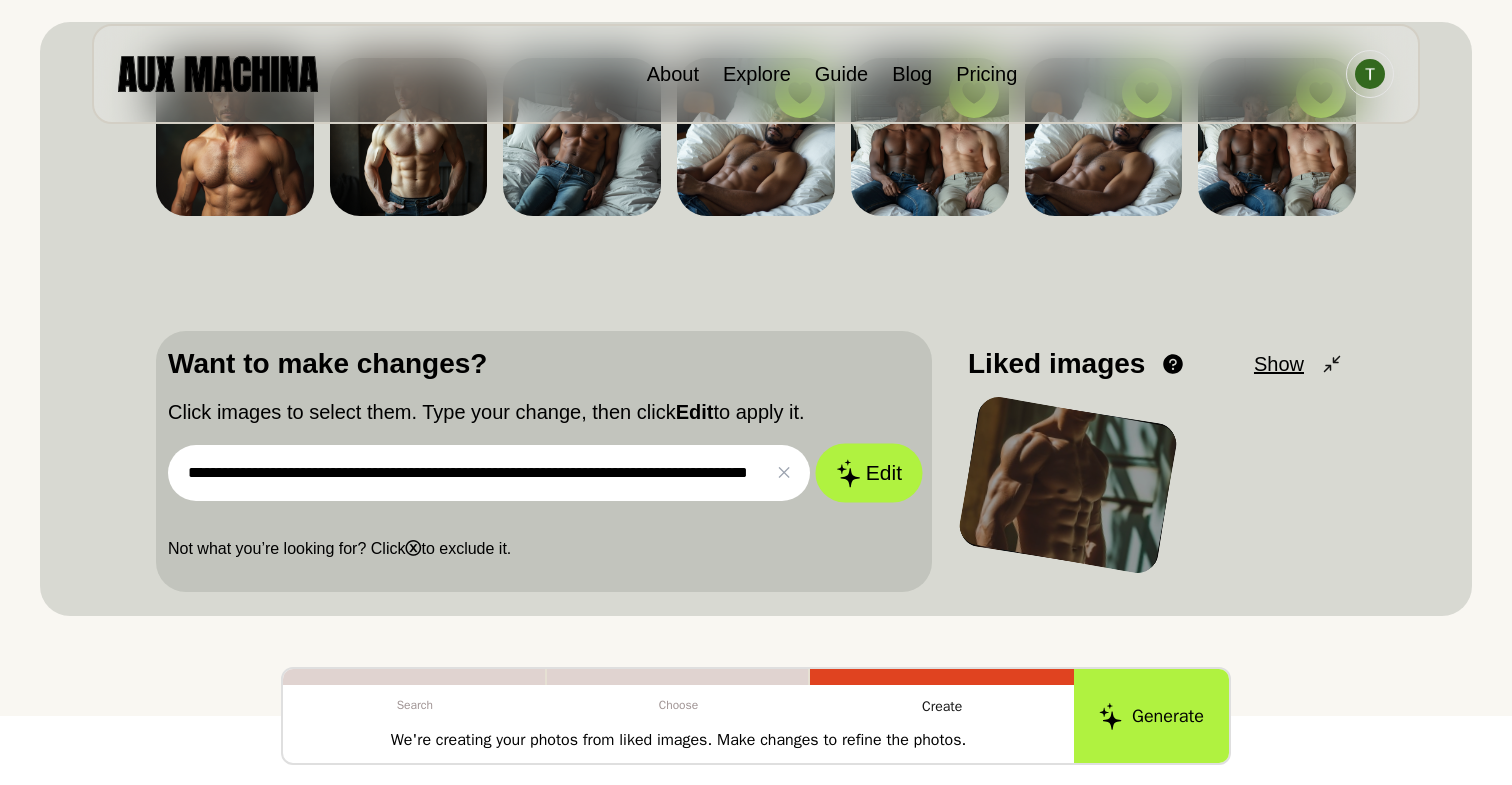 type on "**********" 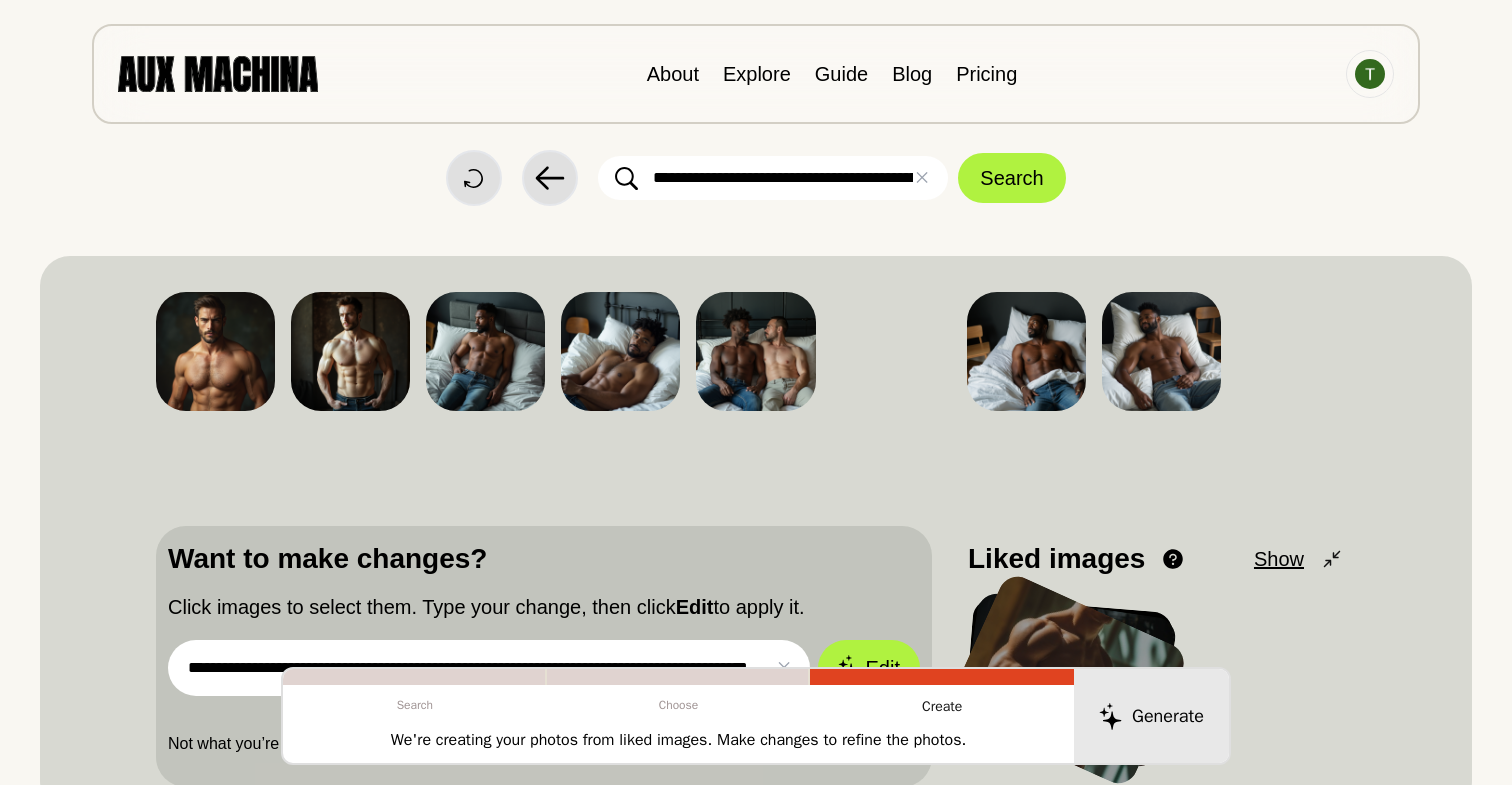 scroll, scrollTop: 0, scrollLeft: 0, axis: both 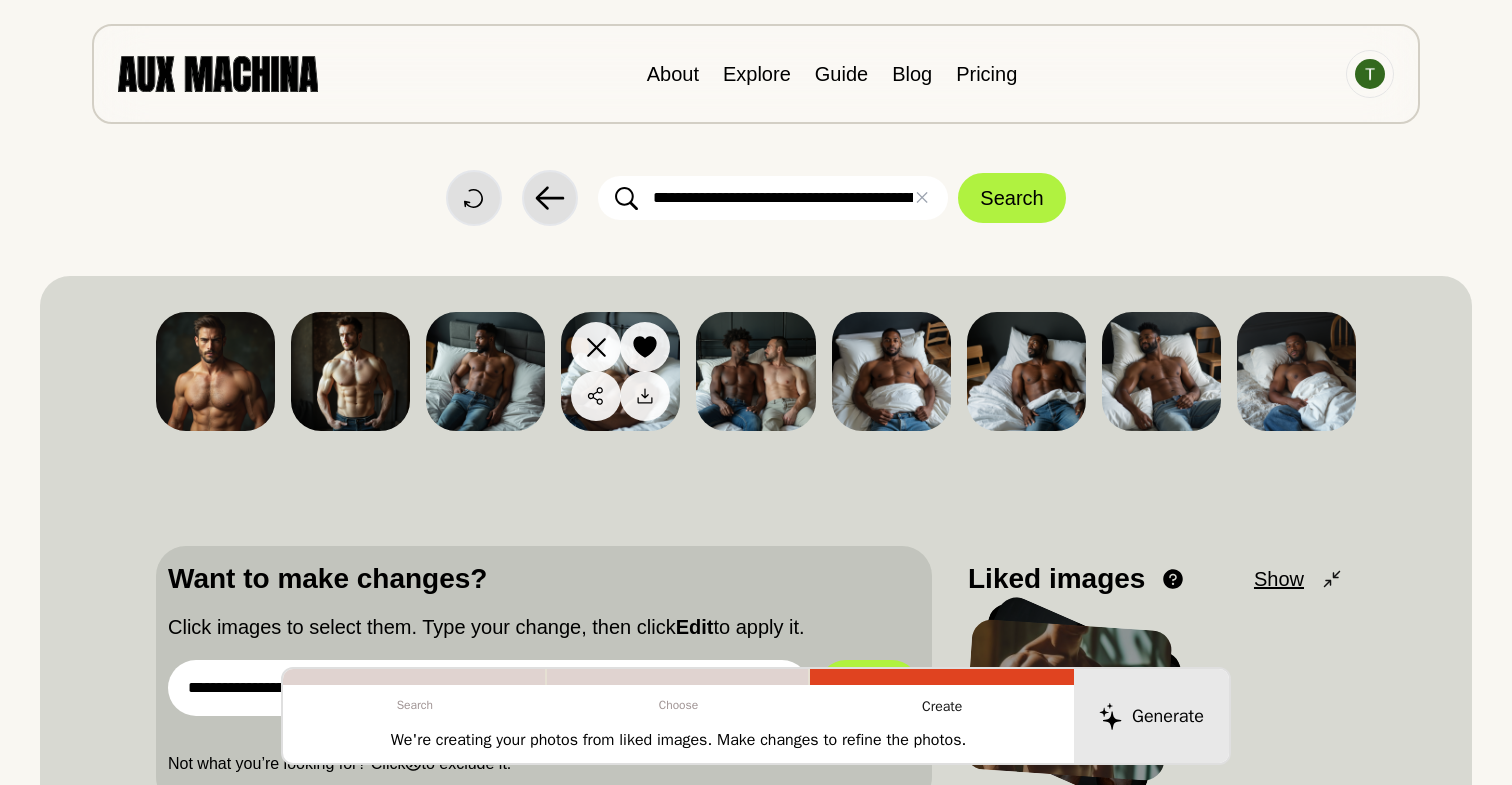 click 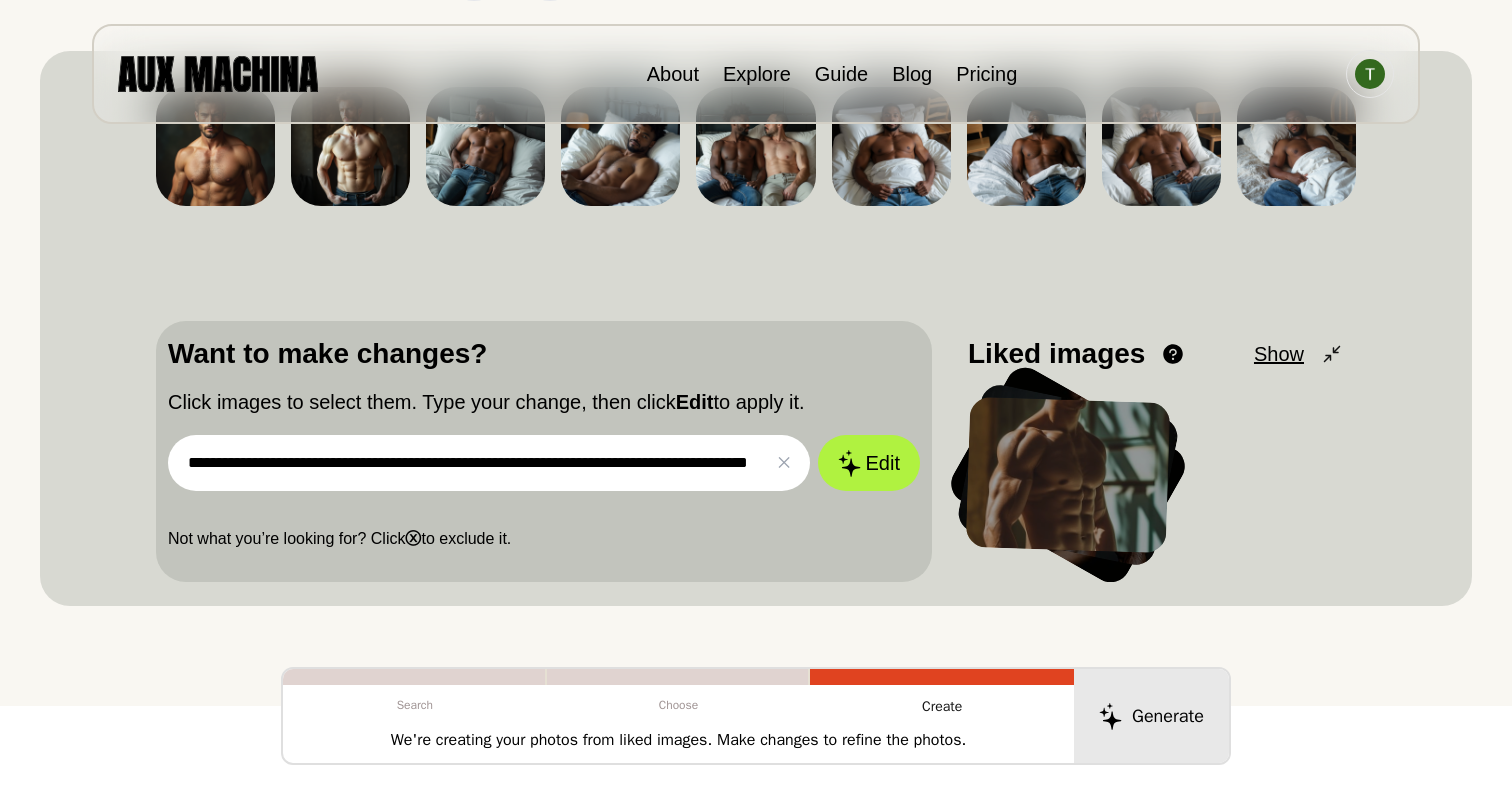 scroll, scrollTop: 256, scrollLeft: 0, axis: vertical 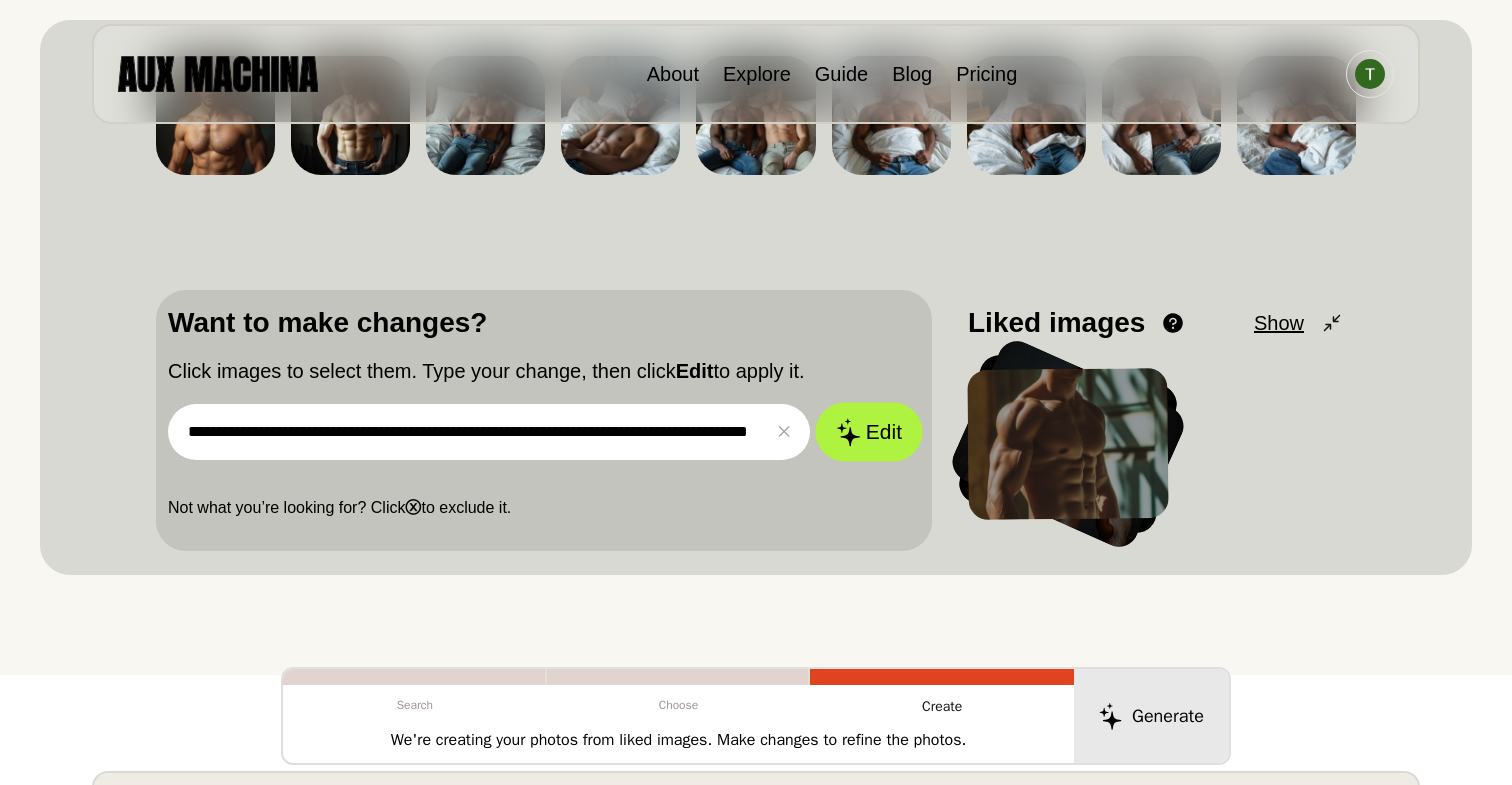 click on "Edit" at bounding box center (869, 432) 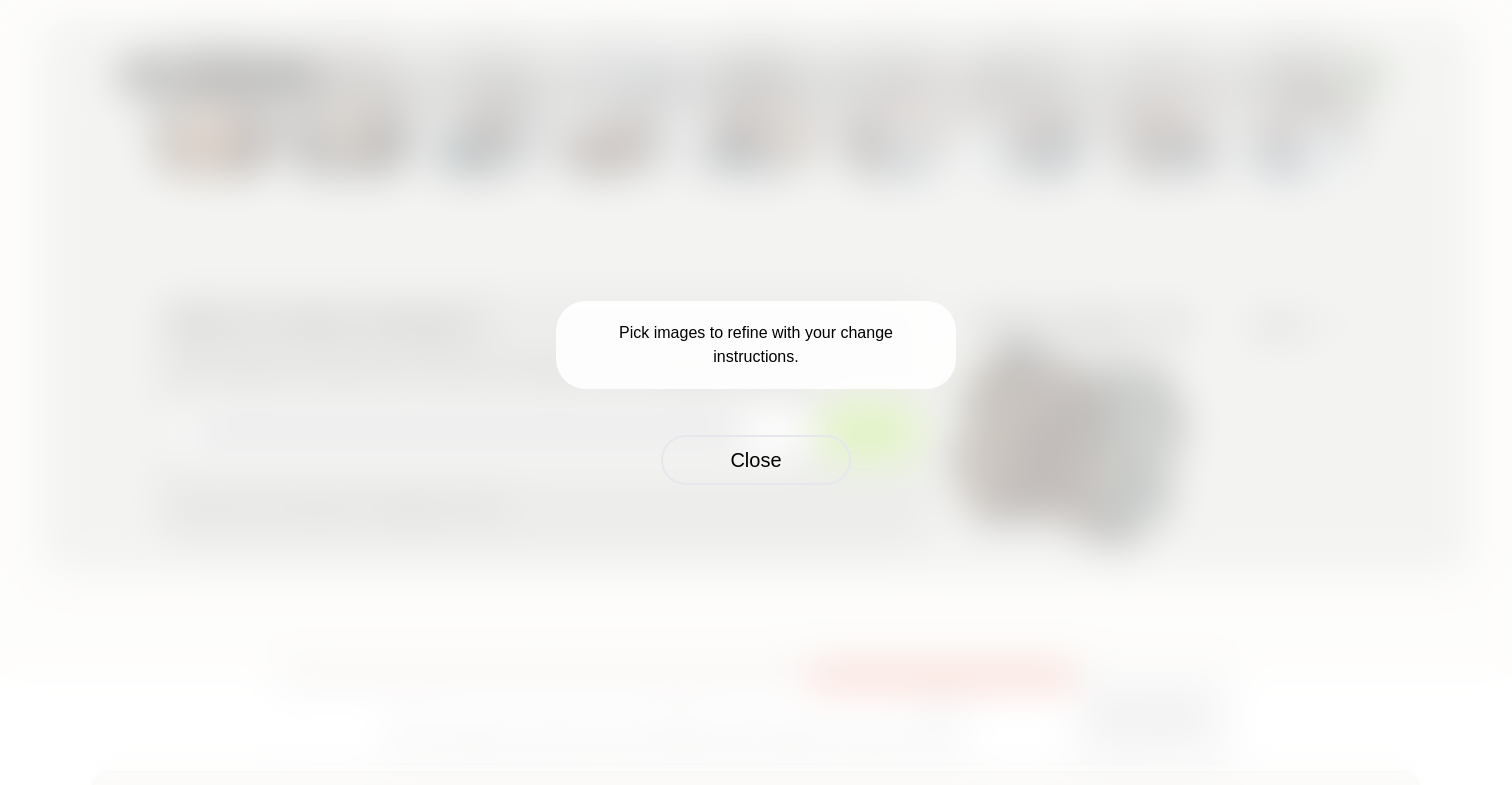 click on "Pick images to refine with your change instructions." at bounding box center (756, 345) 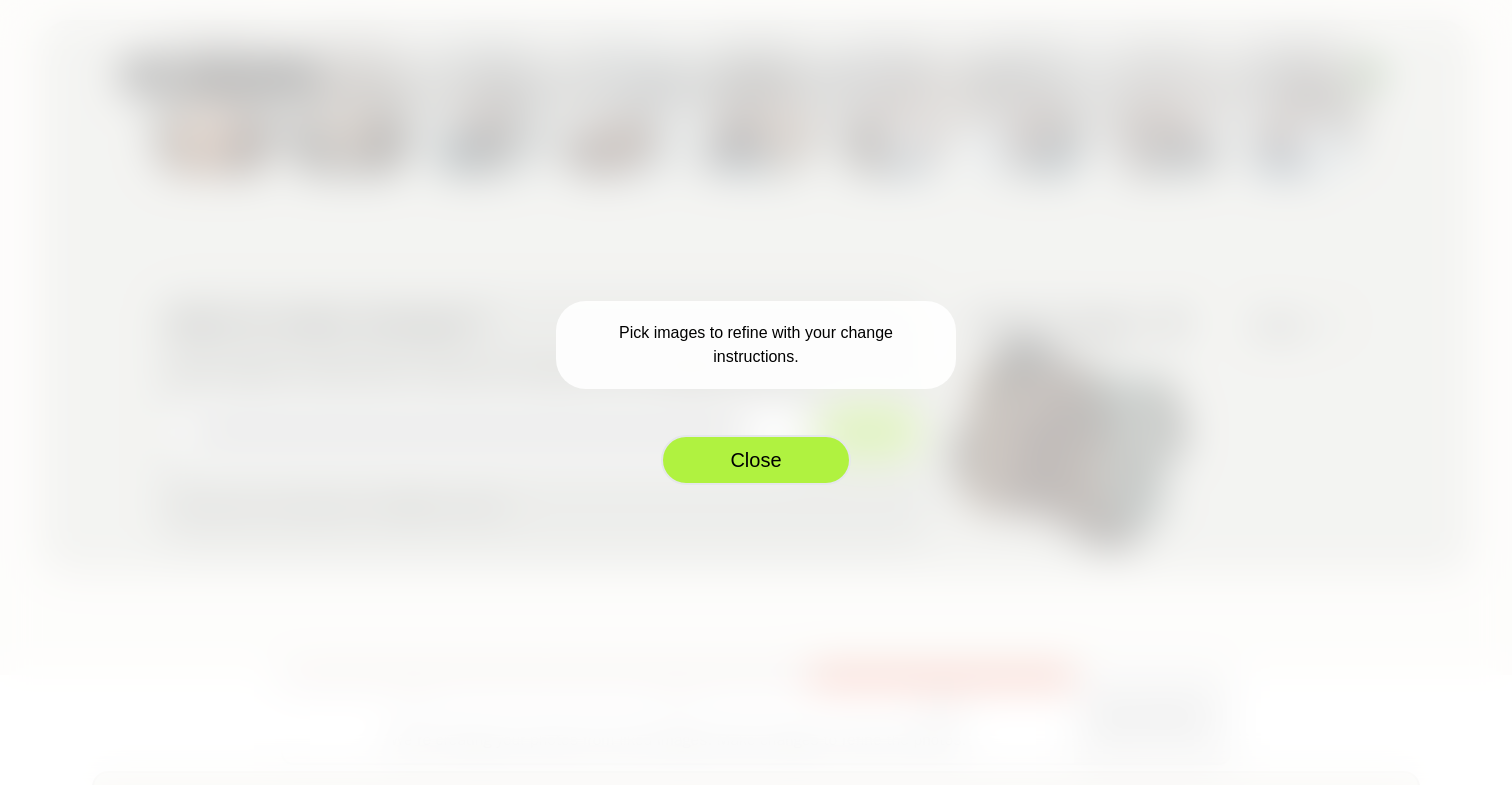click on "Close" at bounding box center (756, 460) 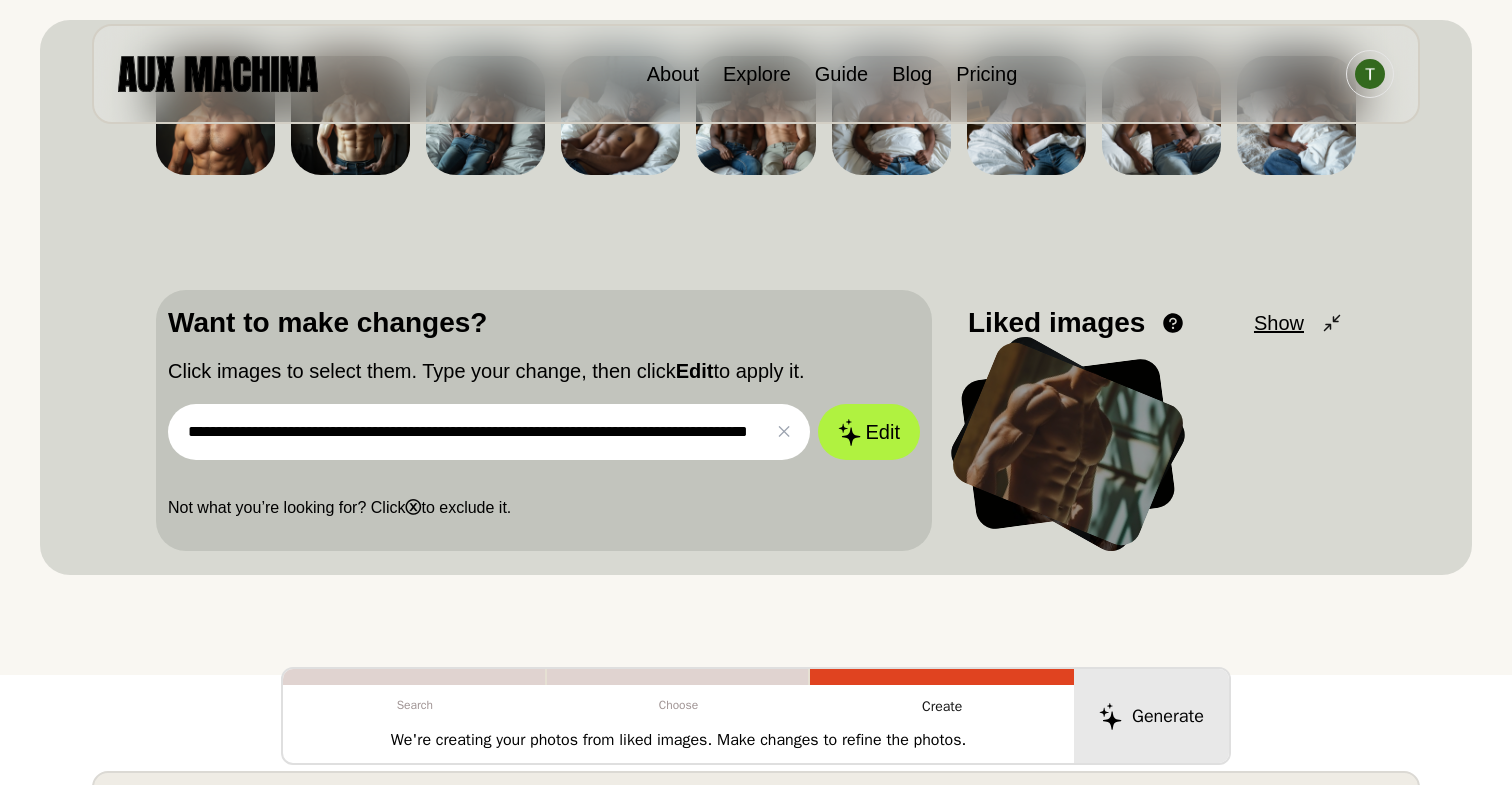 scroll, scrollTop: 0, scrollLeft: 0, axis: both 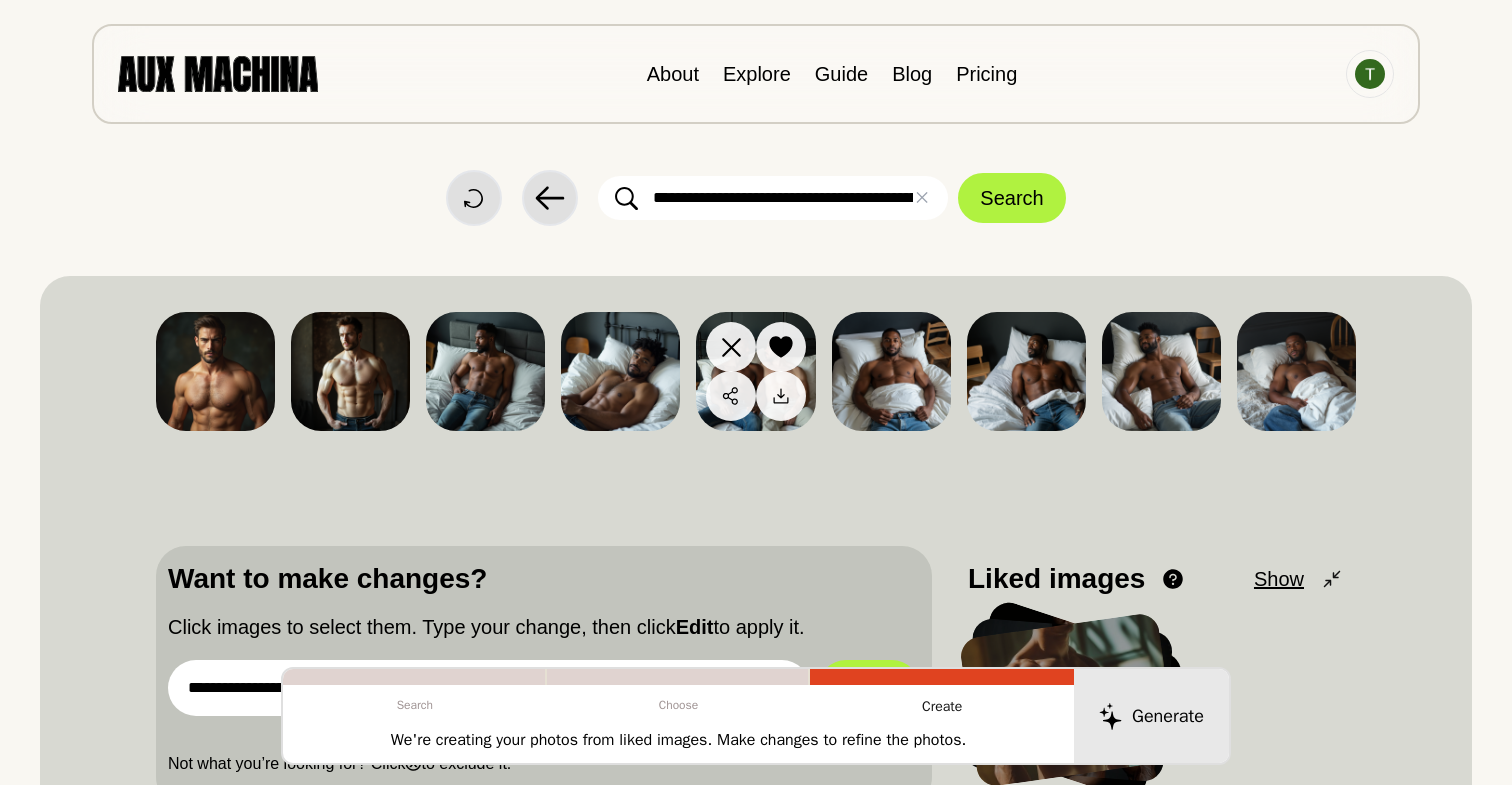 click at bounding box center [781, 347] 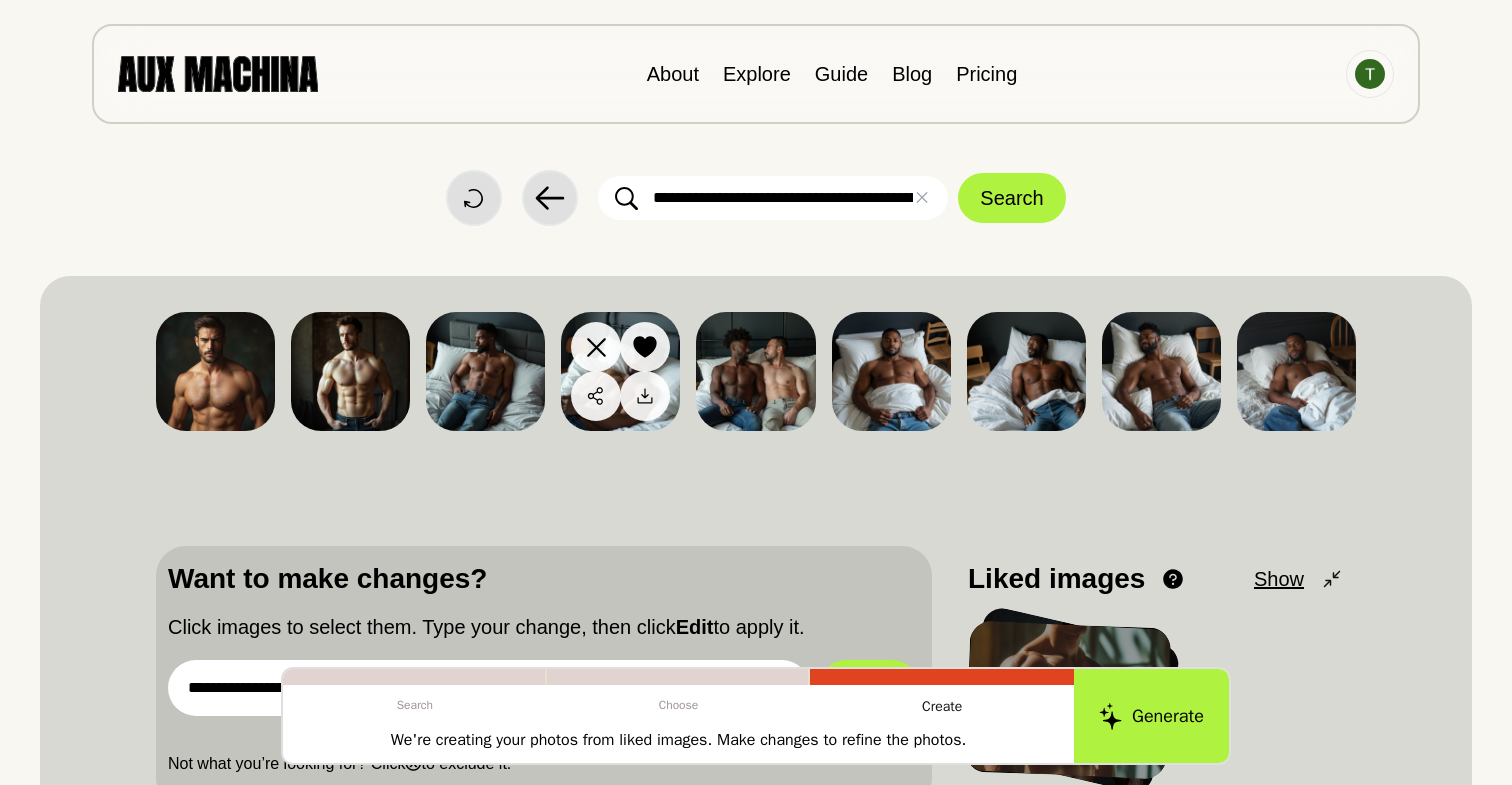 click at bounding box center (645, 347) 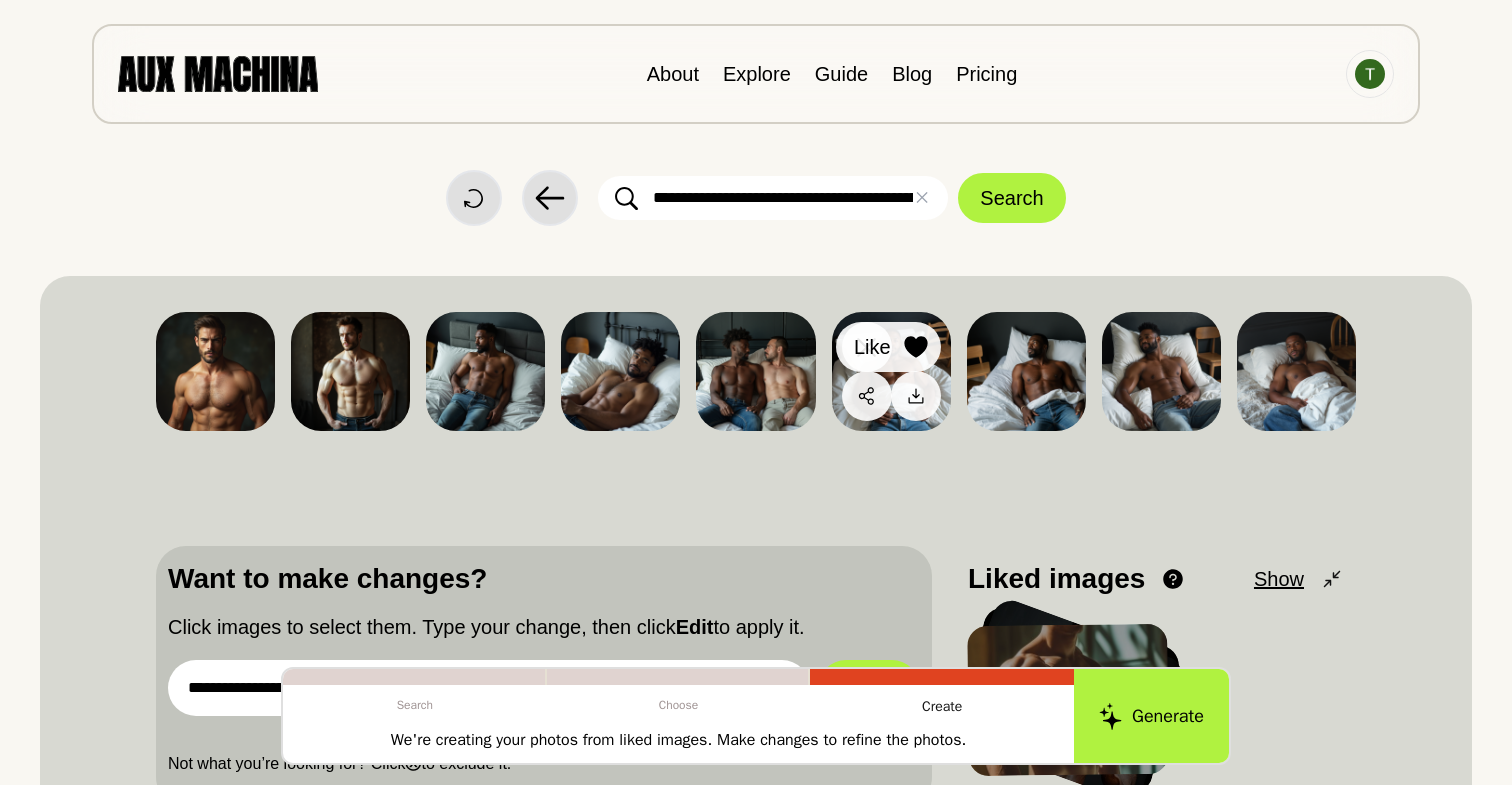 click 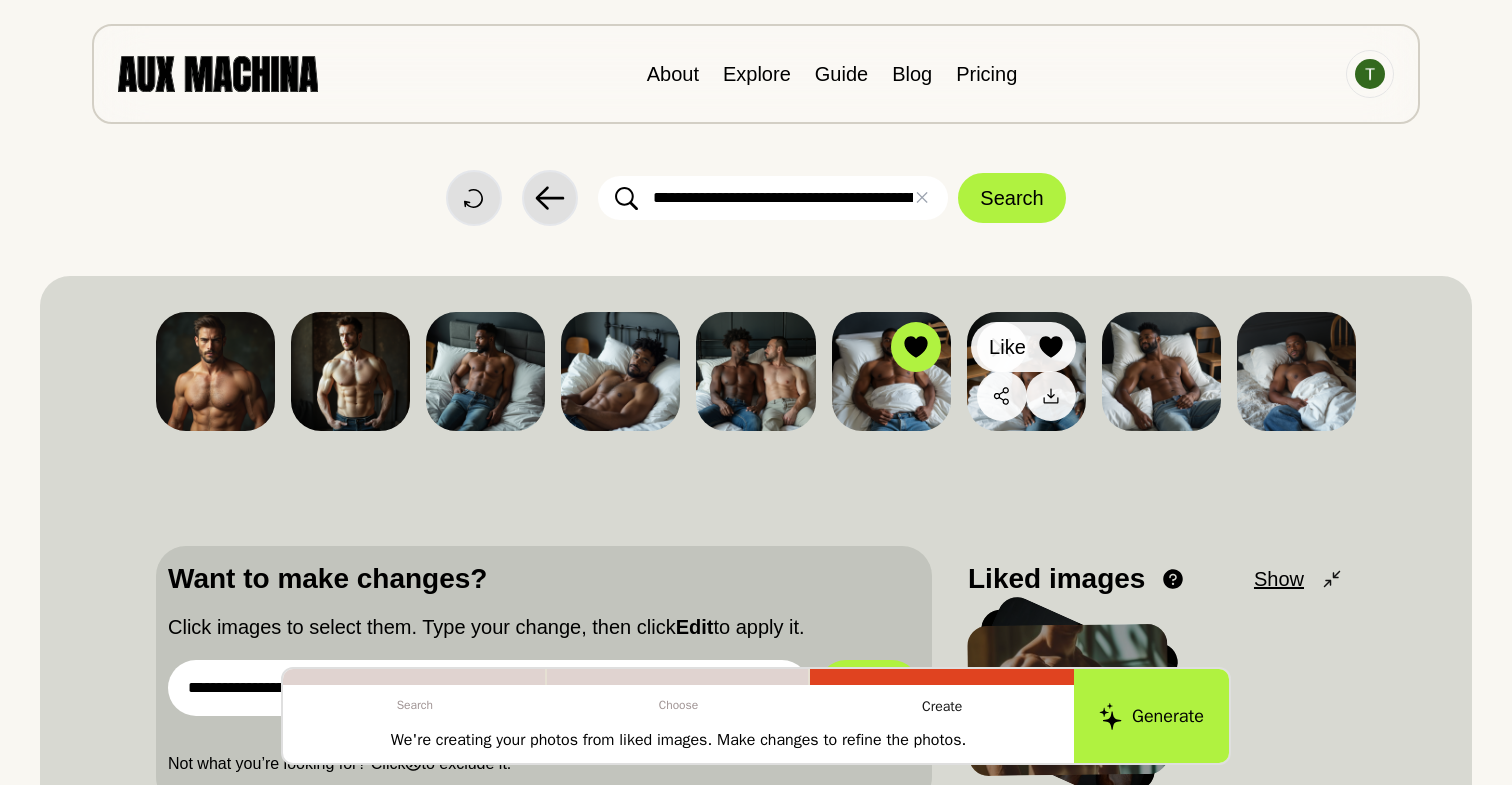 click 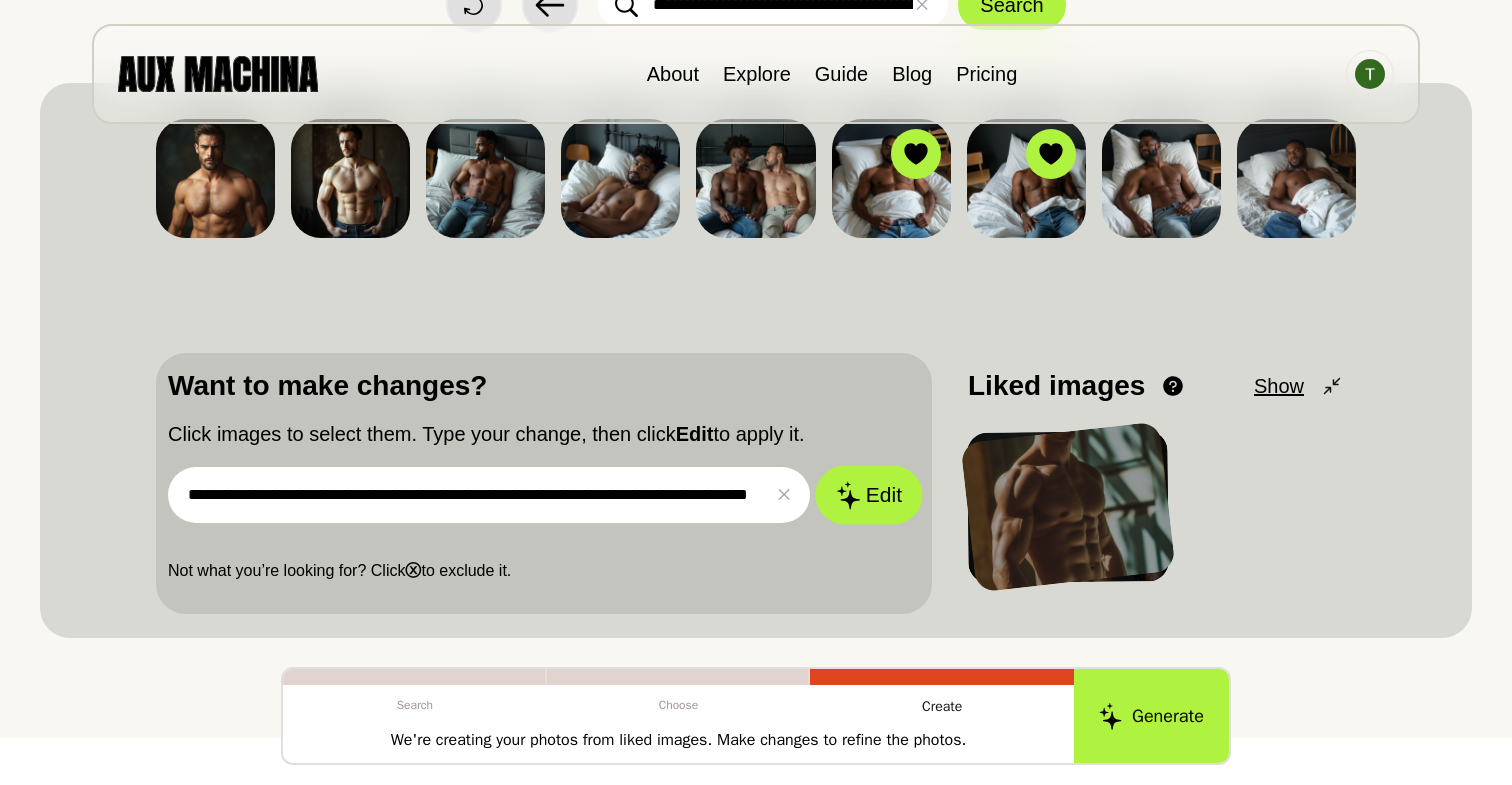 scroll, scrollTop: 0, scrollLeft: 0, axis: both 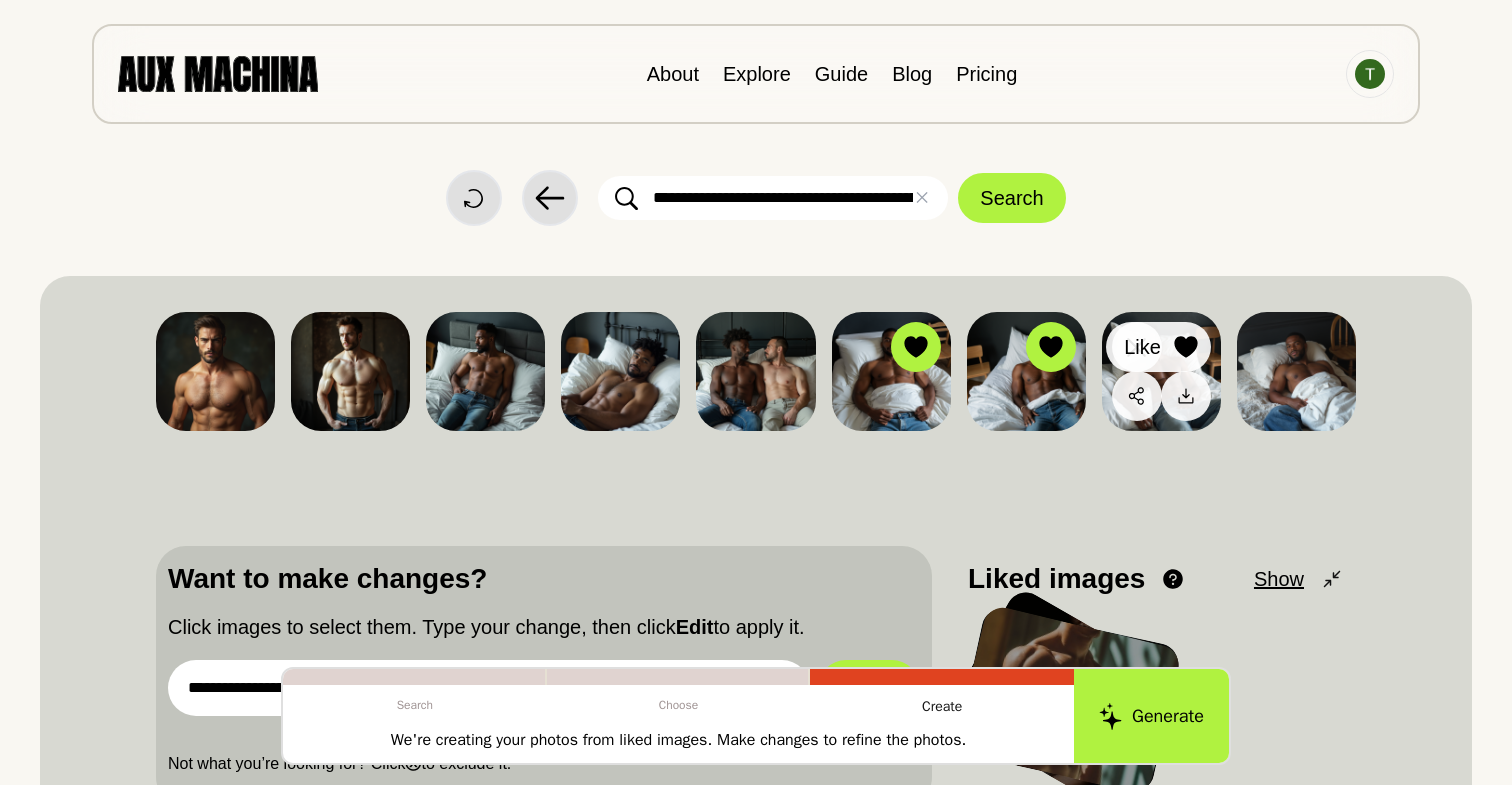 click 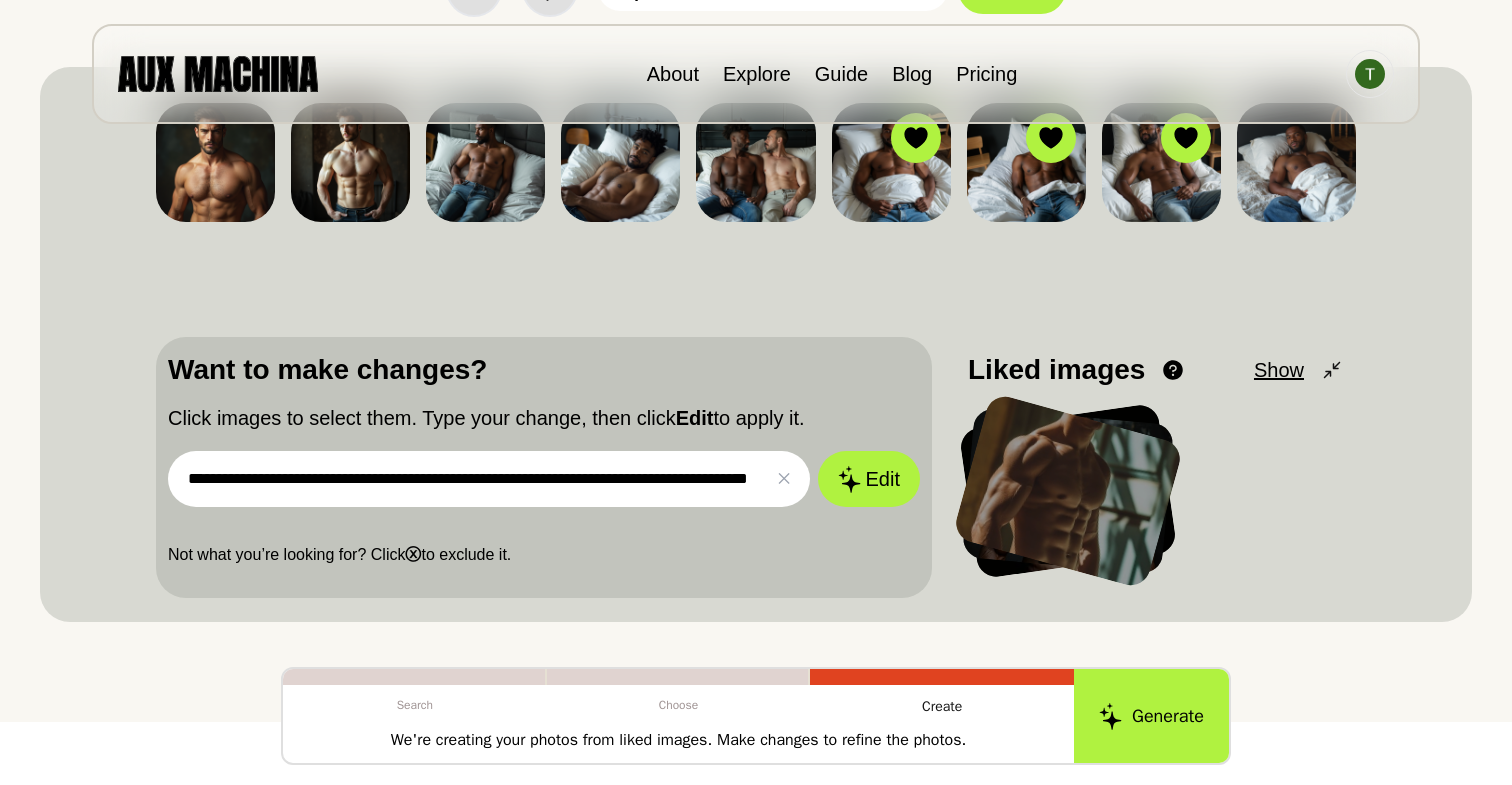 scroll, scrollTop: 242, scrollLeft: 0, axis: vertical 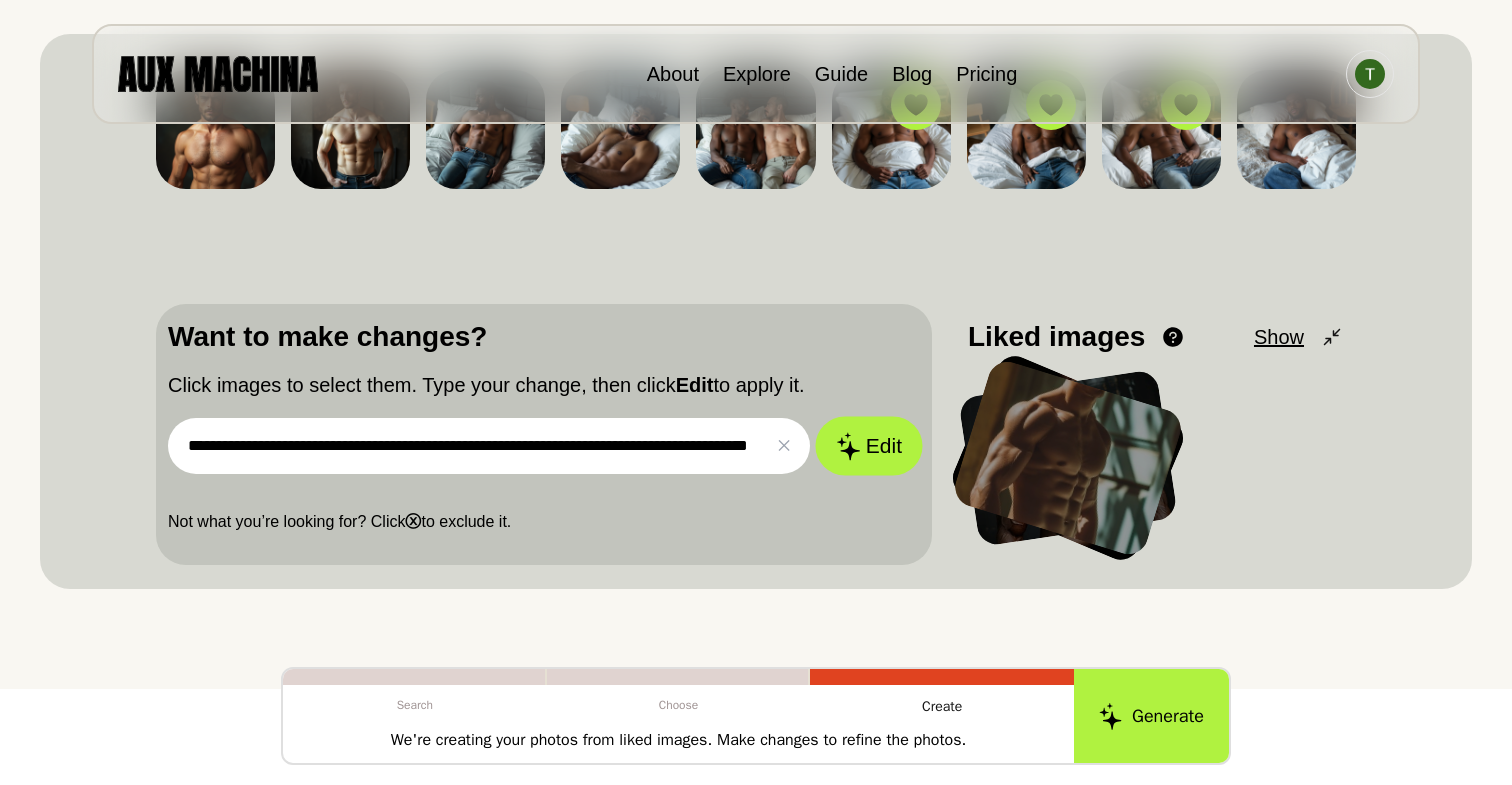 click on "Edit" at bounding box center (869, 446) 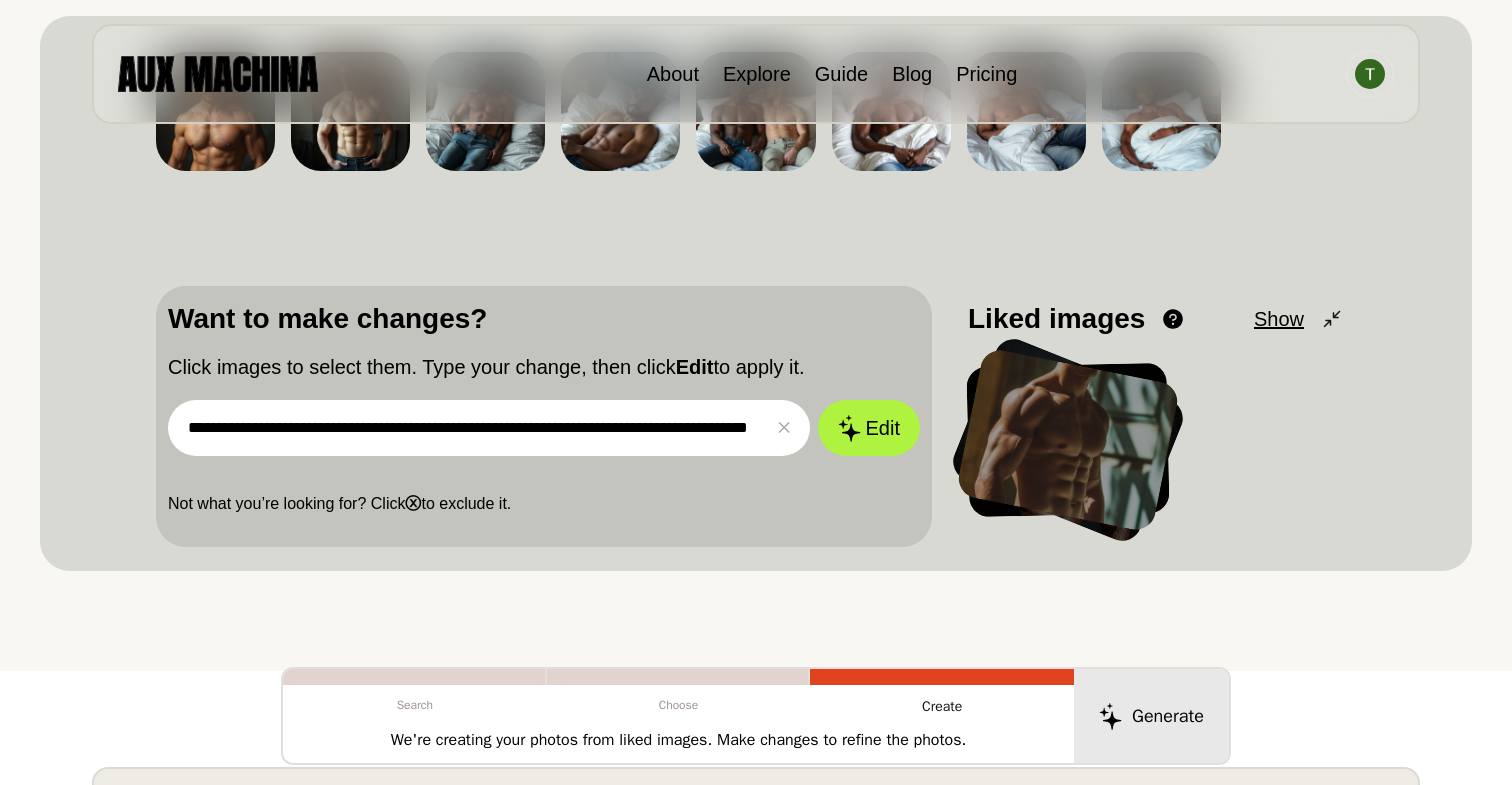 scroll, scrollTop: 0, scrollLeft: 0, axis: both 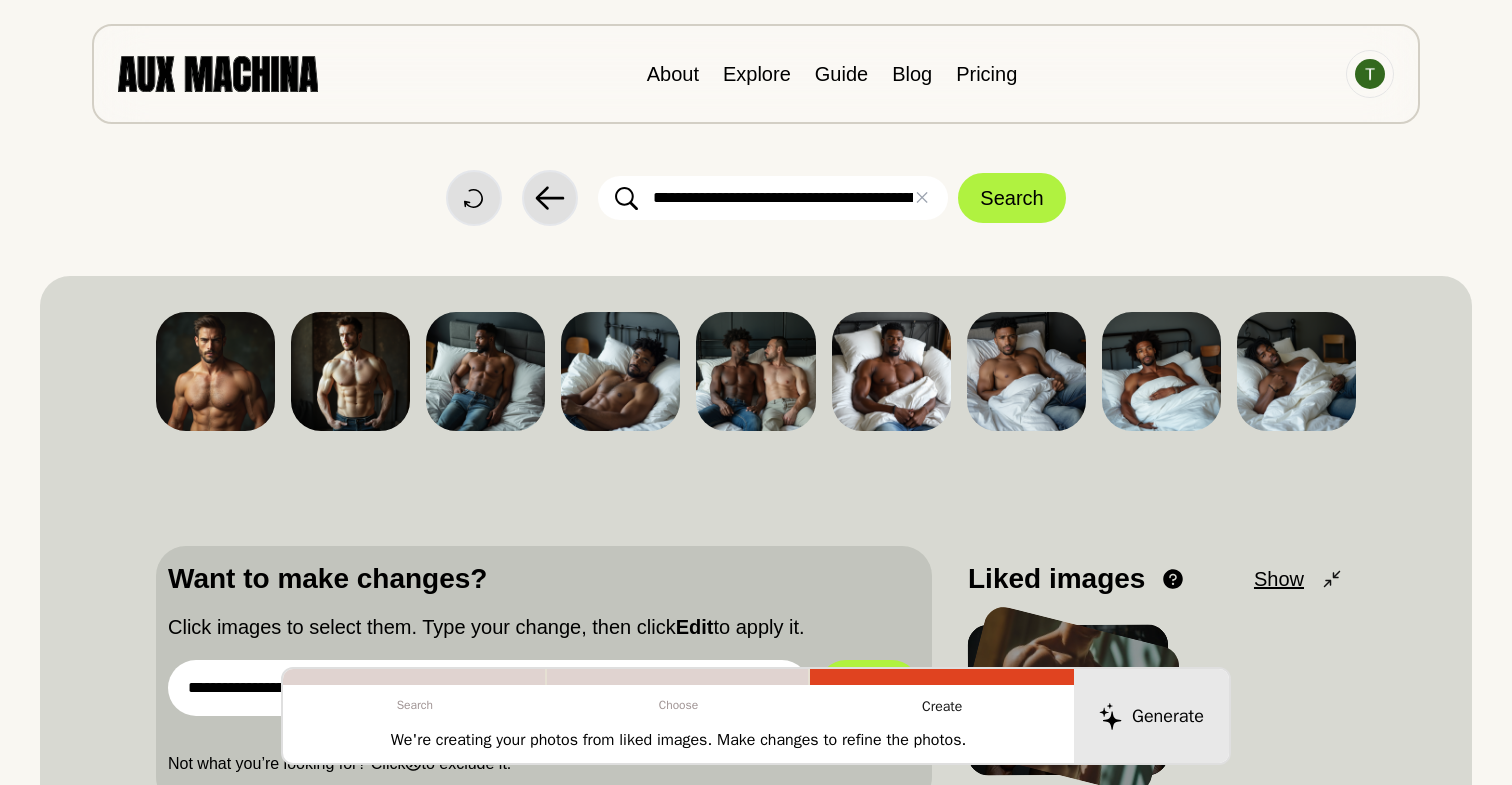click on "About Explore Guide Blog Pricing" at bounding box center (756, 74) 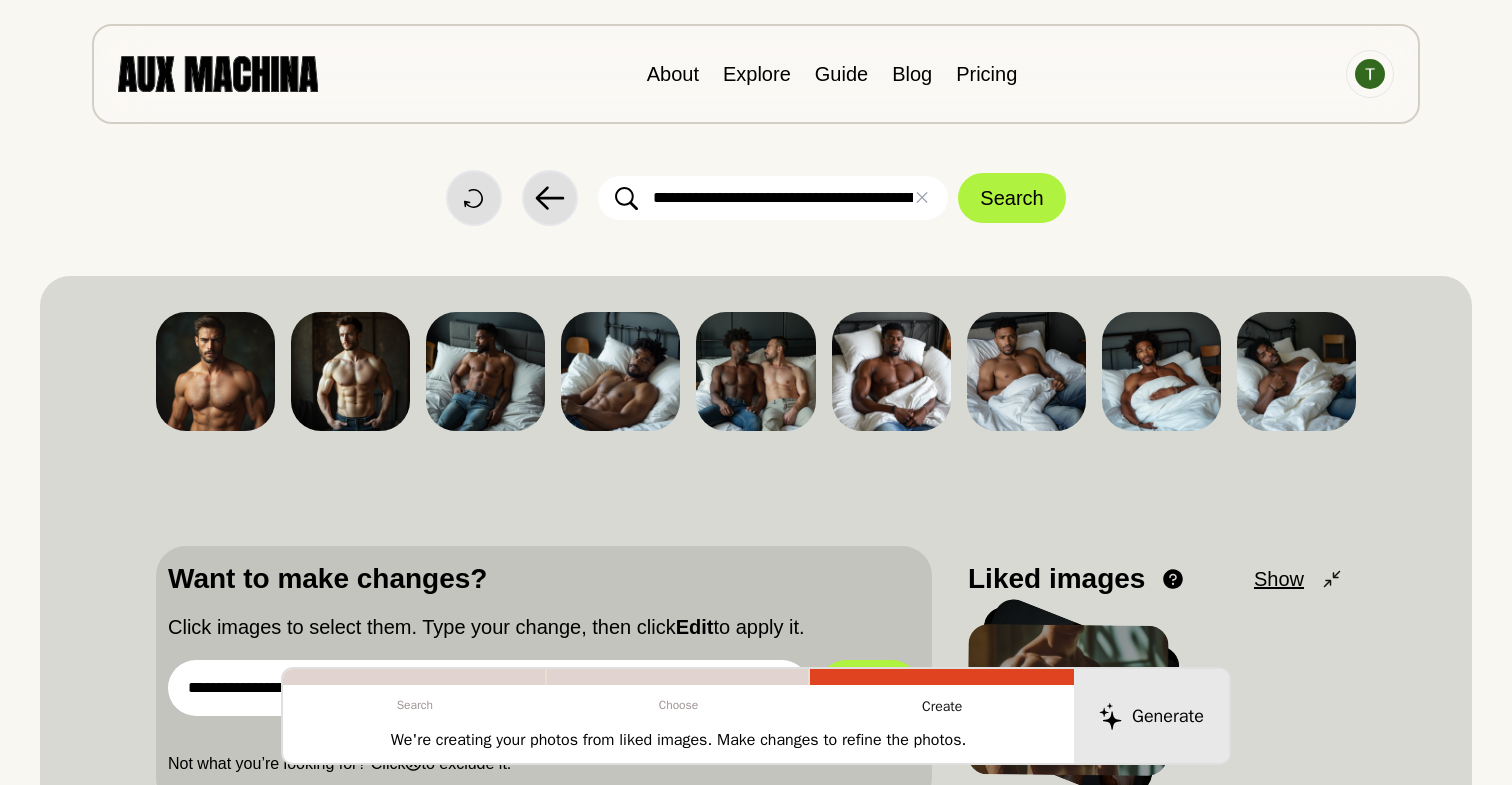 click on "**********" at bounding box center (756, 113) 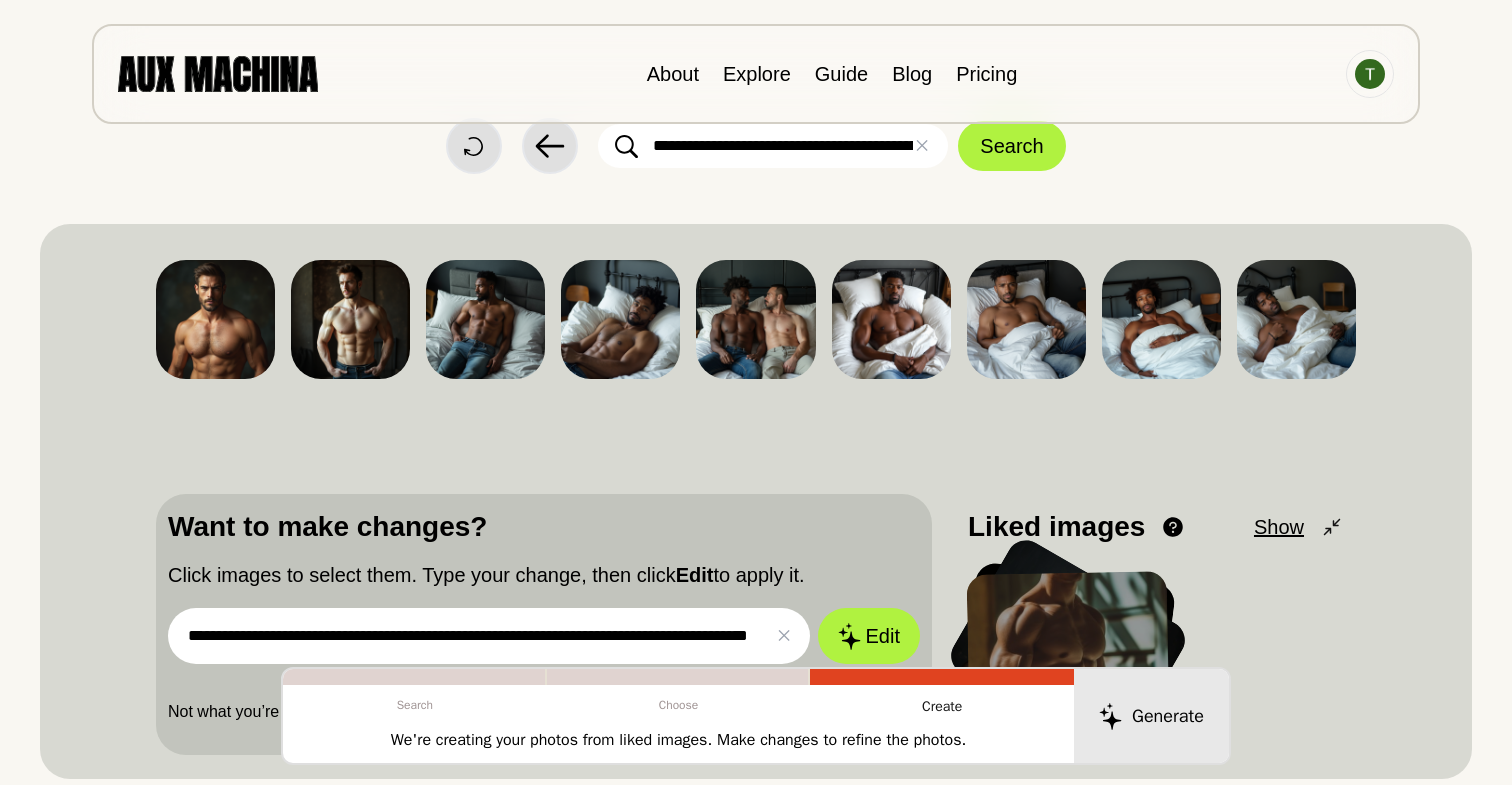 scroll, scrollTop: 60, scrollLeft: 0, axis: vertical 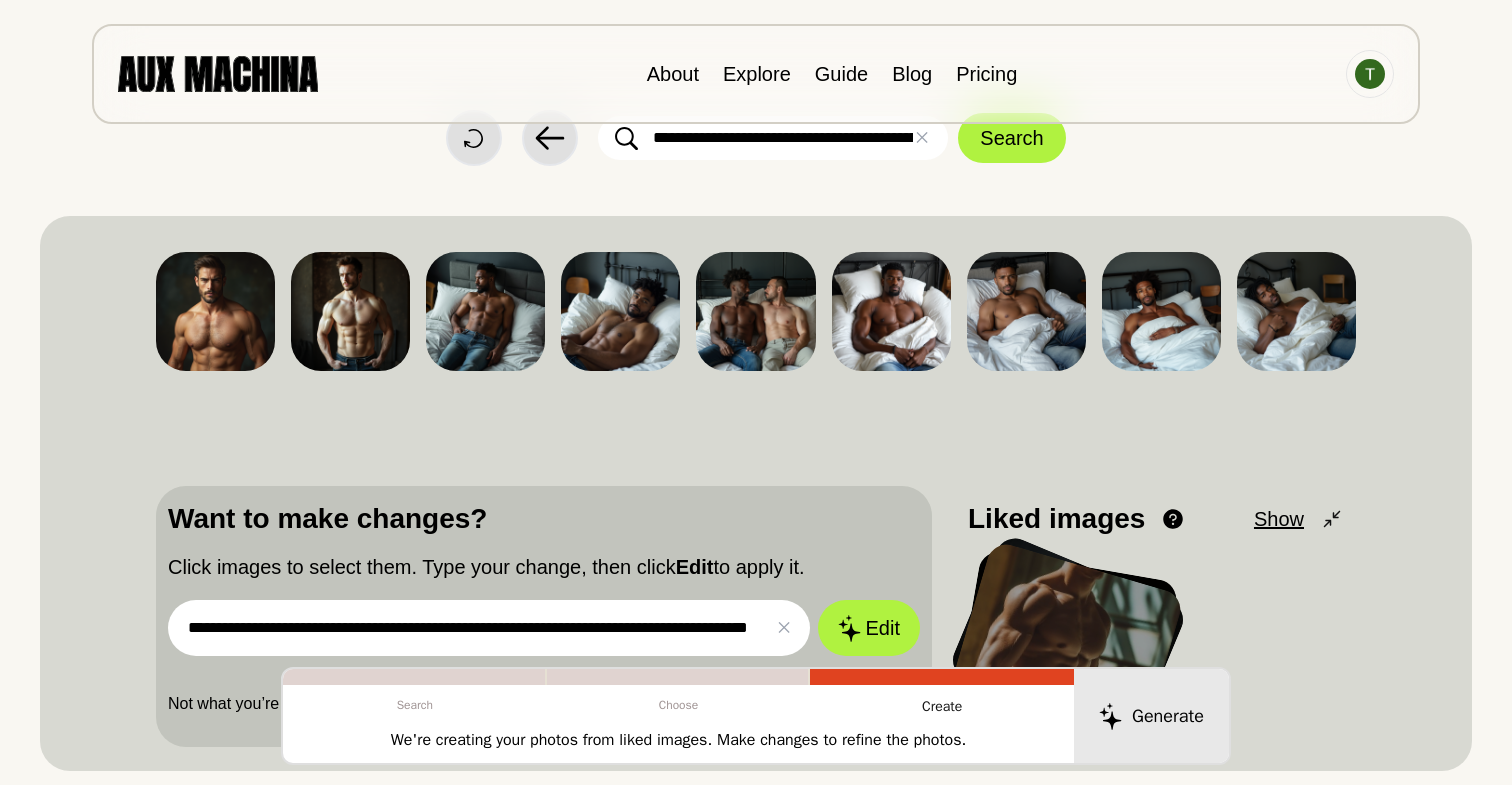 click on "About Explore Guide Blog Pricing" at bounding box center [756, 74] 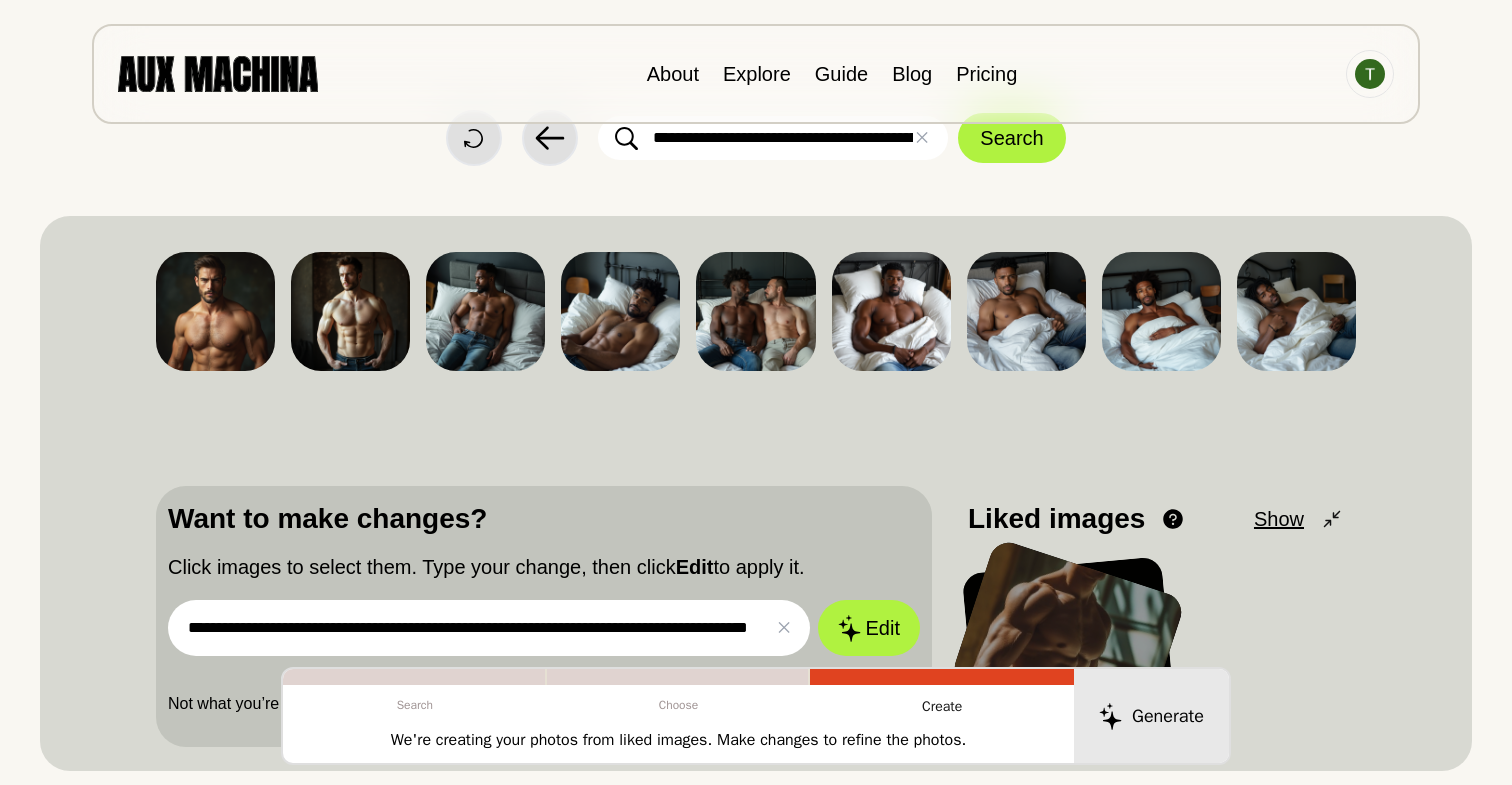 click at bounding box center (218, 73) 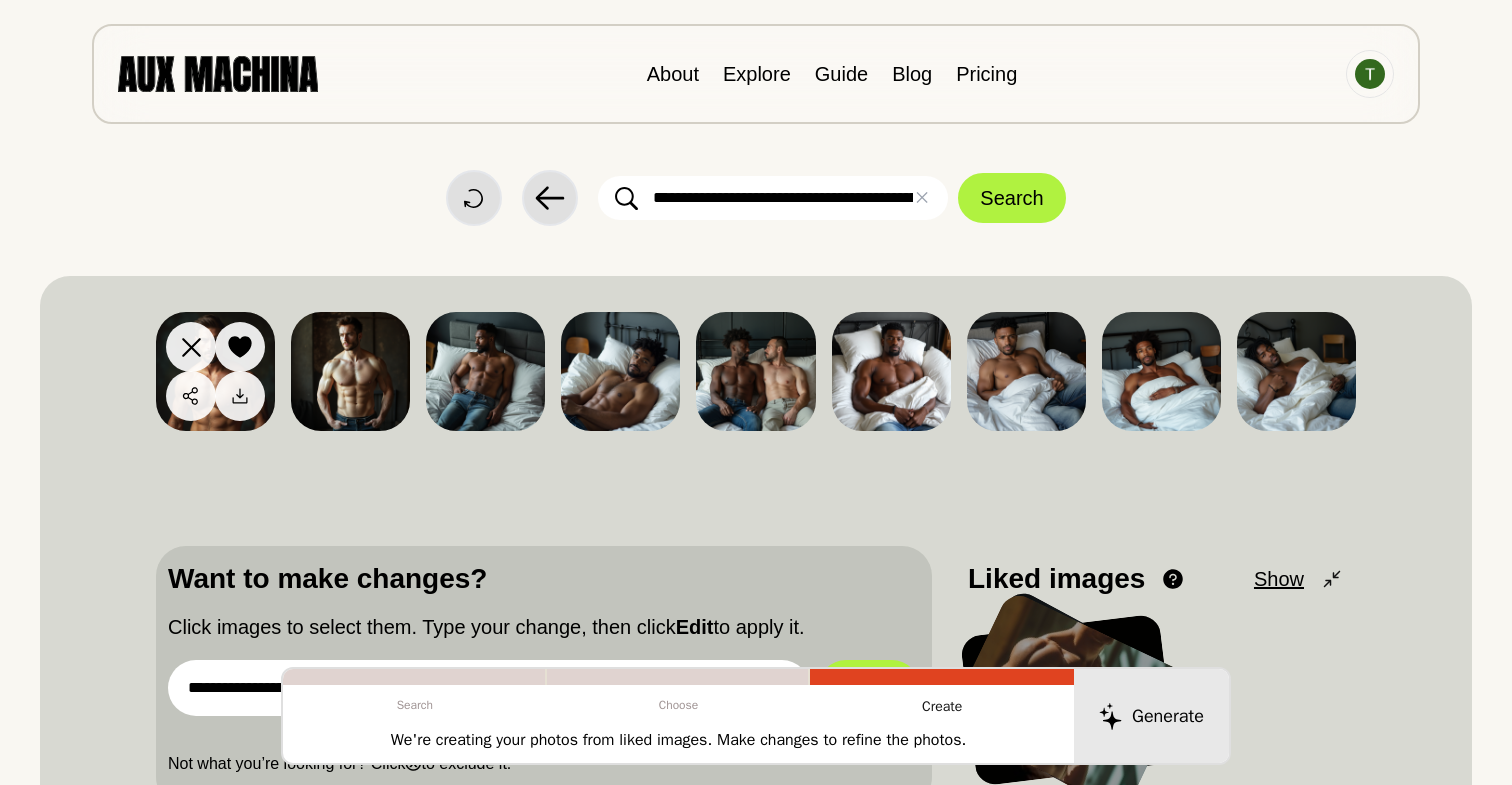 click 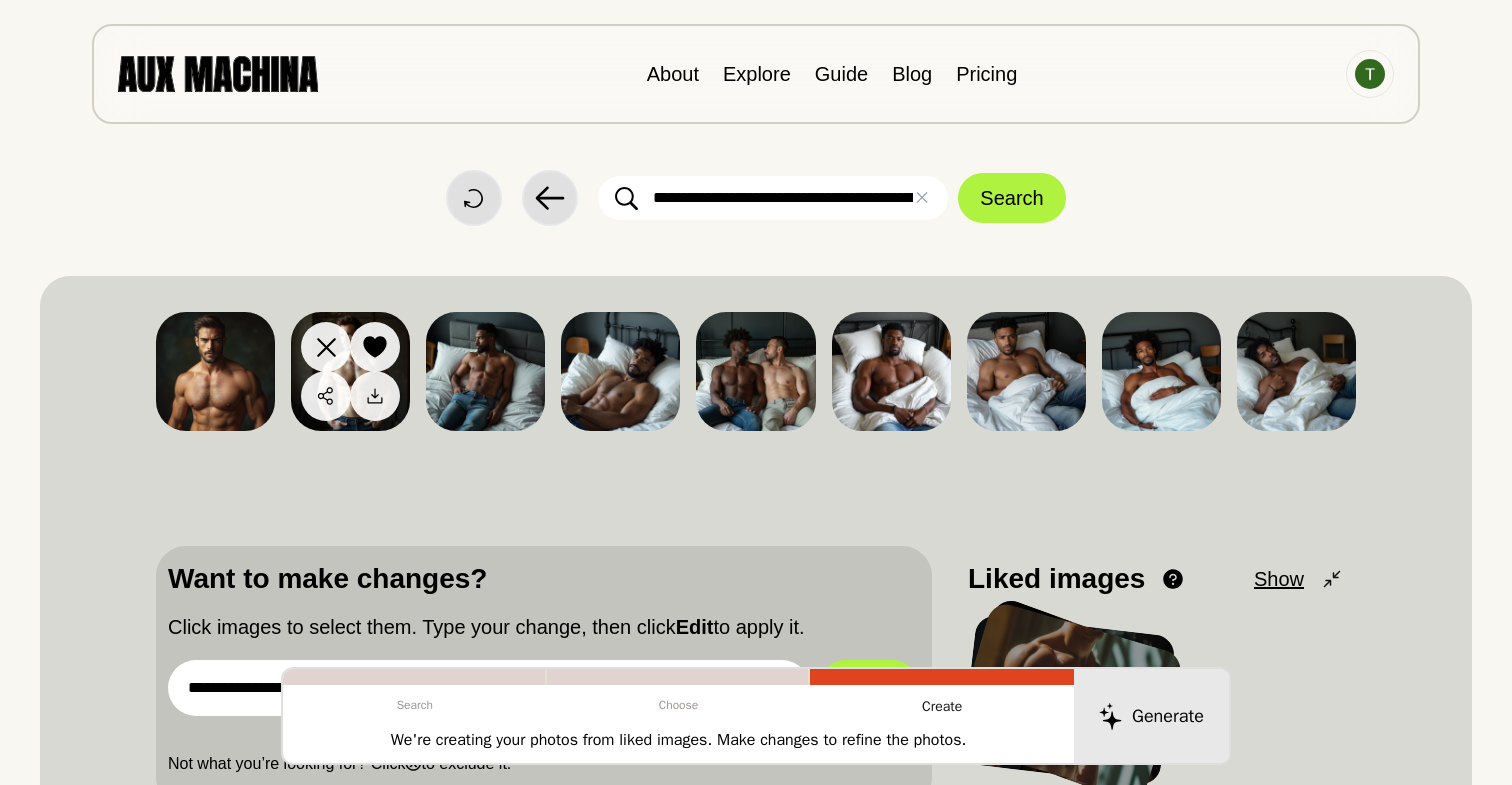 click 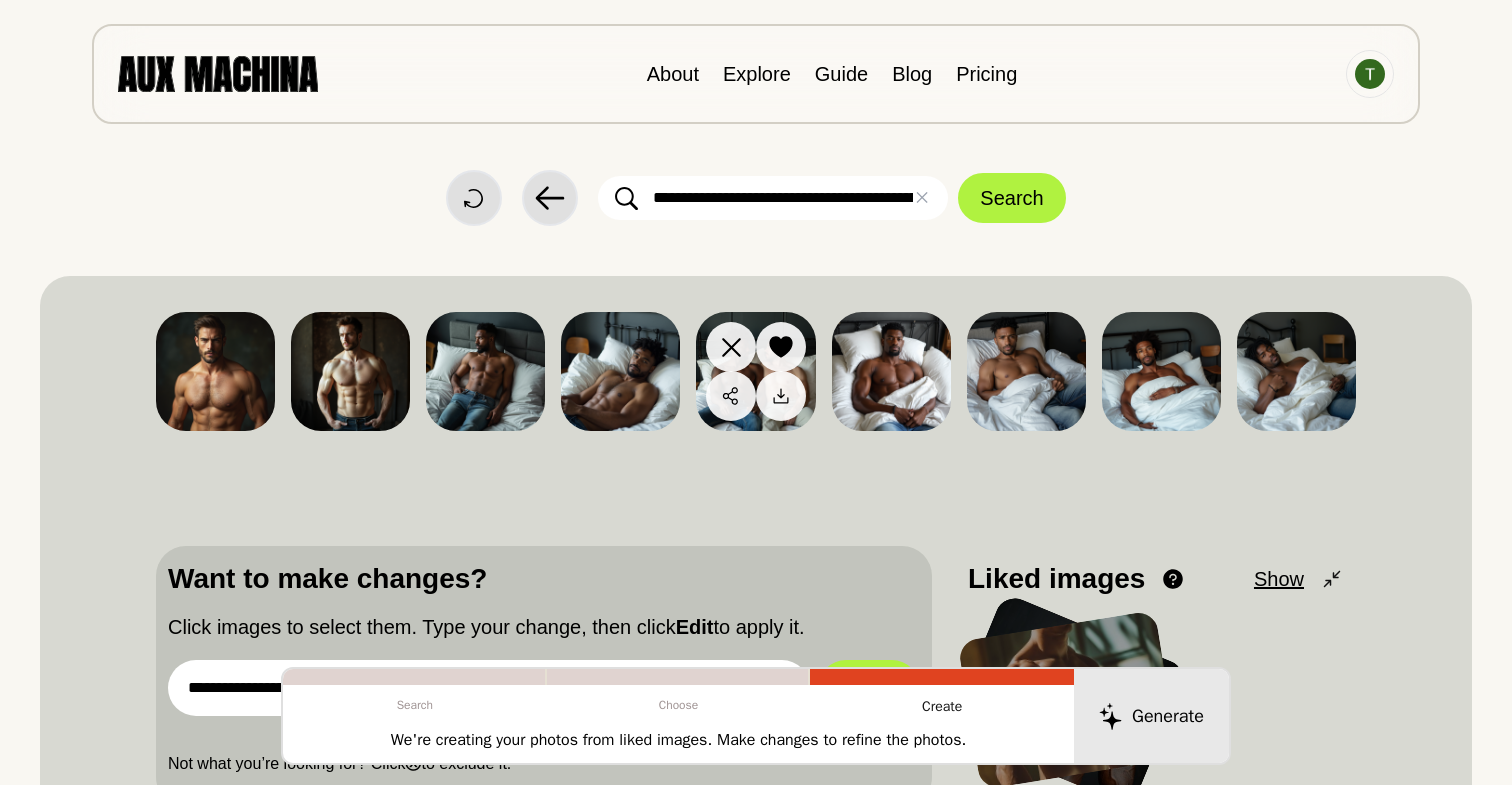 click 